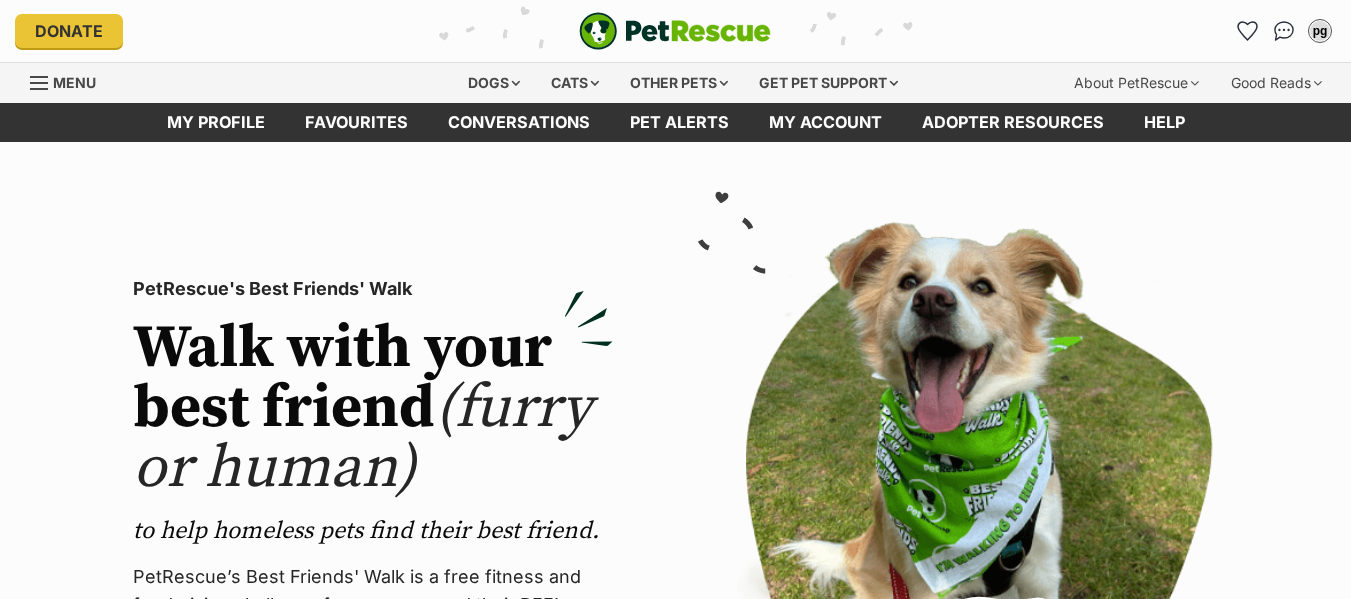 scroll, scrollTop: 0, scrollLeft: 0, axis: both 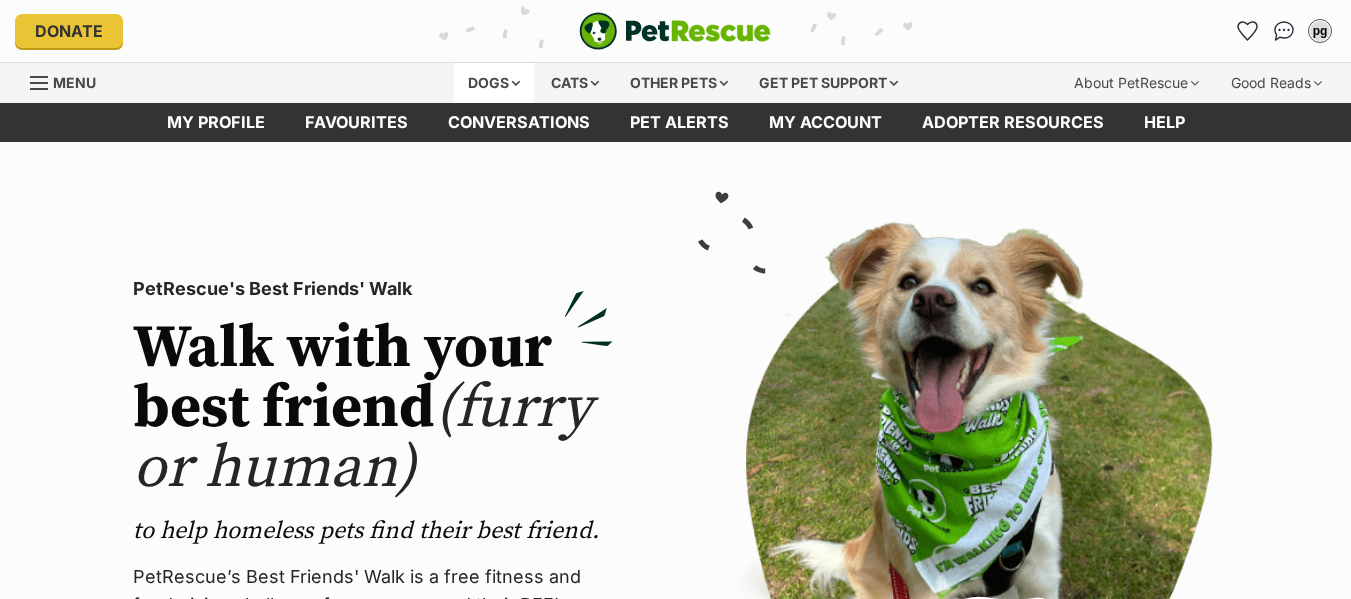 click on "Dogs" at bounding box center (494, 83) 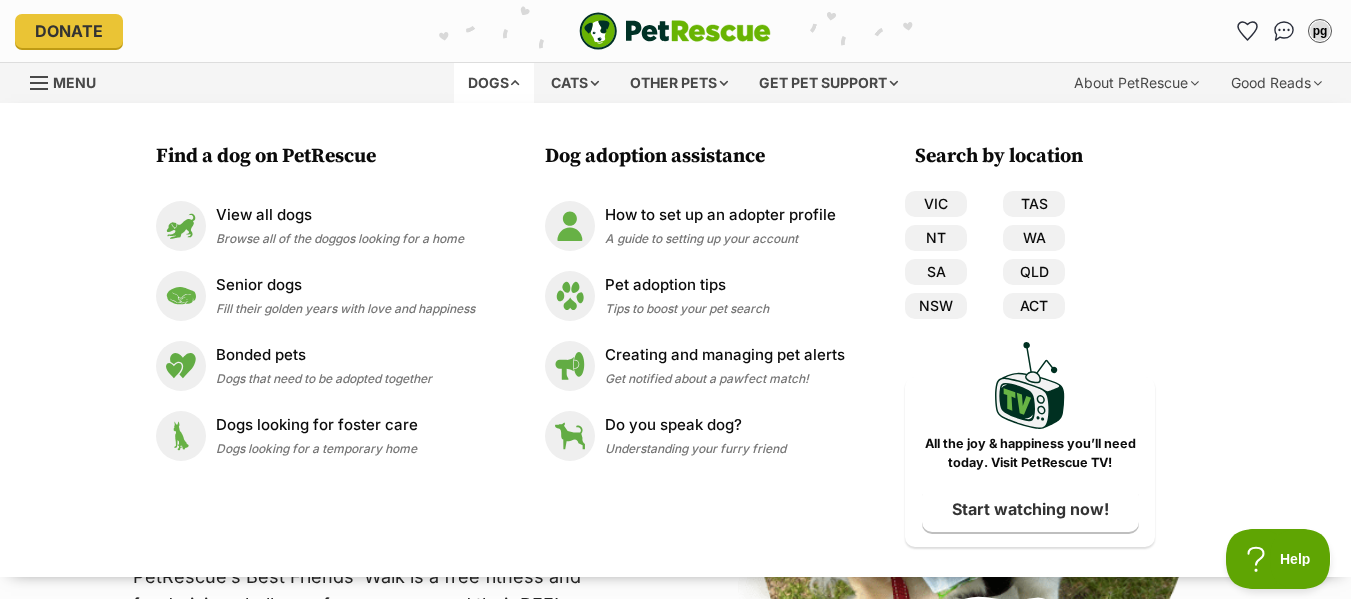 scroll, scrollTop: 0, scrollLeft: 0, axis: both 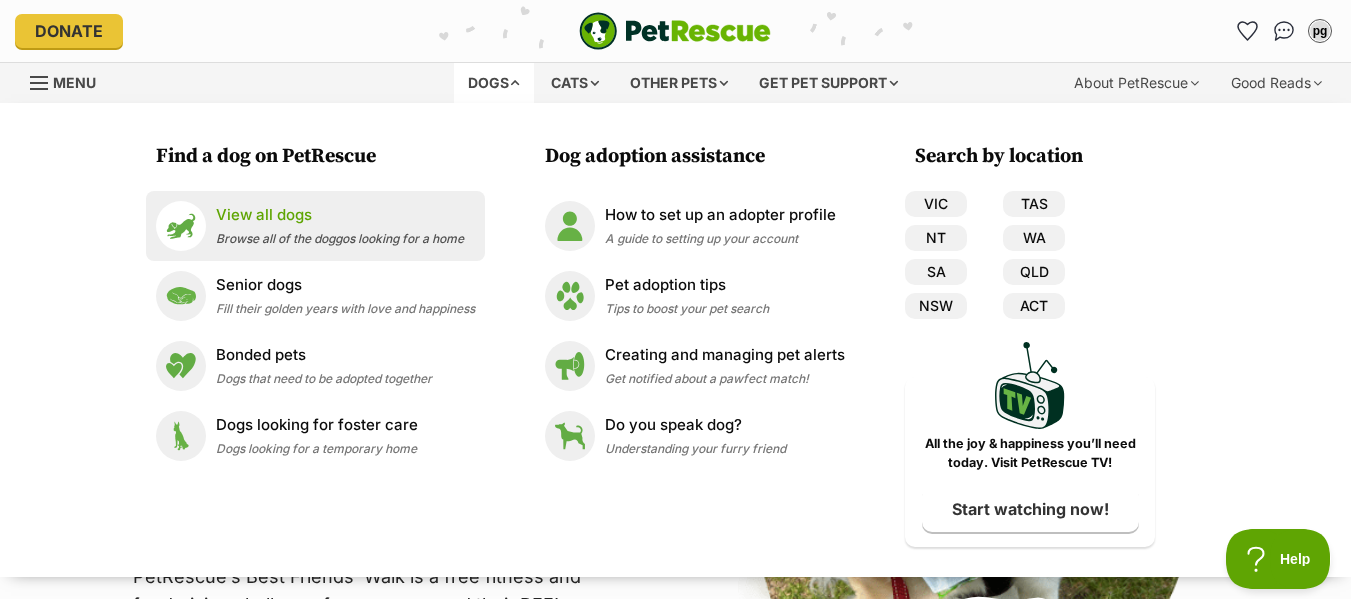 click on "View all dogs" at bounding box center (340, 215) 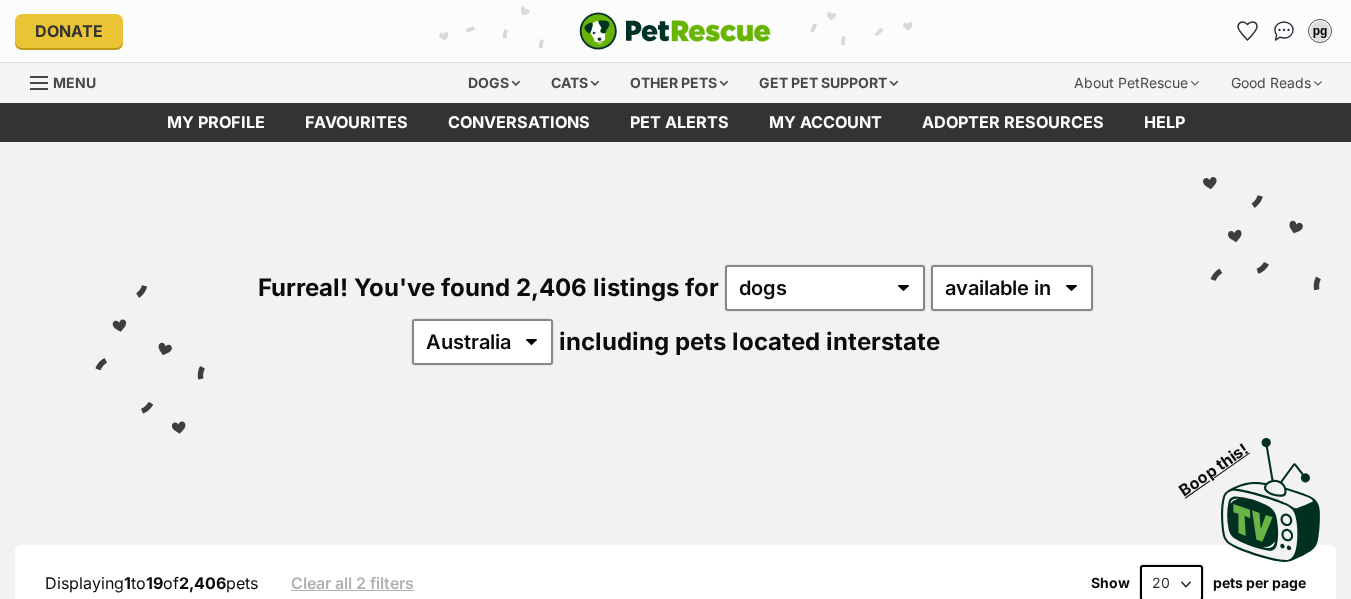scroll, scrollTop: 0, scrollLeft: 0, axis: both 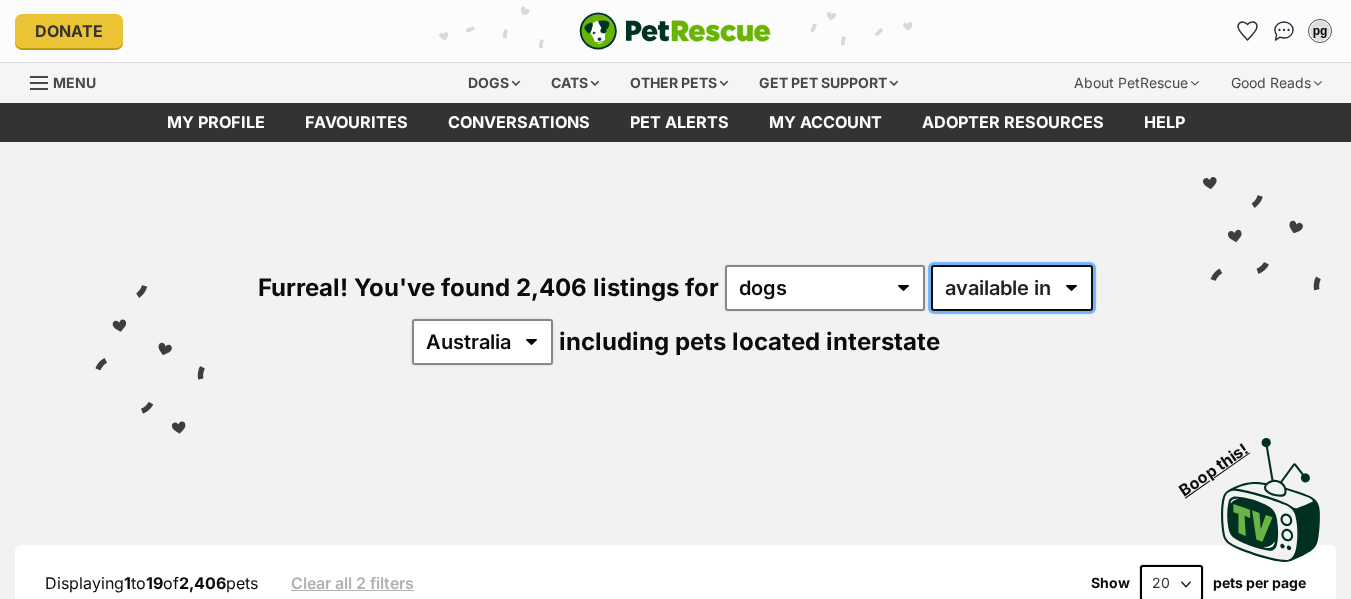 click on "available in
located in" at bounding box center [1012, 288] 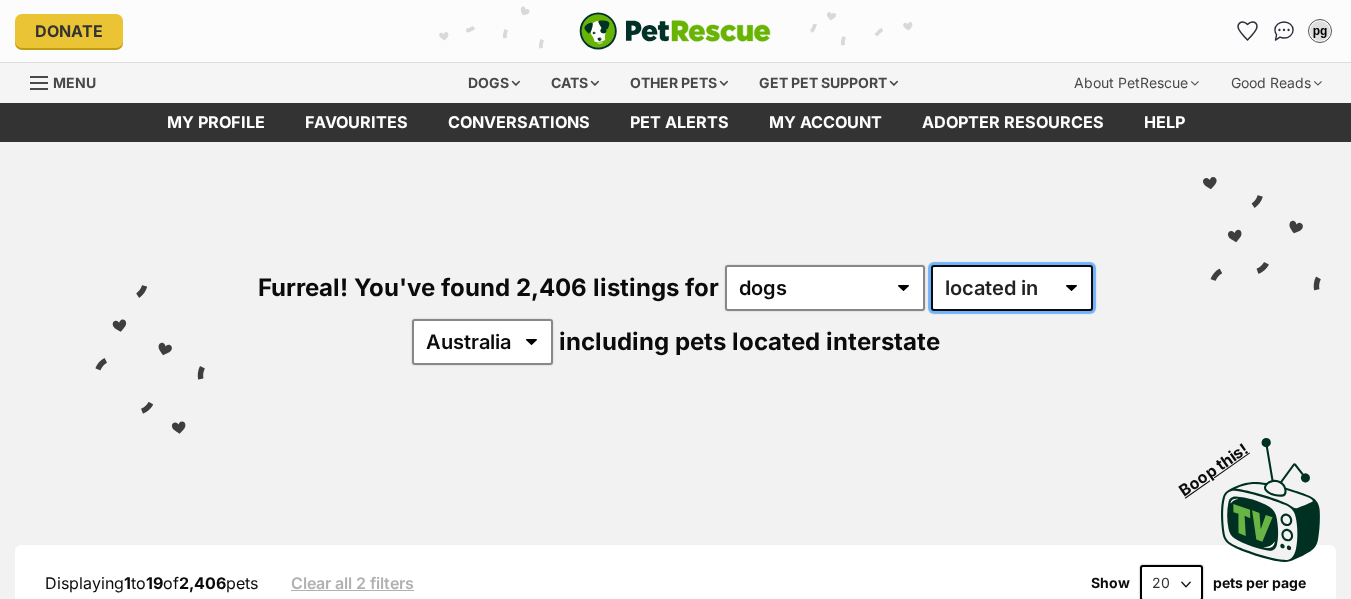click on "available in
located in" at bounding box center [1012, 288] 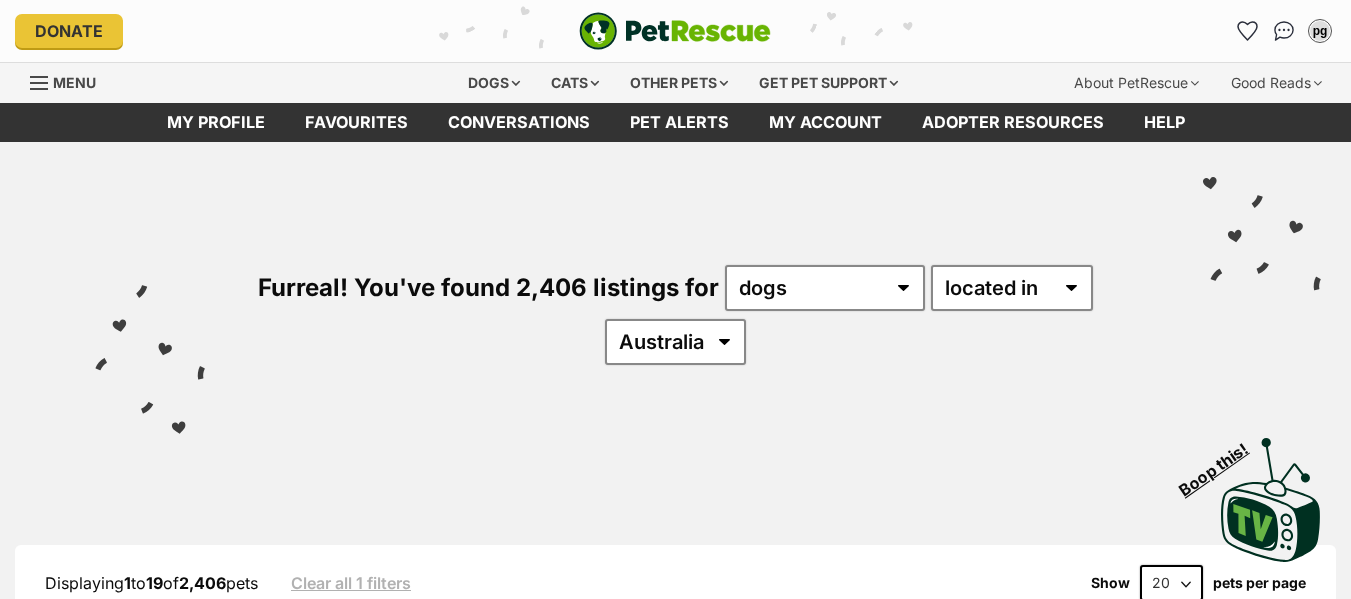 scroll, scrollTop: 0, scrollLeft: 0, axis: both 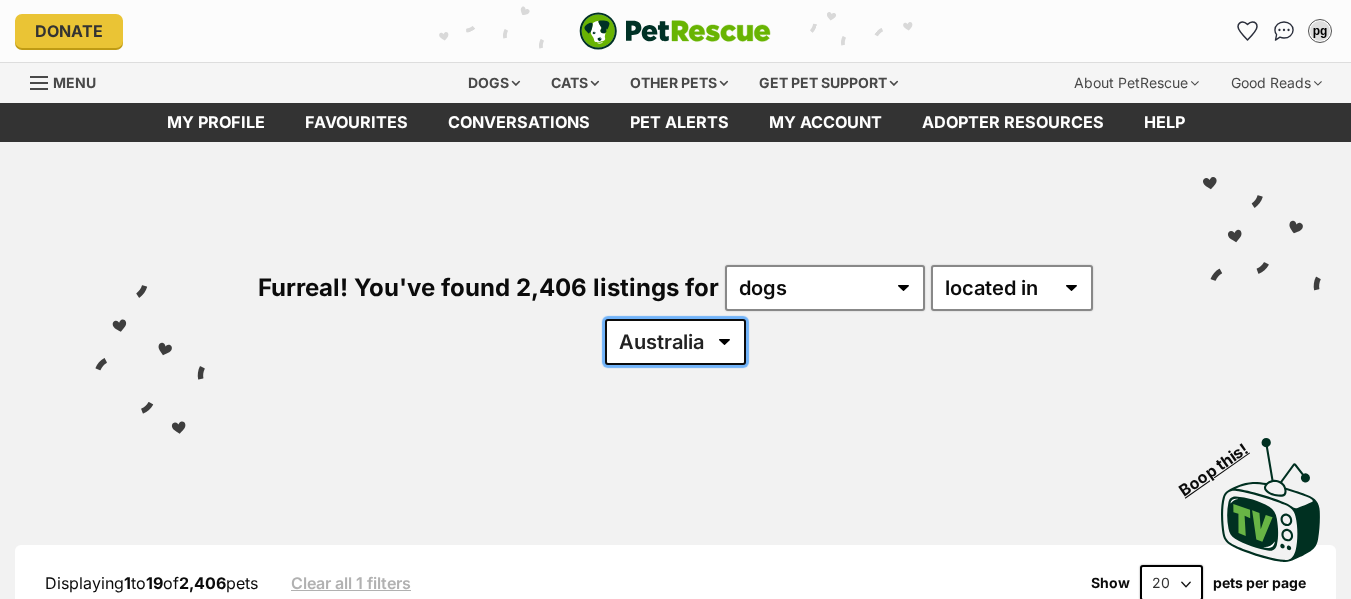 click on "Australia
ACT
NSW
NT
QLD
SA
TAS
VIC
WA" at bounding box center (675, 342) 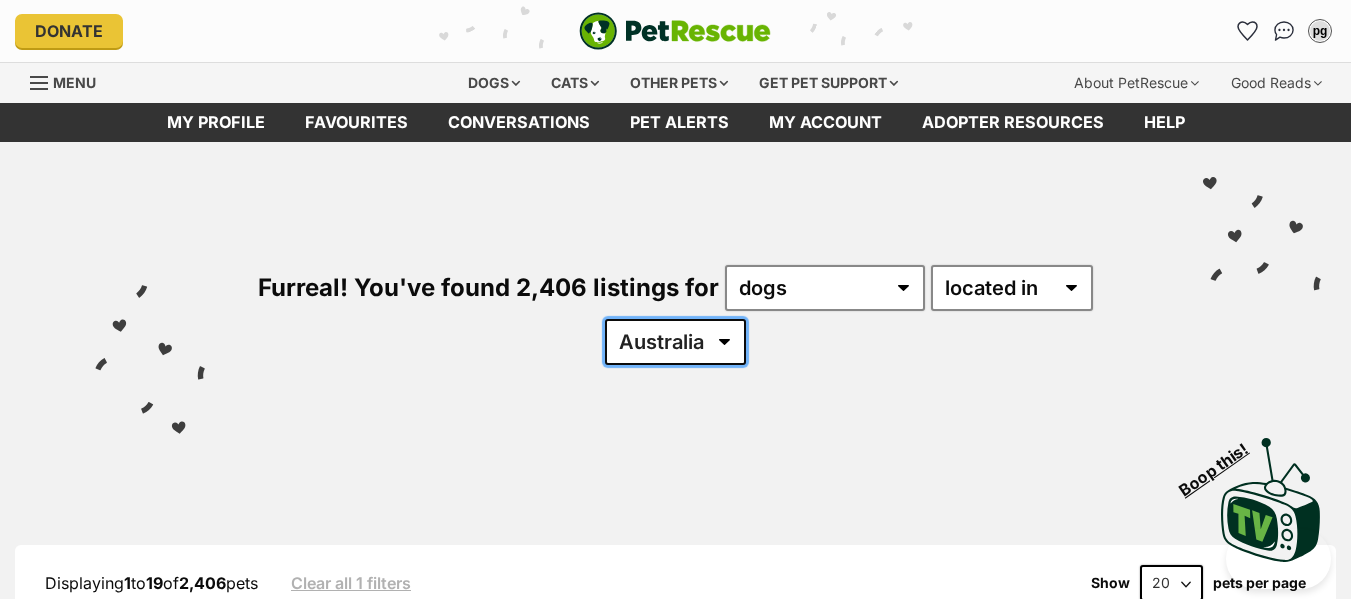 select on "NSW" 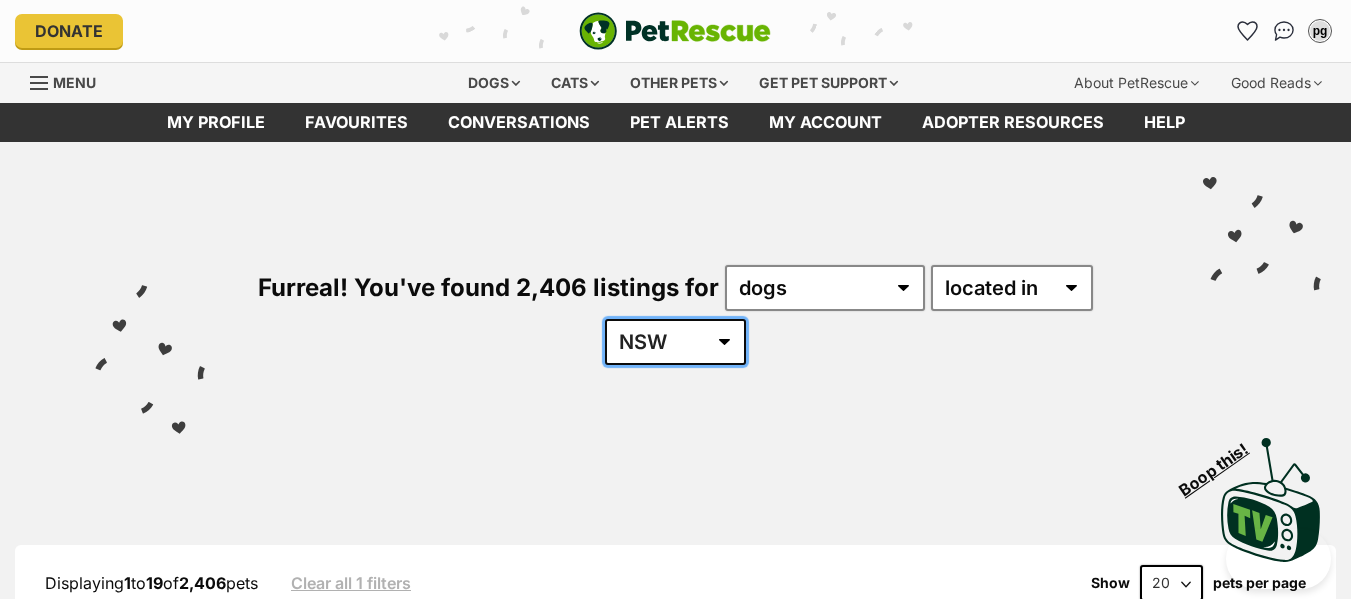 click on "Australia
ACT
NSW
NT
QLD
SA
TAS
VIC
WA" at bounding box center [675, 342] 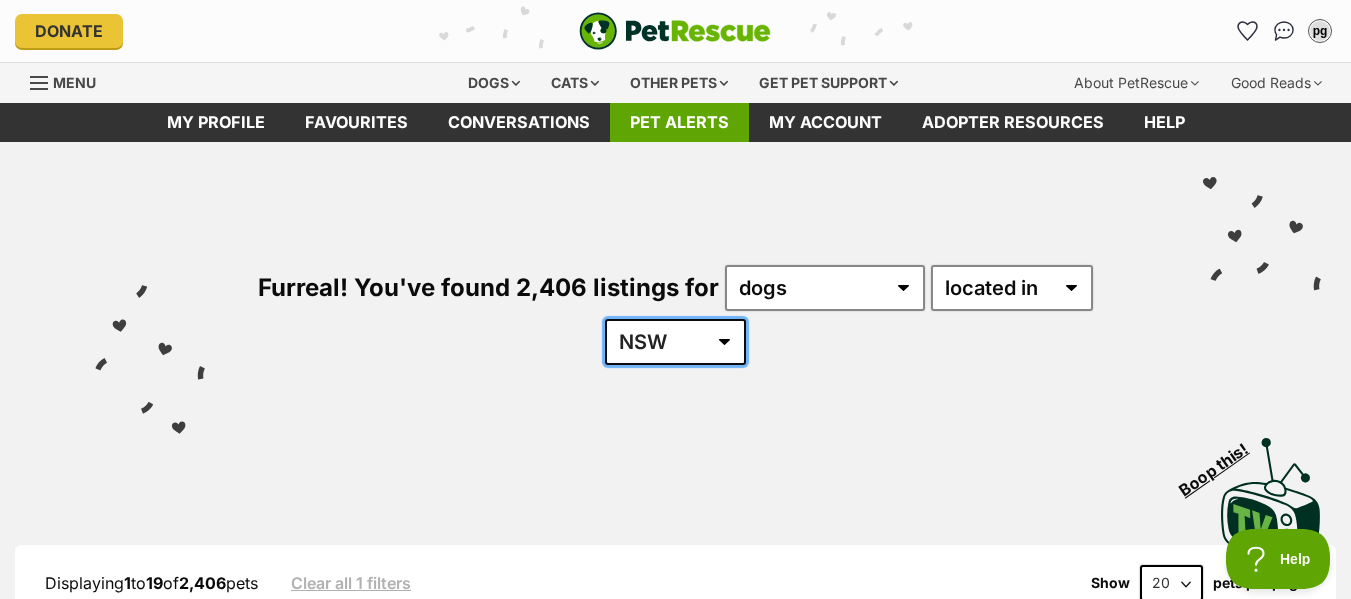 scroll, scrollTop: 0, scrollLeft: 0, axis: both 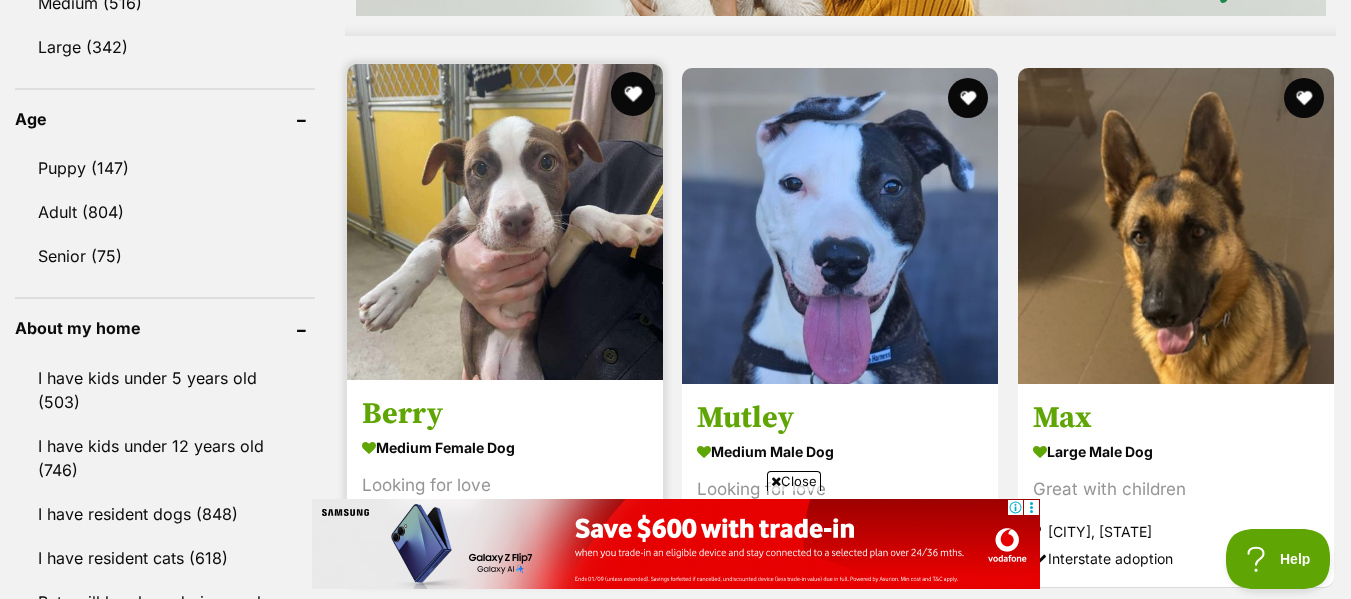 click at bounding box center [633, 94] 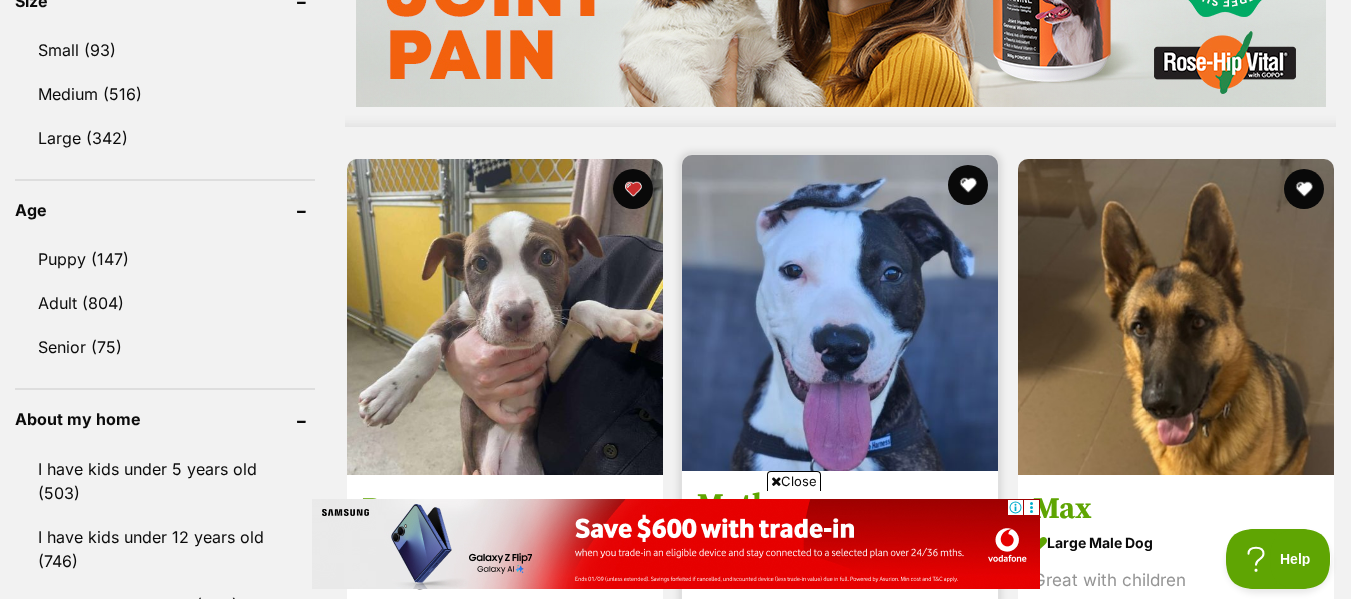 scroll, scrollTop: 1921, scrollLeft: 0, axis: vertical 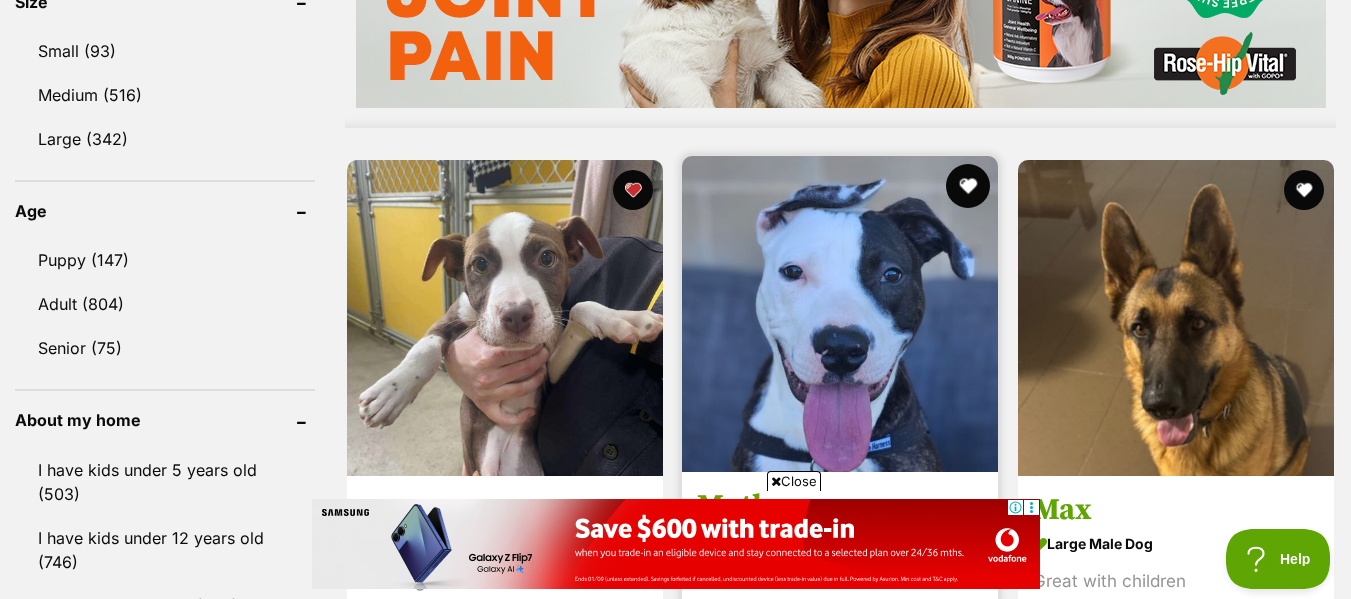 click at bounding box center (969, 186) 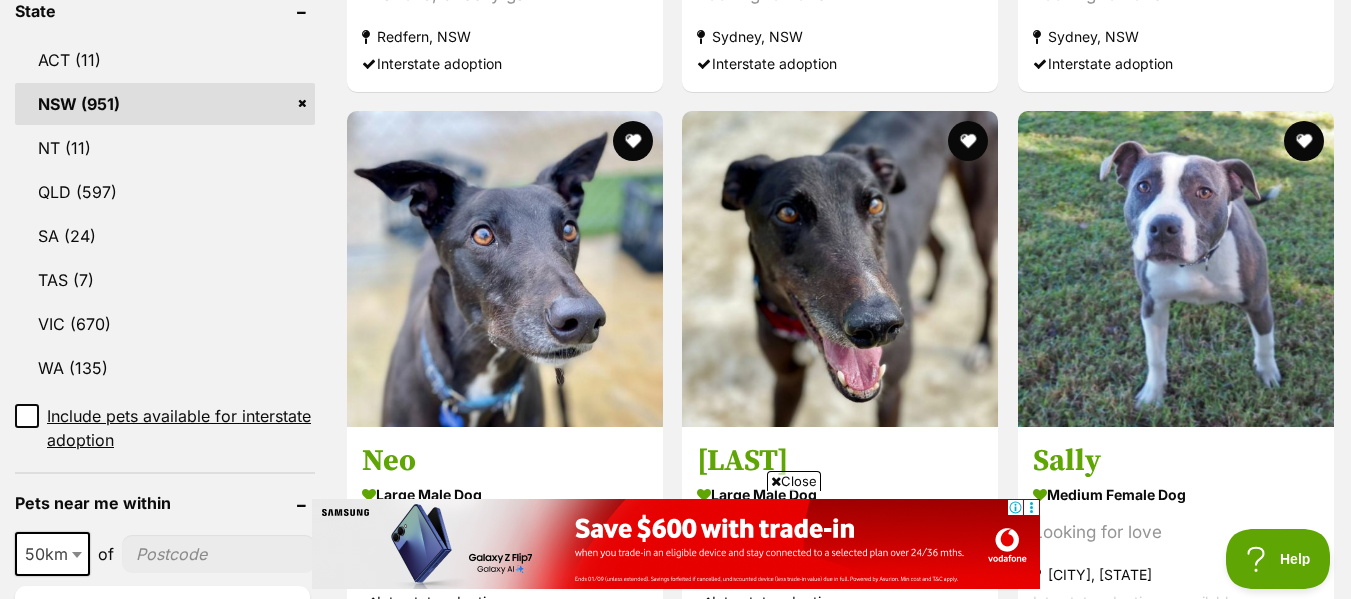 scroll, scrollTop: 1077, scrollLeft: 0, axis: vertical 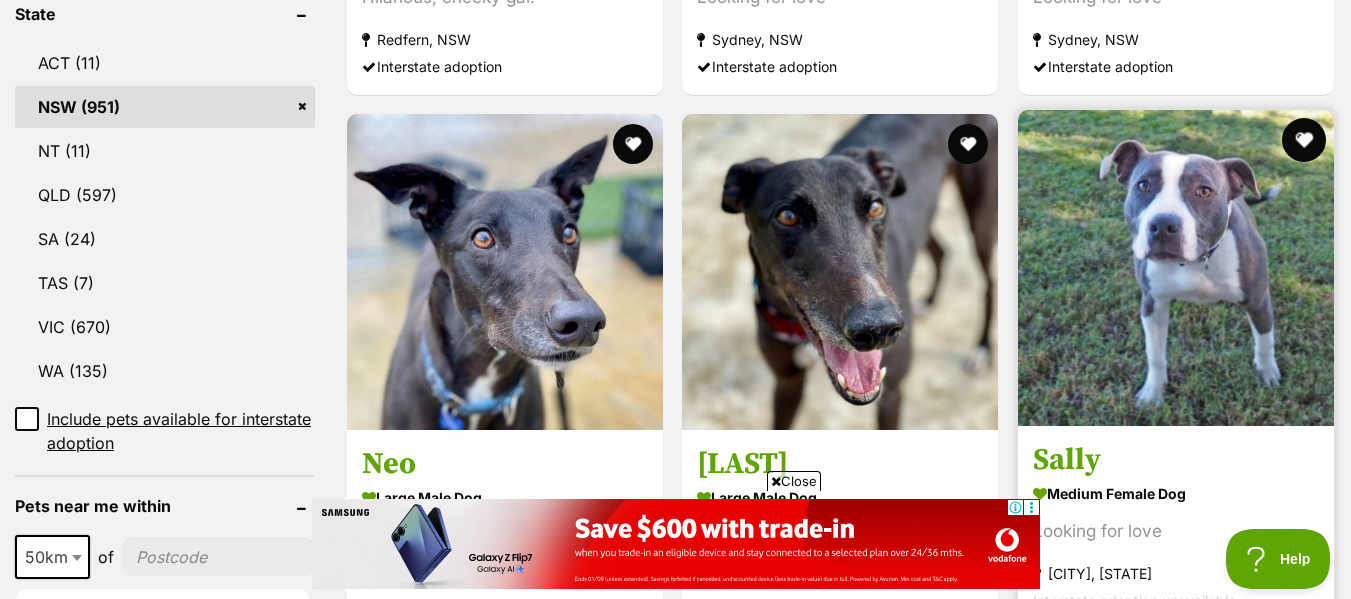 click at bounding box center (1304, 140) 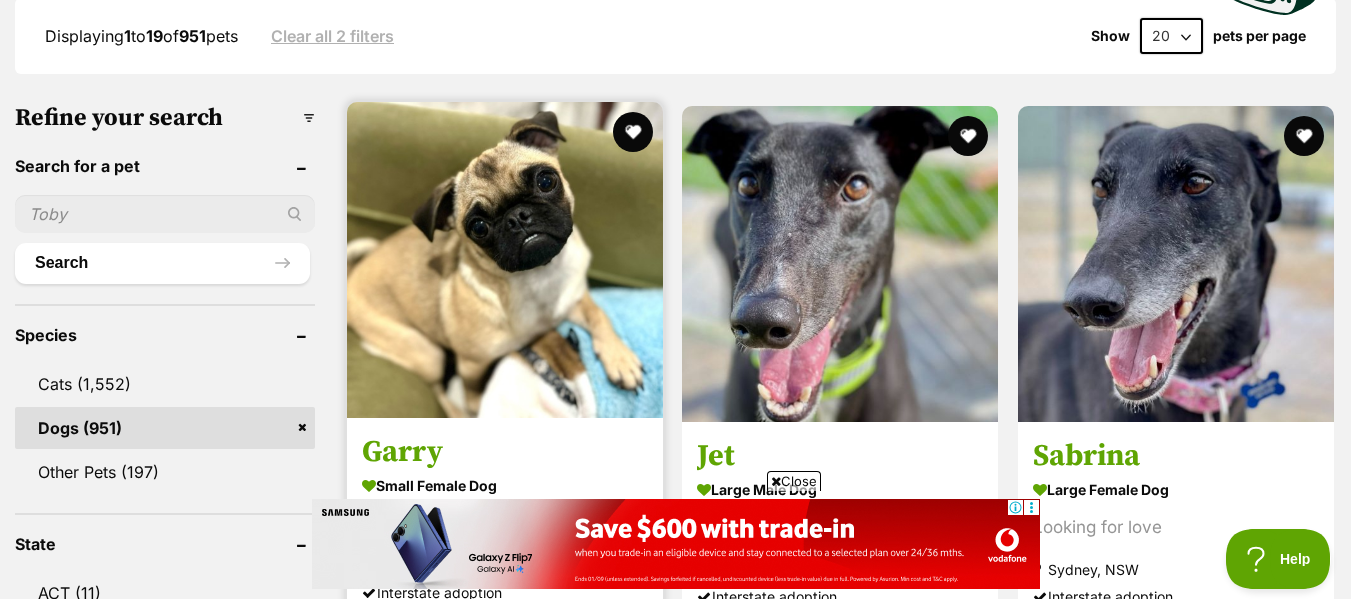 scroll, scrollTop: 546, scrollLeft: 0, axis: vertical 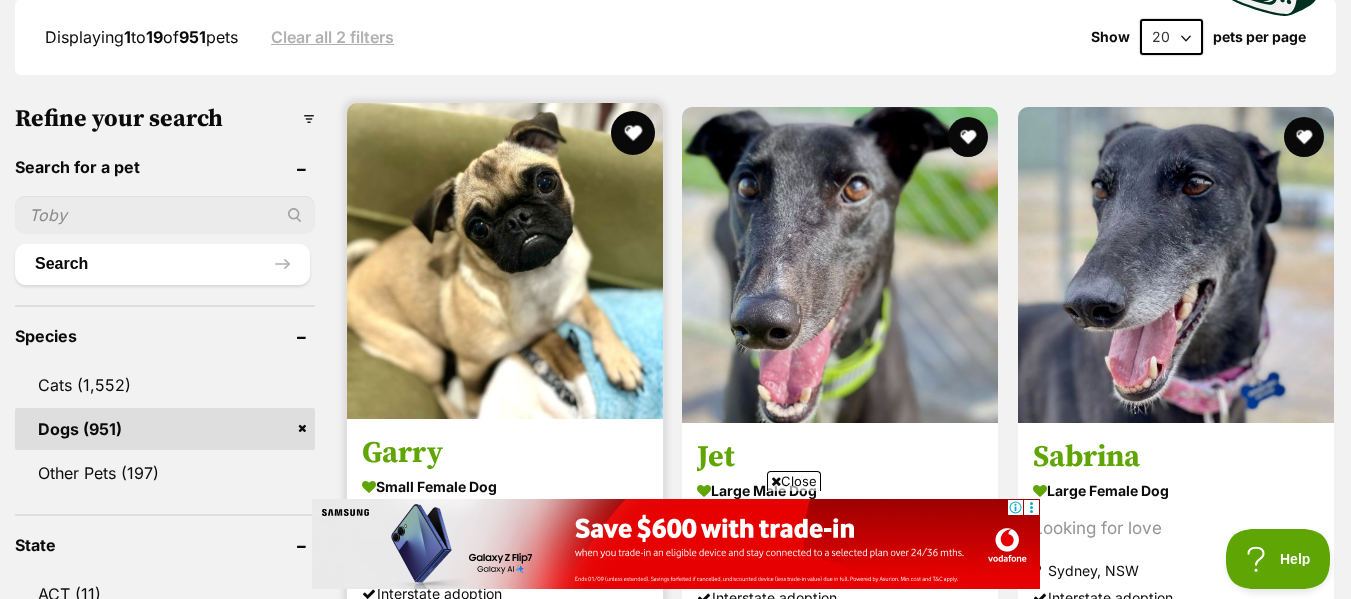 click at bounding box center [633, 133] 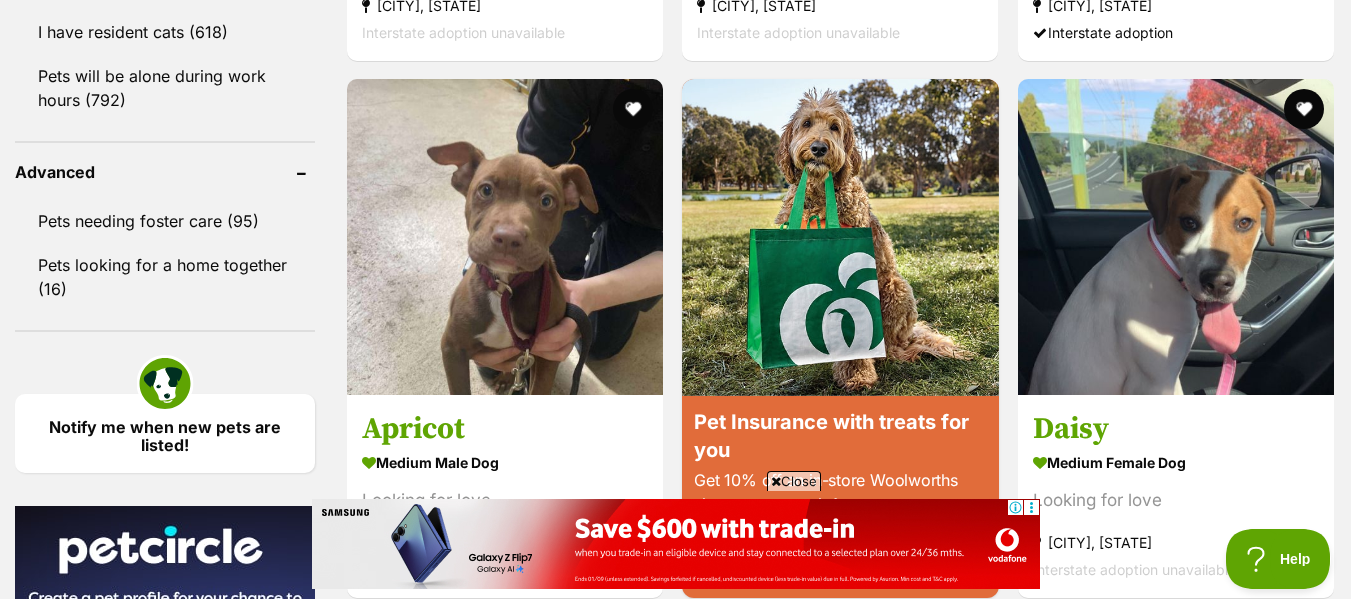 scroll, scrollTop: 2542, scrollLeft: 0, axis: vertical 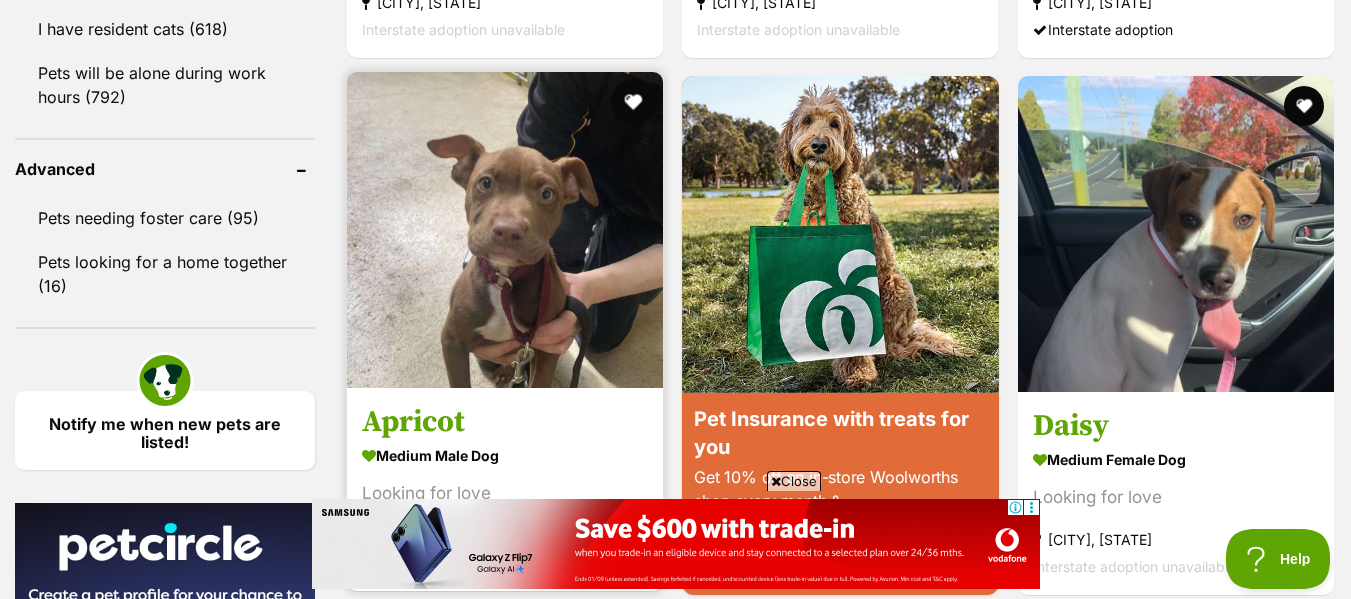 click at bounding box center [633, 102] 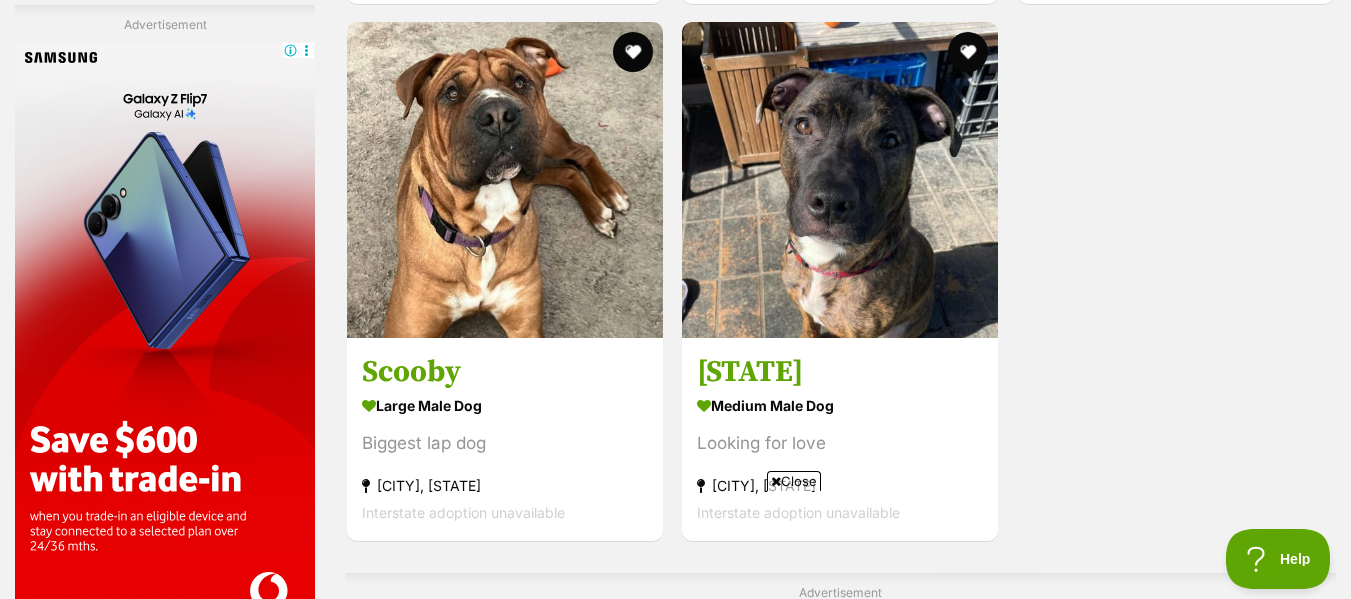 scroll, scrollTop: 4393, scrollLeft: 0, axis: vertical 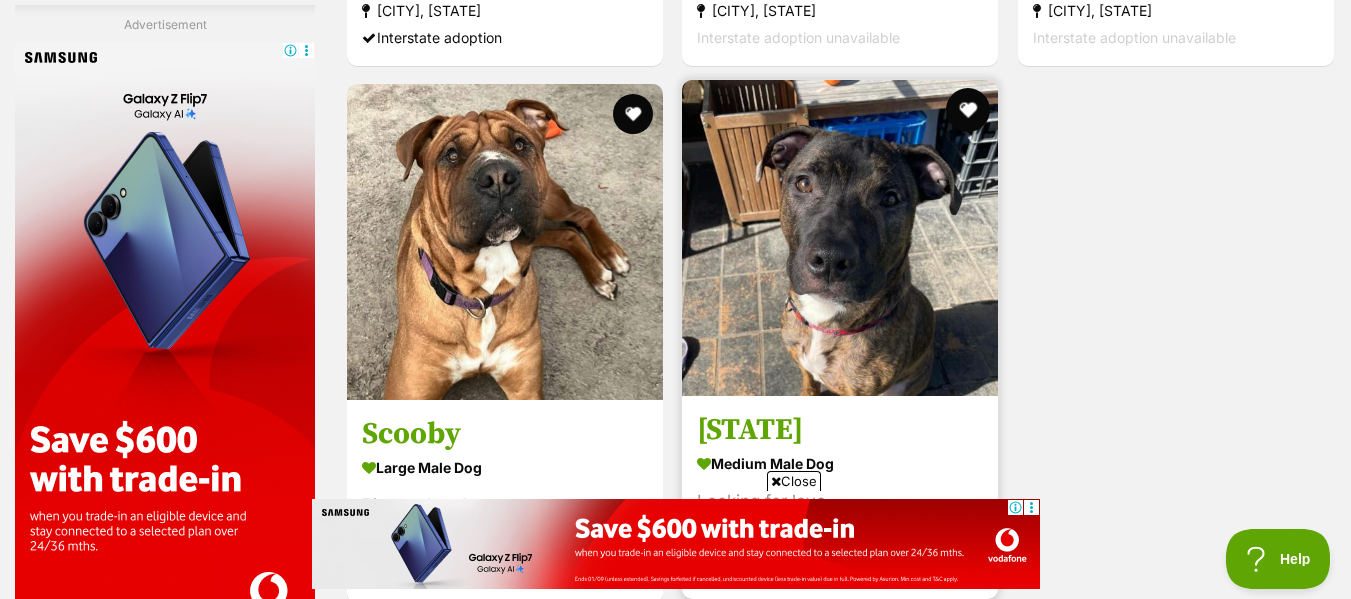 click at bounding box center (969, 110) 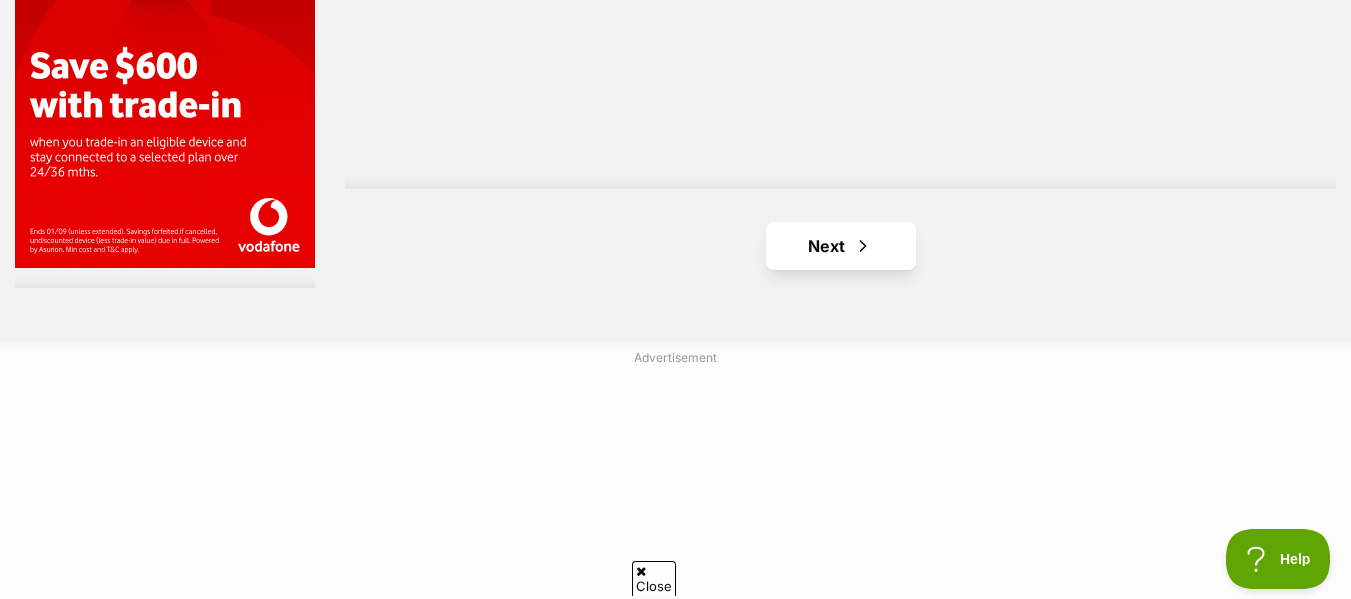 scroll, scrollTop: 5097, scrollLeft: 0, axis: vertical 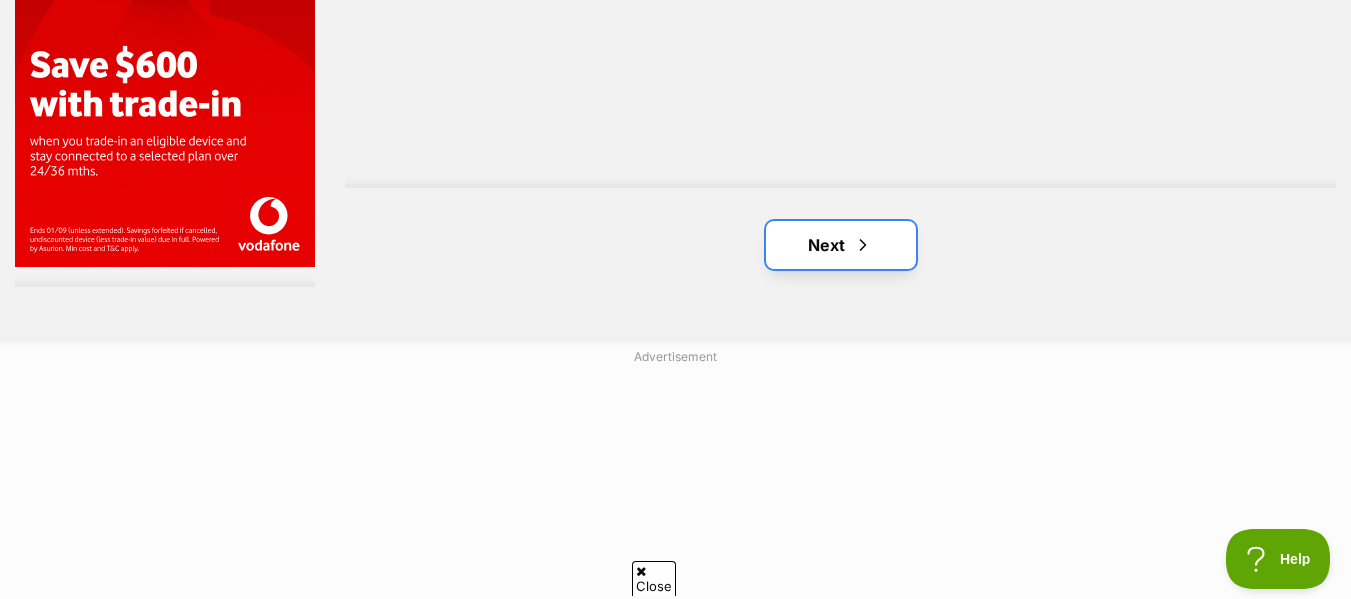 click on "Next" at bounding box center (841, 245) 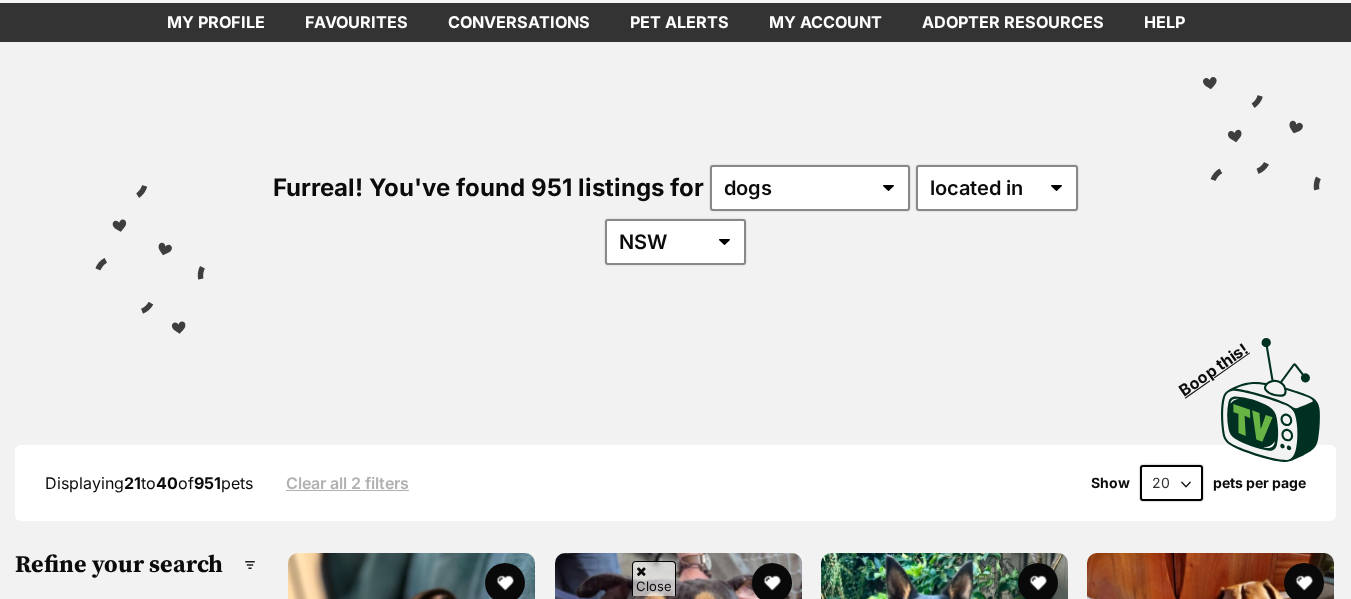 scroll, scrollTop: 228, scrollLeft: 0, axis: vertical 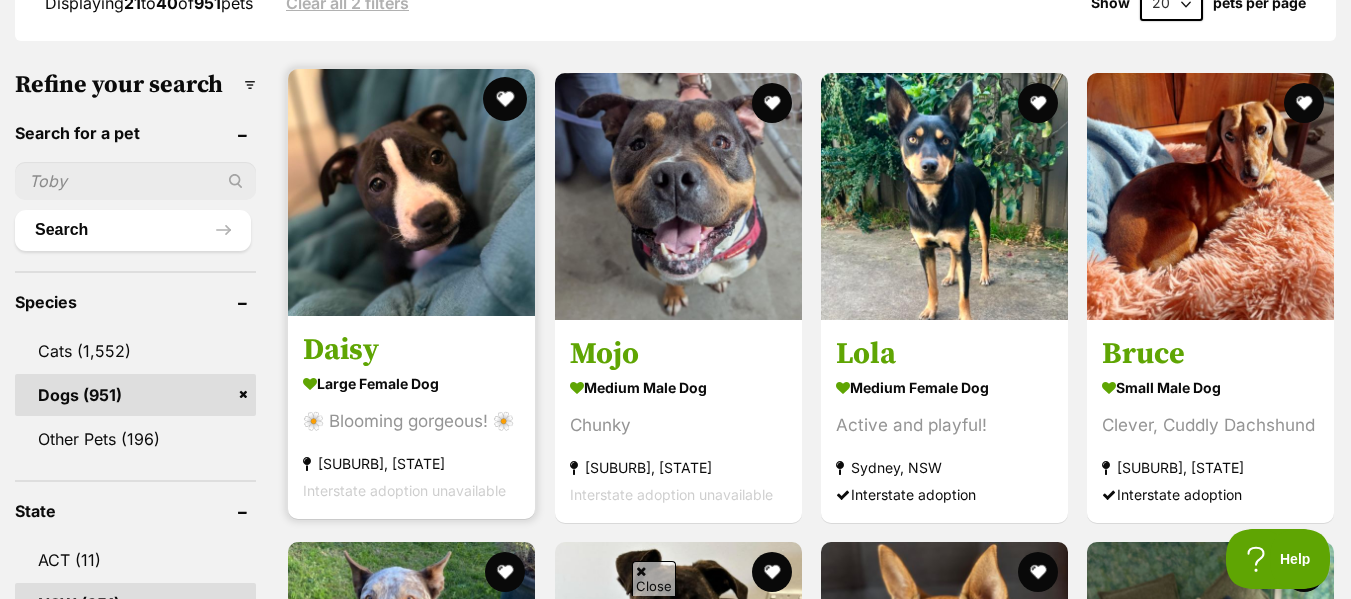 click at bounding box center (506, 99) 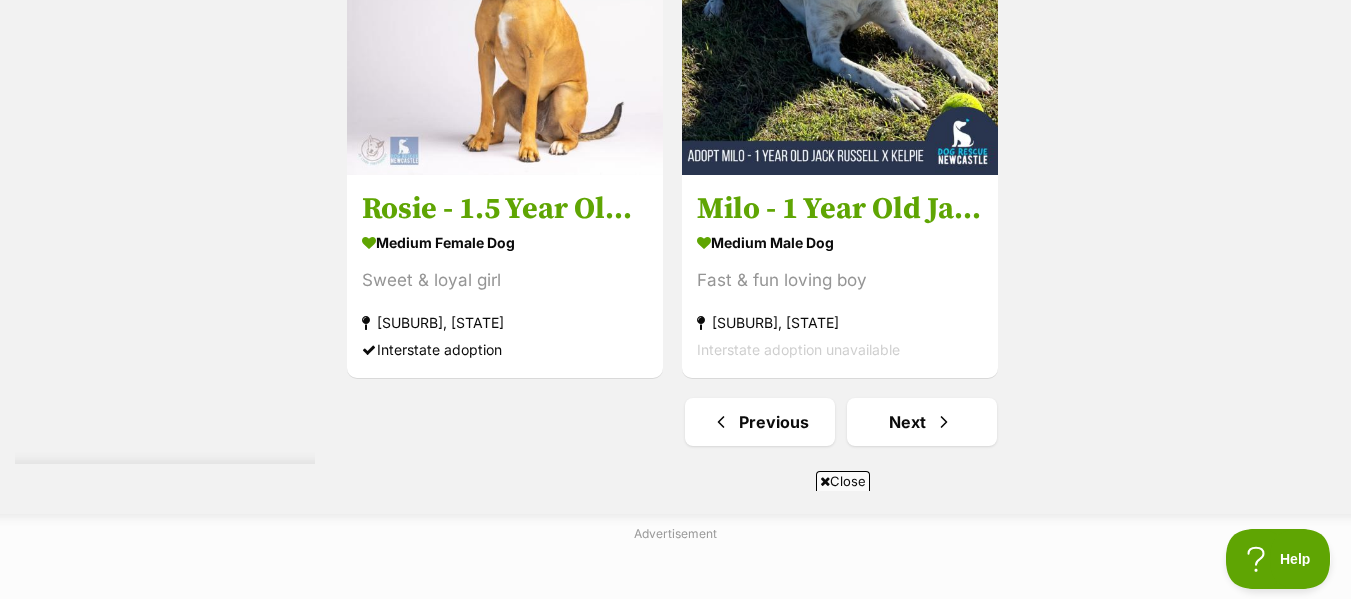 scroll, scrollTop: 4964, scrollLeft: 0, axis: vertical 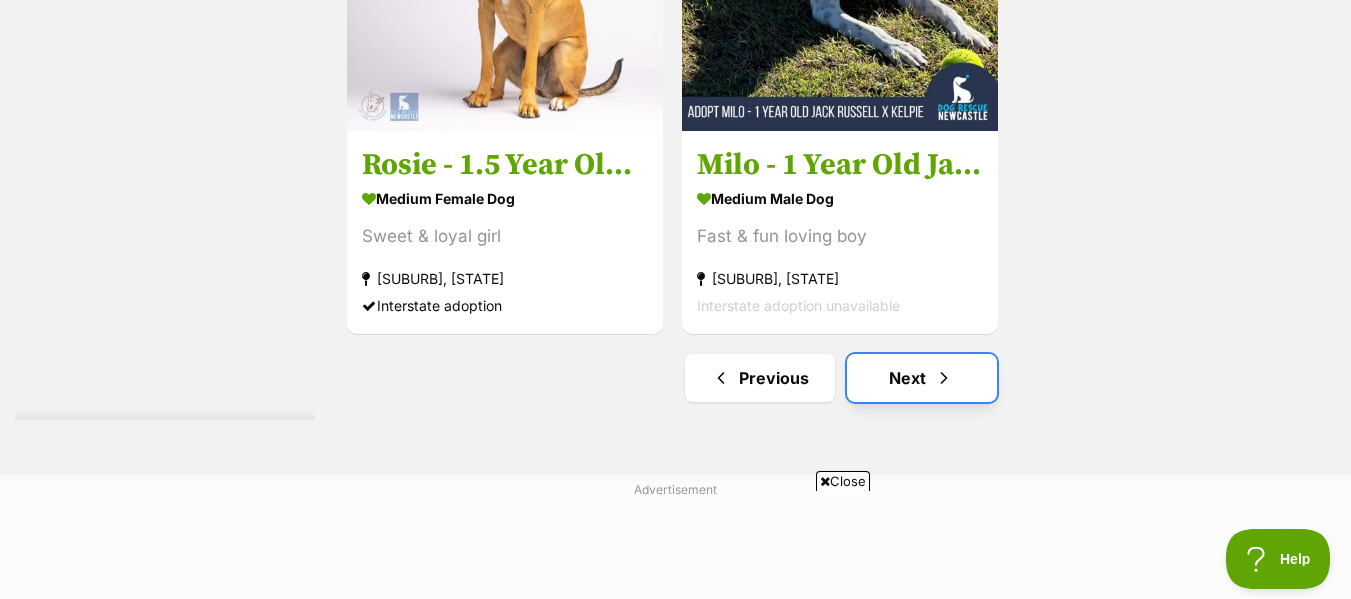 click on "Next" at bounding box center [922, 378] 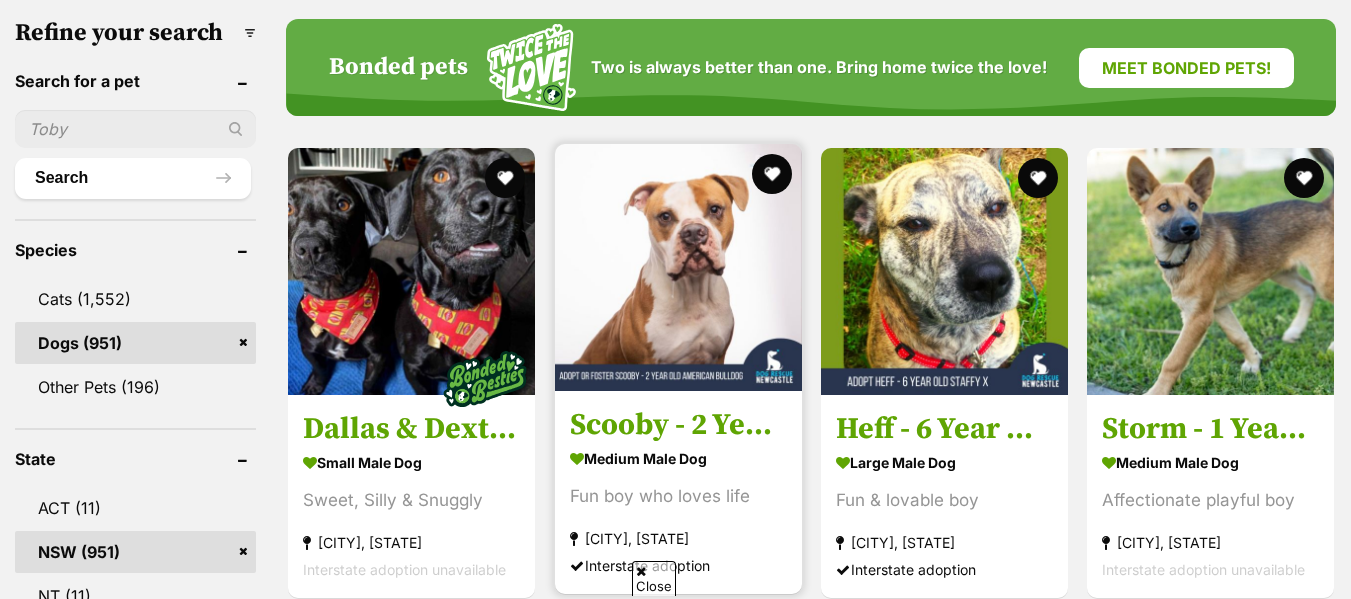 scroll, scrollTop: 0, scrollLeft: 0, axis: both 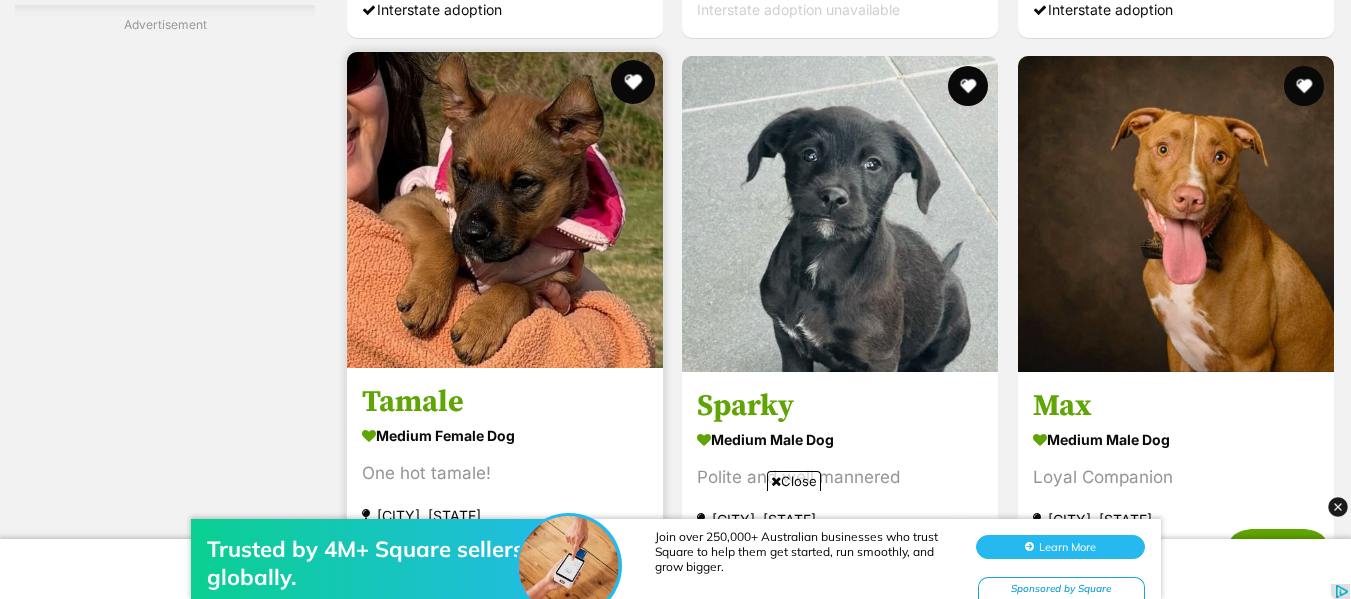 click at bounding box center [633, 82] 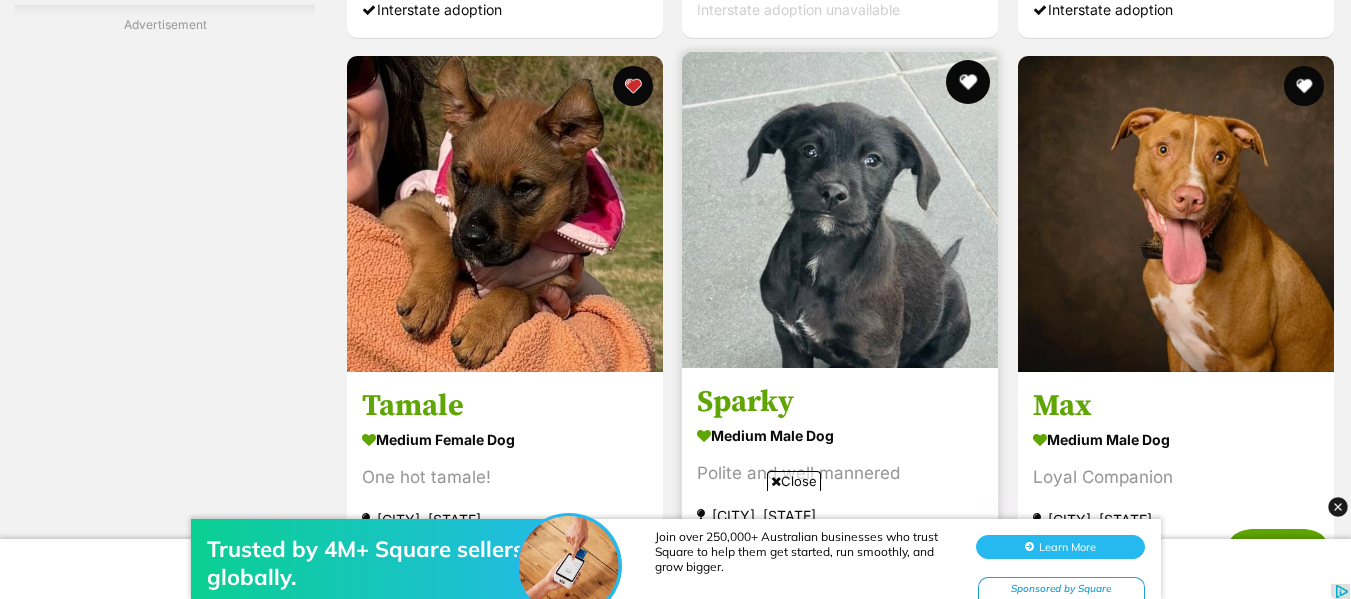 click at bounding box center [969, 82] 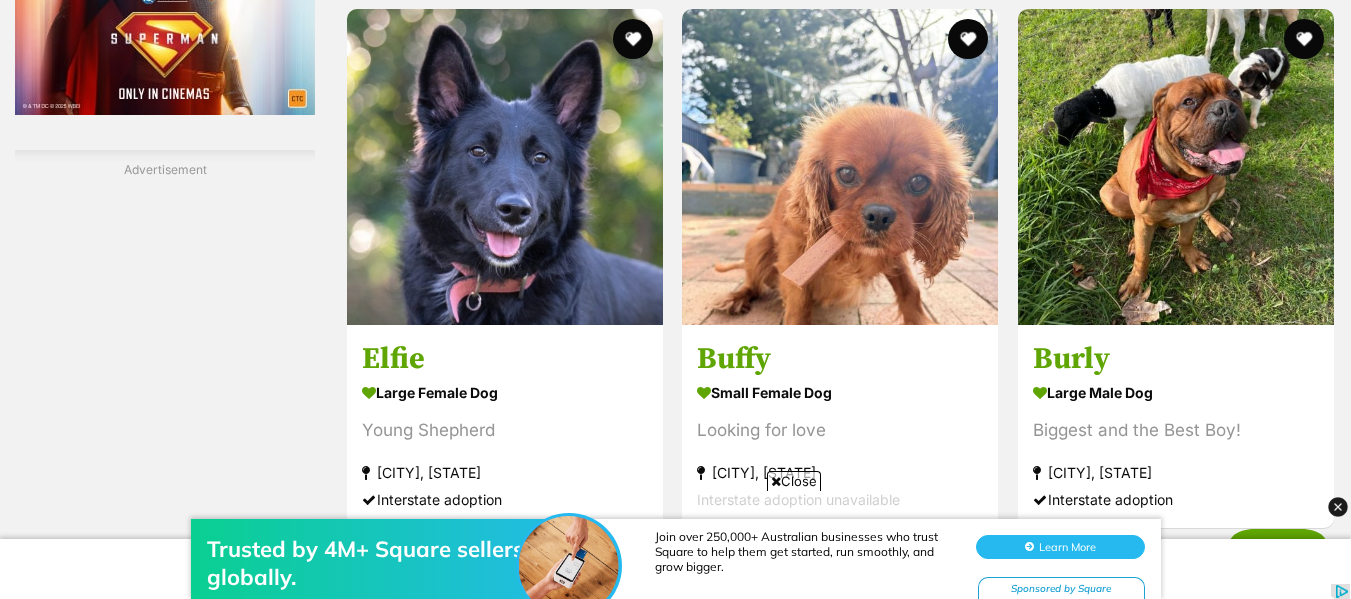 scroll, scrollTop: 3520, scrollLeft: 0, axis: vertical 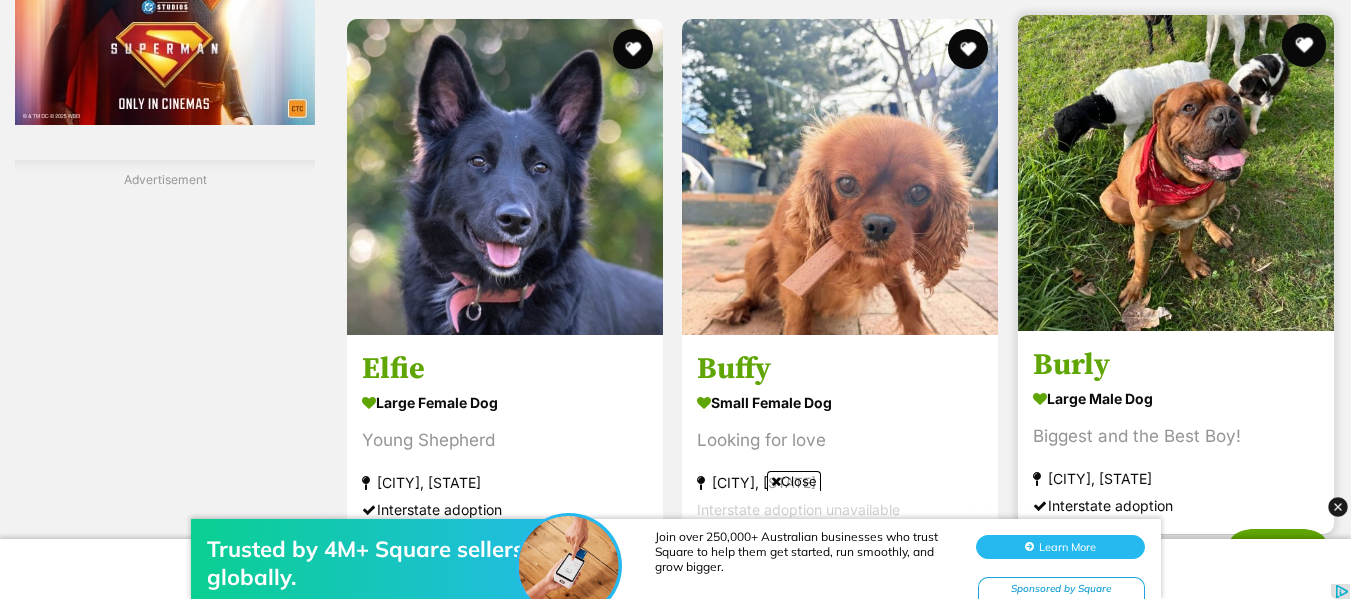 click at bounding box center [1304, 45] 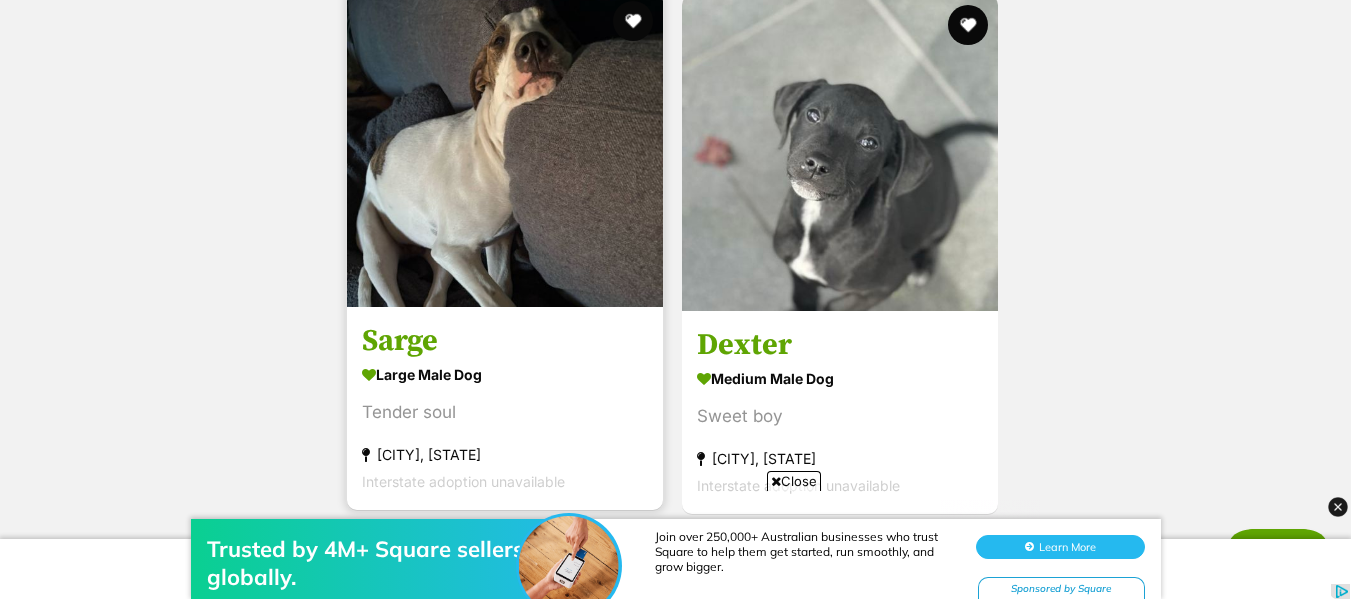 scroll, scrollTop: 4972, scrollLeft: 0, axis: vertical 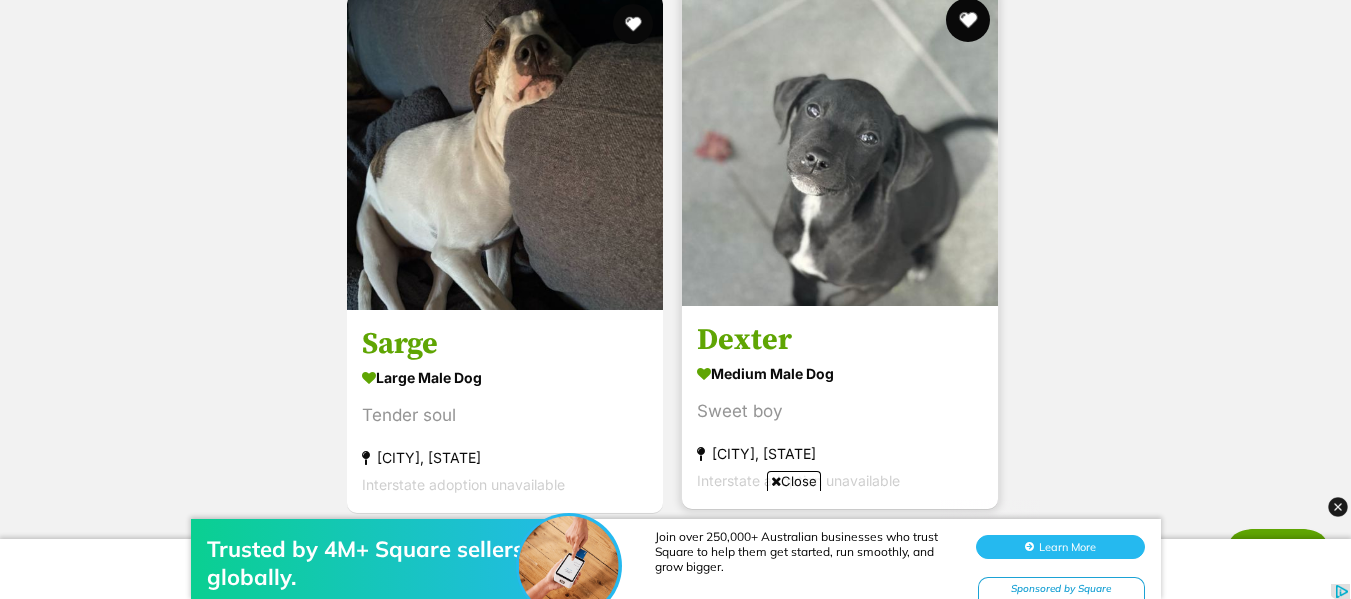 click at bounding box center [969, 20] 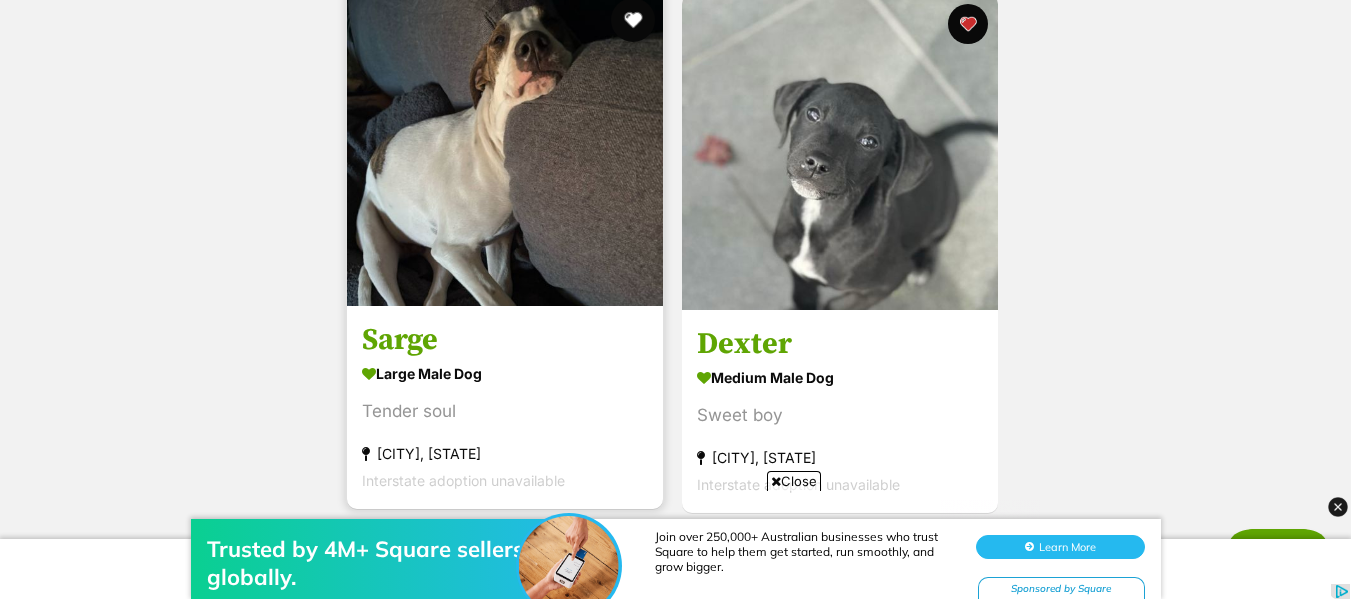 click at bounding box center [633, 20] 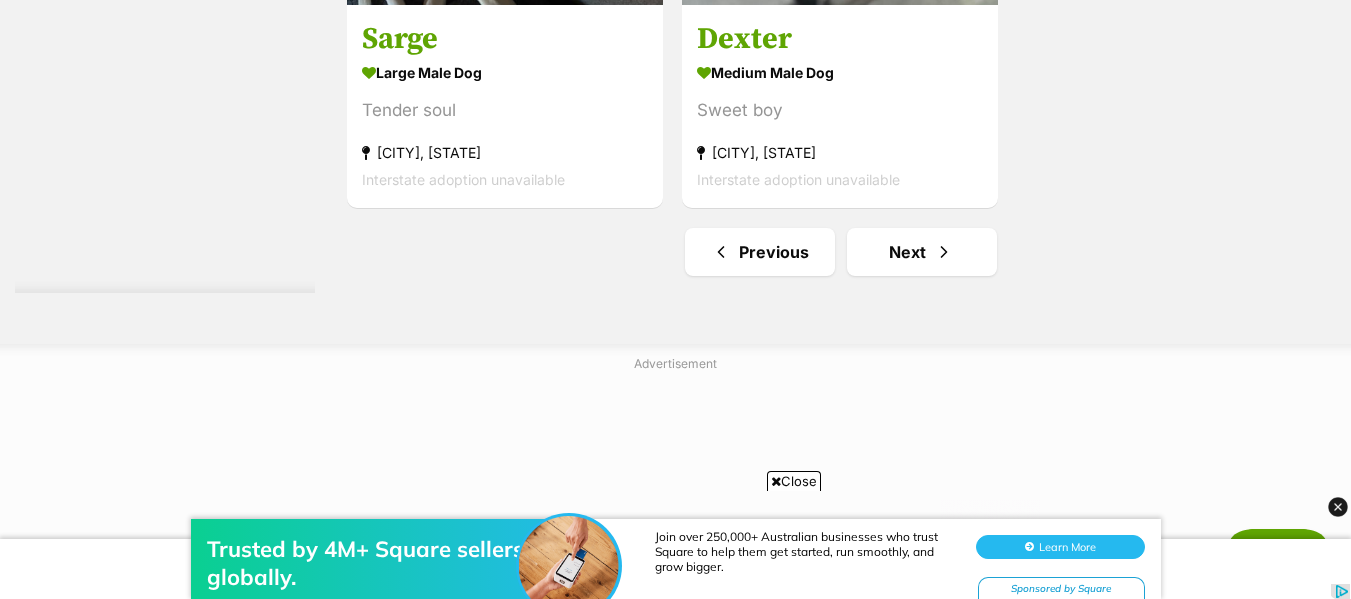 scroll, scrollTop: 5282, scrollLeft: 0, axis: vertical 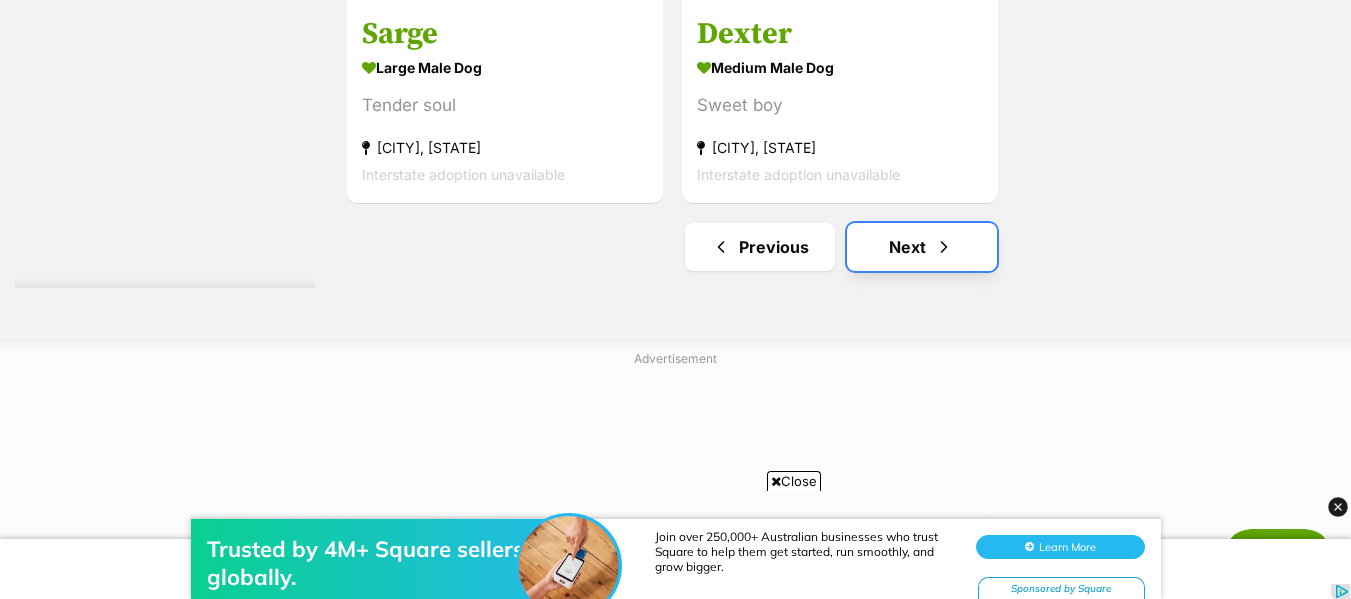 click on "Next" at bounding box center (922, 247) 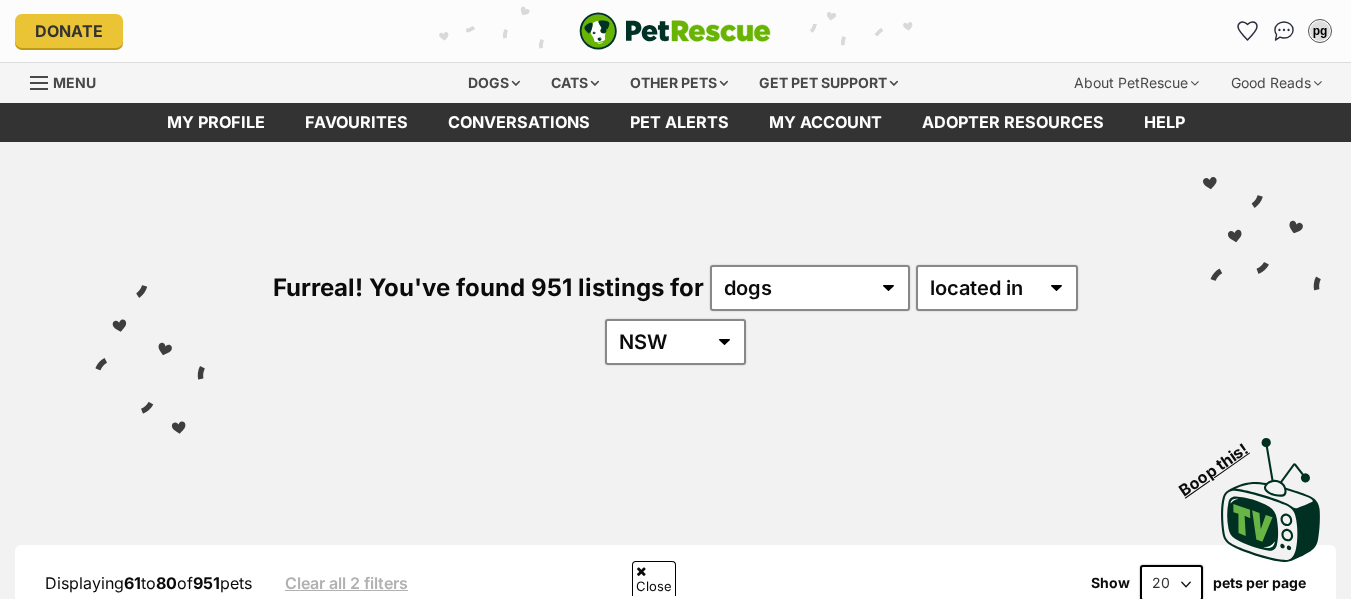 scroll, scrollTop: 349, scrollLeft: 0, axis: vertical 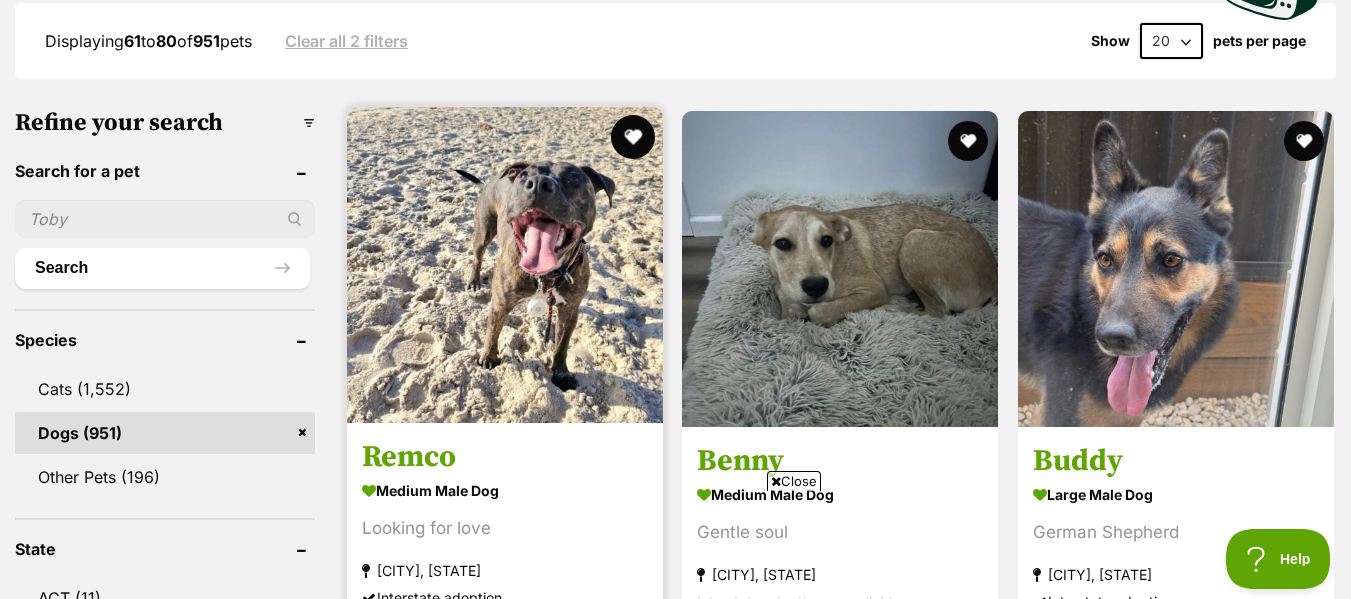 click at bounding box center [633, 137] 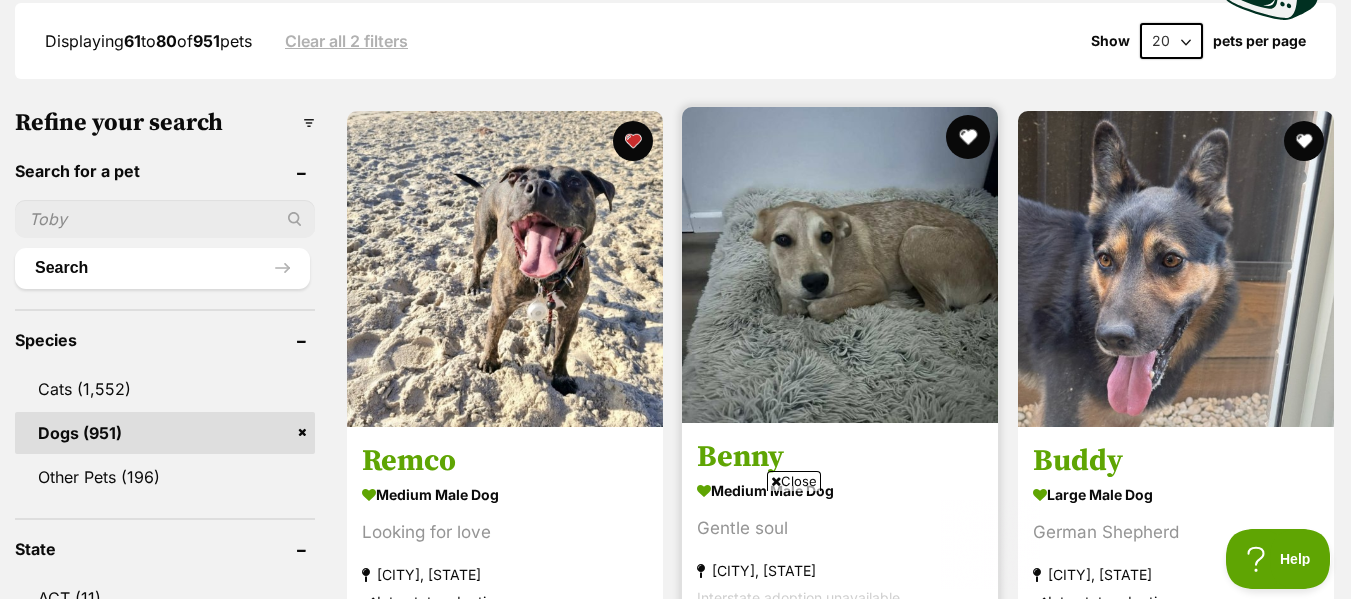 click at bounding box center (969, 137) 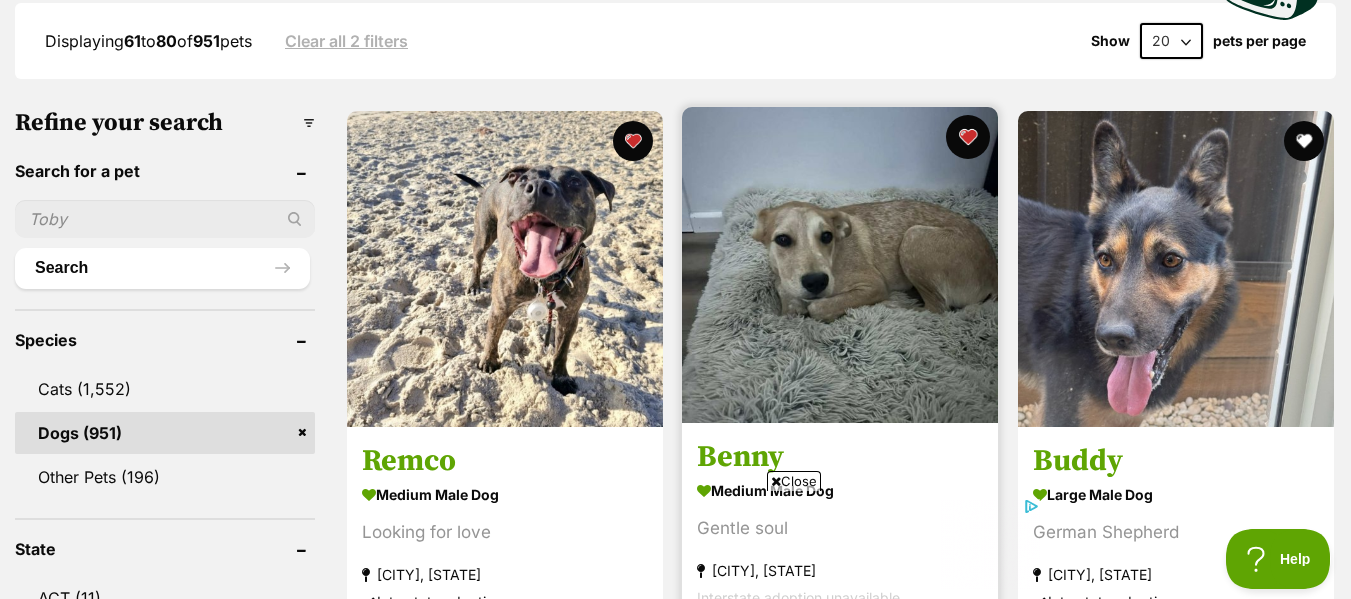 scroll, scrollTop: 0, scrollLeft: 0, axis: both 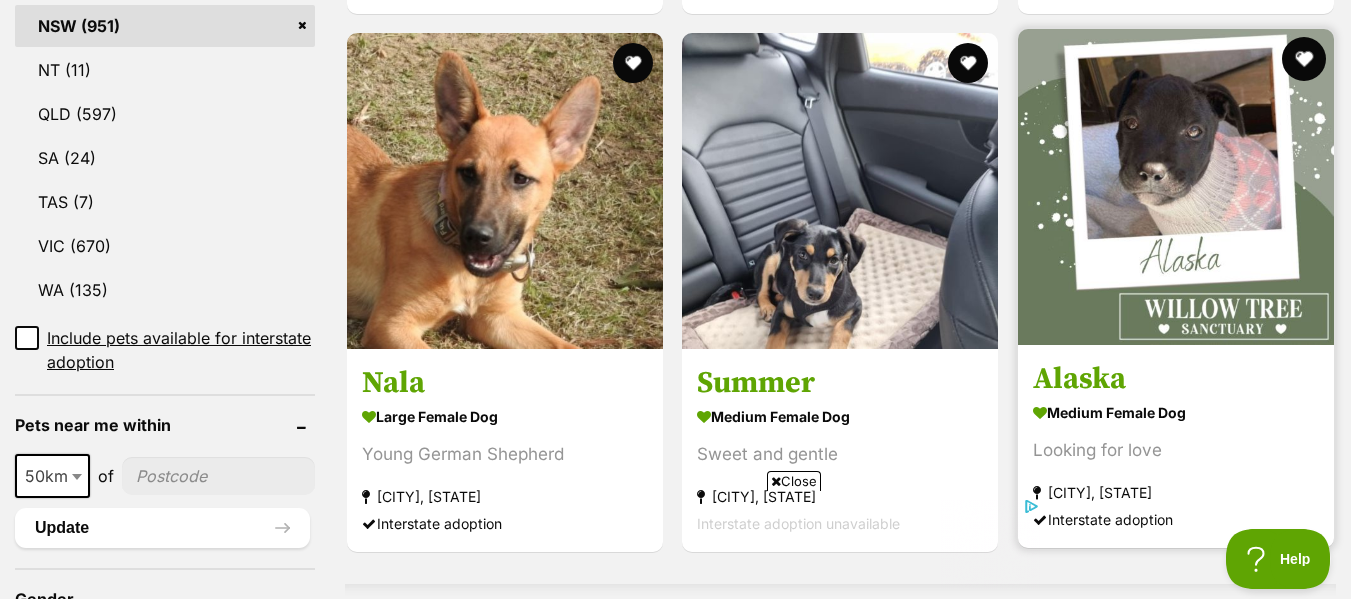 click at bounding box center (1304, 59) 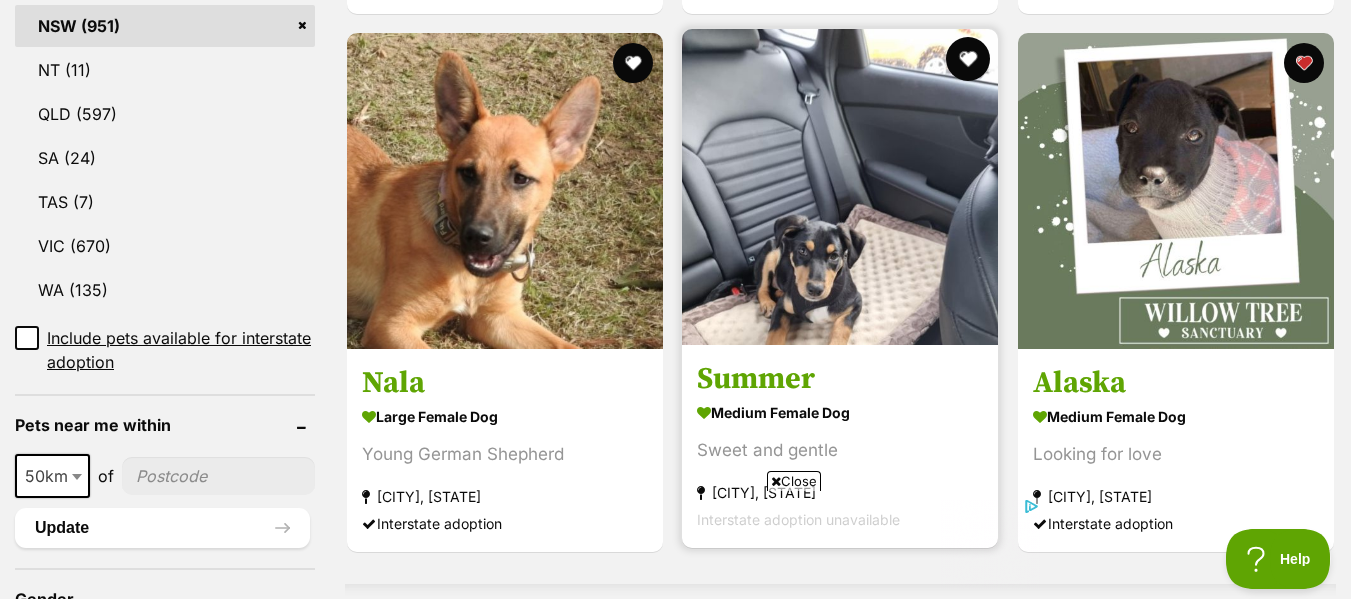 click at bounding box center [969, 59] 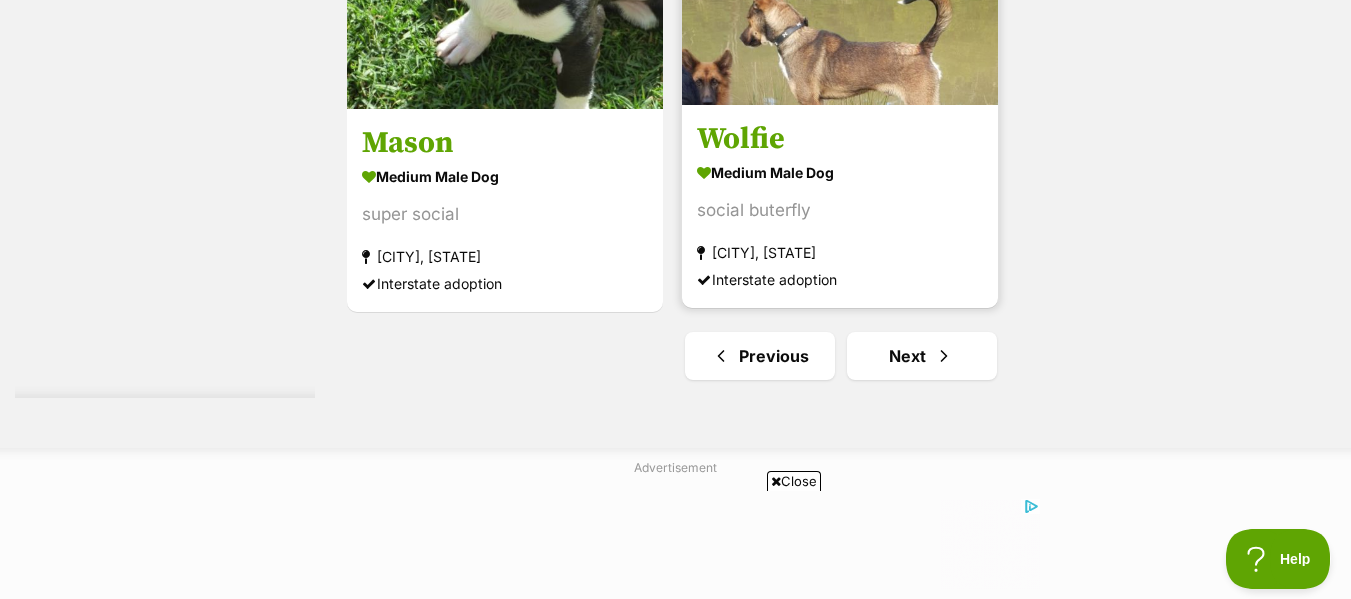 scroll, scrollTop: 4996, scrollLeft: 0, axis: vertical 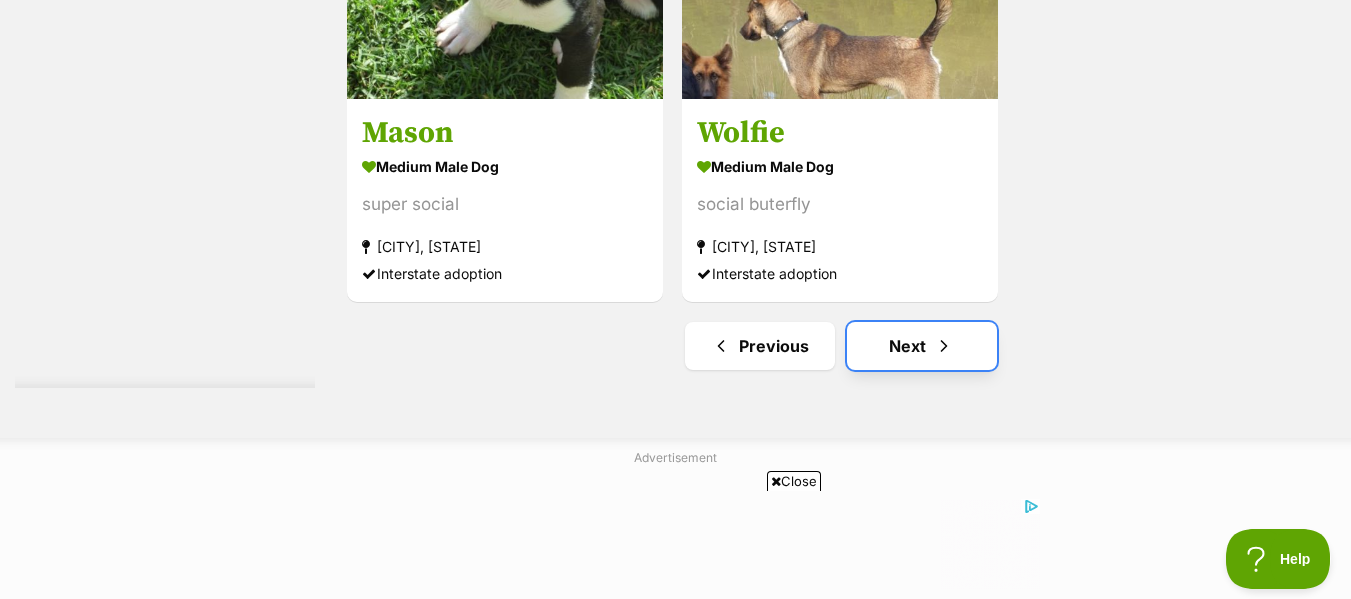 click on "Next" at bounding box center [922, 346] 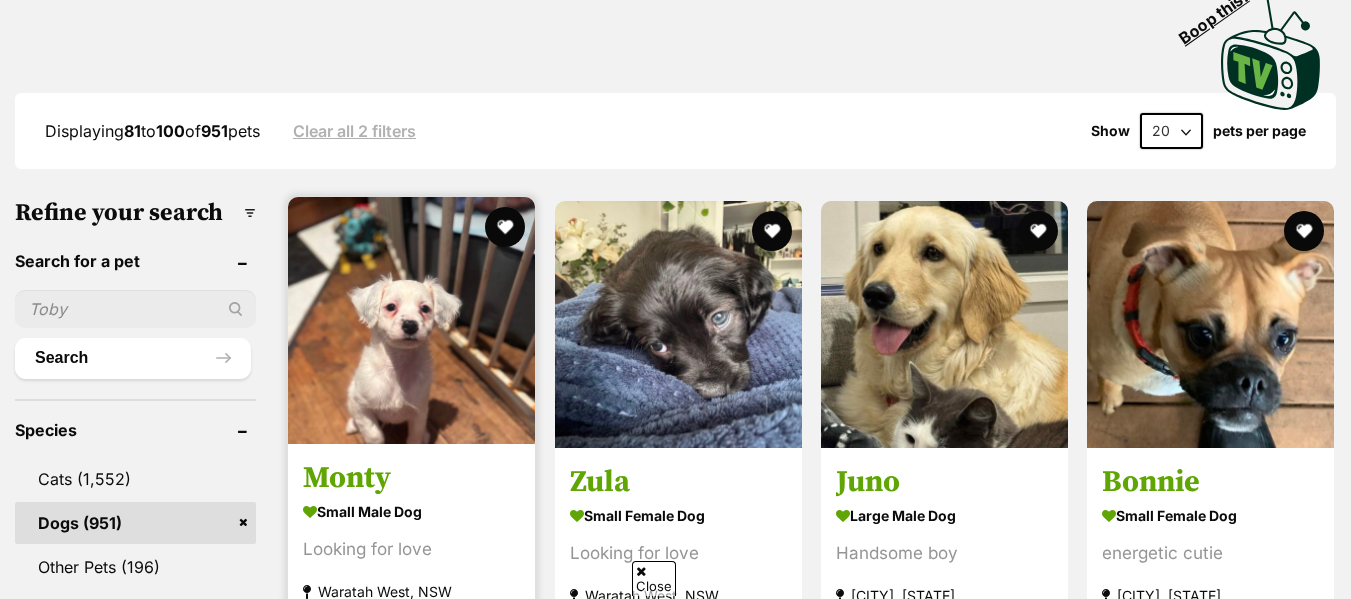 scroll, scrollTop: 537, scrollLeft: 0, axis: vertical 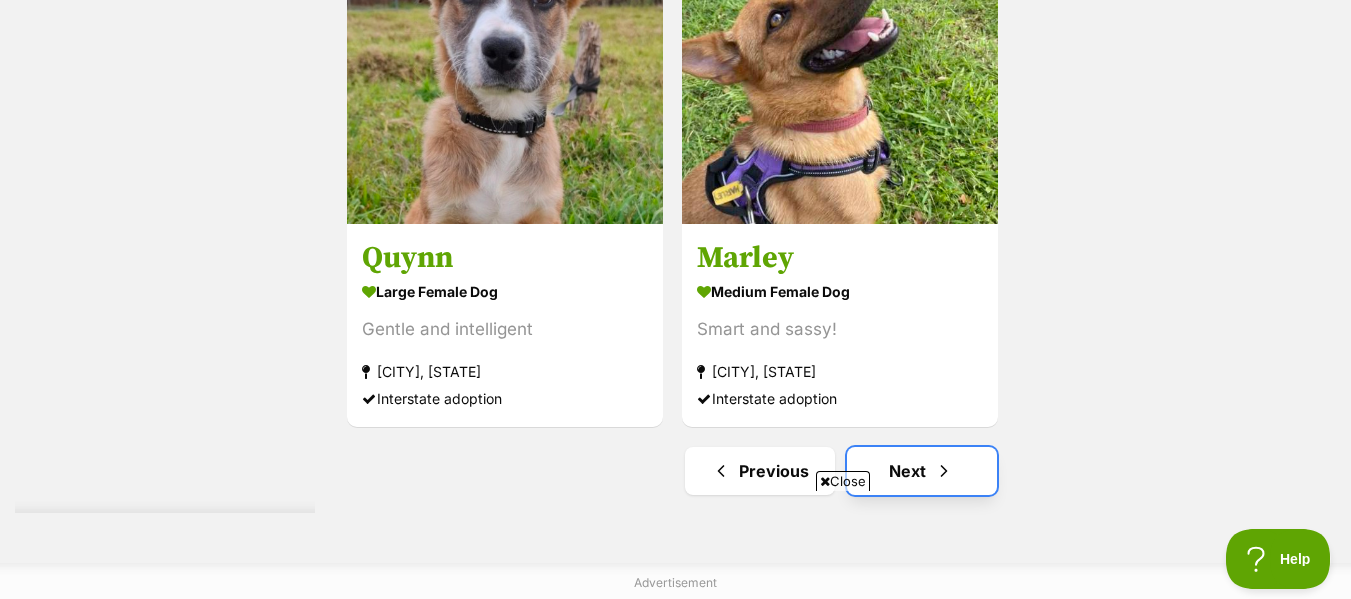 click on "Next" at bounding box center (922, 471) 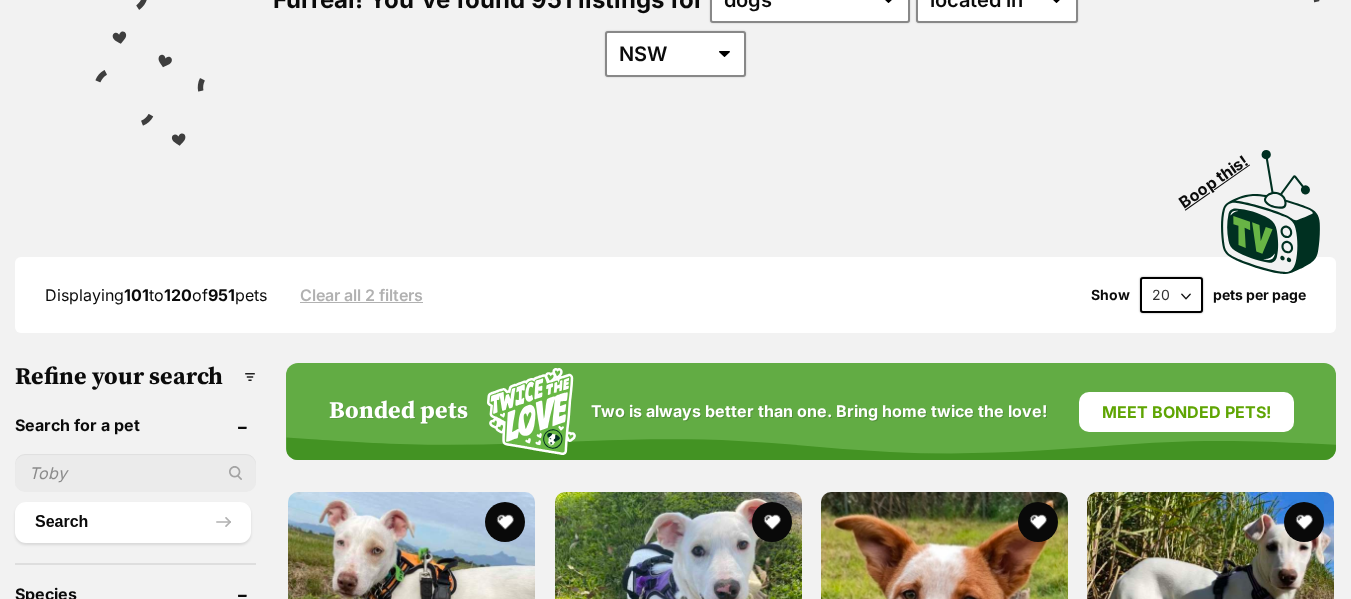 scroll, scrollTop: 288, scrollLeft: 0, axis: vertical 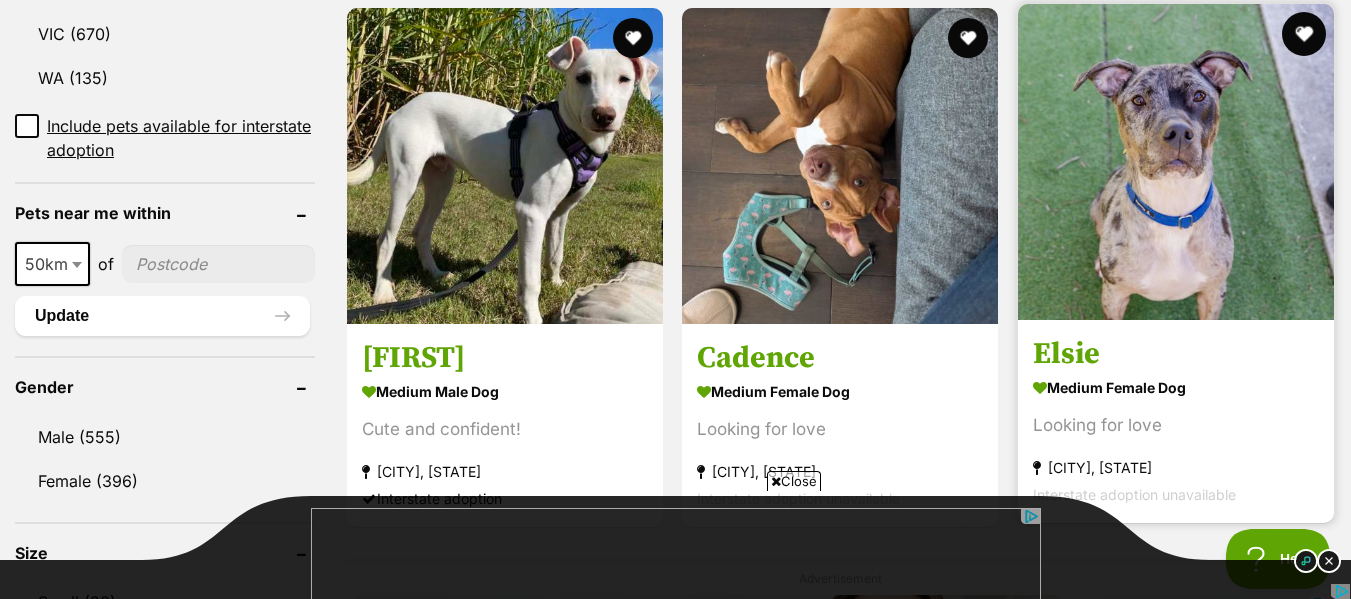 click at bounding box center (1304, 34) 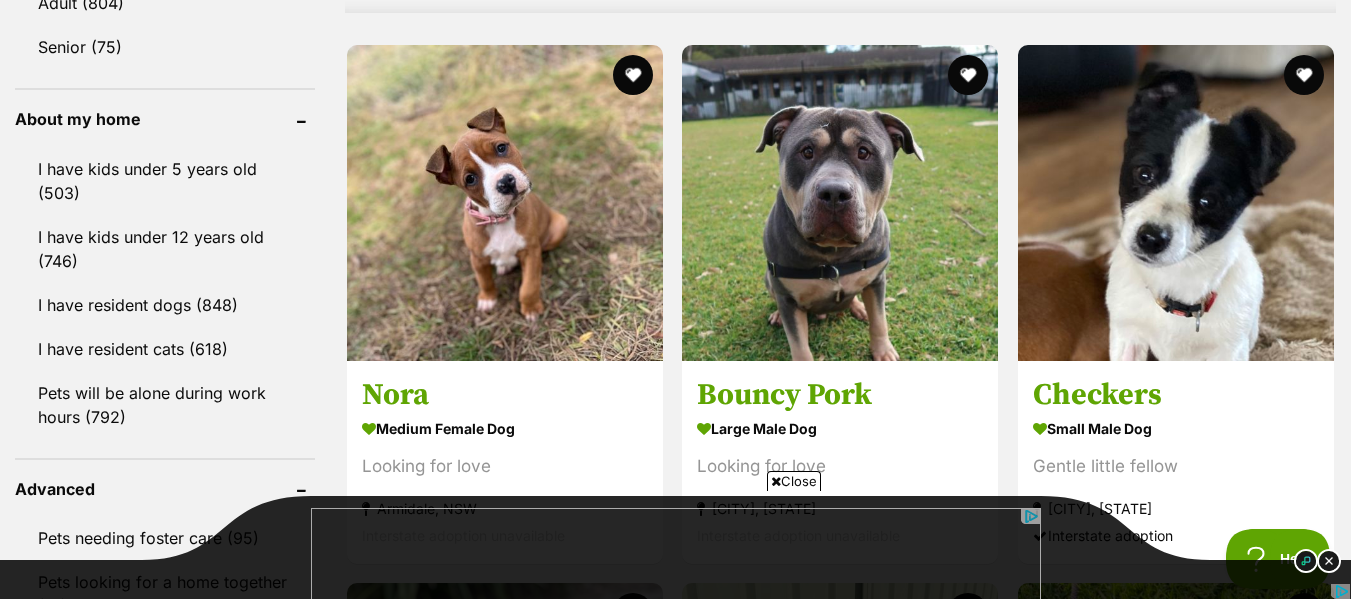 scroll, scrollTop: 2225, scrollLeft: 0, axis: vertical 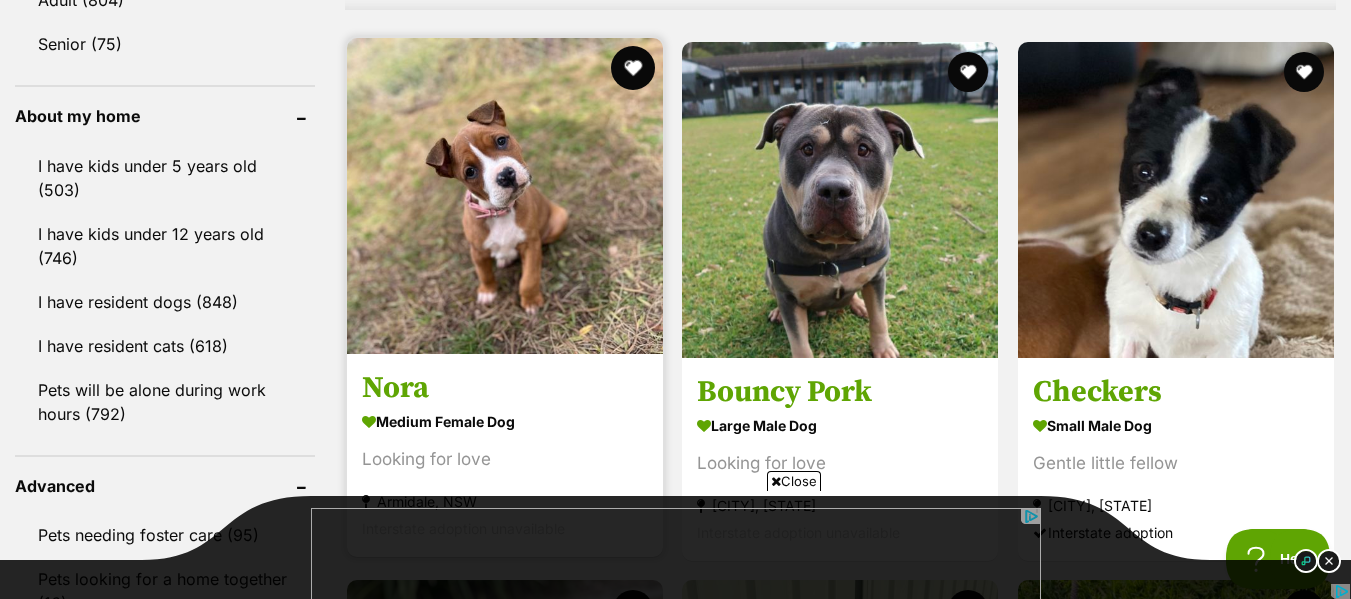 click at bounding box center [633, 68] 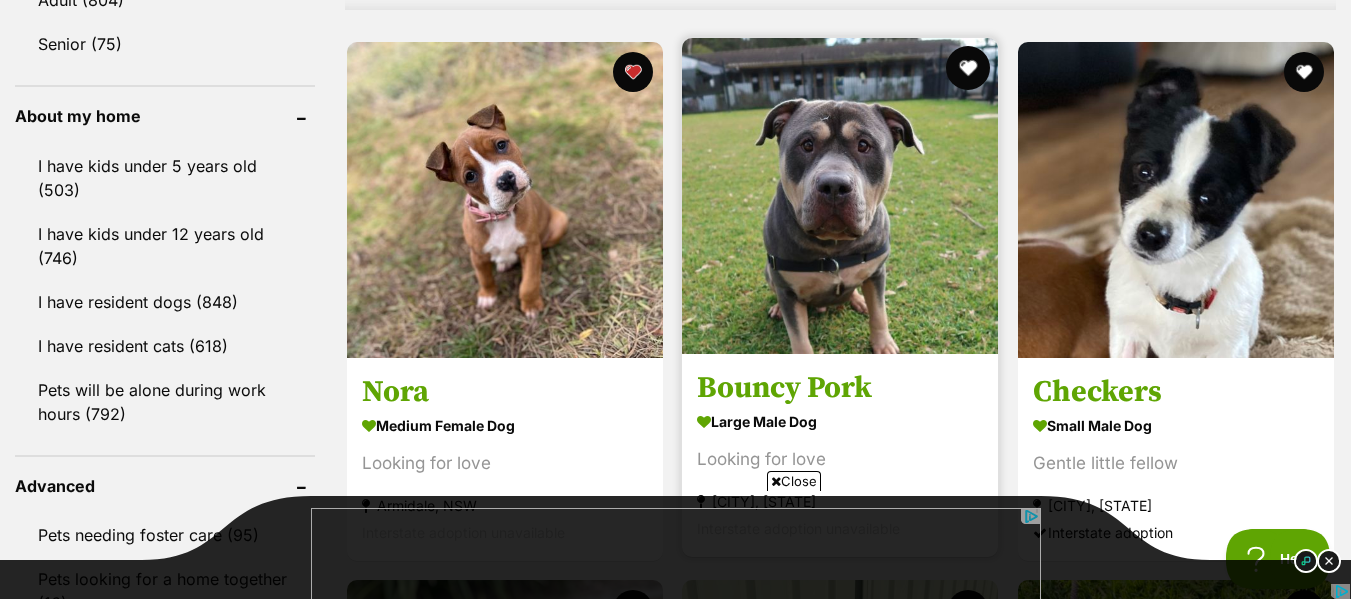 click at bounding box center (969, 68) 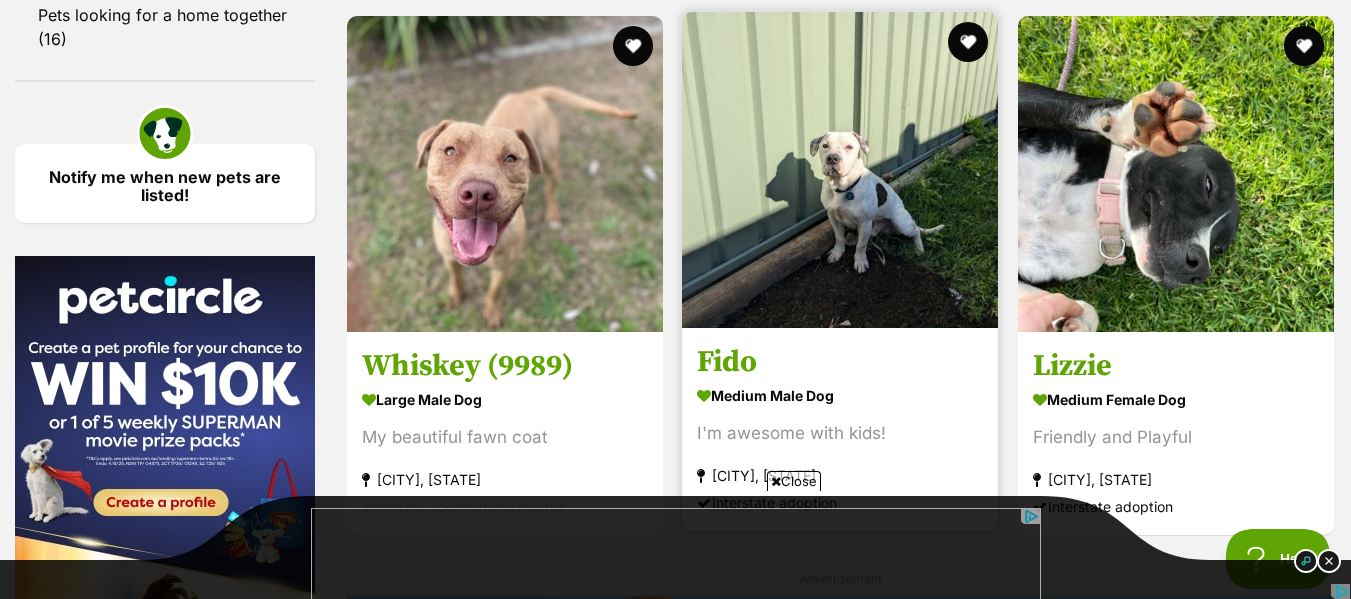 scroll, scrollTop: 2788, scrollLeft: 0, axis: vertical 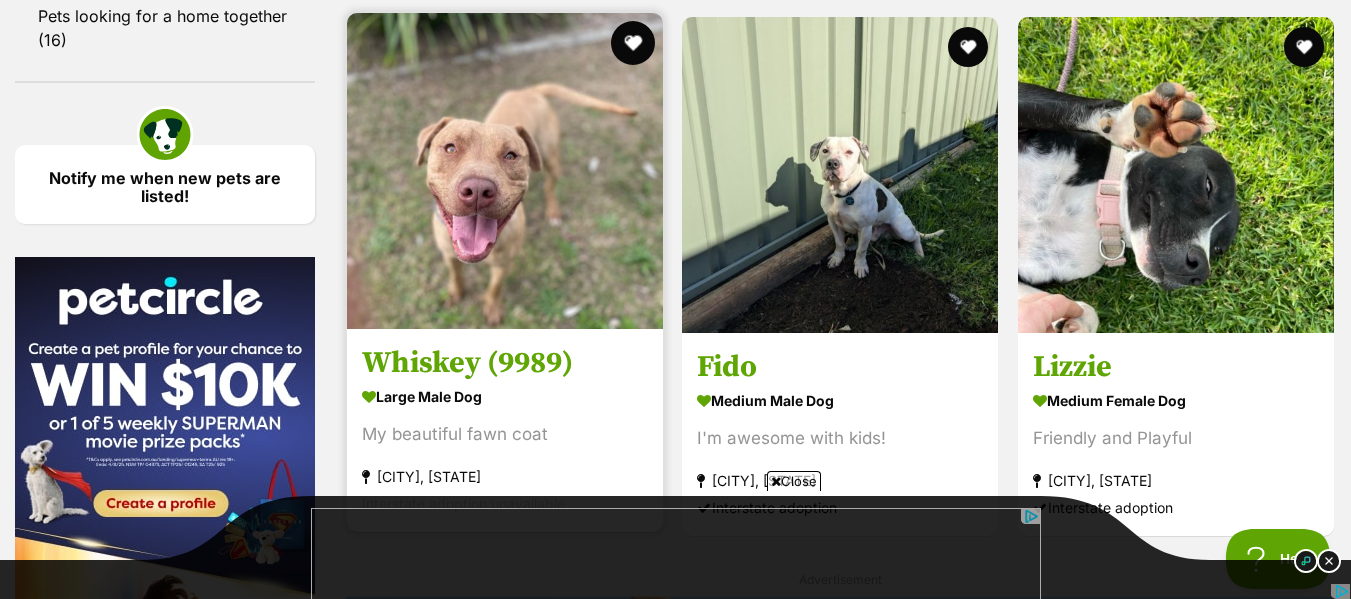 click at bounding box center (633, 43) 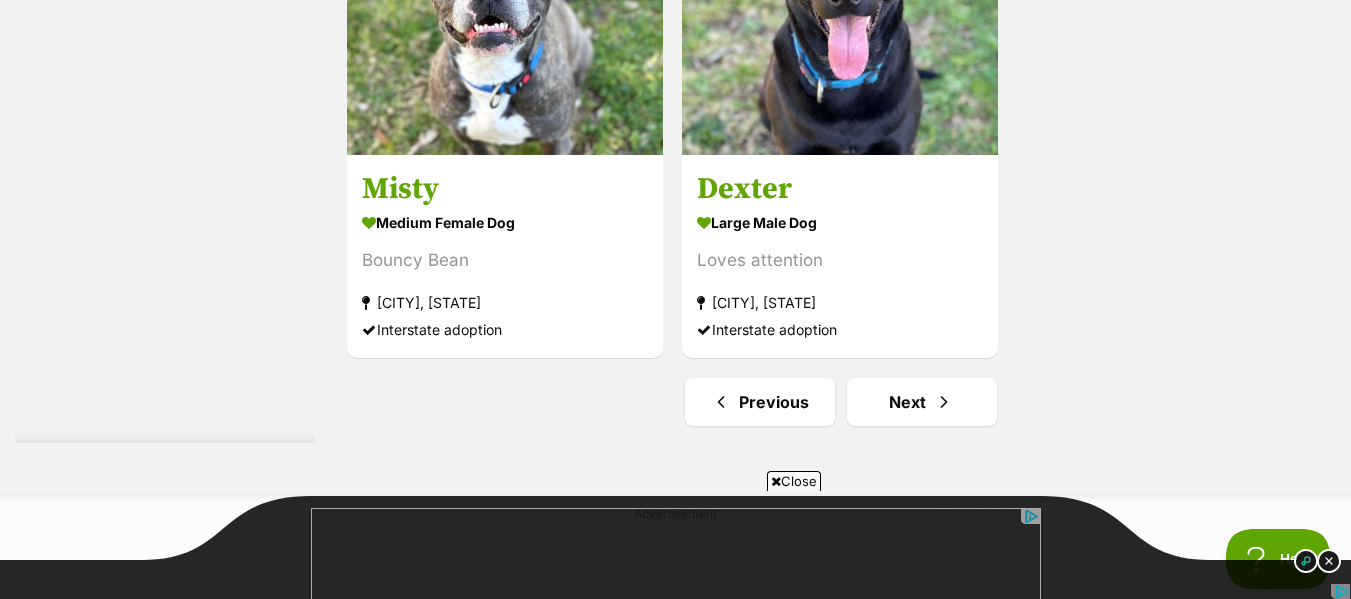 scroll, scrollTop: 5138, scrollLeft: 0, axis: vertical 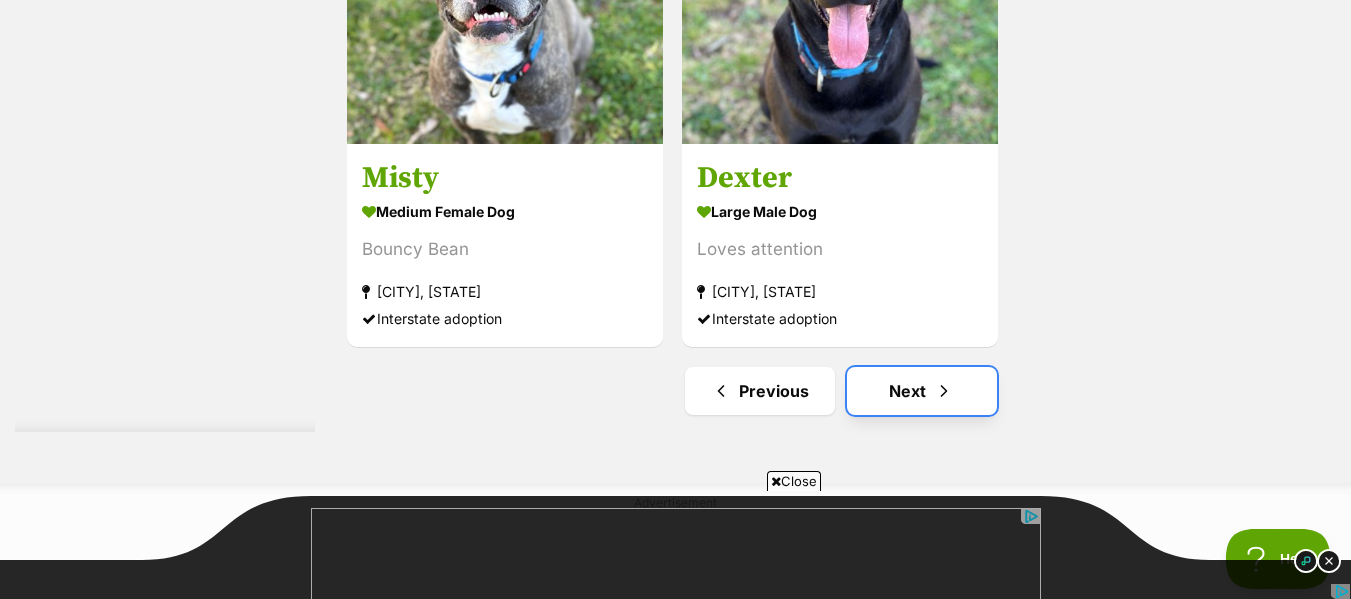 click on "Next" at bounding box center (922, 391) 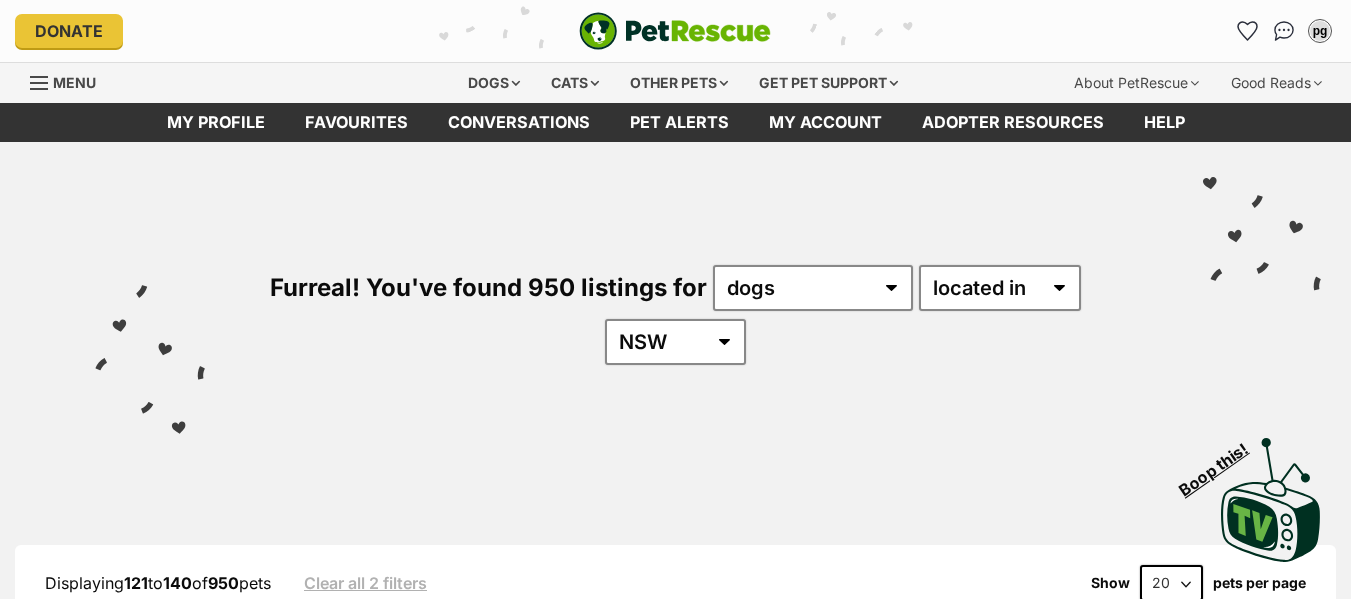 scroll, scrollTop: 0, scrollLeft: 0, axis: both 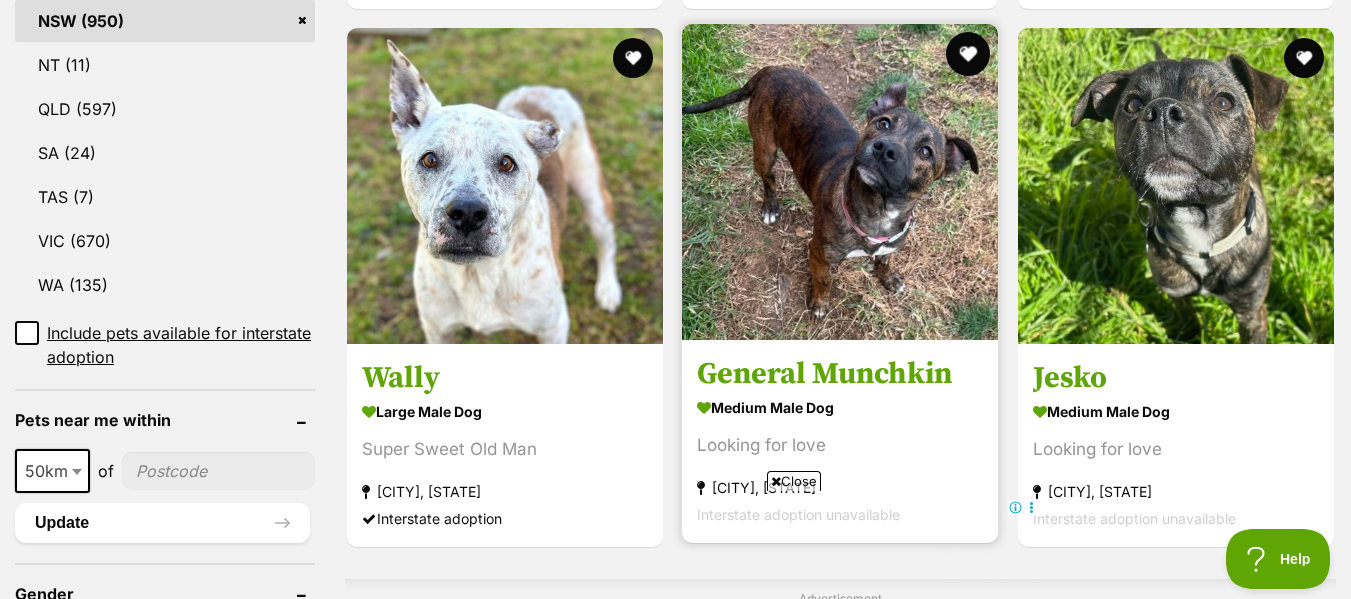 click at bounding box center [969, 54] 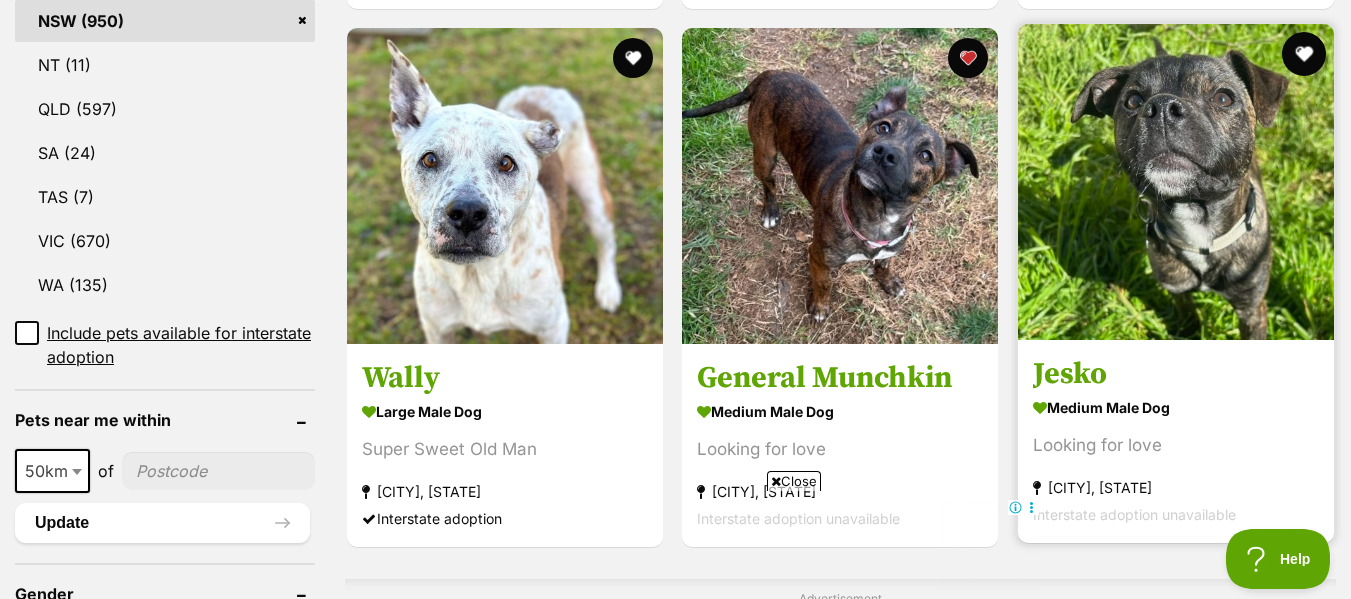click at bounding box center [1304, 54] 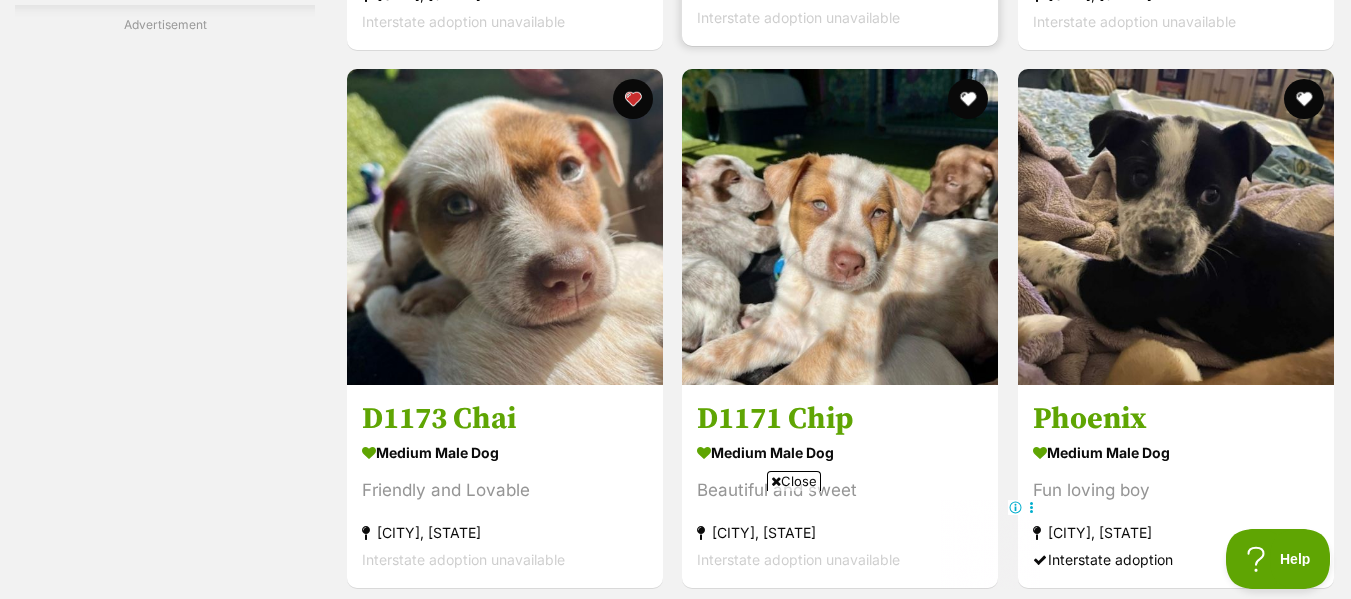 scroll, scrollTop: 3868, scrollLeft: 0, axis: vertical 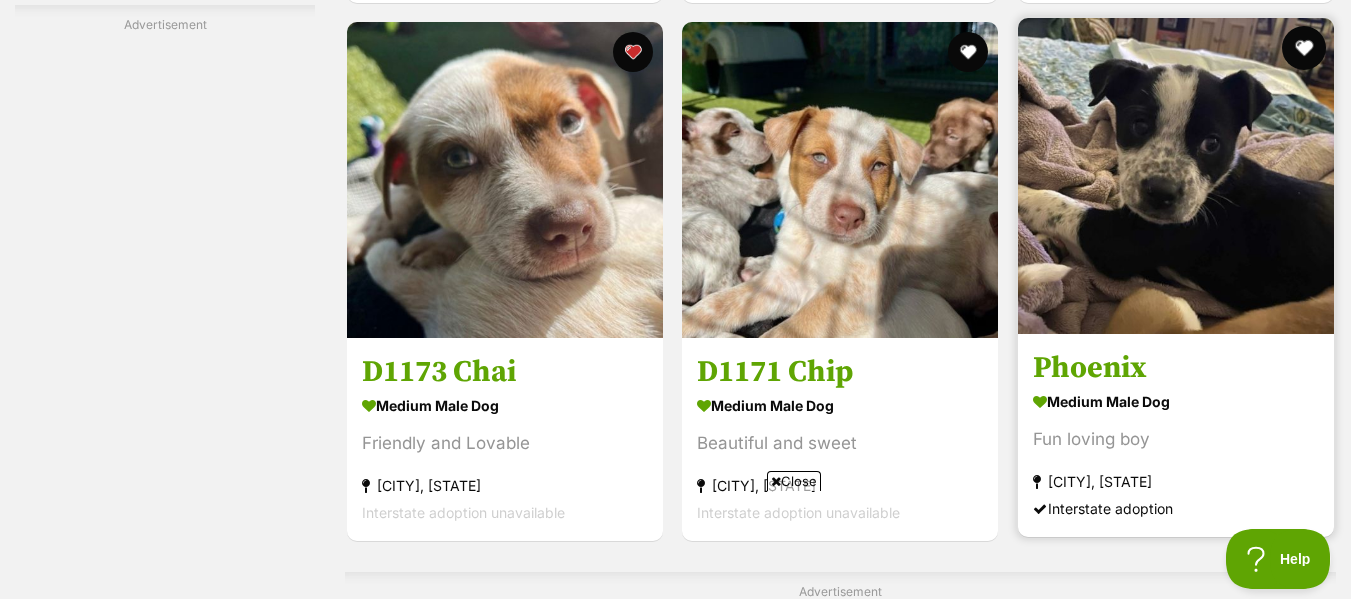 click at bounding box center (1304, 48) 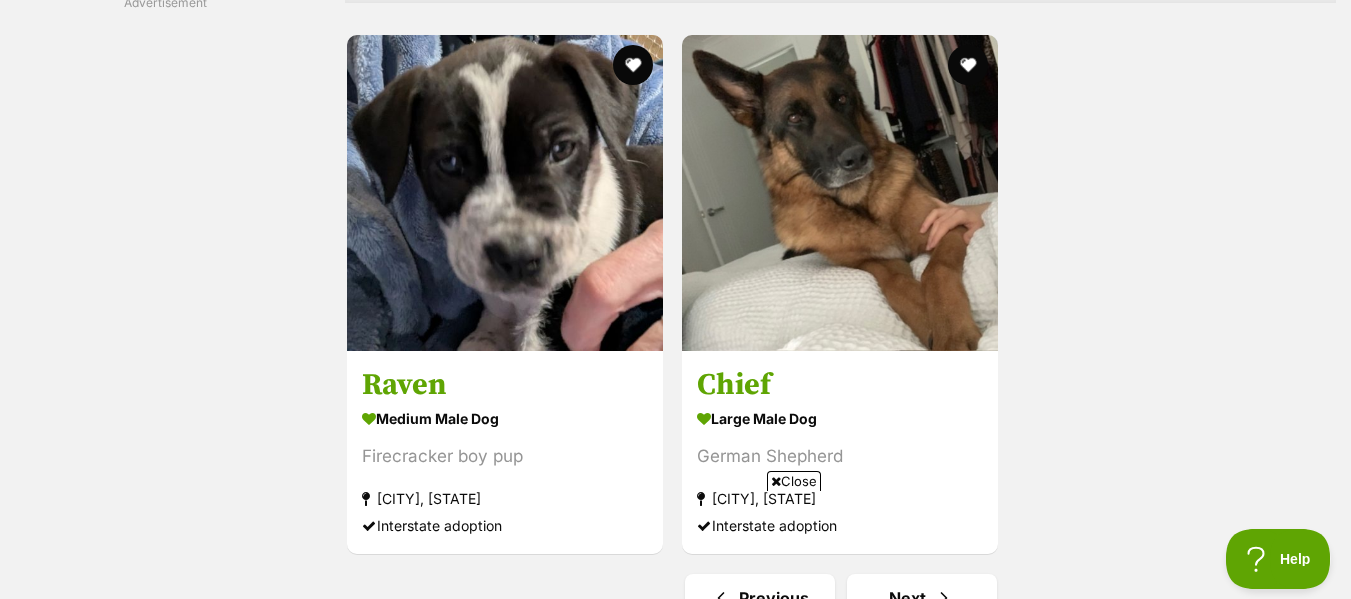 scroll, scrollTop: 4746, scrollLeft: 0, axis: vertical 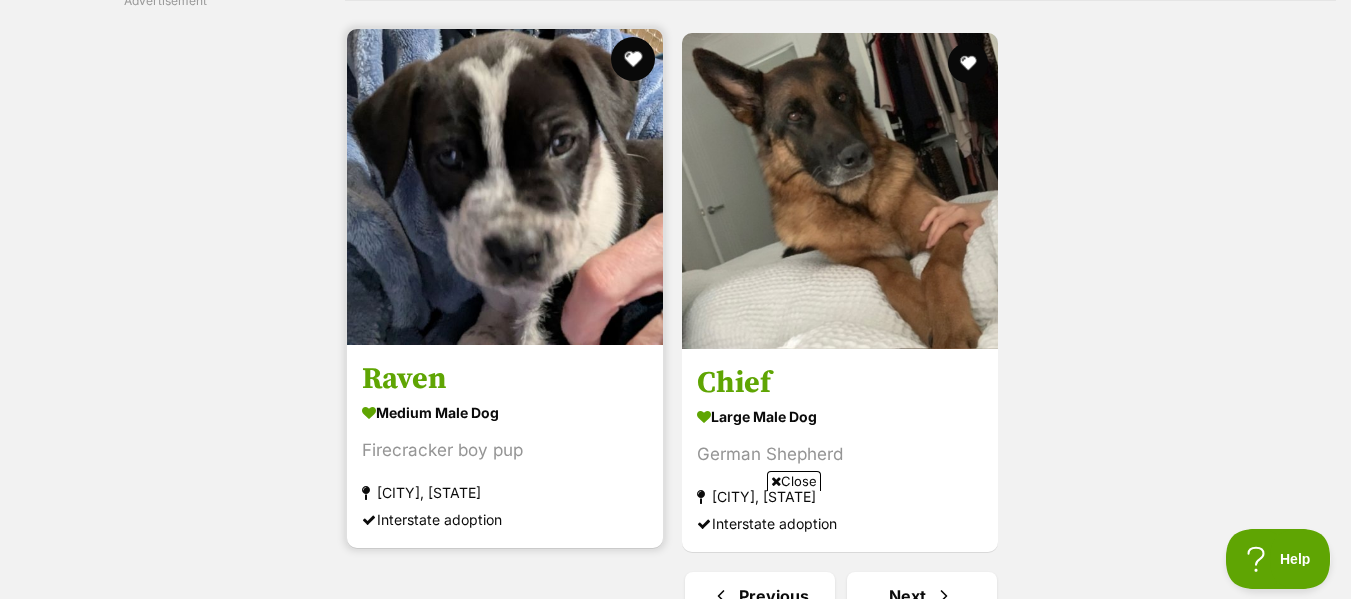 click at bounding box center (633, 59) 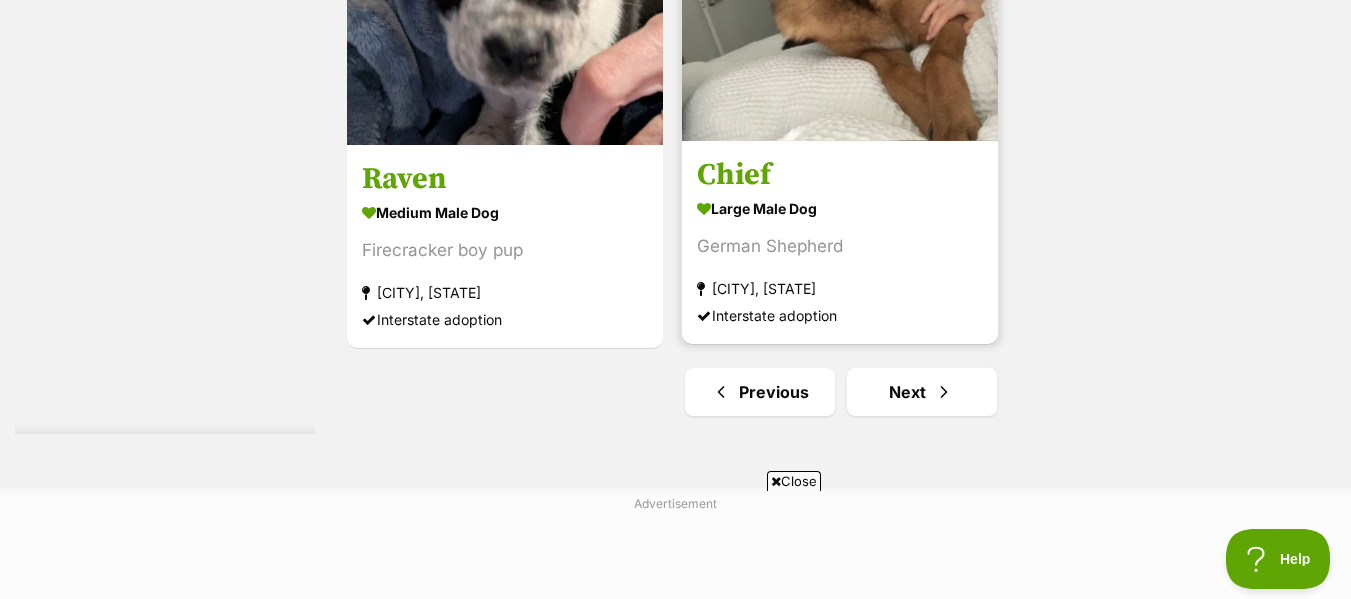 scroll, scrollTop: 5028, scrollLeft: 0, axis: vertical 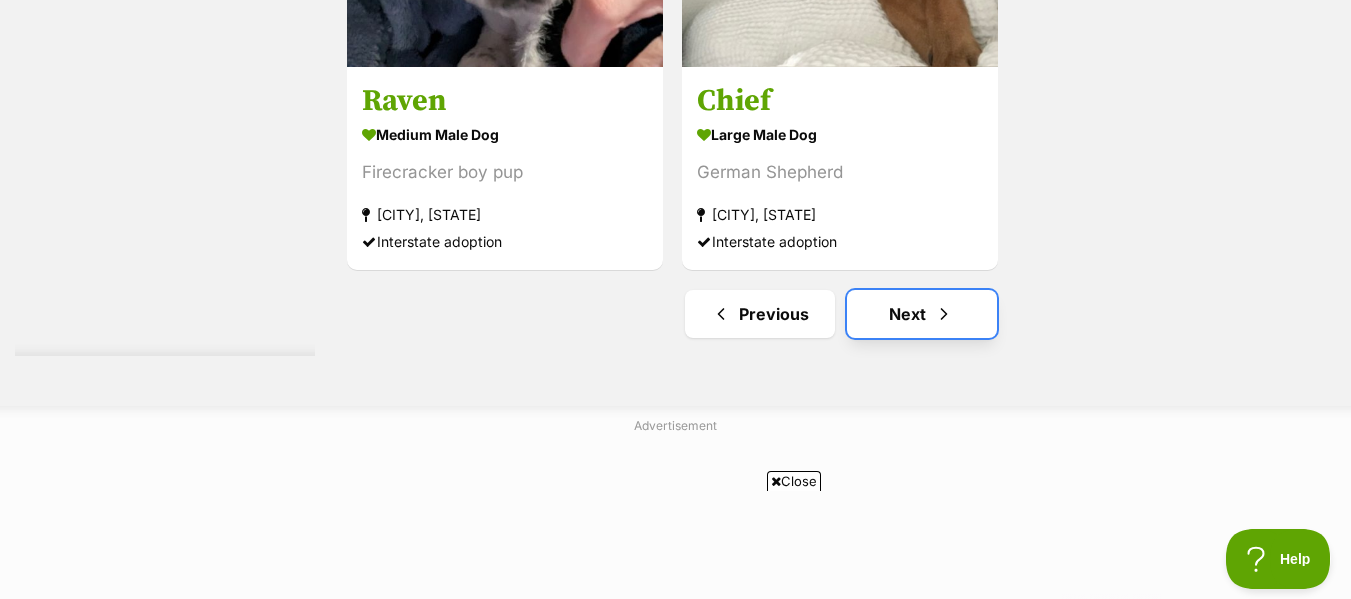 click on "Next" at bounding box center [922, 314] 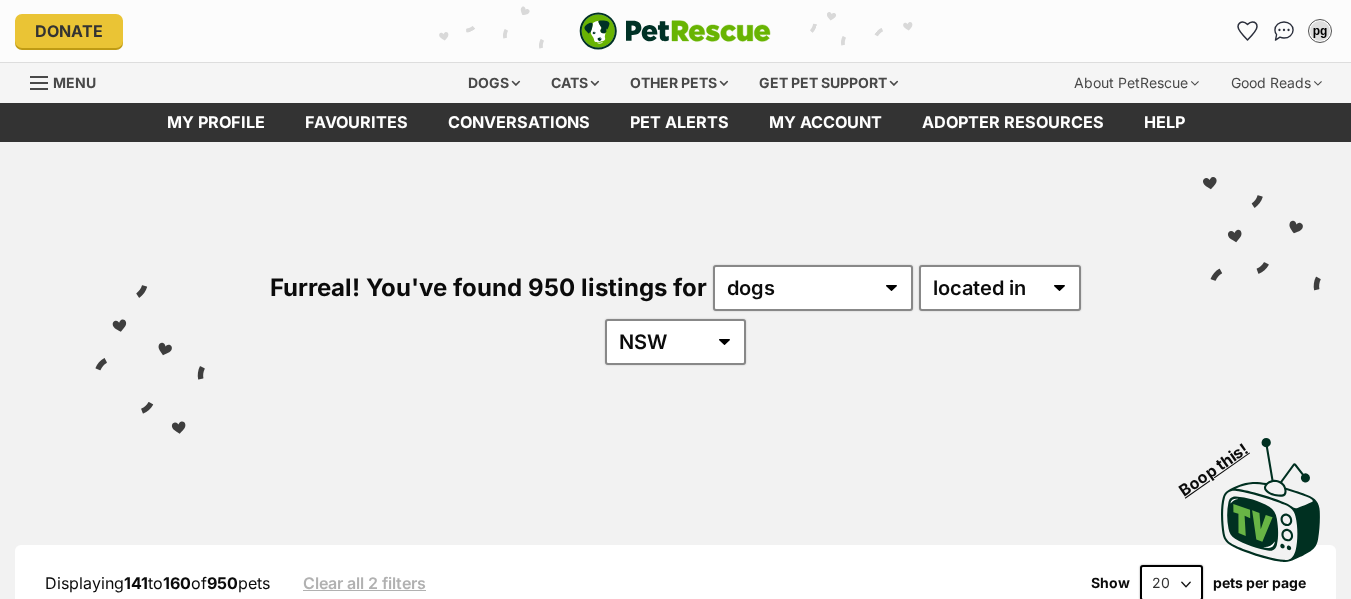scroll, scrollTop: 0, scrollLeft: 0, axis: both 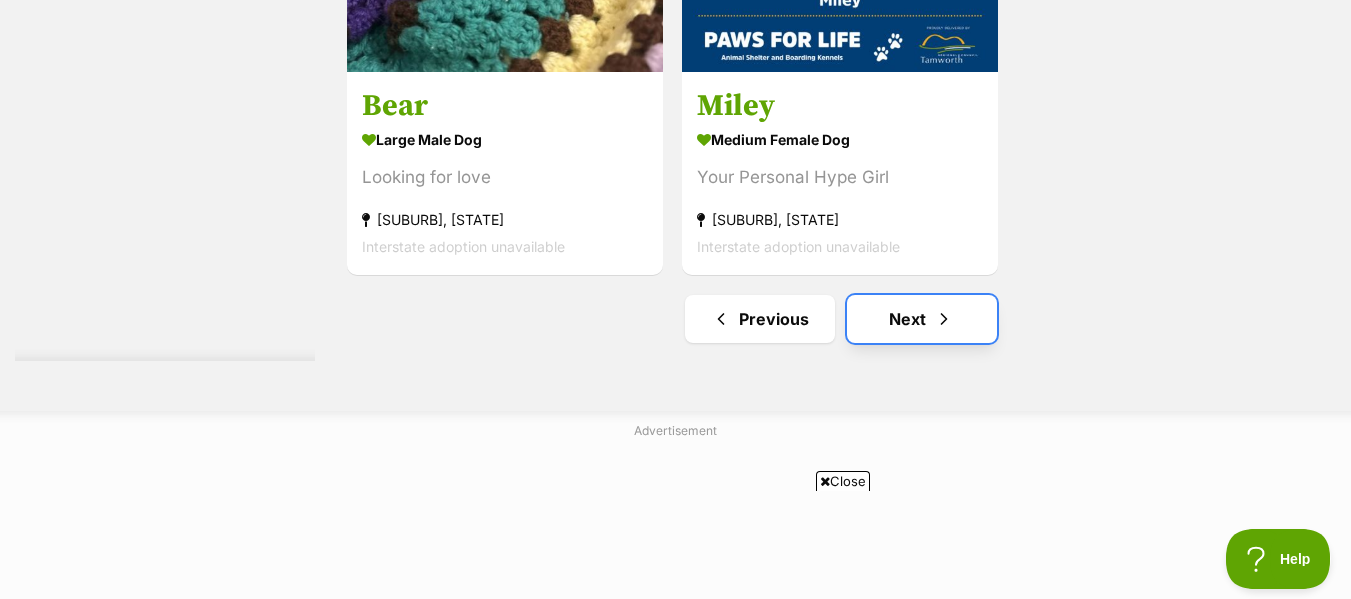 click on "Next" at bounding box center (922, 319) 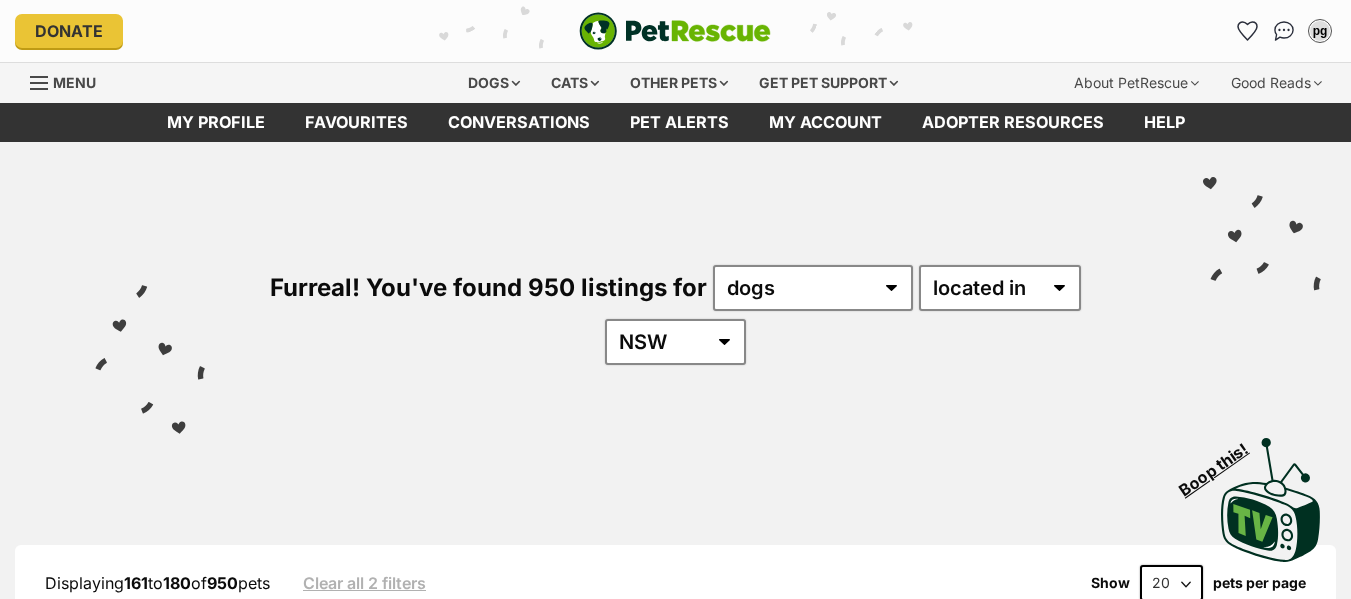 scroll, scrollTop: 0, scrollLeft: 0, axis: both 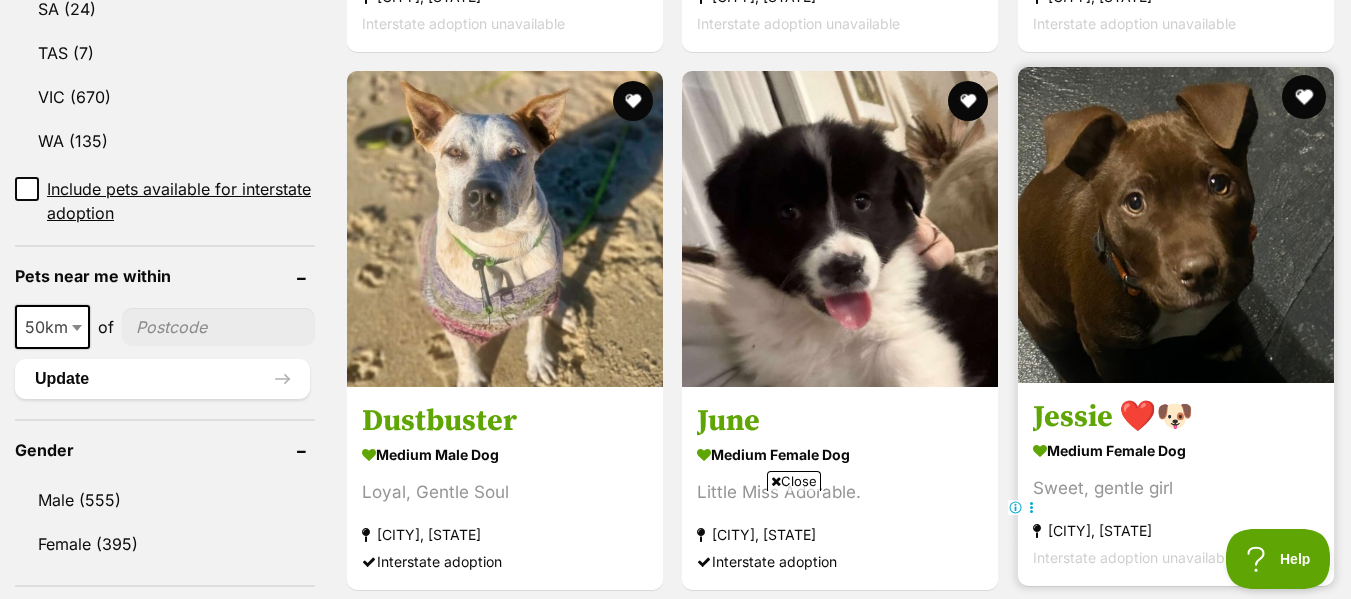 click at bounding box center (1304, 97) 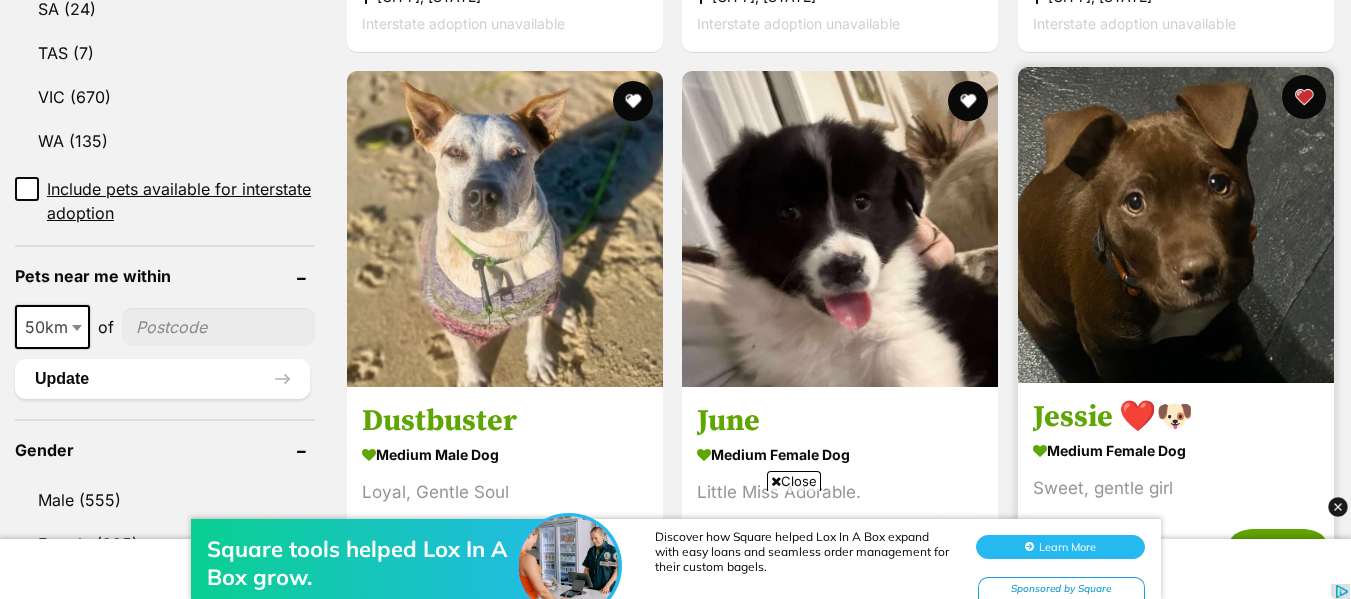 scroll, scrollTop: 0, scrollLeft: 0, axis: both 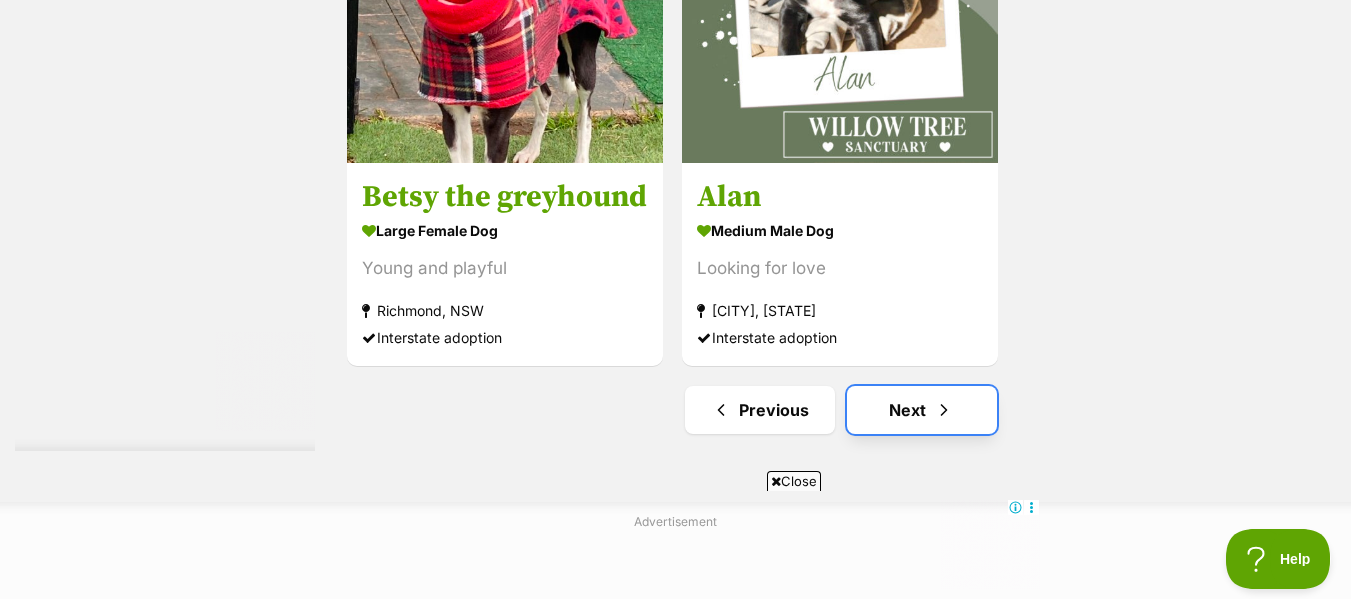 click on "Next" at bounding box center [922, 410] 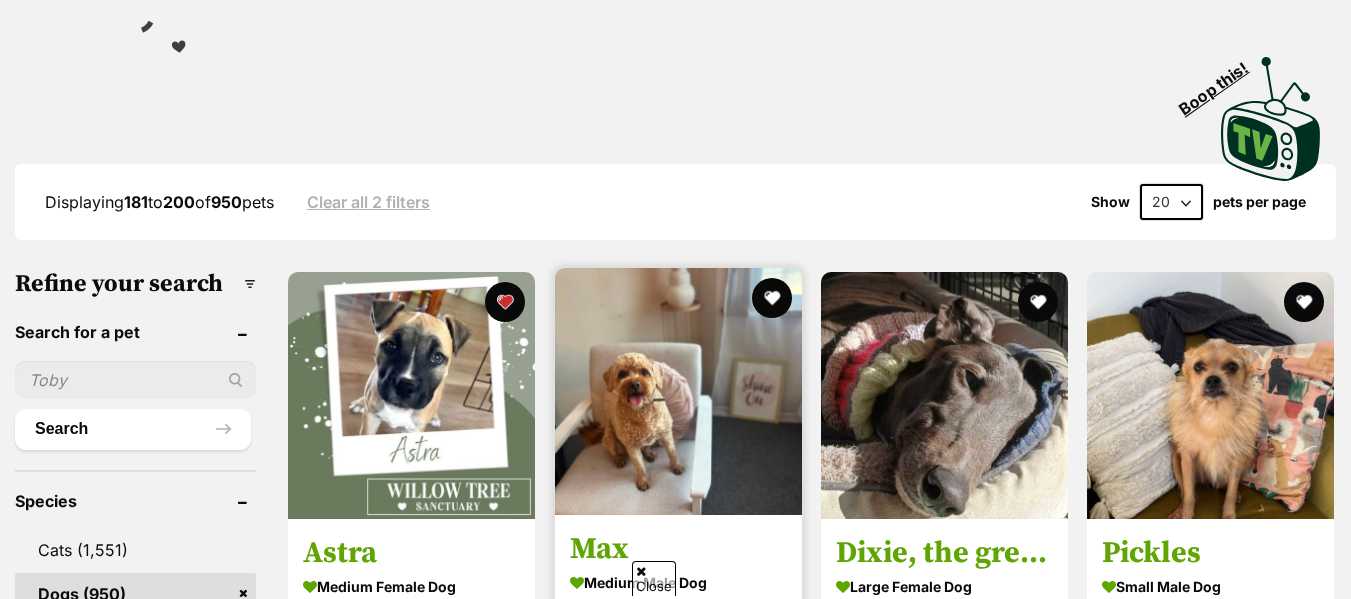 scroll, scrollTop: 381, scrollLeft: 0, axis: vertical 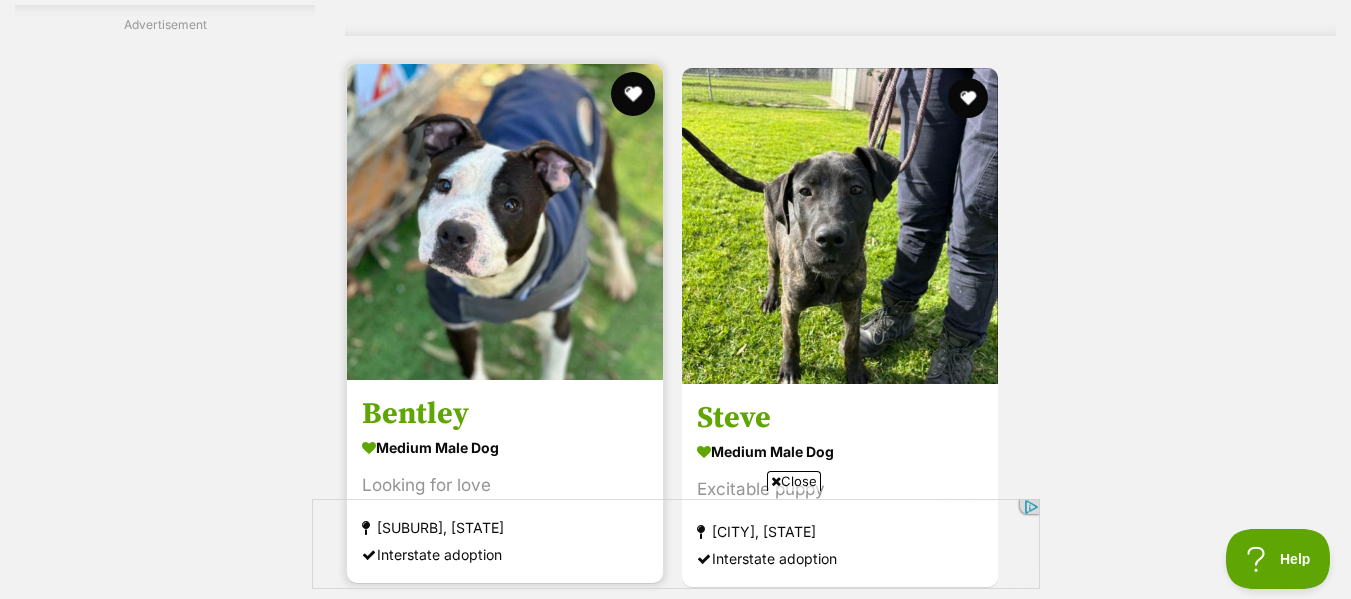click at bounding box center (633, 94) 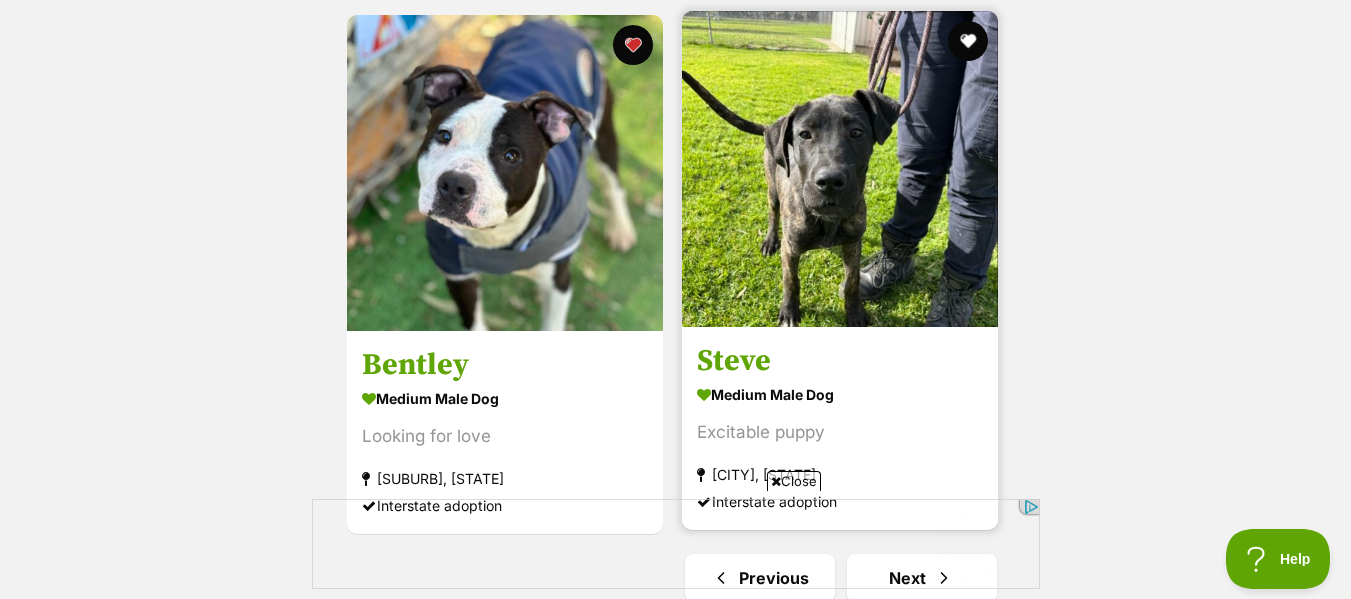 scroll, scrollTop: 4756, scrollLeft: 0, axis: vertical 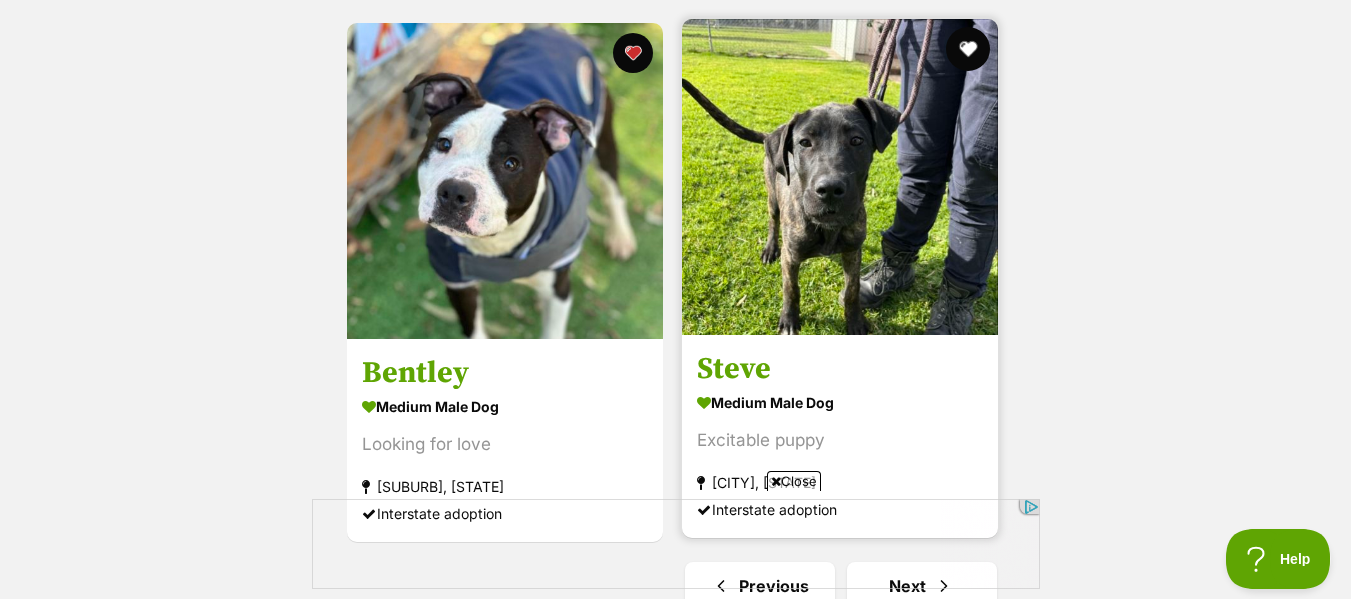 click at bounding box center (969, 49) 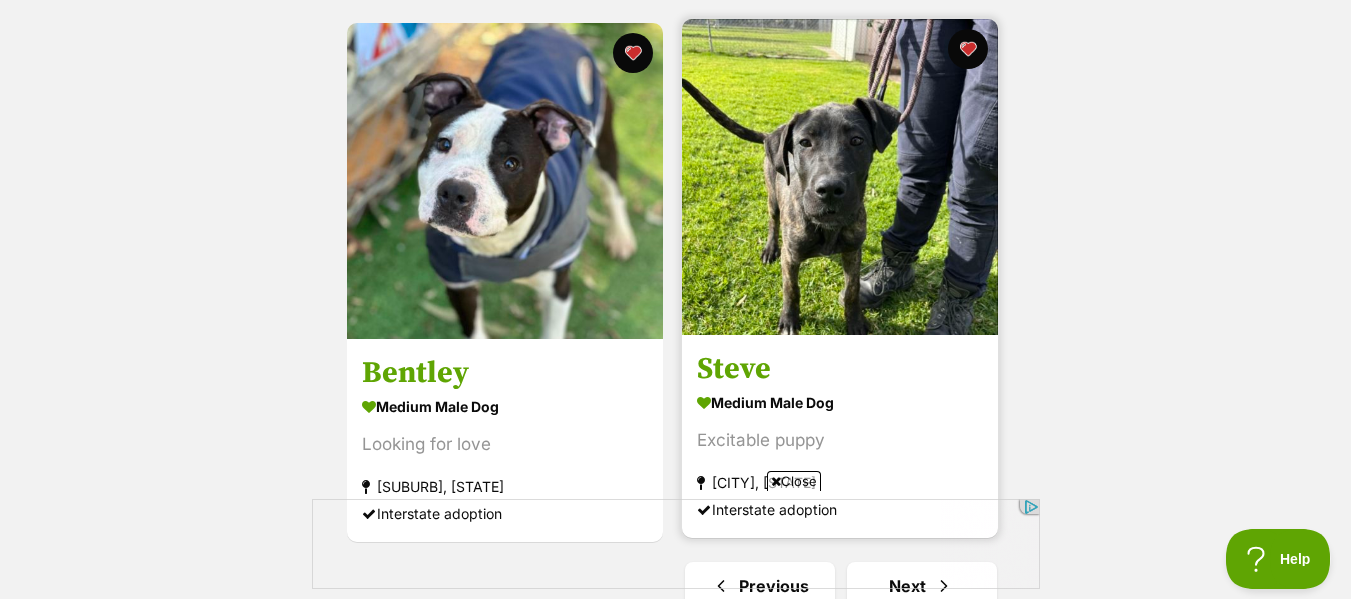 scroll, scrollTop: 4963, scrollLeft: 0, axis: vertical 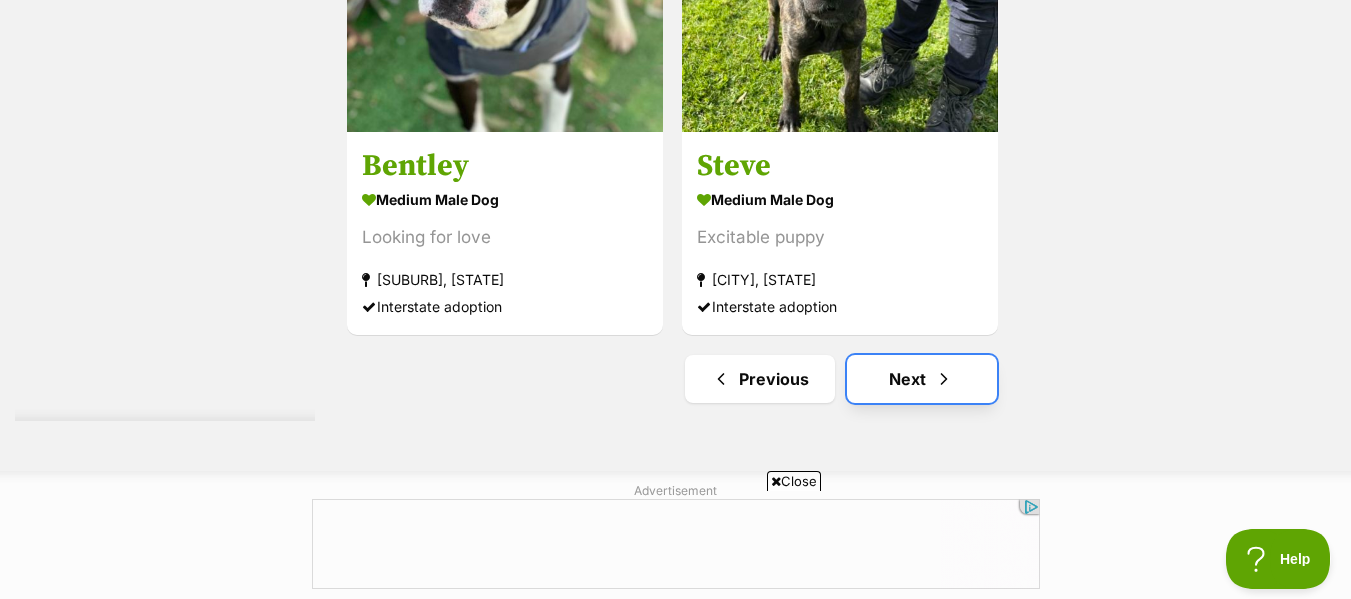 click on "Next" at bounding box center [922, 379] 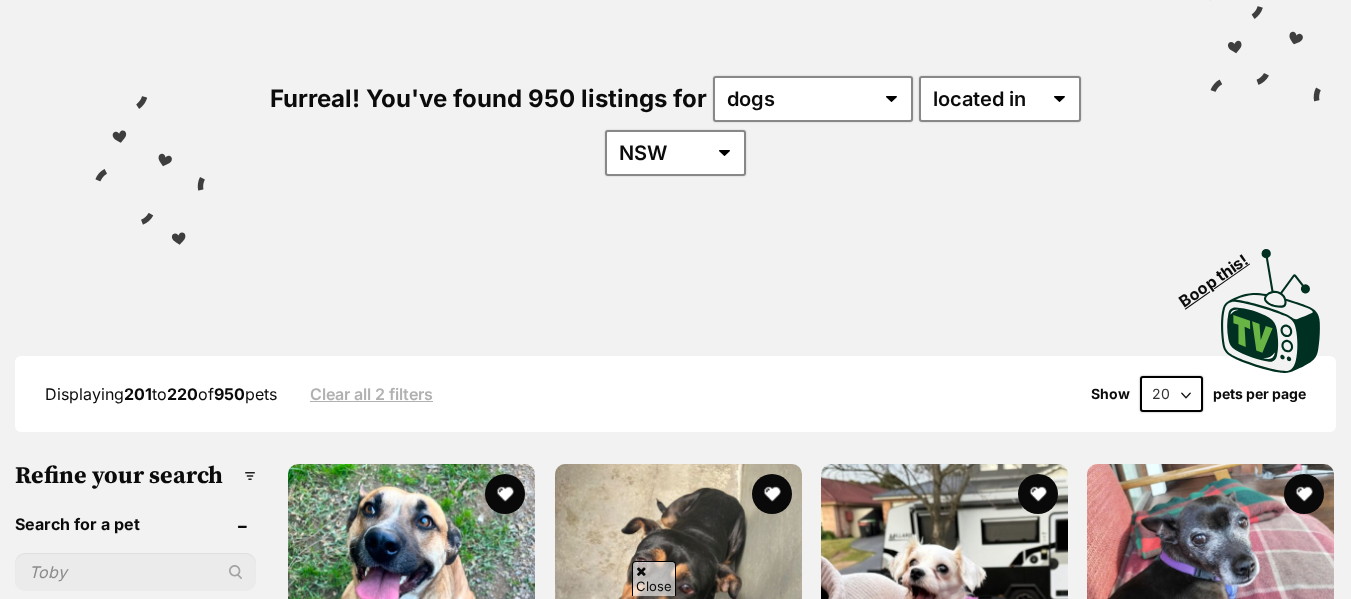 scroll, scrollTop: 190, scrollLeft: 0, axis: vertical 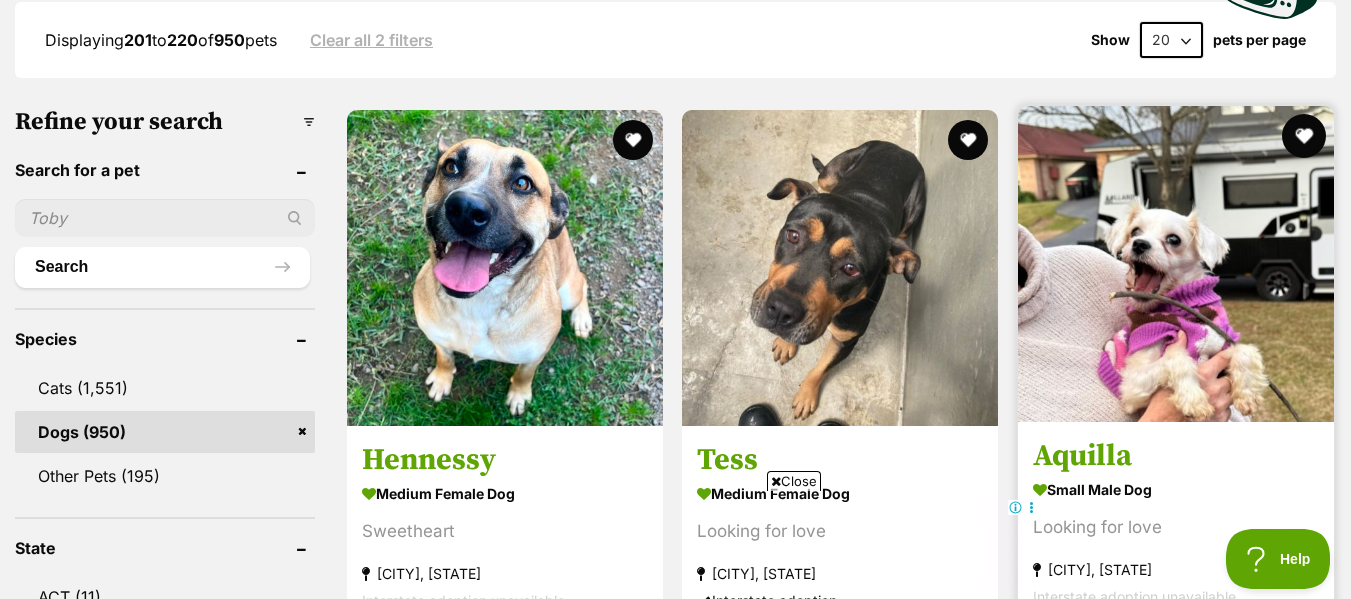 click at bounding box center [1304, 136] 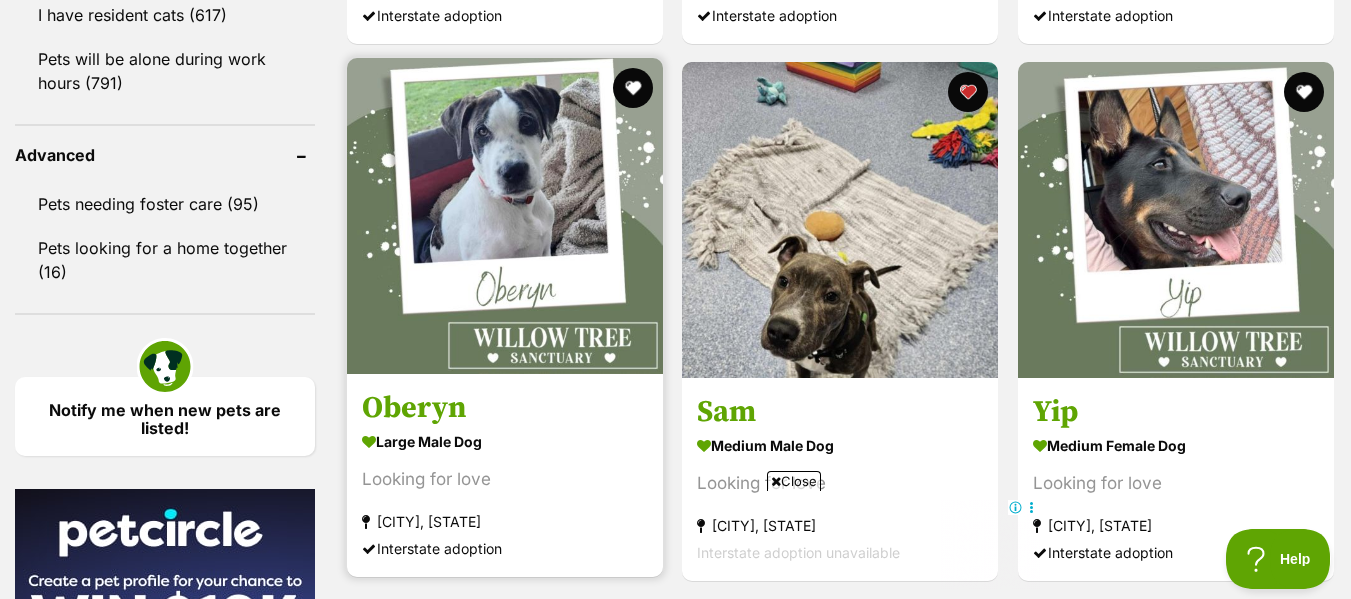 scroll, scrollTop: 2559, scrollLeft: 0, axis: vertical 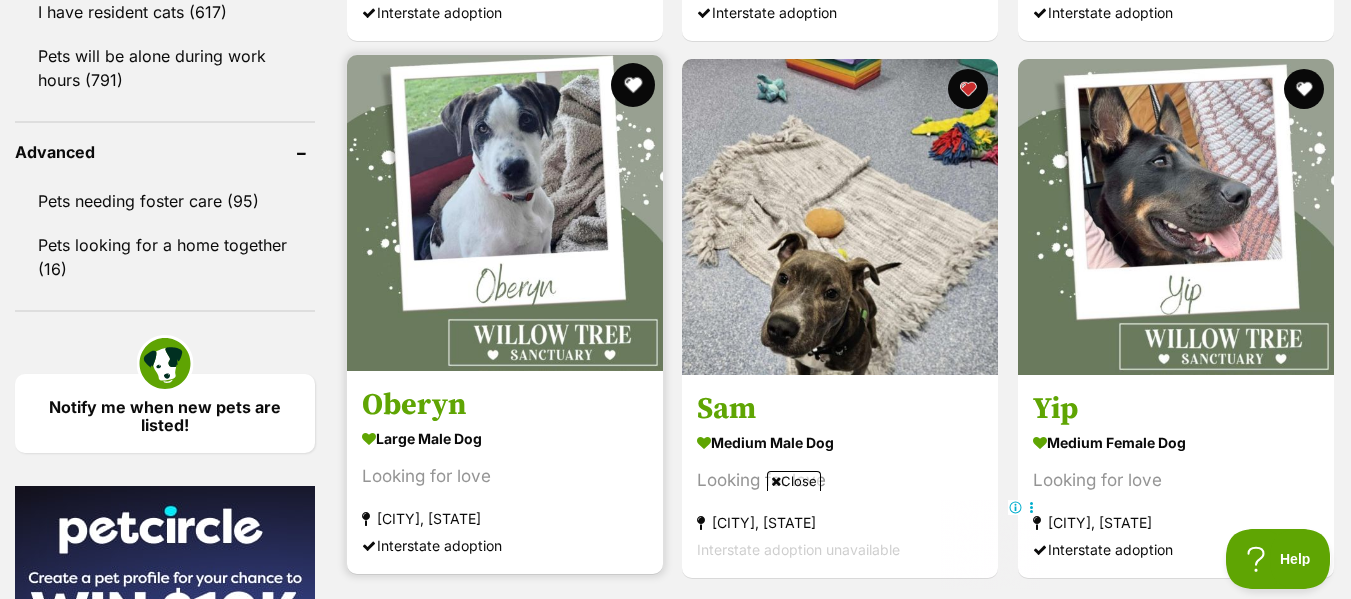 click at bounding box center (633, 85) 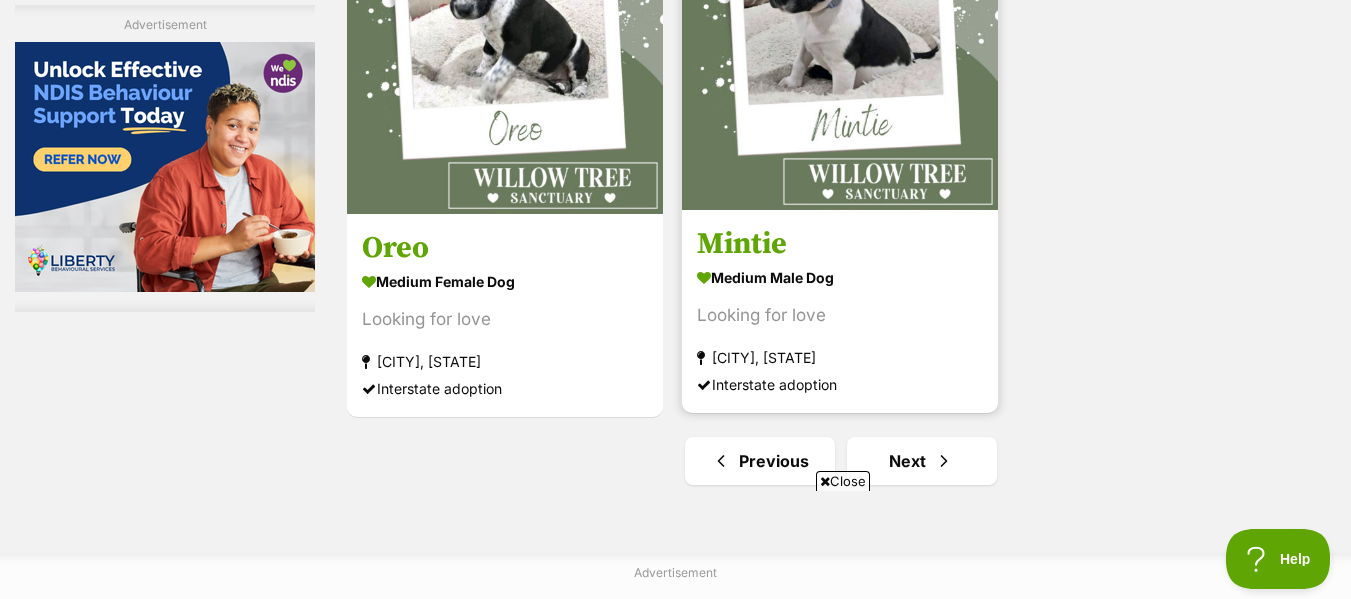 scroll, scrollTop: 4885, scrollLeft: 0, axis: vertical 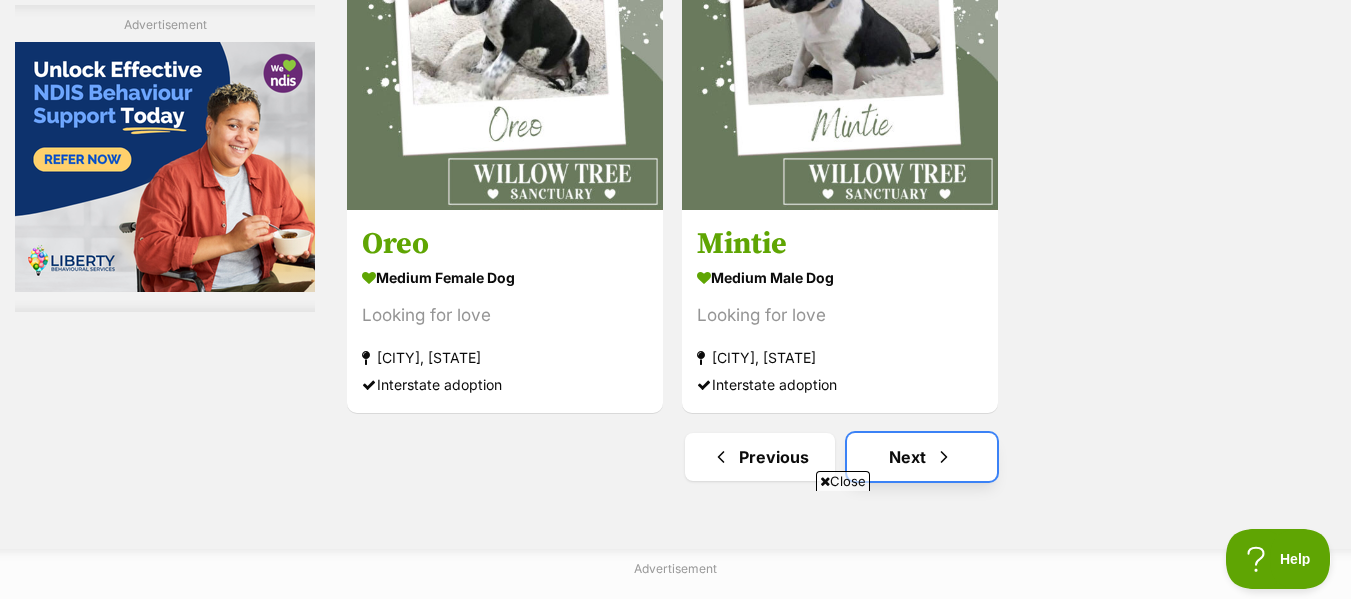 click on "Next" at bounding box center [922, 457] 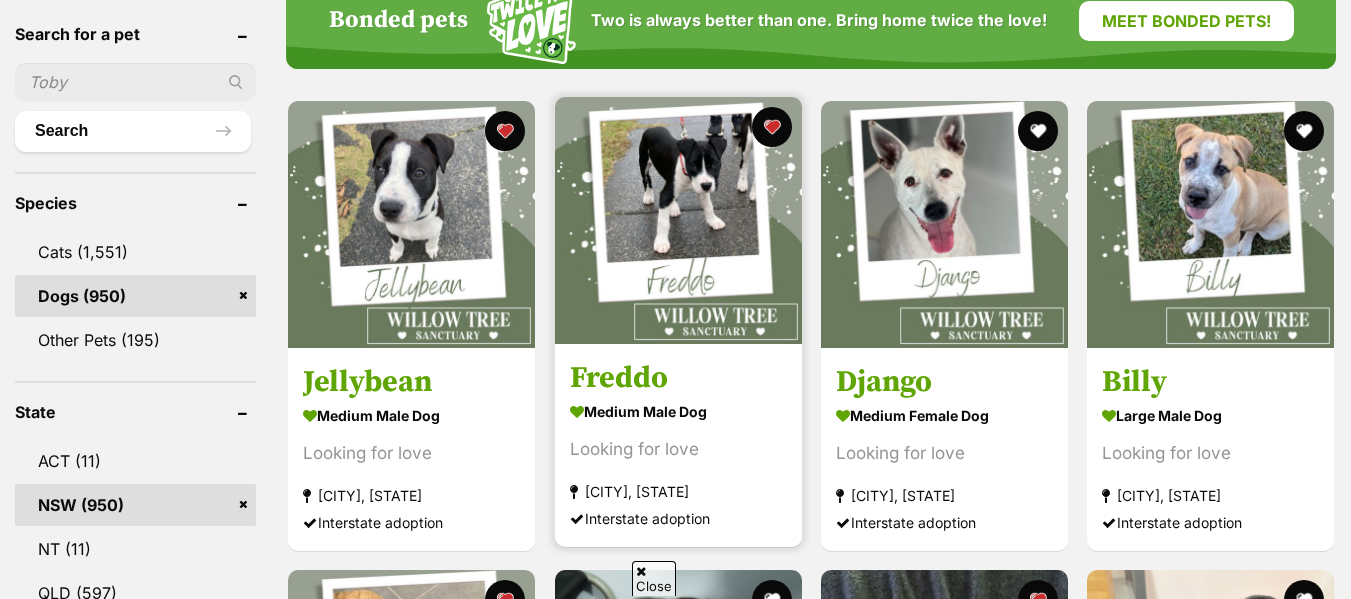 scroll, scrollTop: 859, scrollLeft: 0, axis: vertical 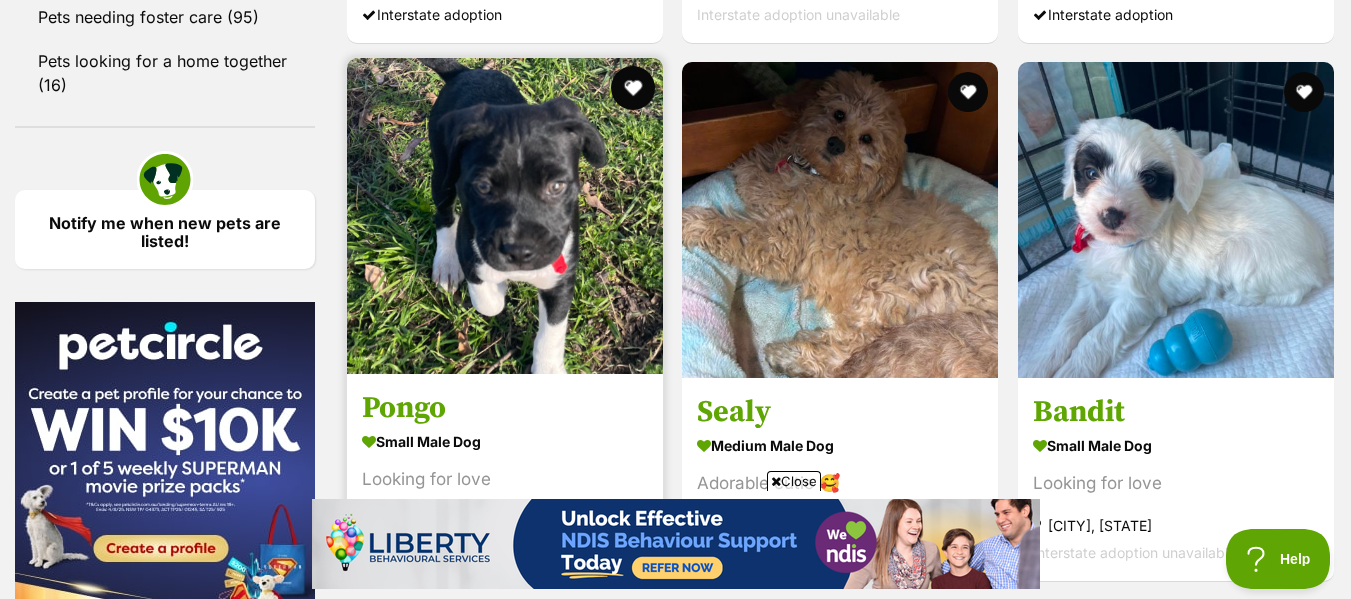 click at bounding box center [633, 88] 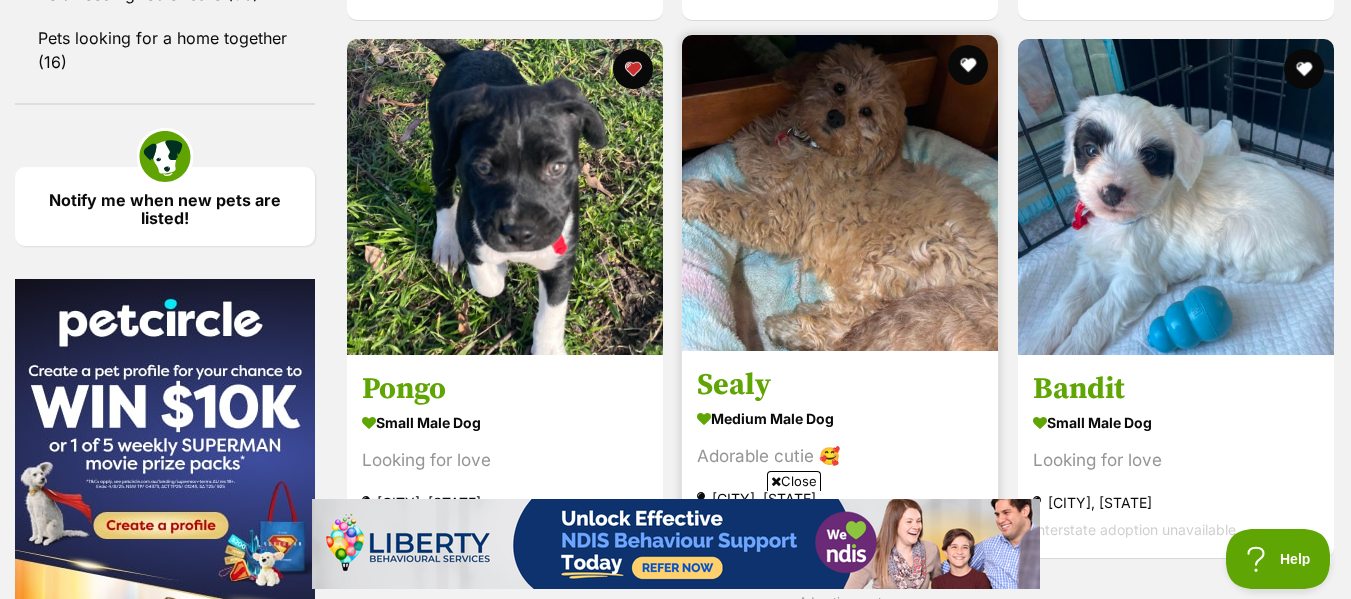 scroll, scrollTop: 2749, scrollLeft: 0, axis: vertical 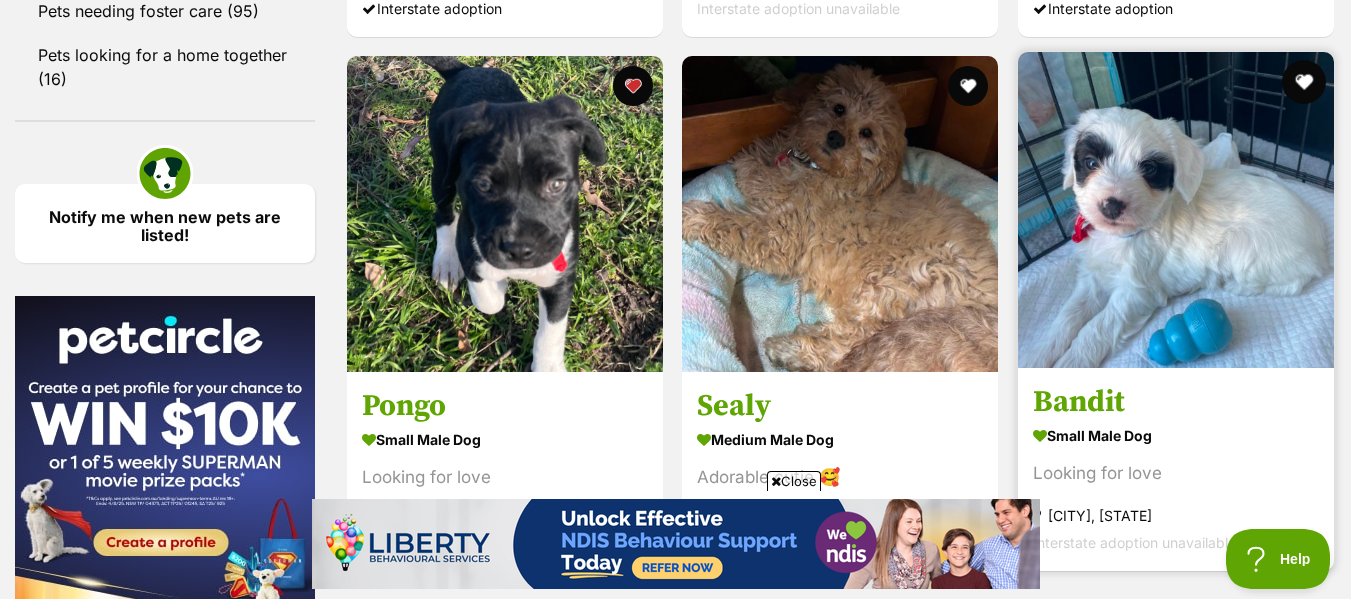 click at bounding box center (1304, 82) 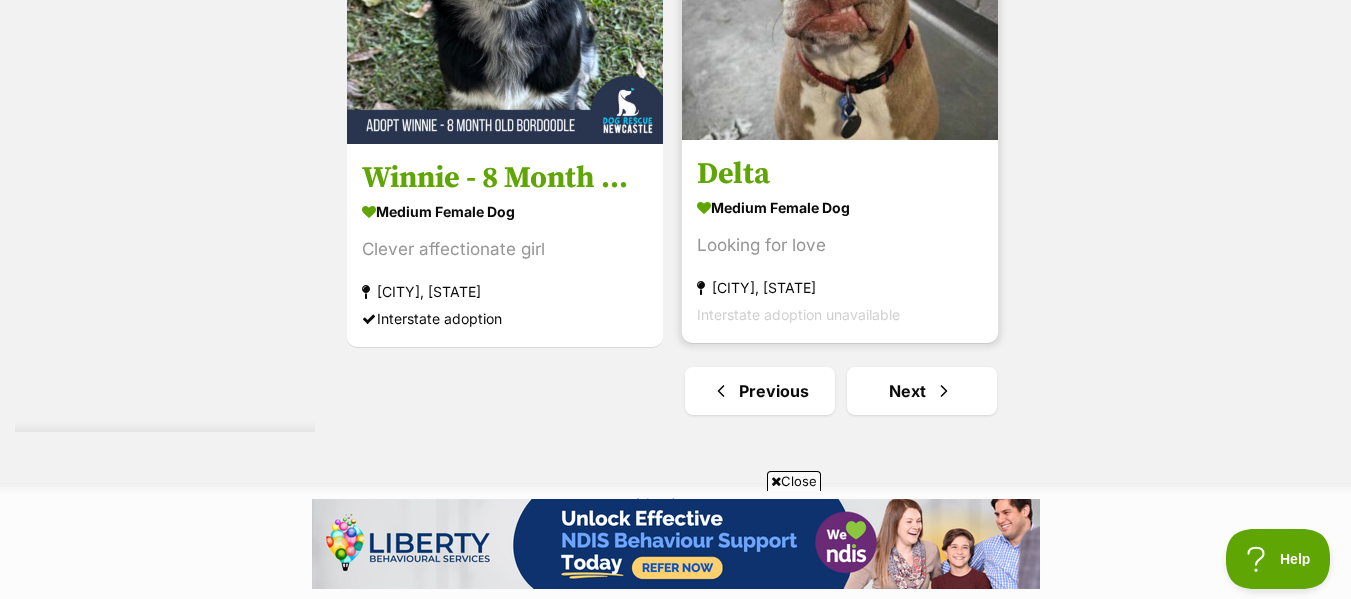 scroll, scrollTop: 5139, scrollLeft: 0, axis: vertical 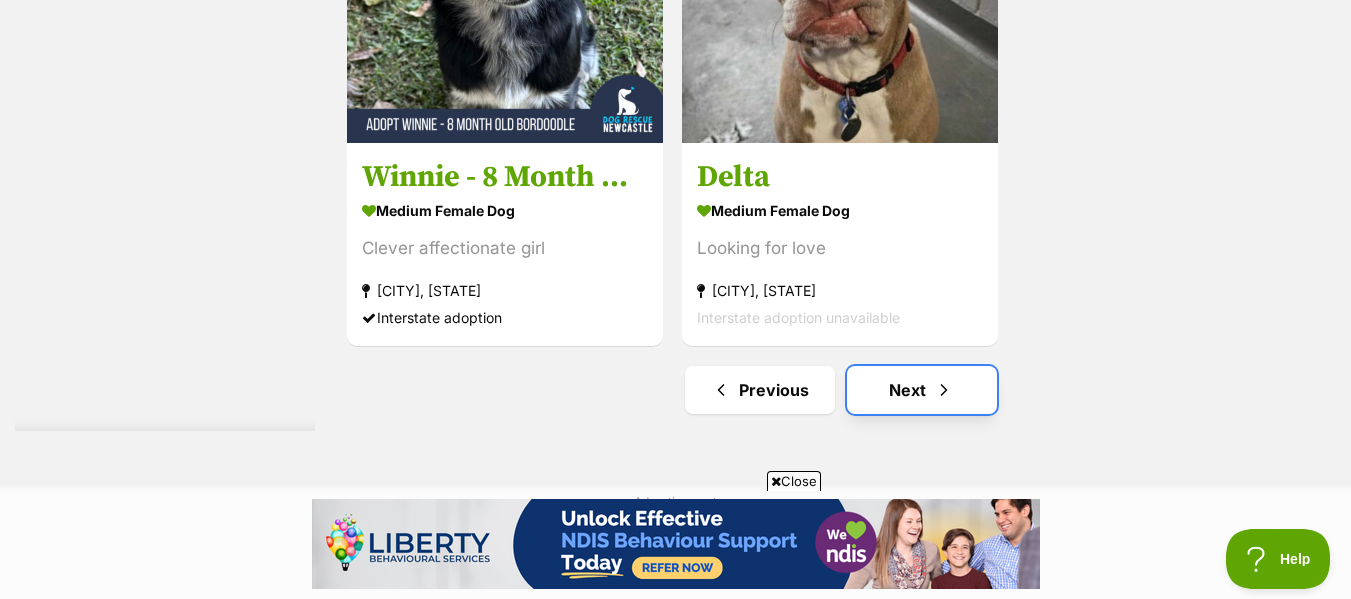 click on "Next" at bounding box center (922, 390) 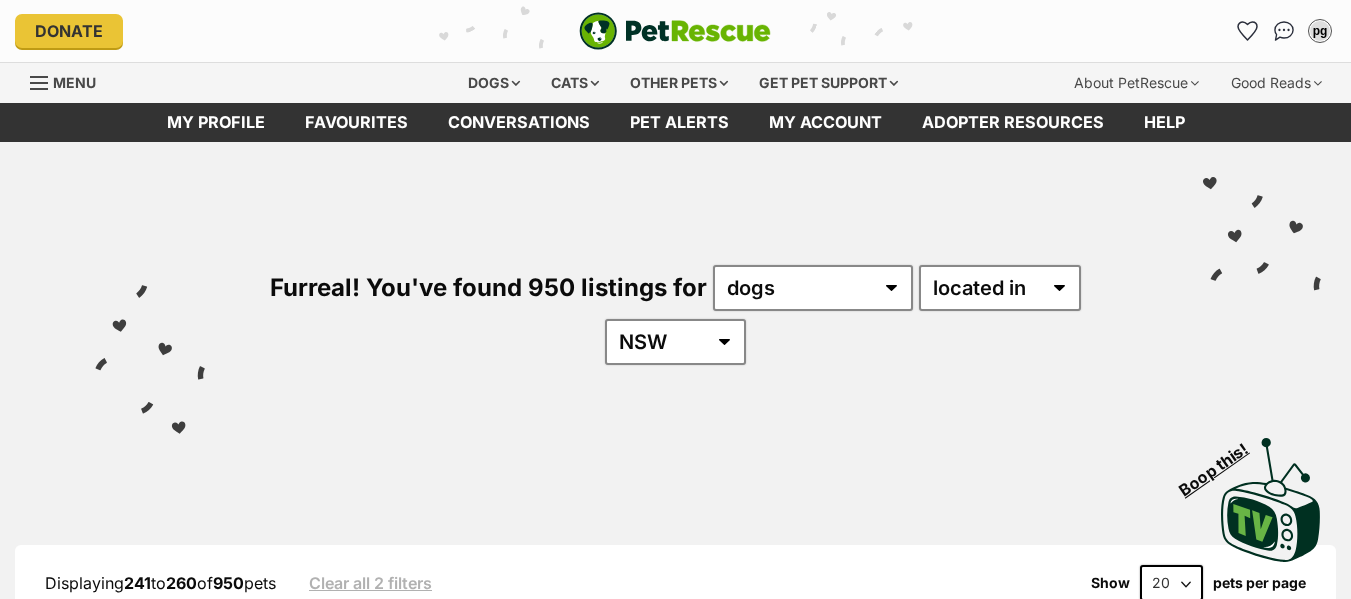 scroll, scrollTop: 0, scrollLeft: 0, axis: both 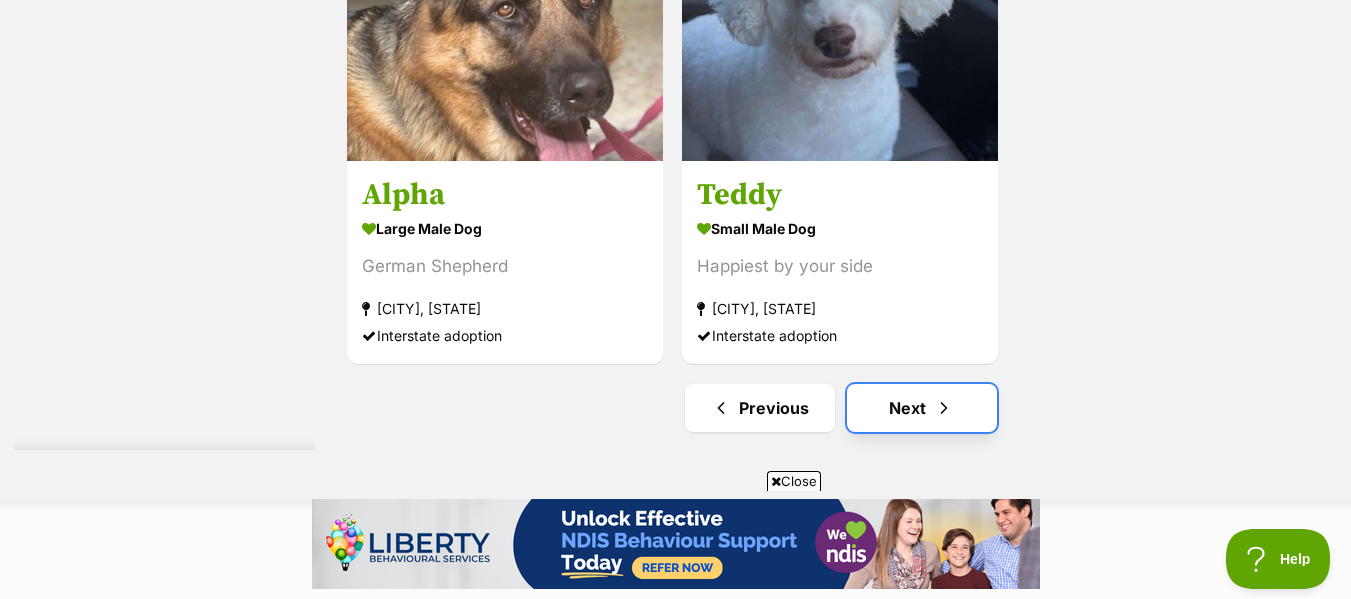 click on "Next" at bounding box center [922, 408] 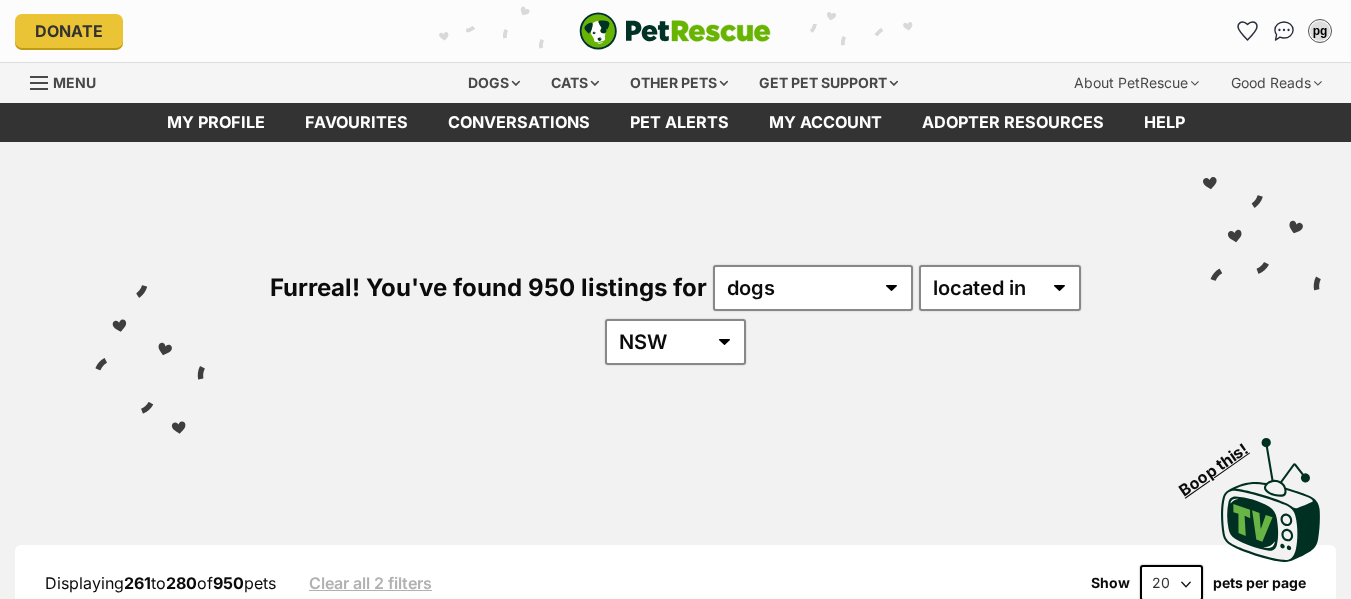 scroll, scrollTop: 0, scrollLeft: 0, axis: both 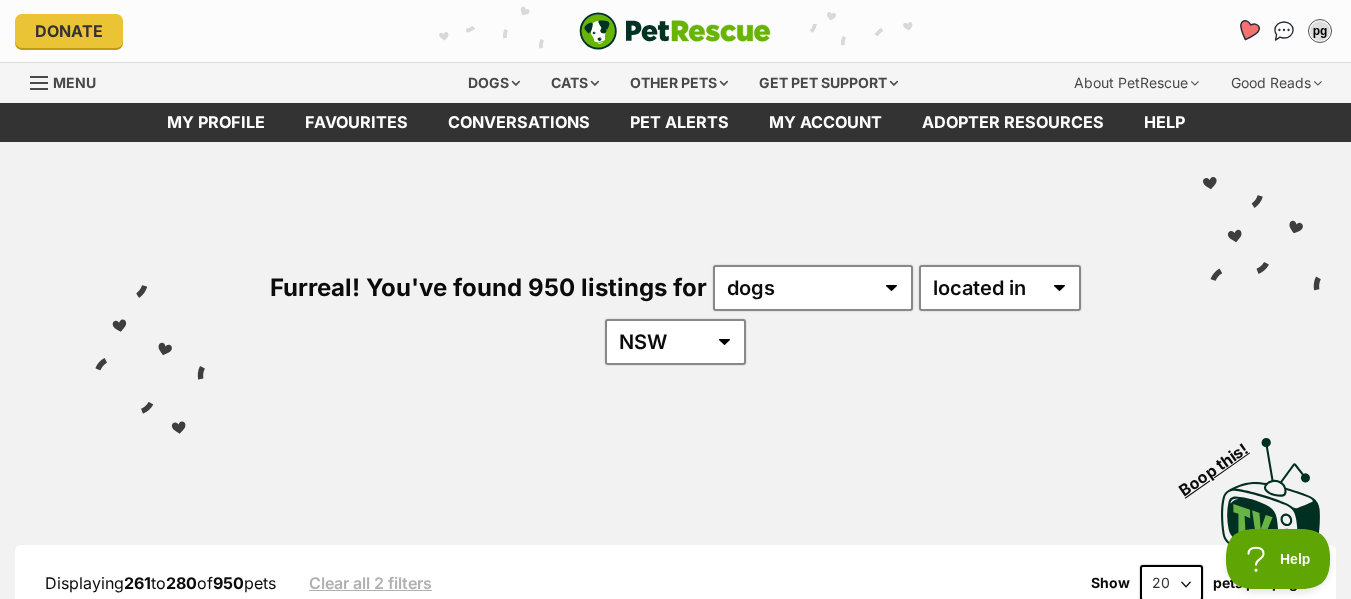 click 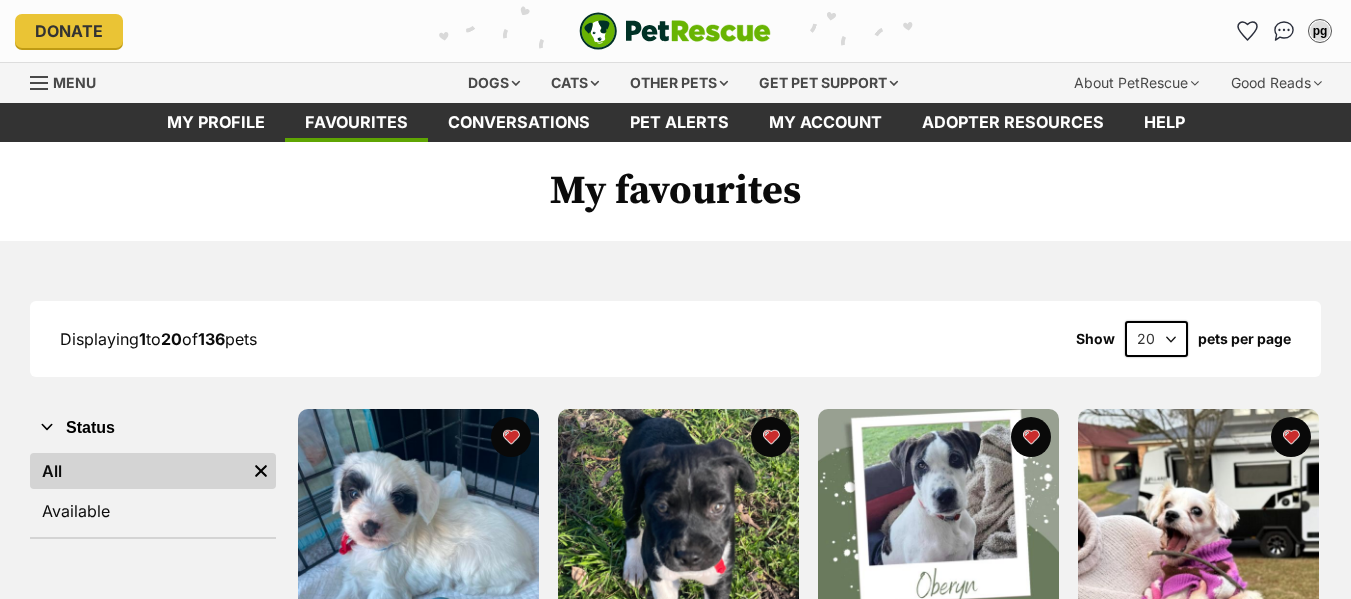 scroll, scrollTop: 0, scrollLeft: 0, axis: both 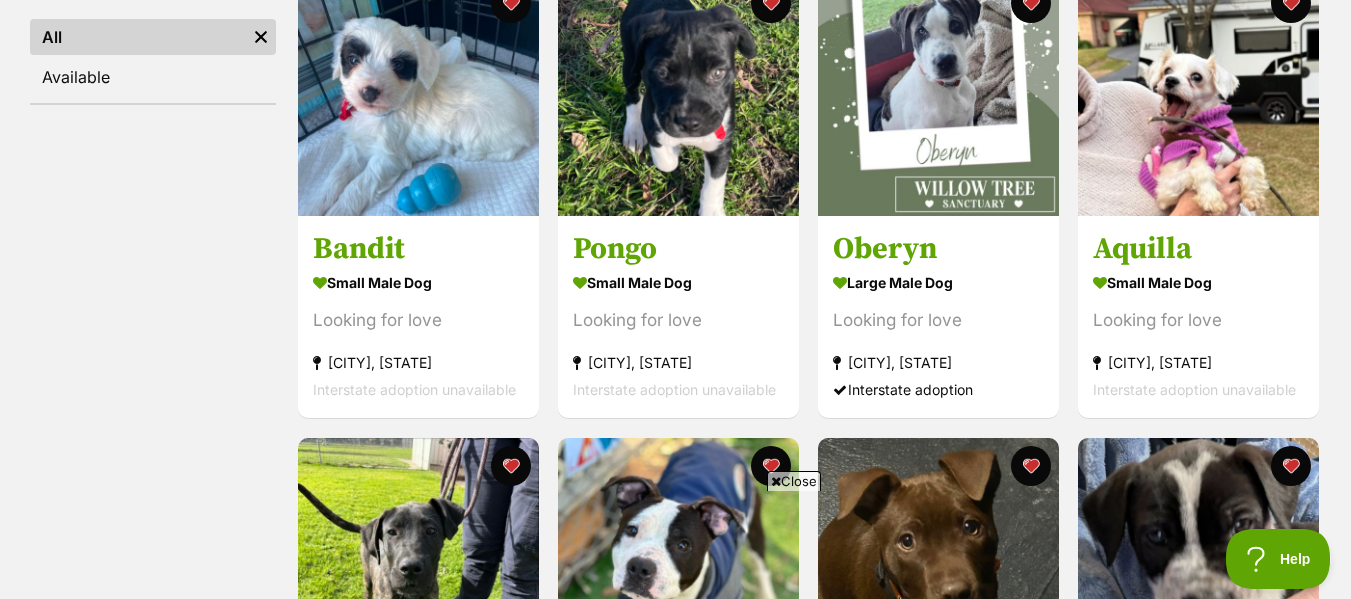 click on "Close" at bounding box center (794, 481) 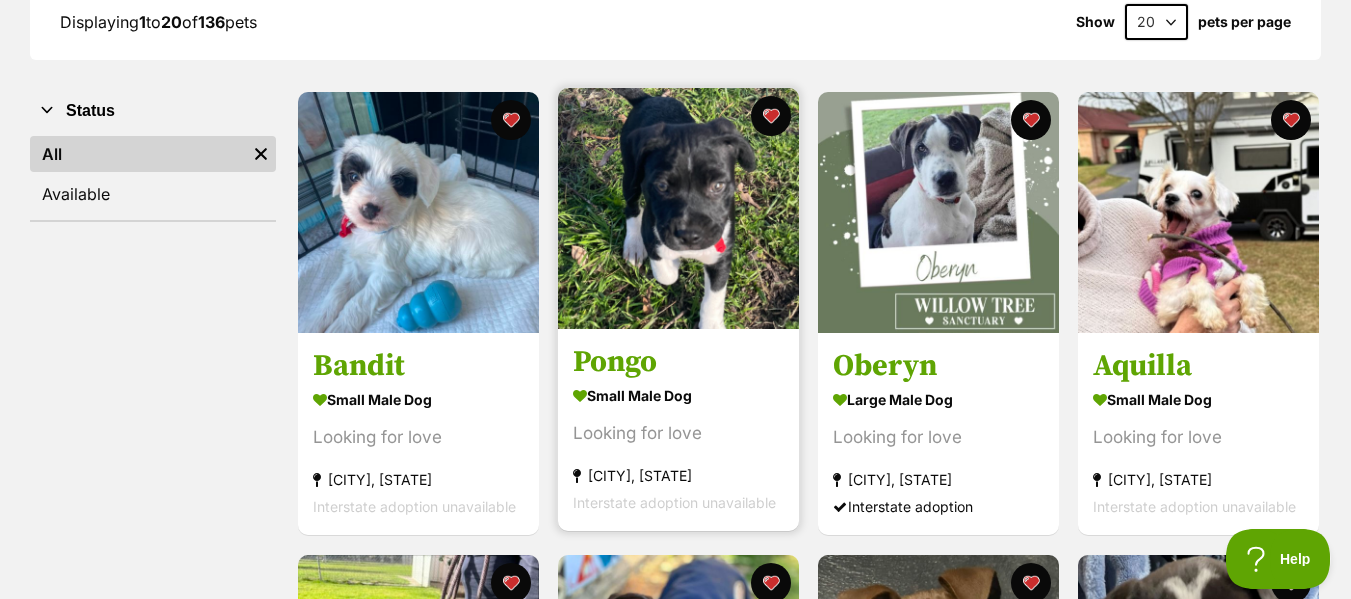 scroll, scrollTop: 304, scrollLeft: 0, axis: vertical 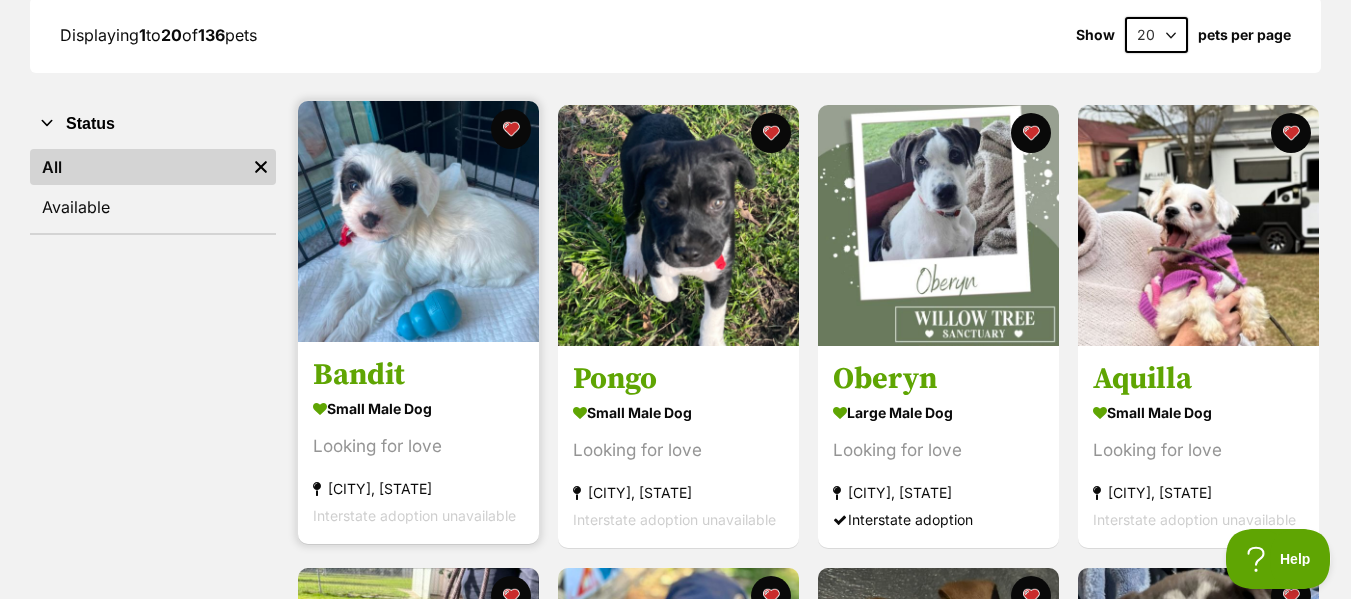 click at bounding box center [418, 221] 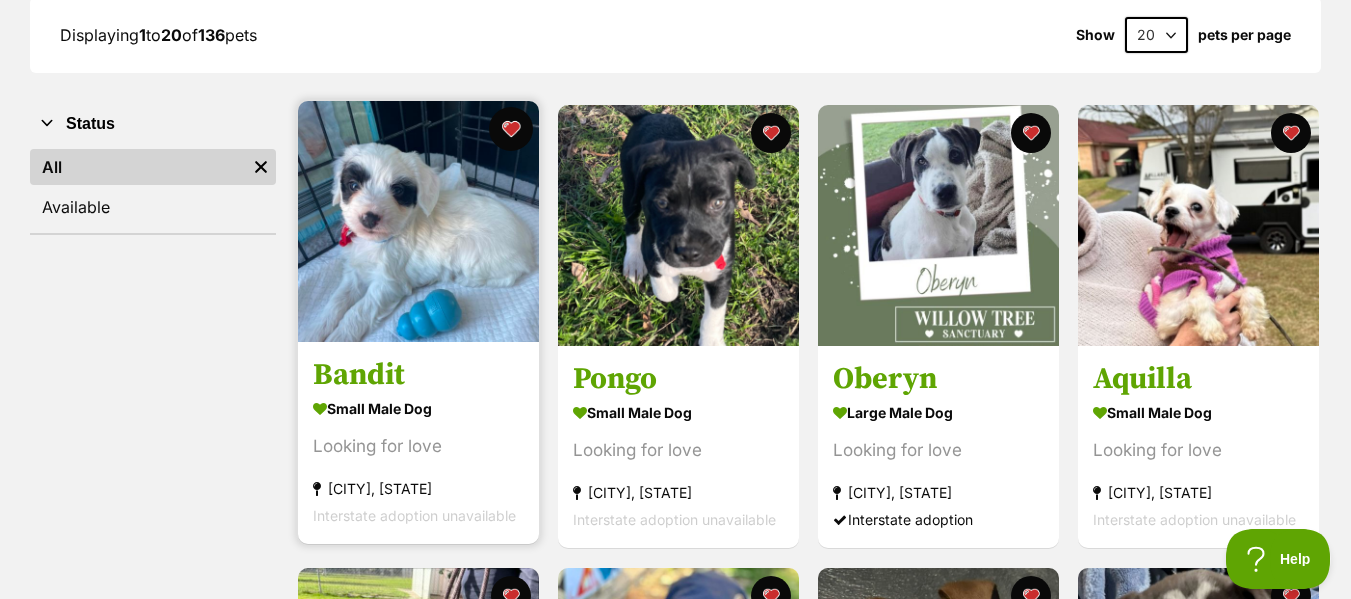 click at bounding box center (511, 129) 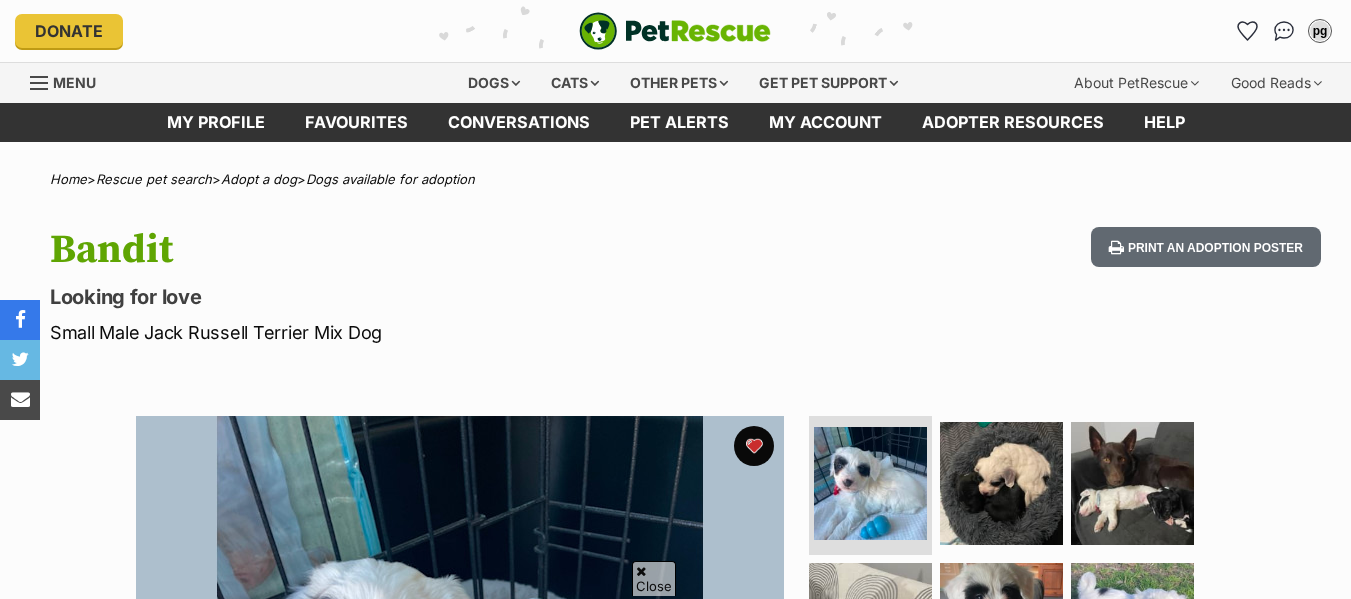 scroll, scrollTop: 169, scrollLeft: 0, axis: vertical 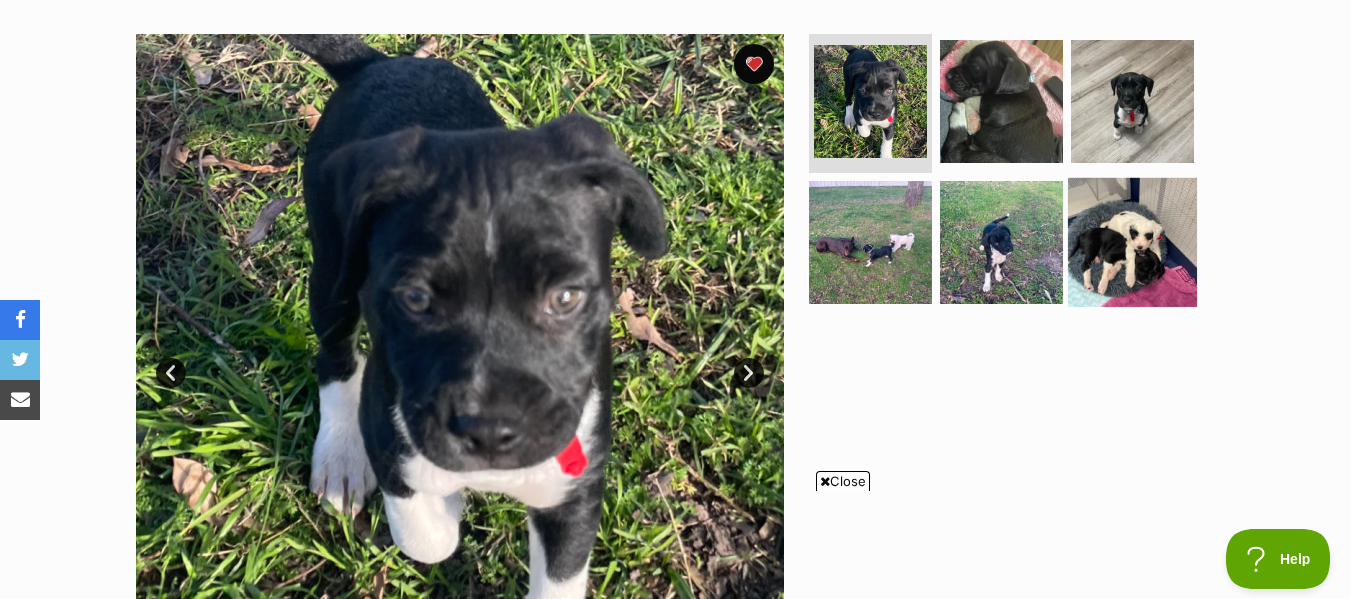 click at bounding box center [1132, 242] 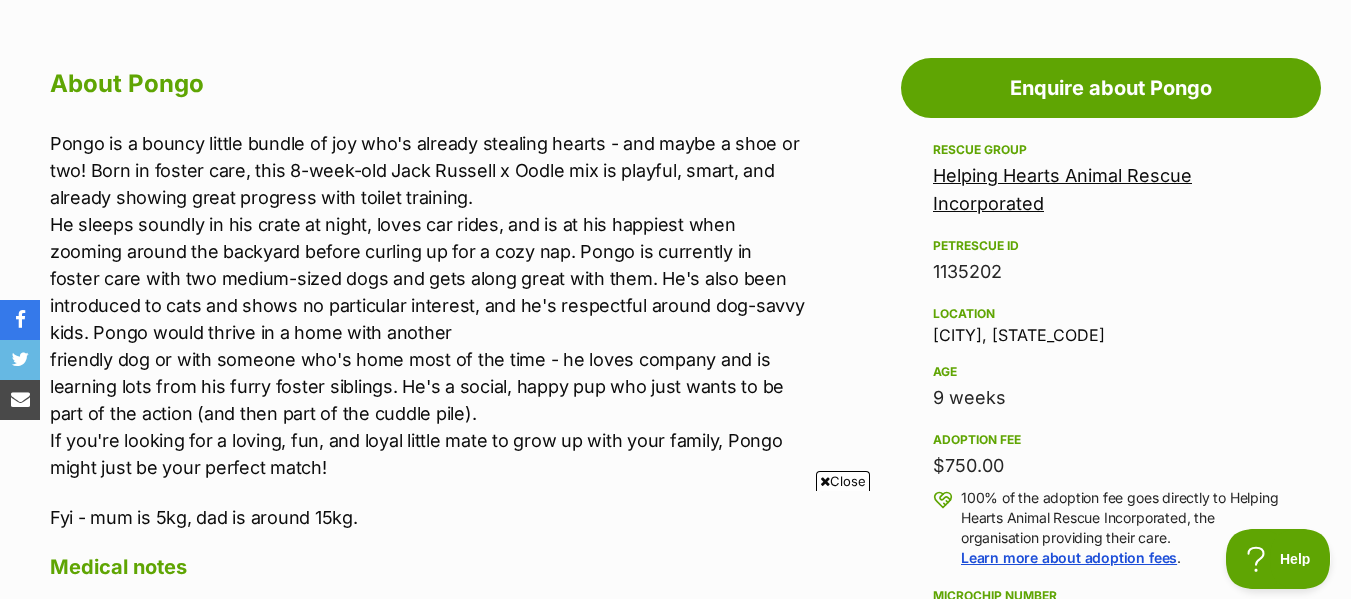 scroll, scrollTop: 0, scrollLeft: 0, axis: both 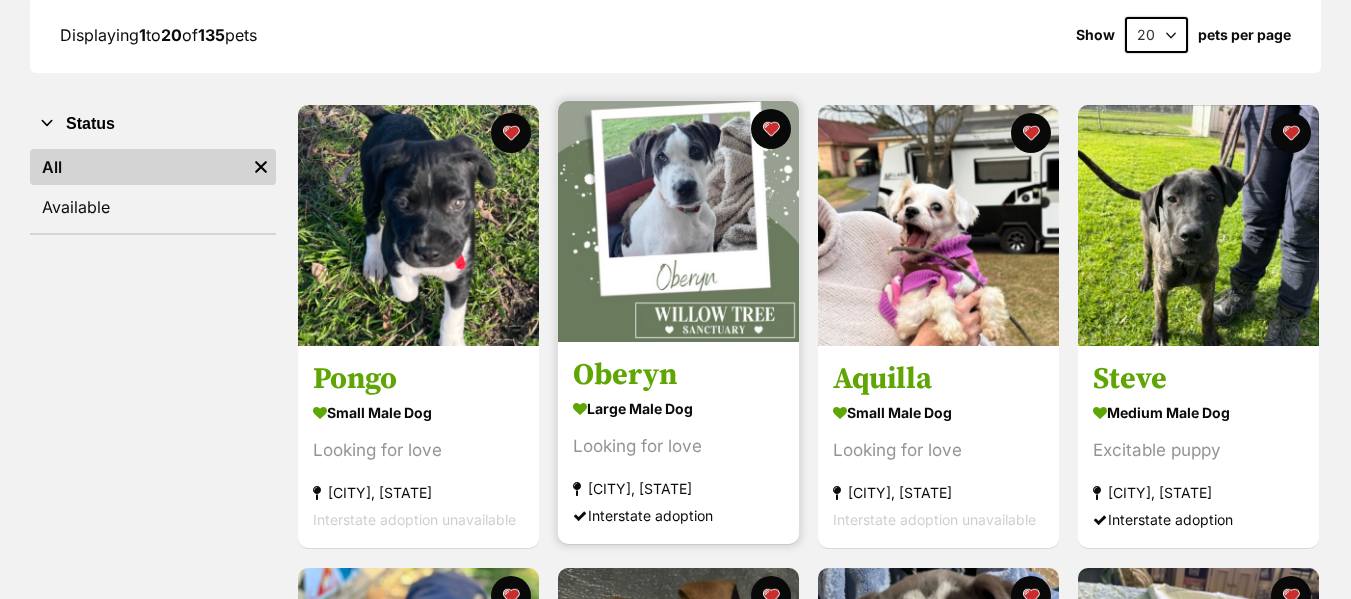 click at bounding box center [678, 221] 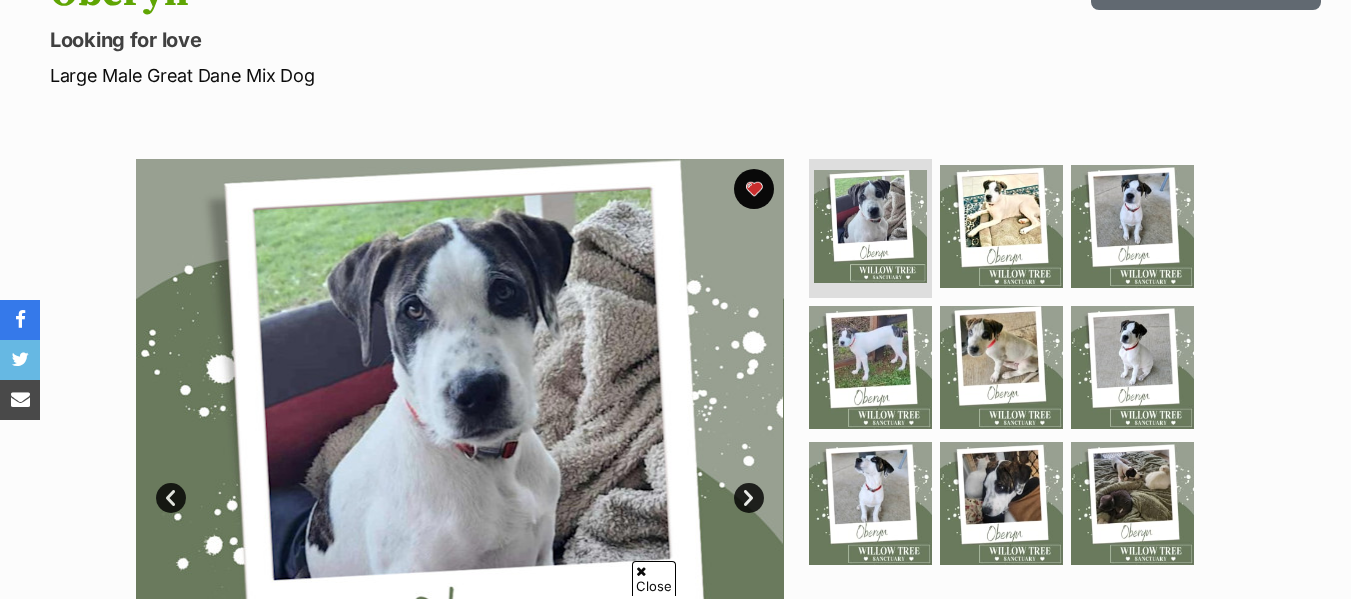 scroll, scrollTop: 257, scrollLeft: 0, axis: vertical 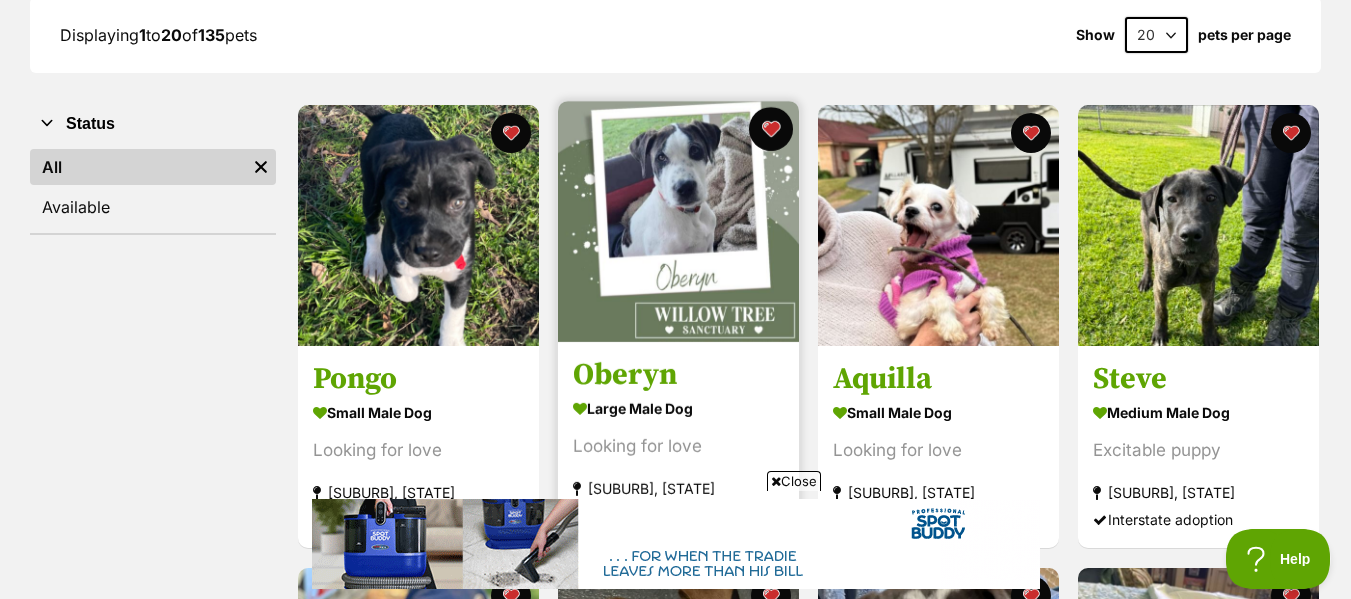 click at bounding box center [771, 129] 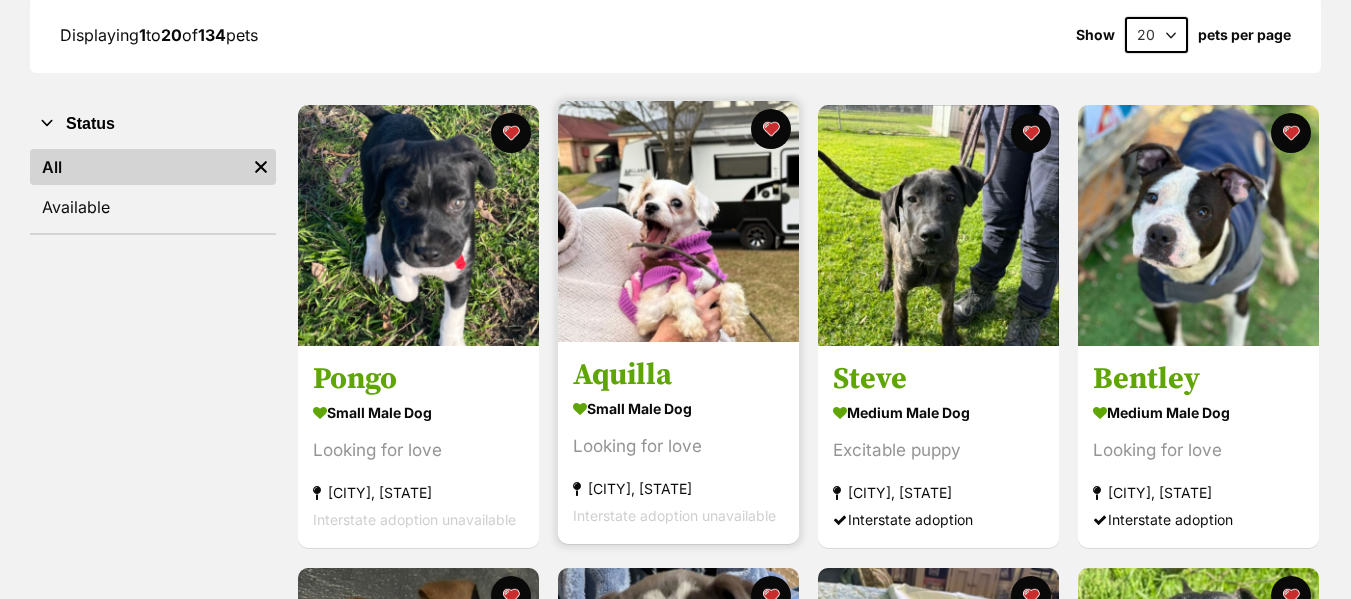 scroll, scrollTop: 0, scrollLeft: 0, axis: both 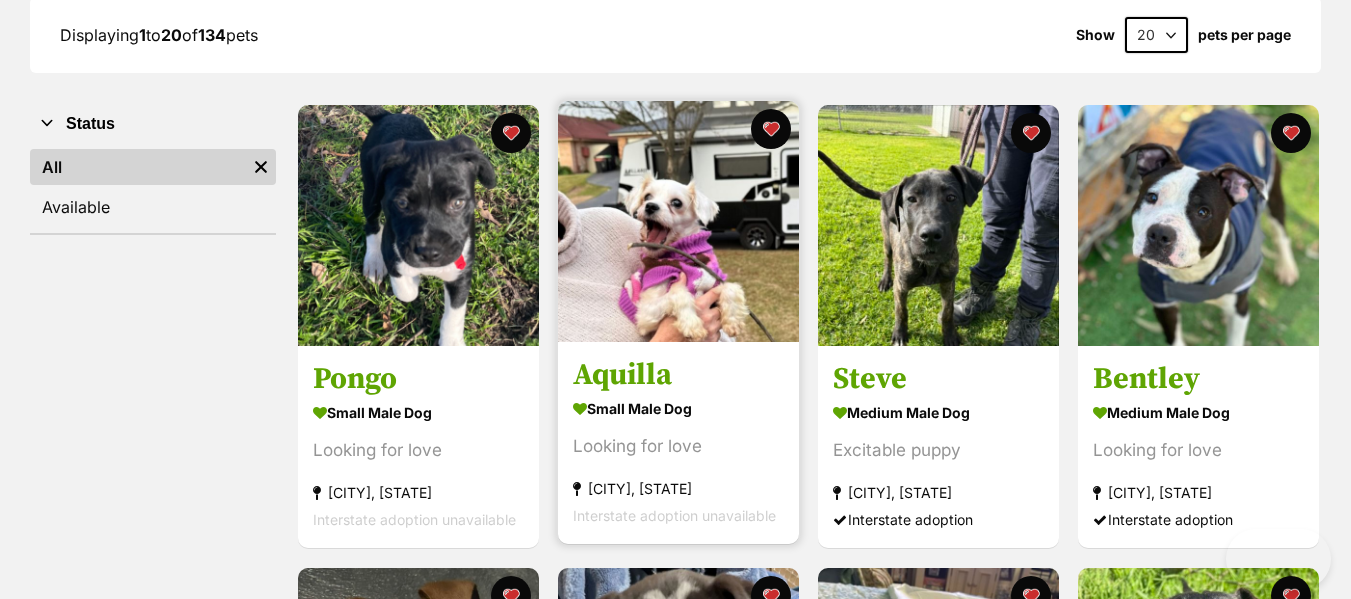 click on "small male Dog" at bounding box center [678, 409] 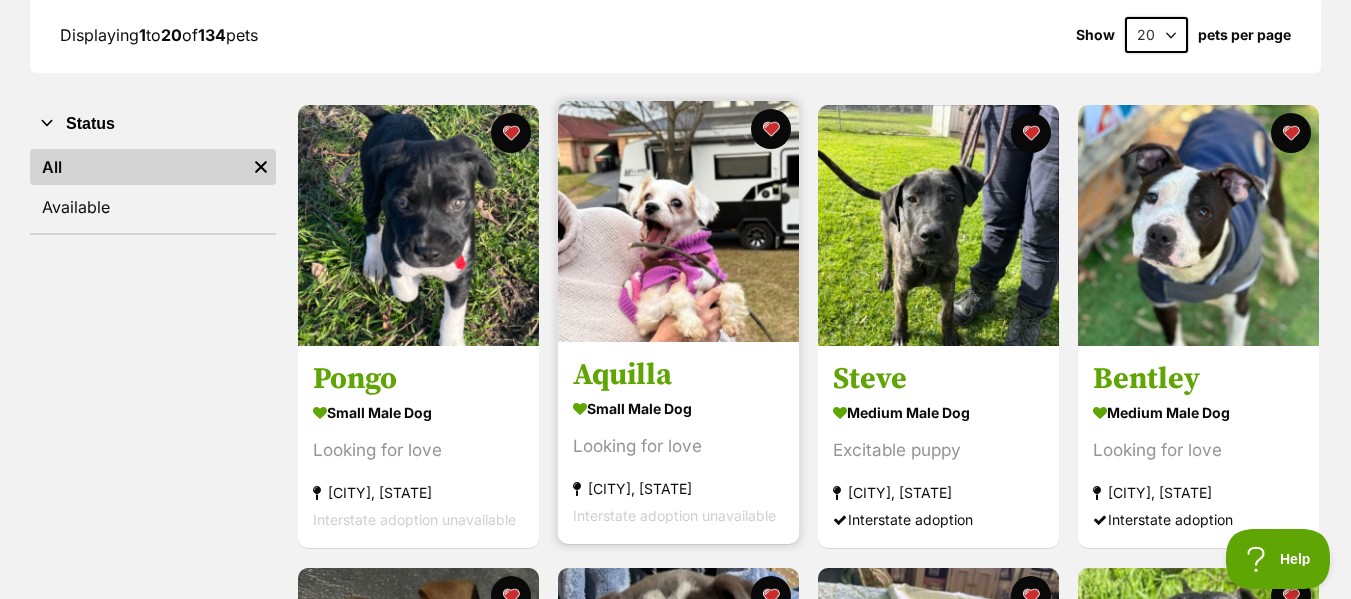 scroll, scrollTop: 0, scrollLeft: 0, axis: both 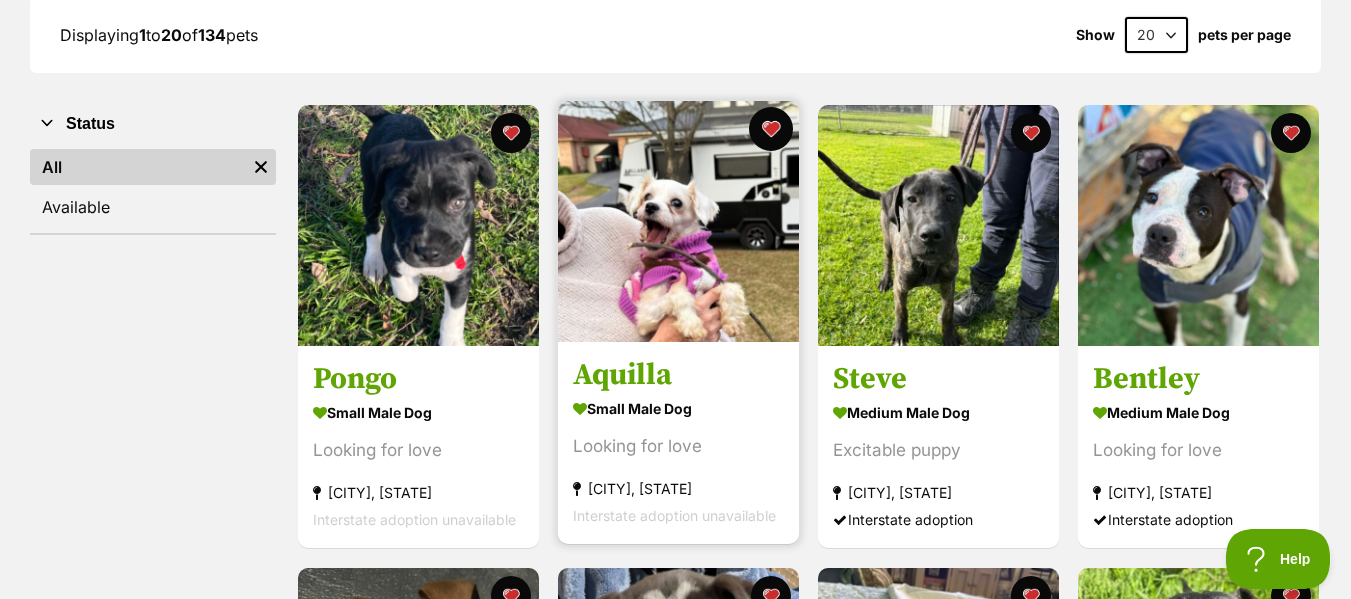 click at bounding box center (771, 129) 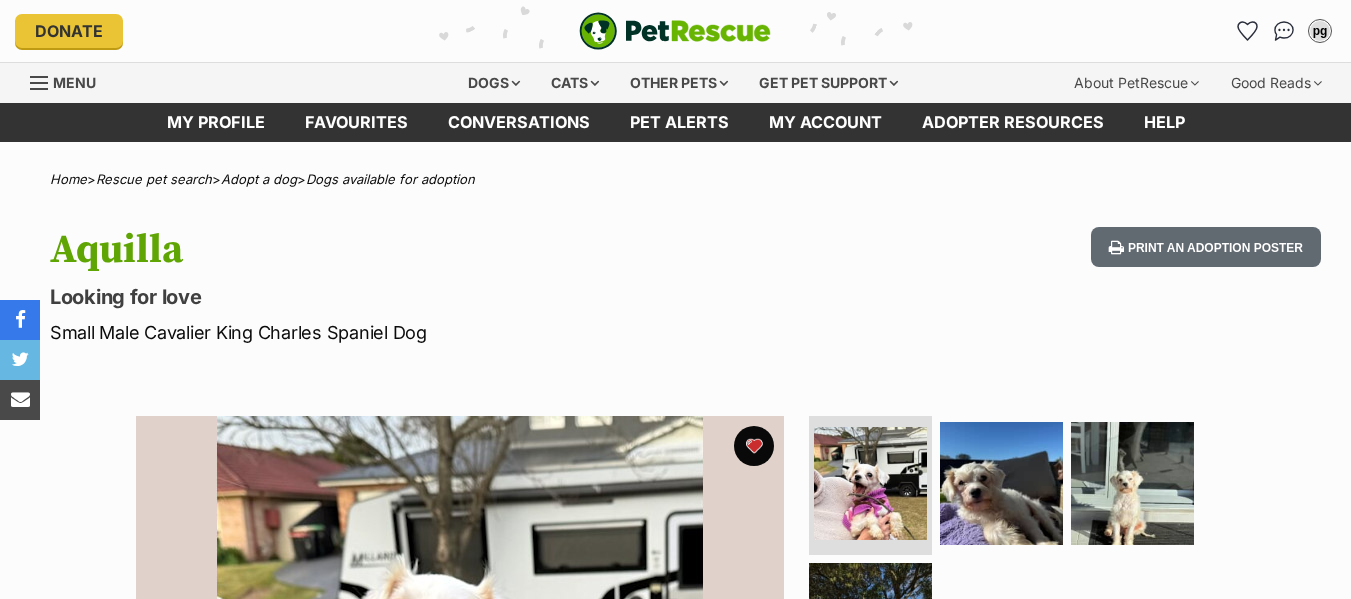 scroll, scrollTop: 0, scrollLeft: 0, axis: both 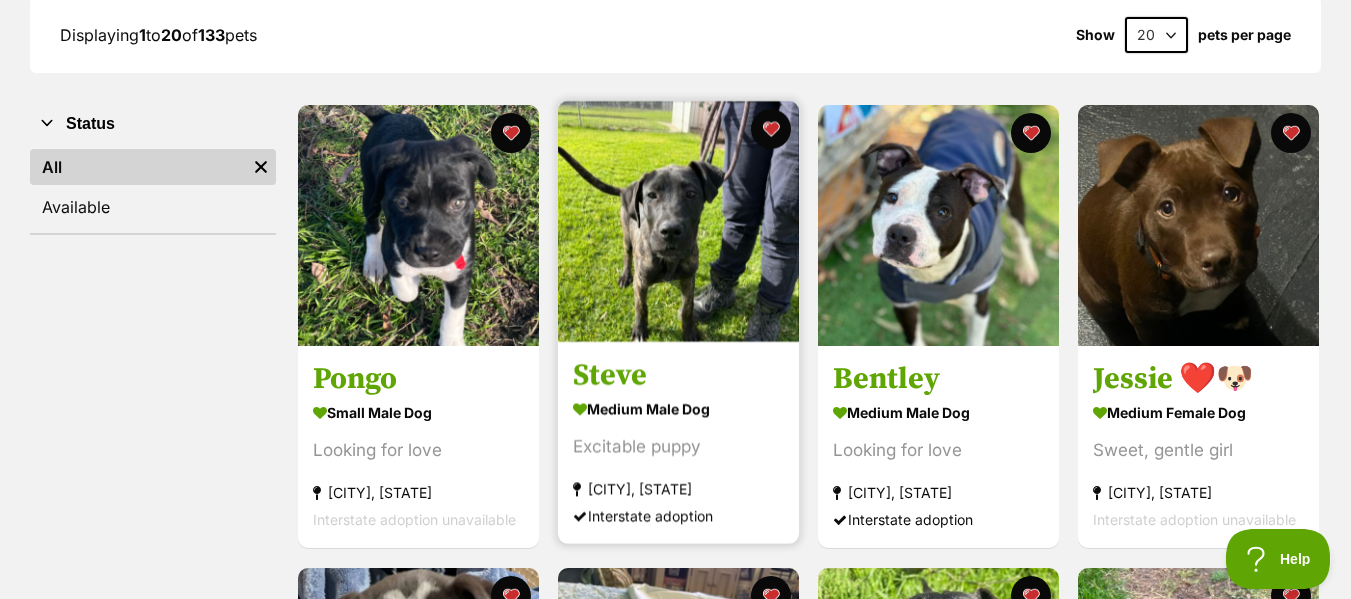 click on "[NAME]
medium male Dog
Excitable puppy
[CITY], [STATE]
Interstate adoption" at bounding box center (678, 443) 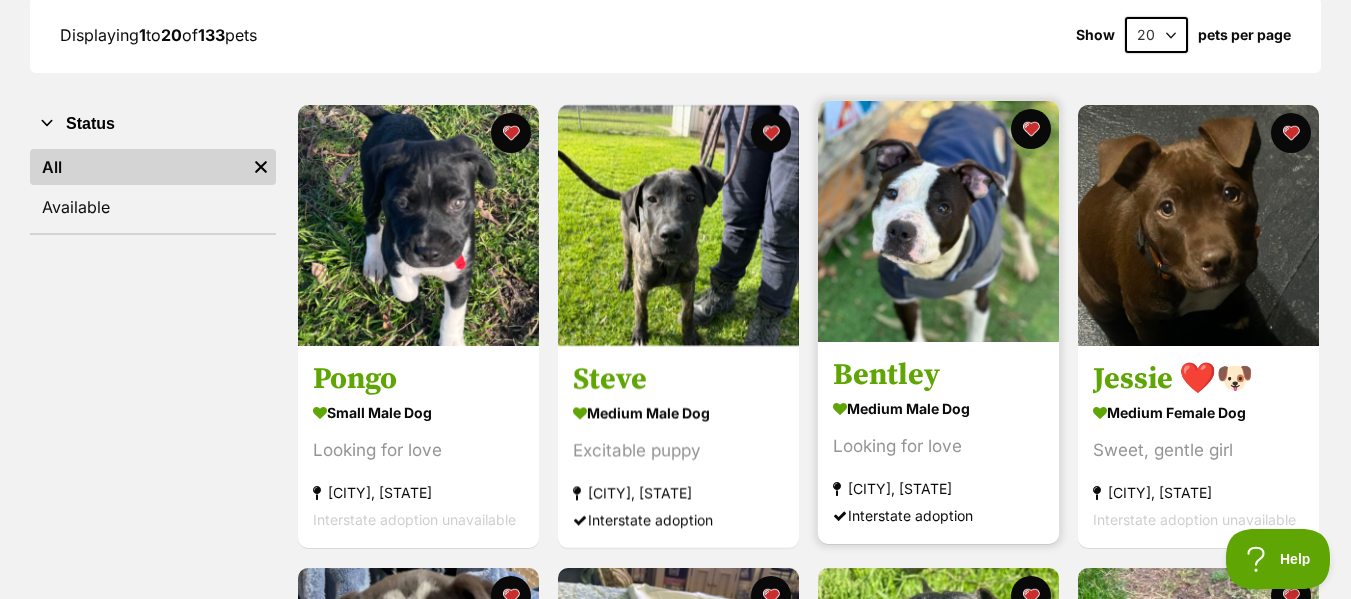 click on "Bentley" at bounding box center [938, 376] 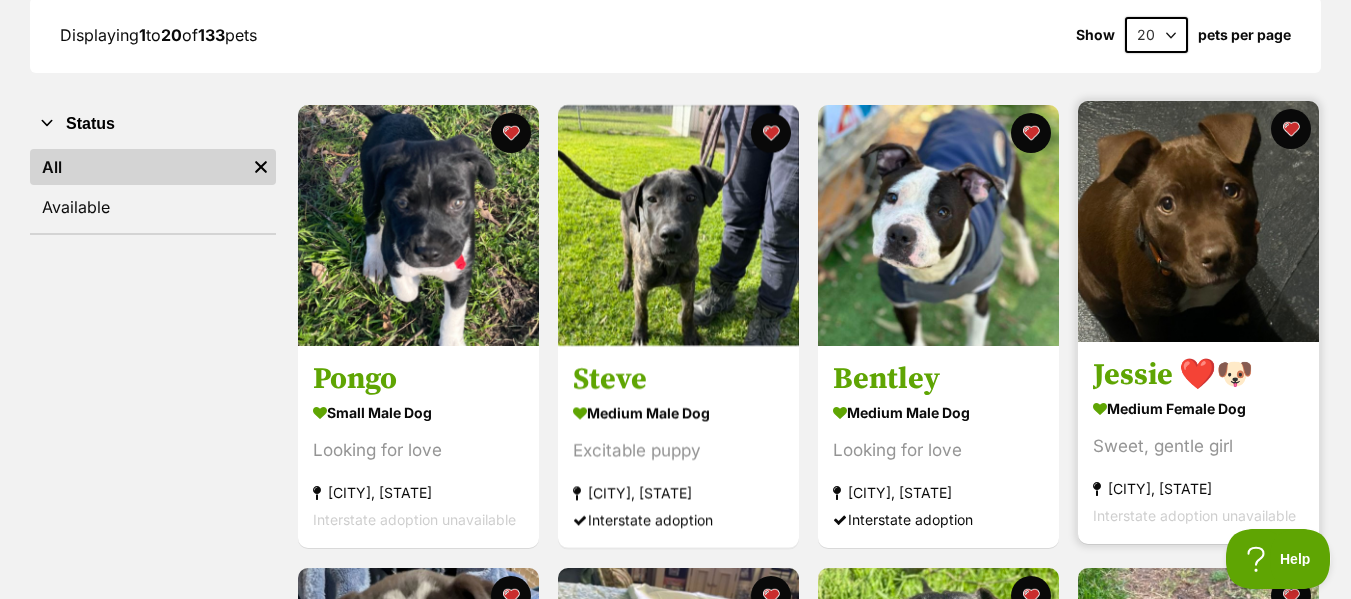 click on "Jessie ❤️🐶" at bounding box center (1198, 376) 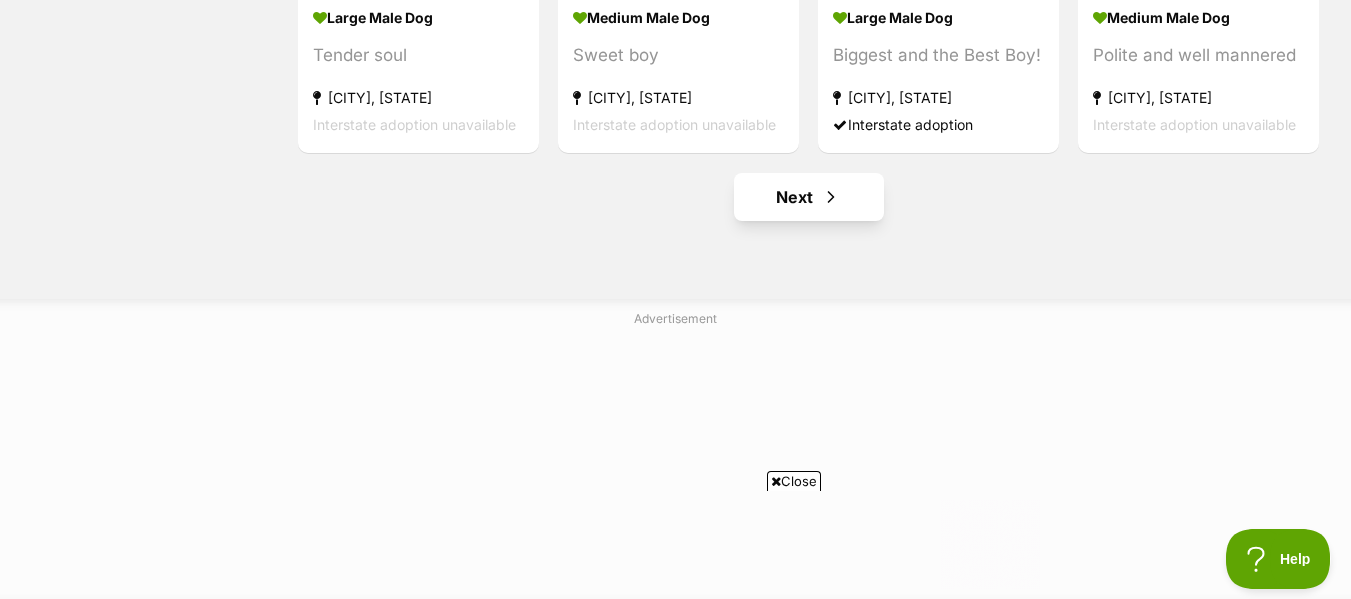 scroll, scrollTop: 2550, scrollLeft: 0, axis: vertical 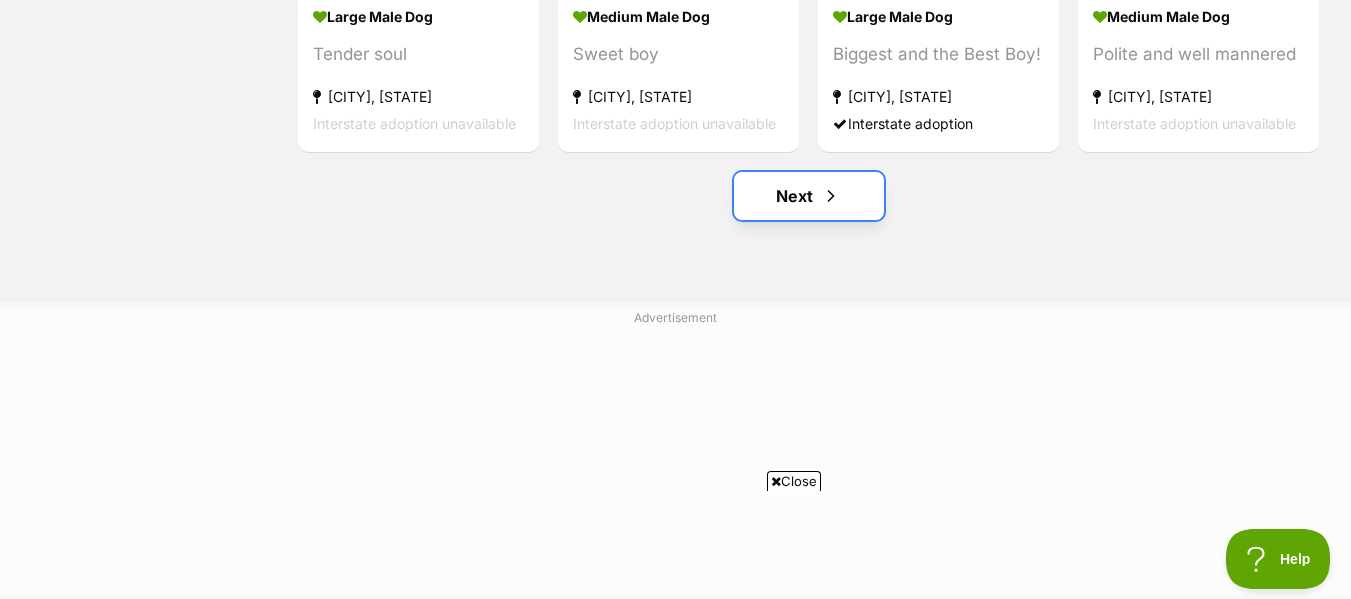 click at bounding box center (831, 196) 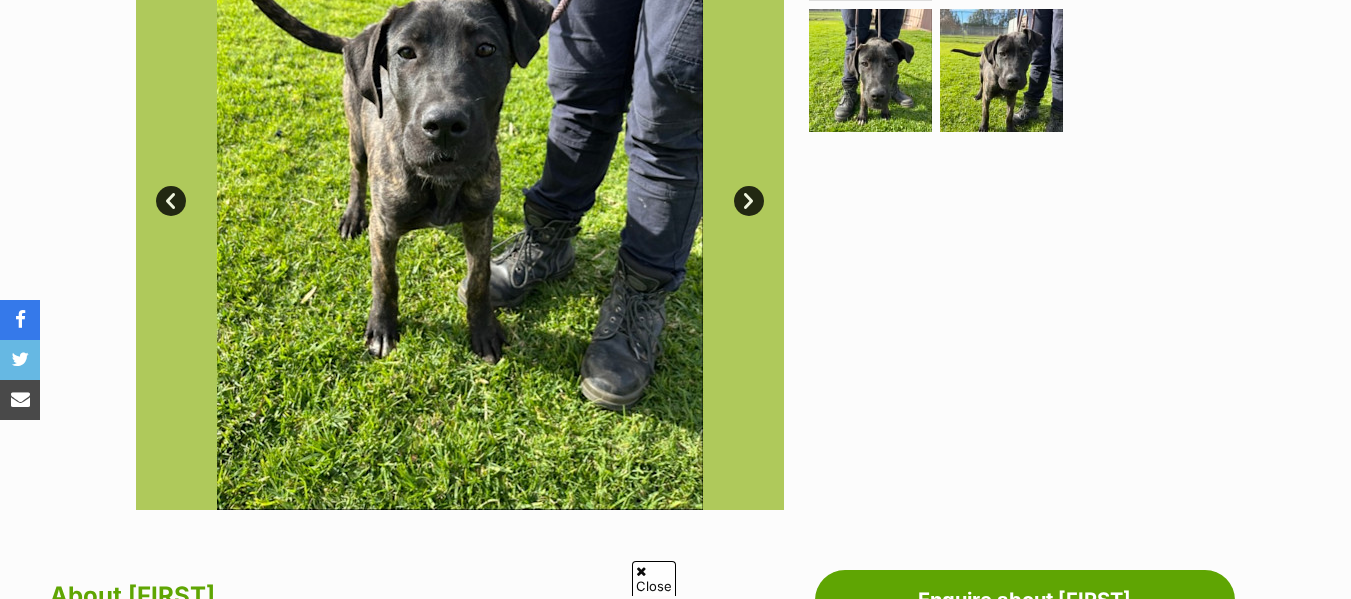 scroll, scrollTop: 561, scrollLeft: 0, axis: vertical 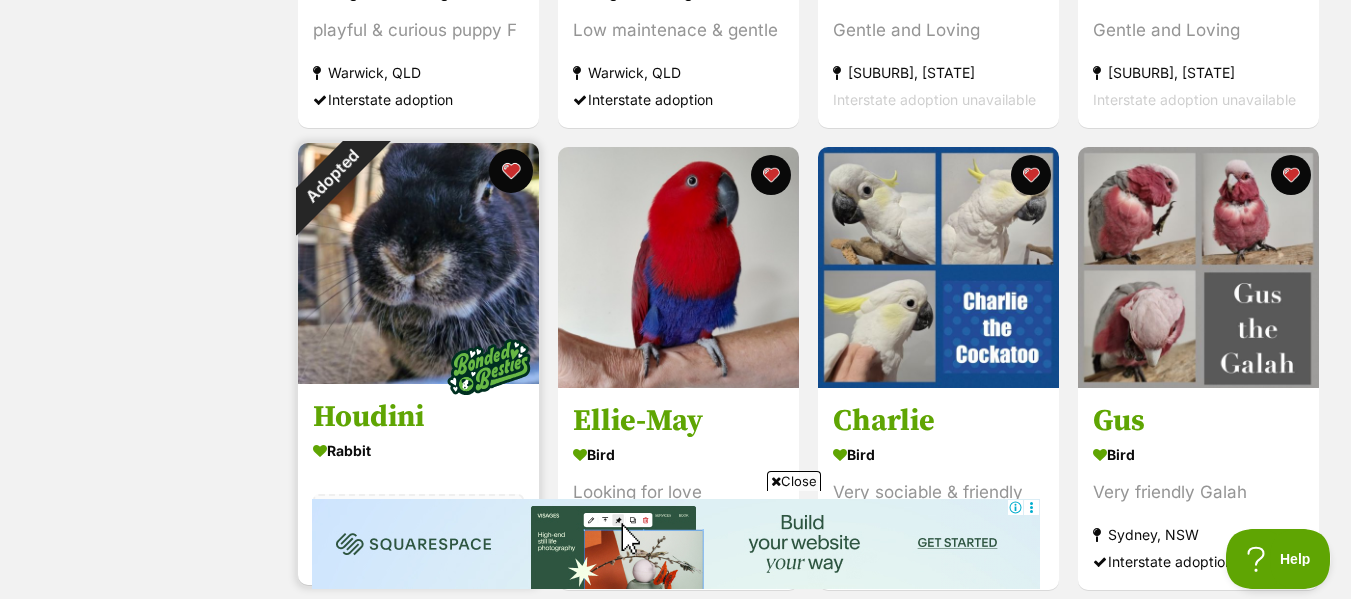 click at bounding box center (511, 171) 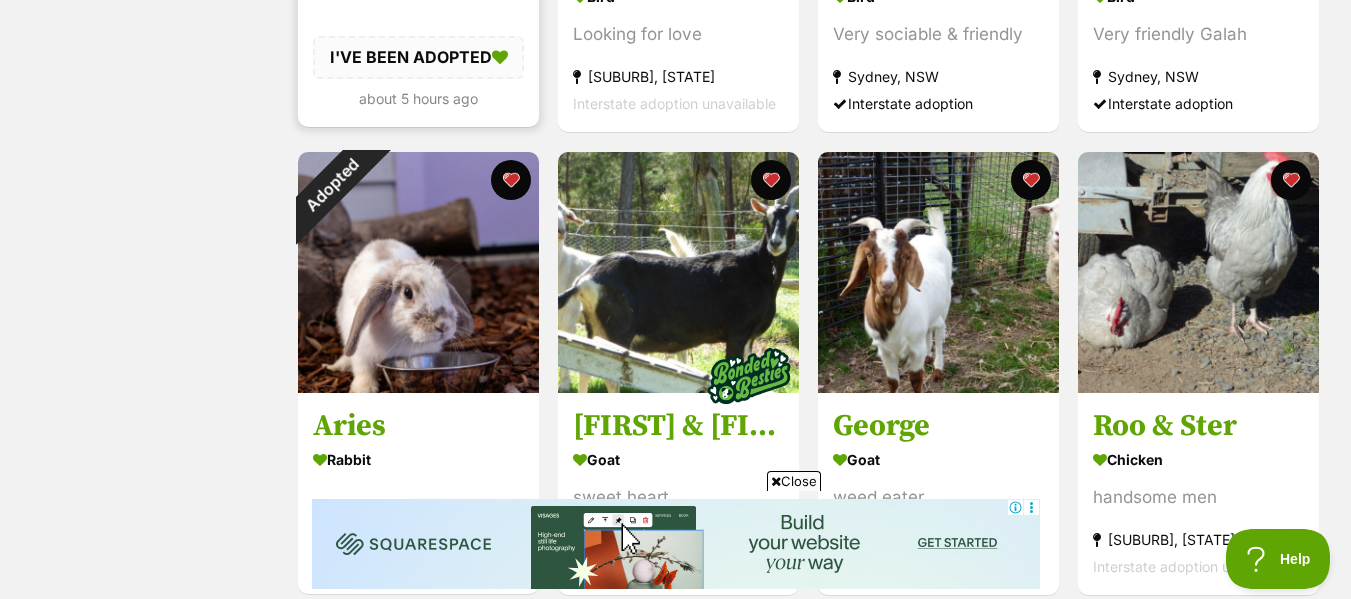 scroll, scrollTop: 2110, scrollLeft: 0, axis: vertical 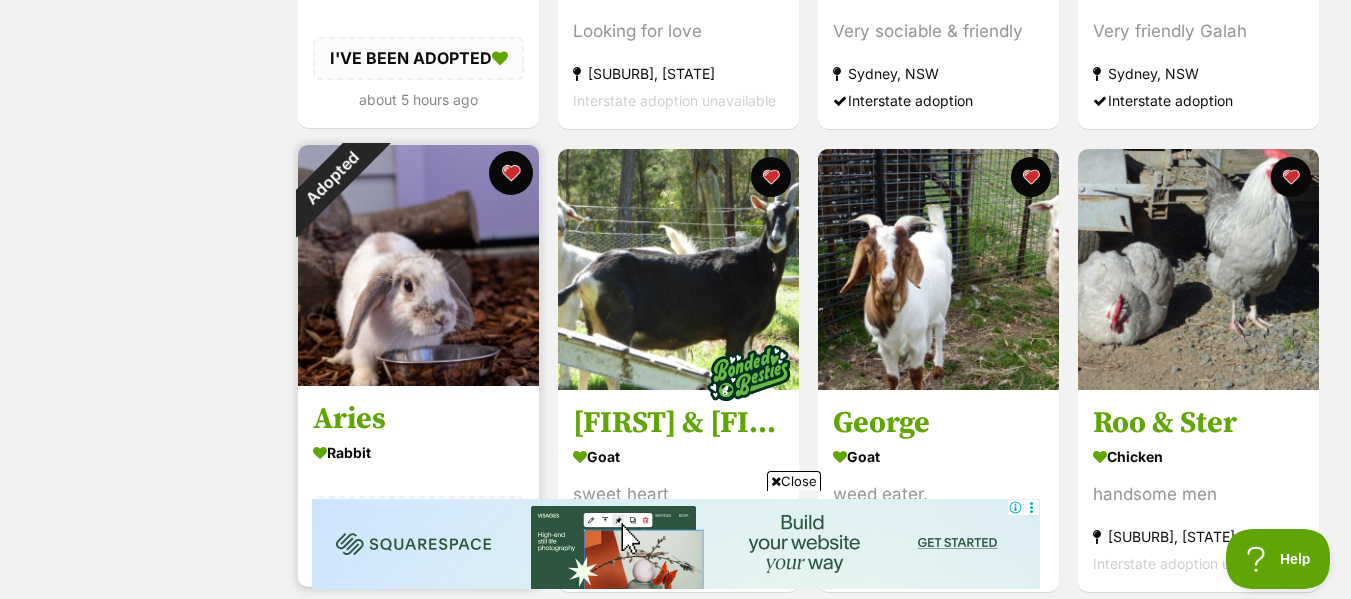 click at bounding box center (511, 173) 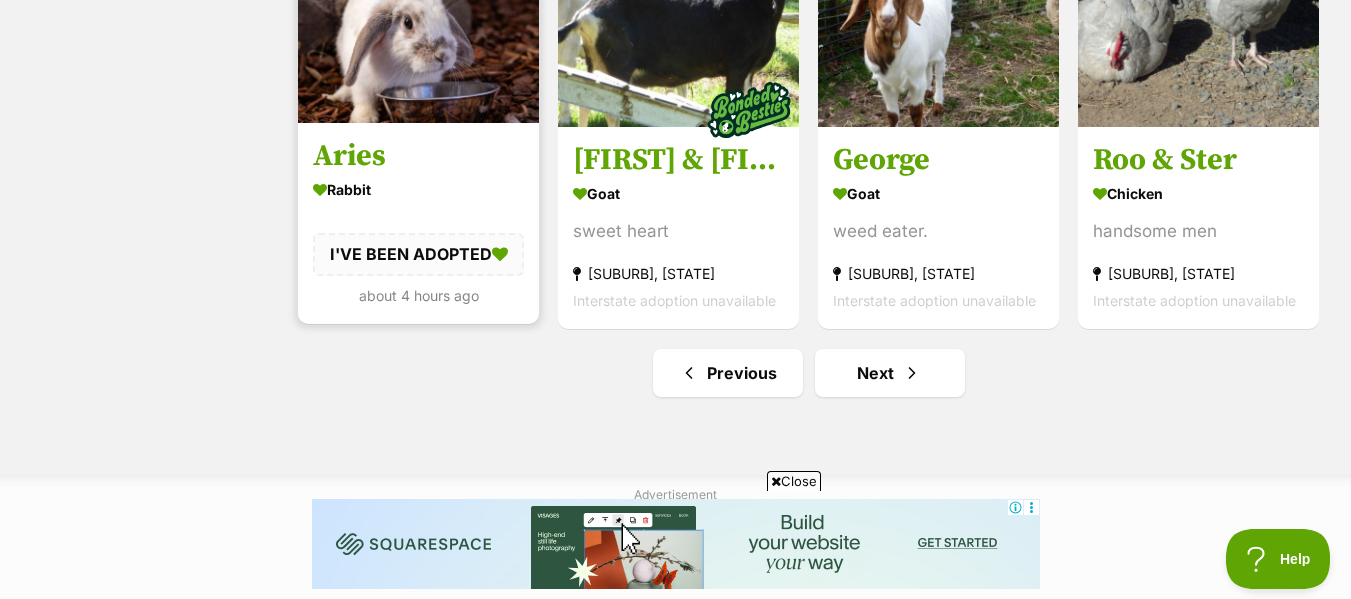 scroll, scrollTop: 2378, scrollLeft: 0, axis: vertical 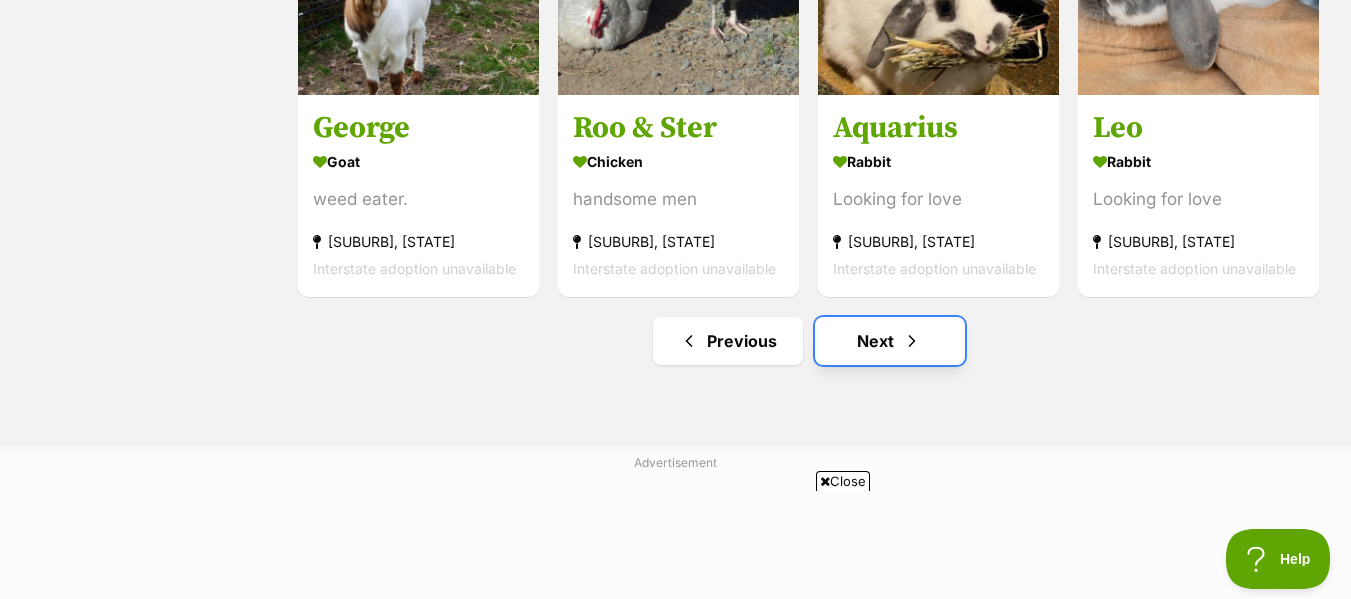 click on "Next" at bounding box center [890, 341] 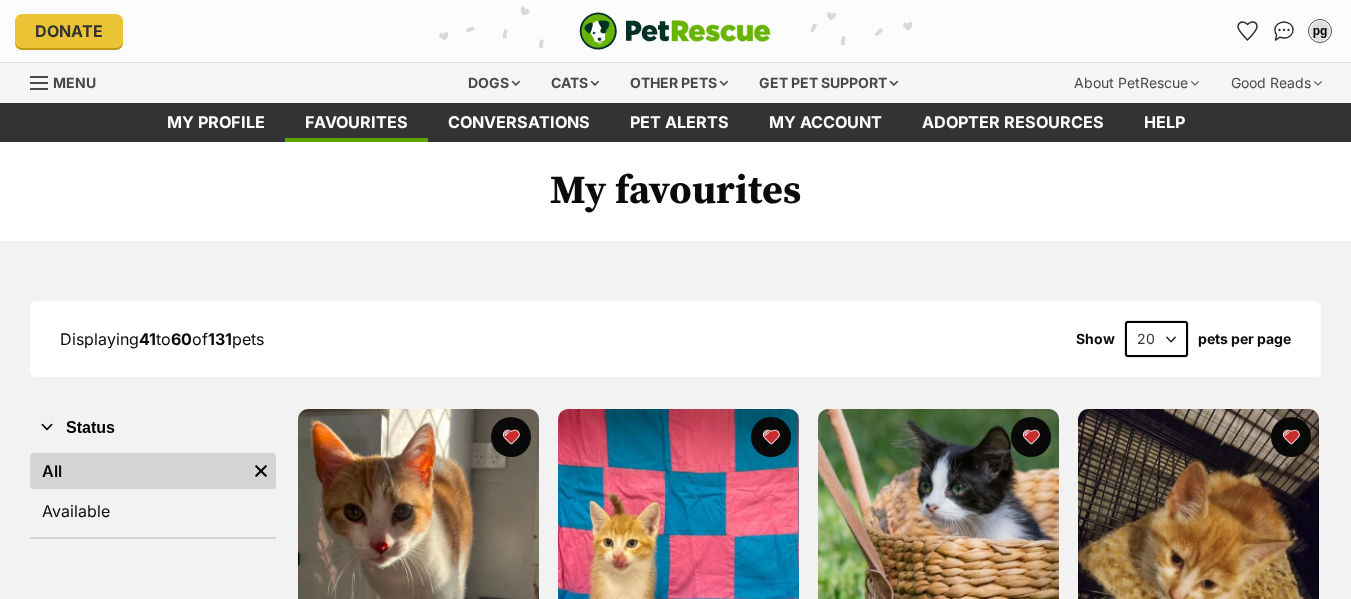 scroll, scrollTop: 0, scrollLeft: 0, axis: both 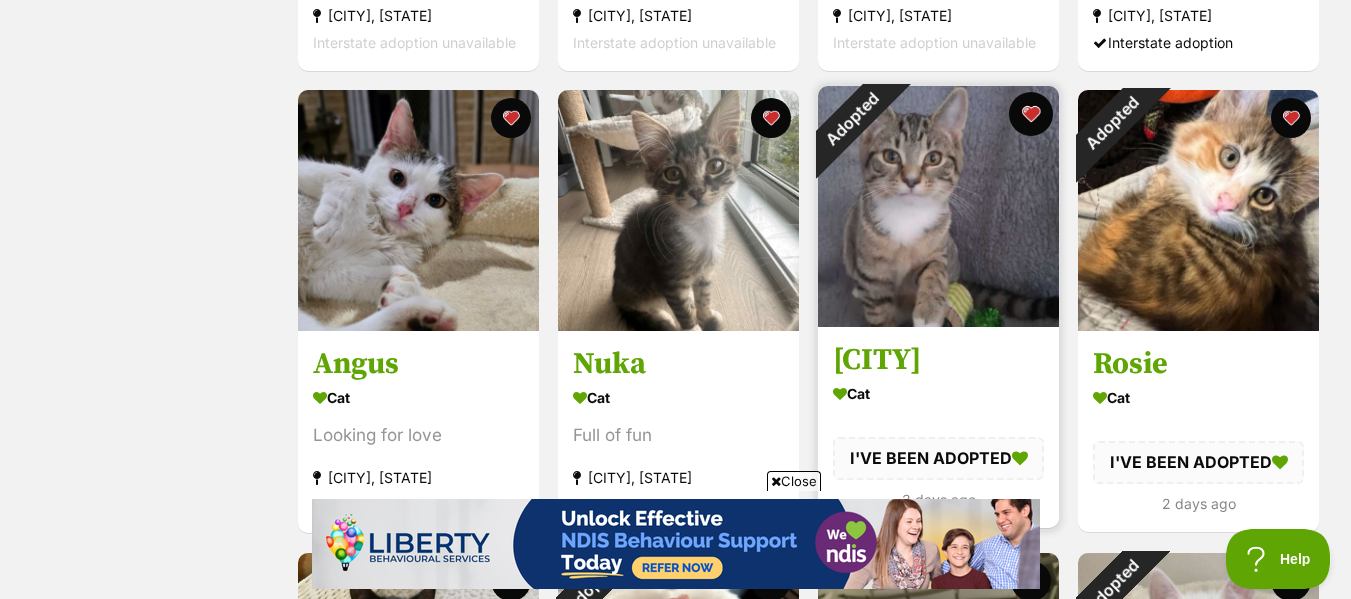click at bounding box center (1031, 114) 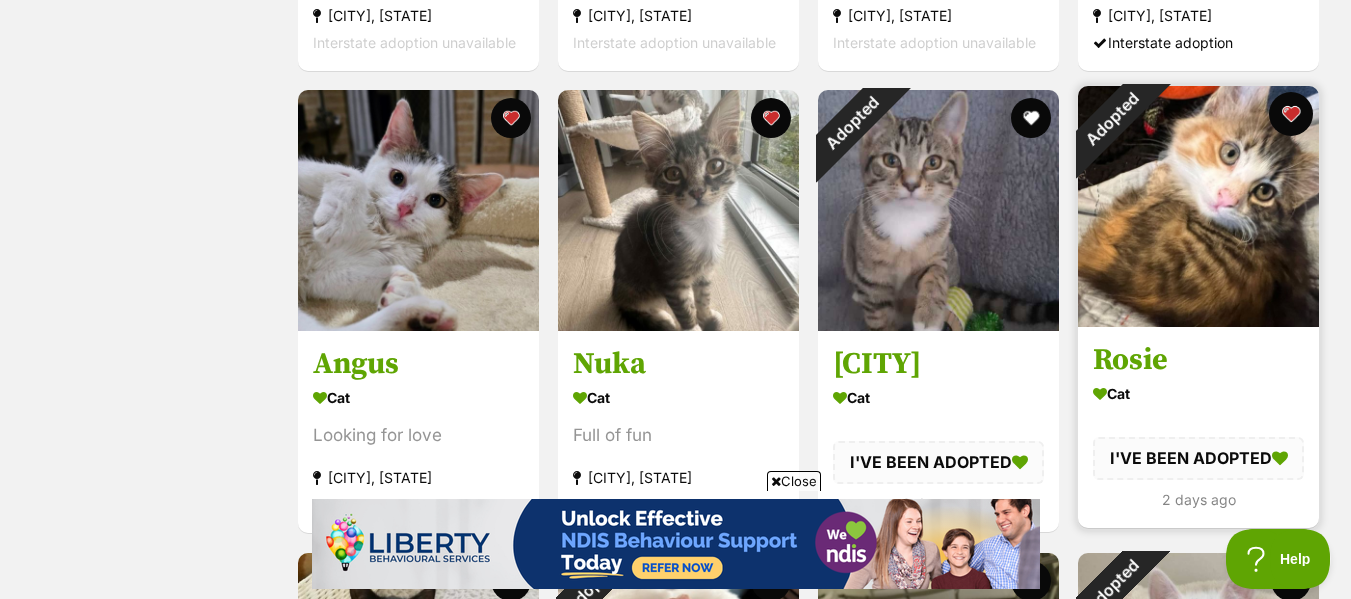 click at bounding box center [1291, 114] 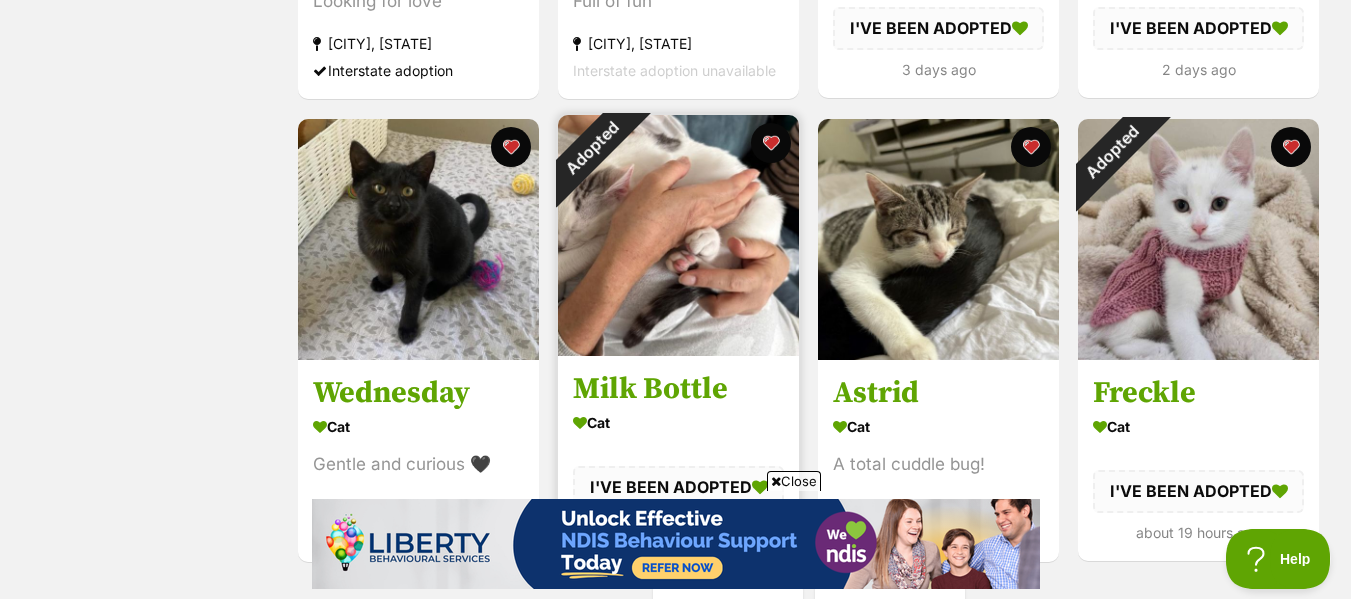 scroll, scrollTop: 2142, scrollLeft: 0, axis: vertical 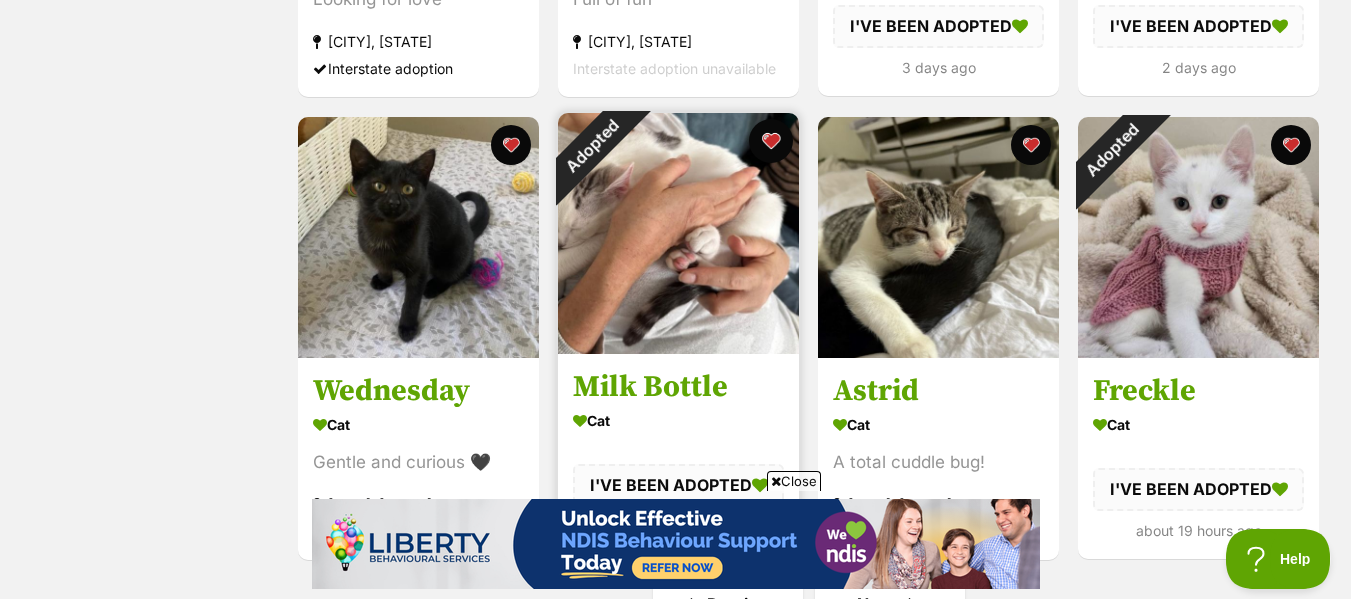 click at bounding box center [771, 141] 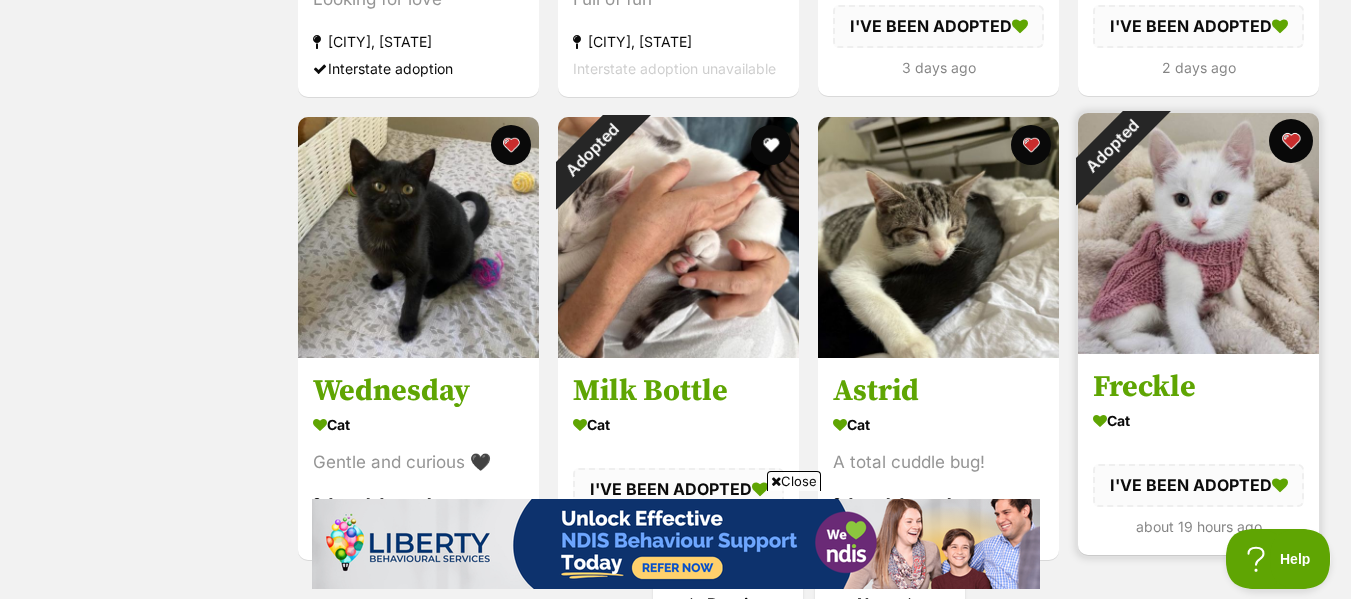 click at bounding box center (1291, 141) 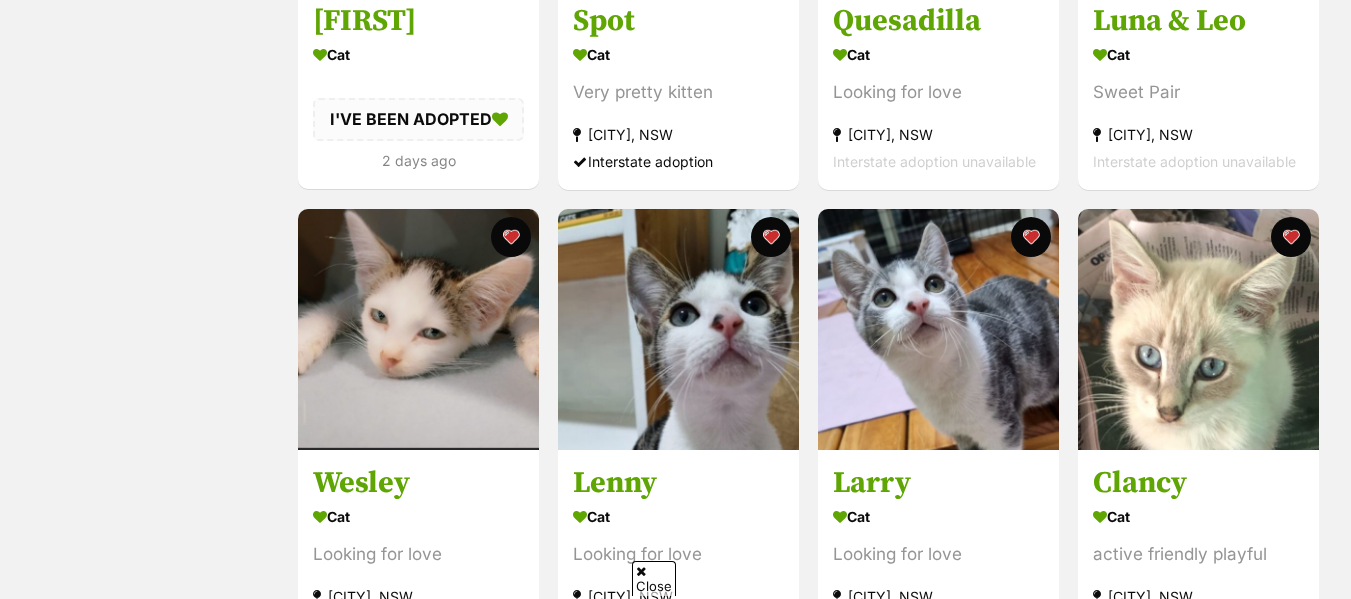 scroll, scrollTop: 1053, scrollLeft: 0, axis: vertical 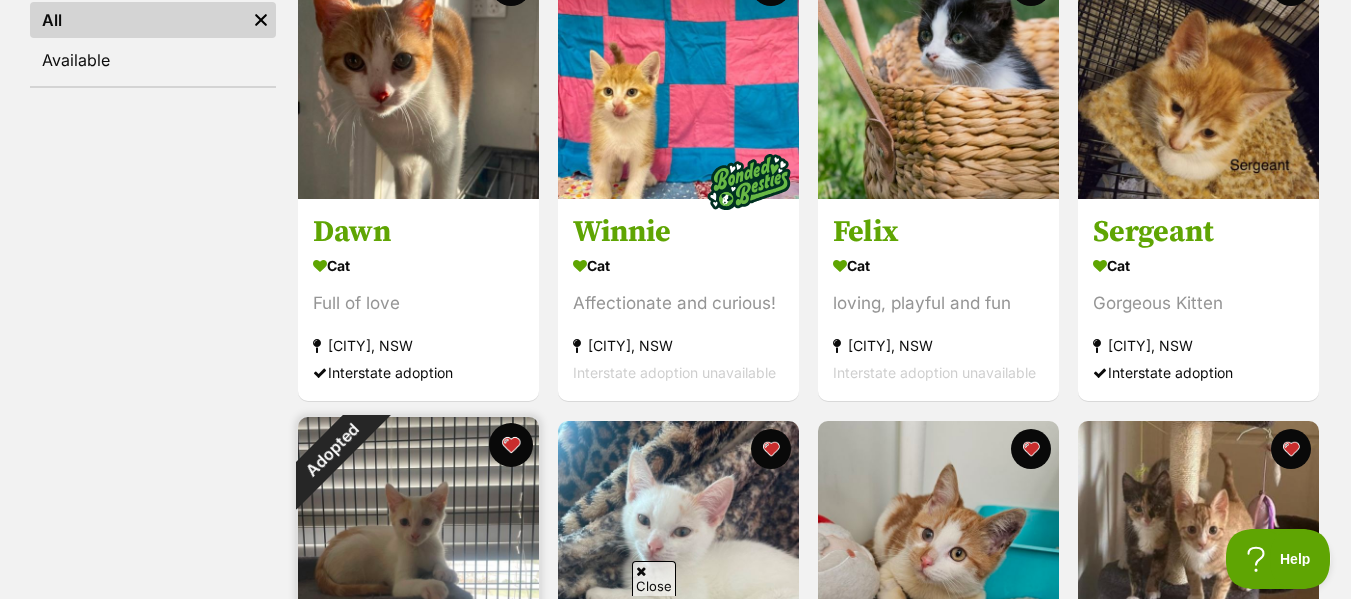 click at bounding box center [511, 445] 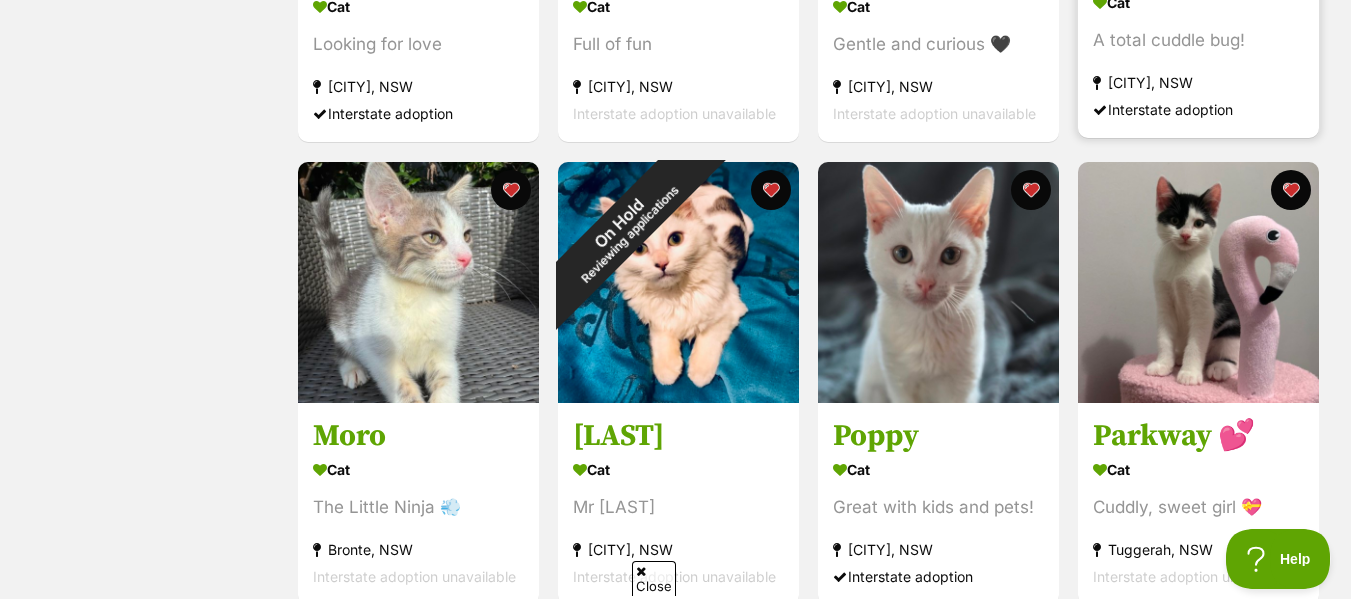 scroll, scrollTop: 2100, scrollLeft: 0, axis: vertical 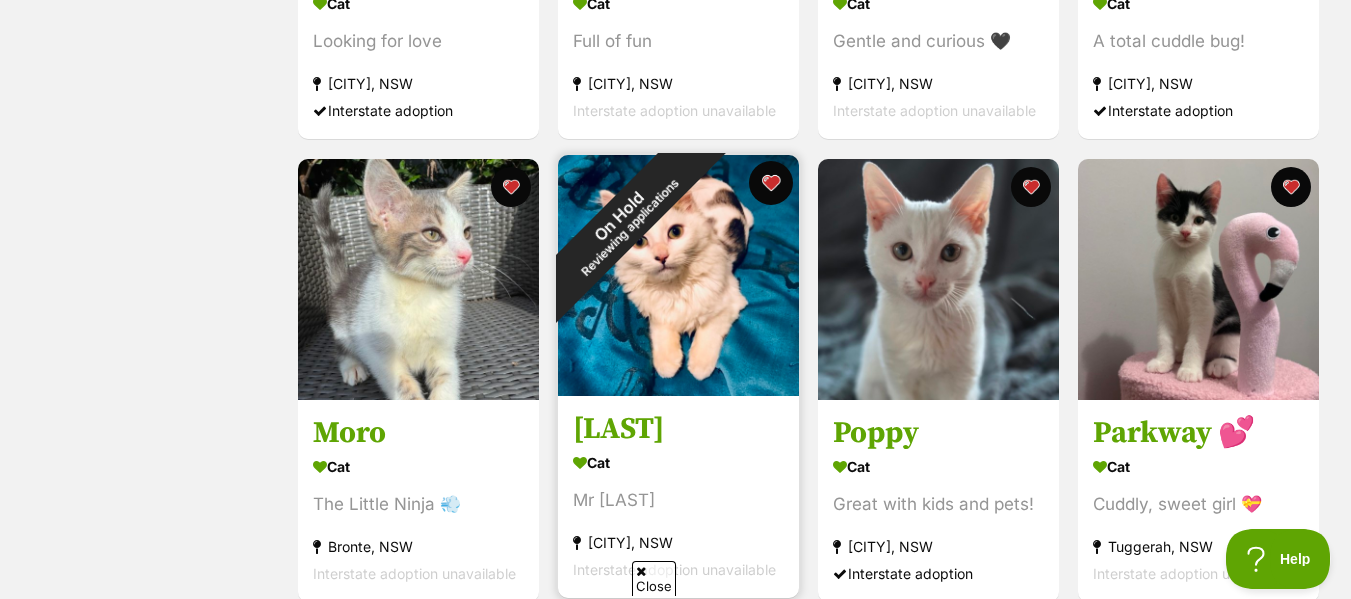 click at bounding box center [771, 183] 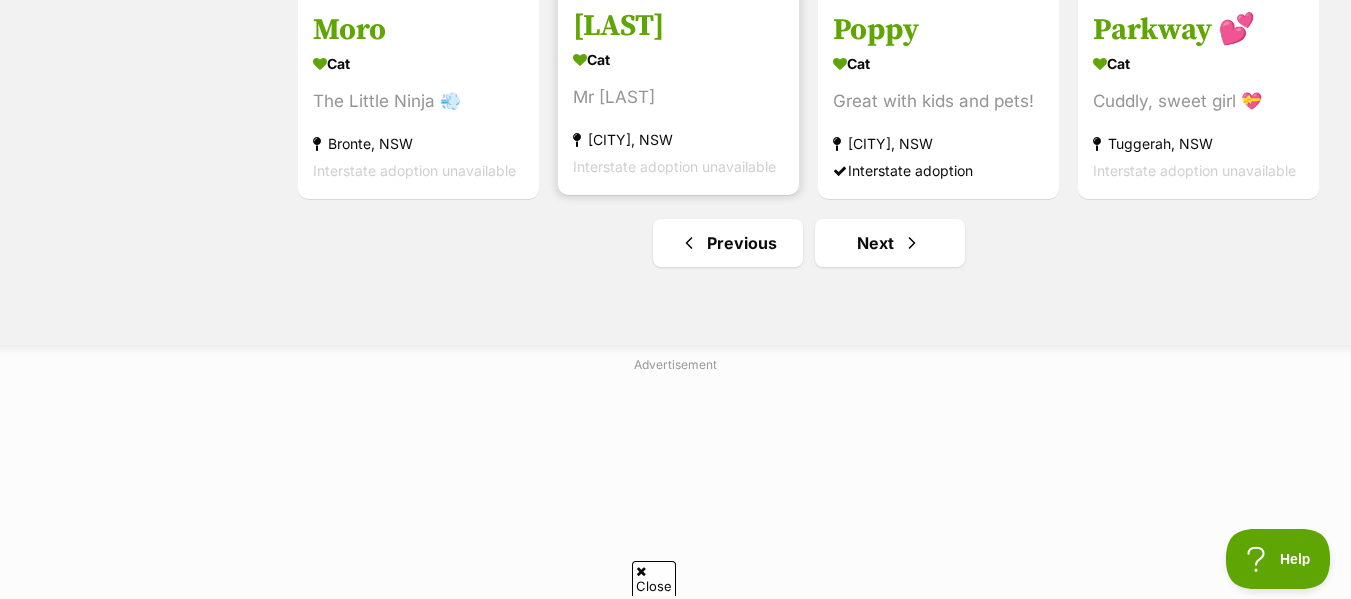 scroll, scrollTop: 2504, scrollLeft: 0, axis: vertical 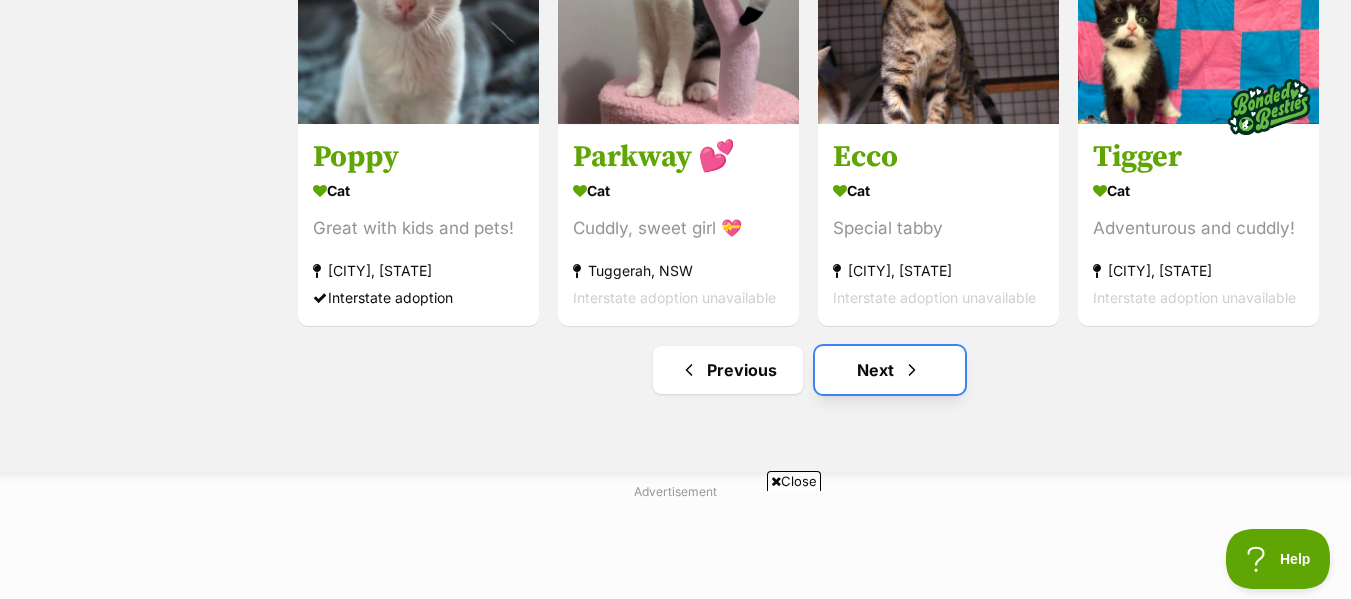 click on "Next" at bounding box center (890, 370) 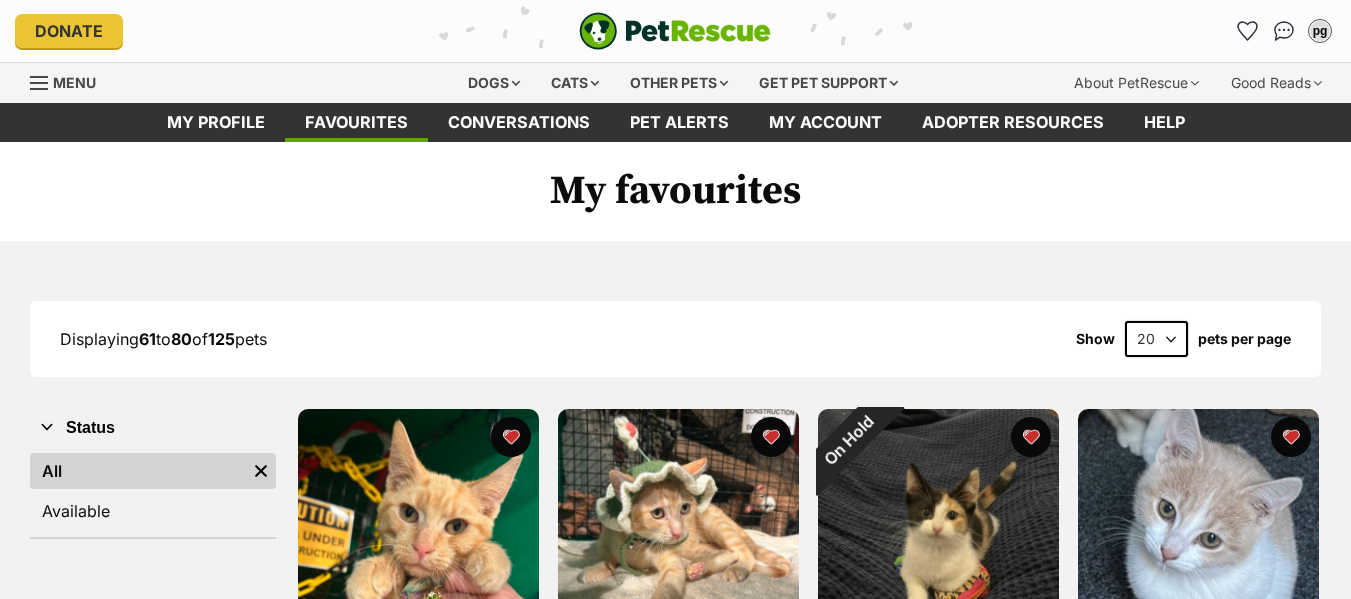 scroll, scrollTop: 0, scrollLeft: 0, axis: both 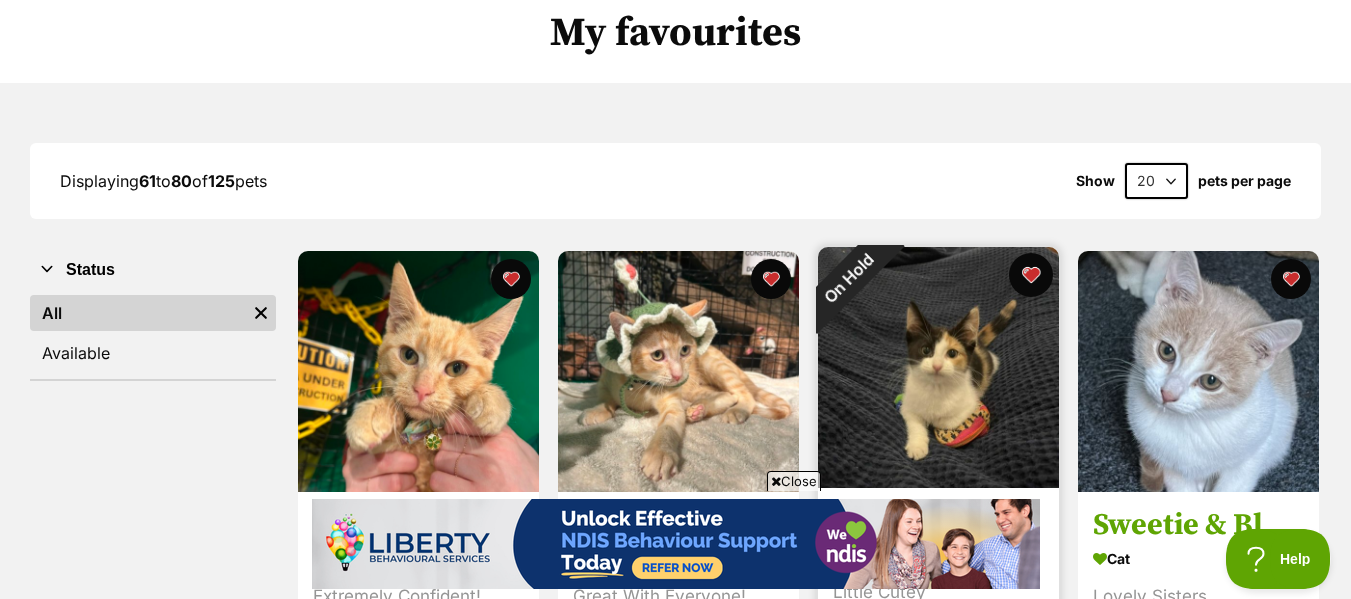 click at bounding box center (1031, 275) 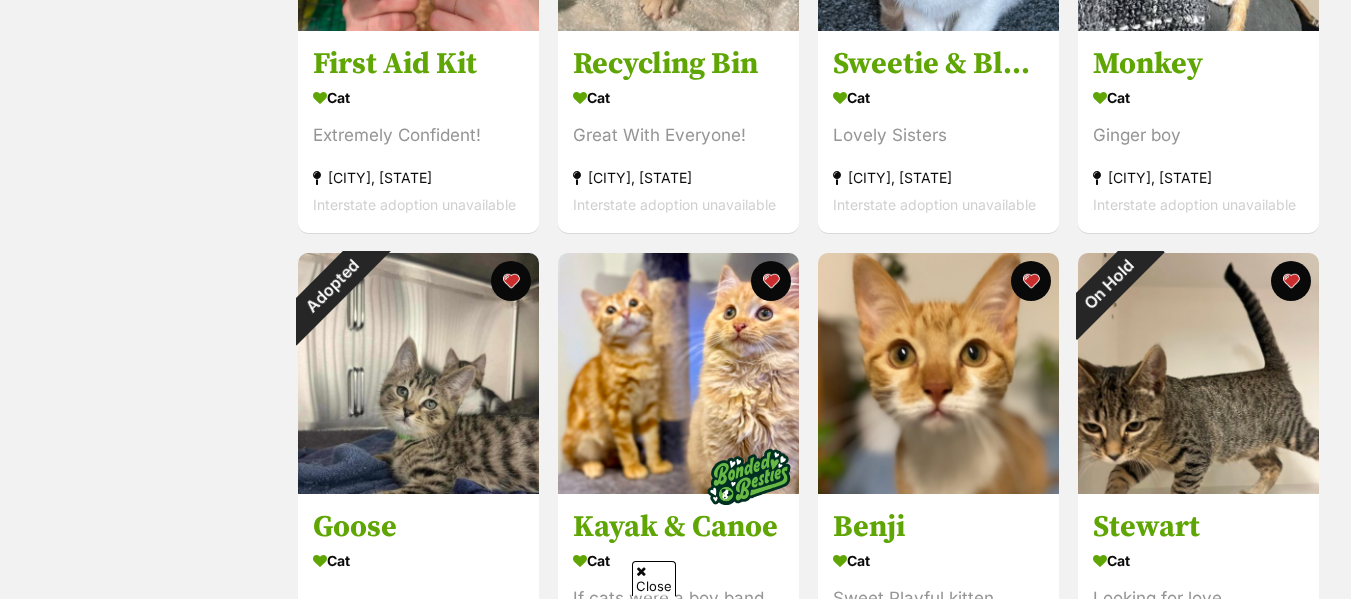 scroll, scrollTop: 707, scrollLeft: 0, axis: vertical 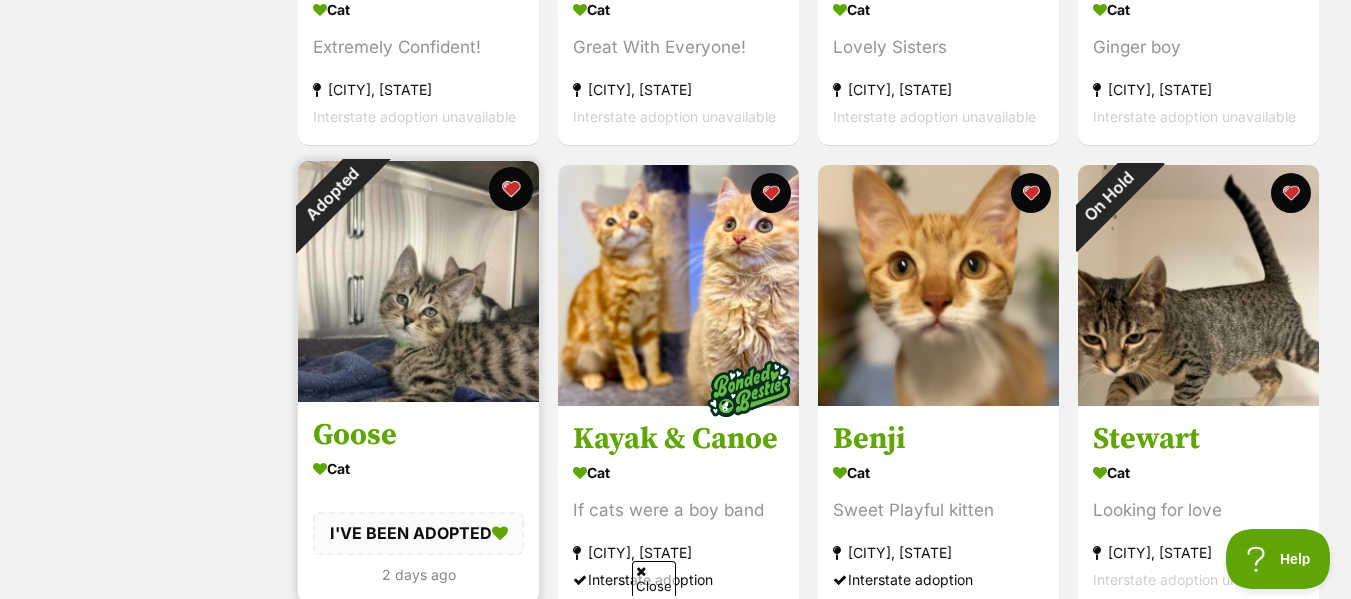 click at bounding box center (511, 189) 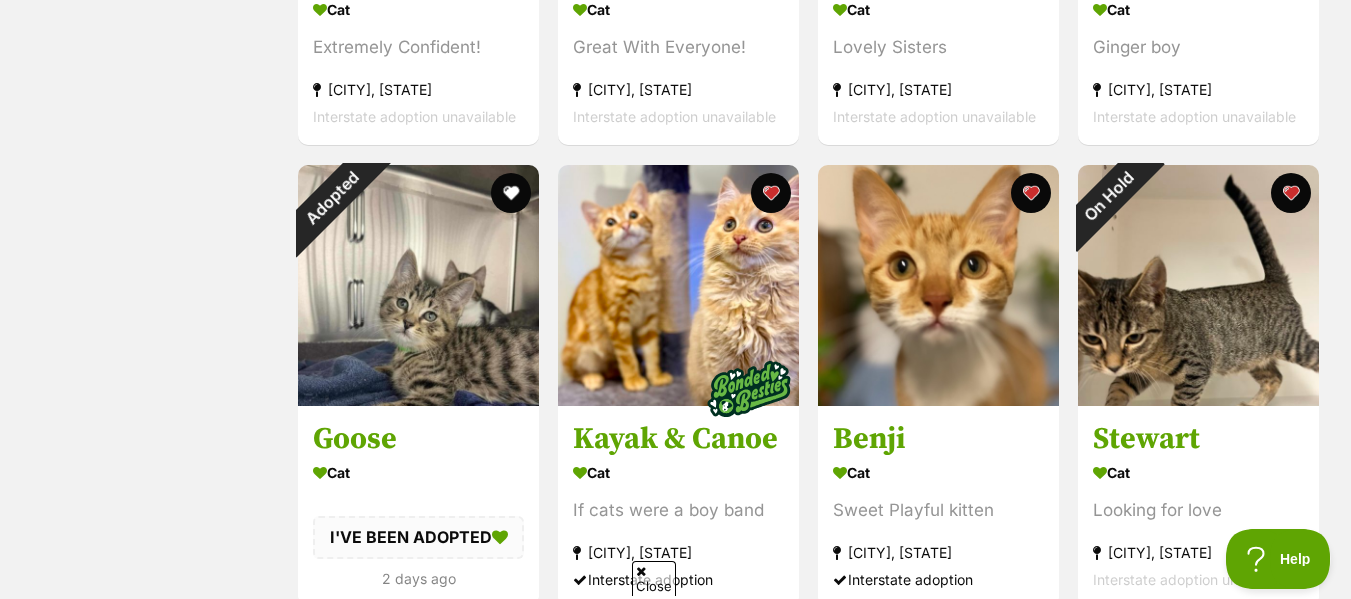 scroll, scrollTop: 0, scrollLeft: 0, axis: both 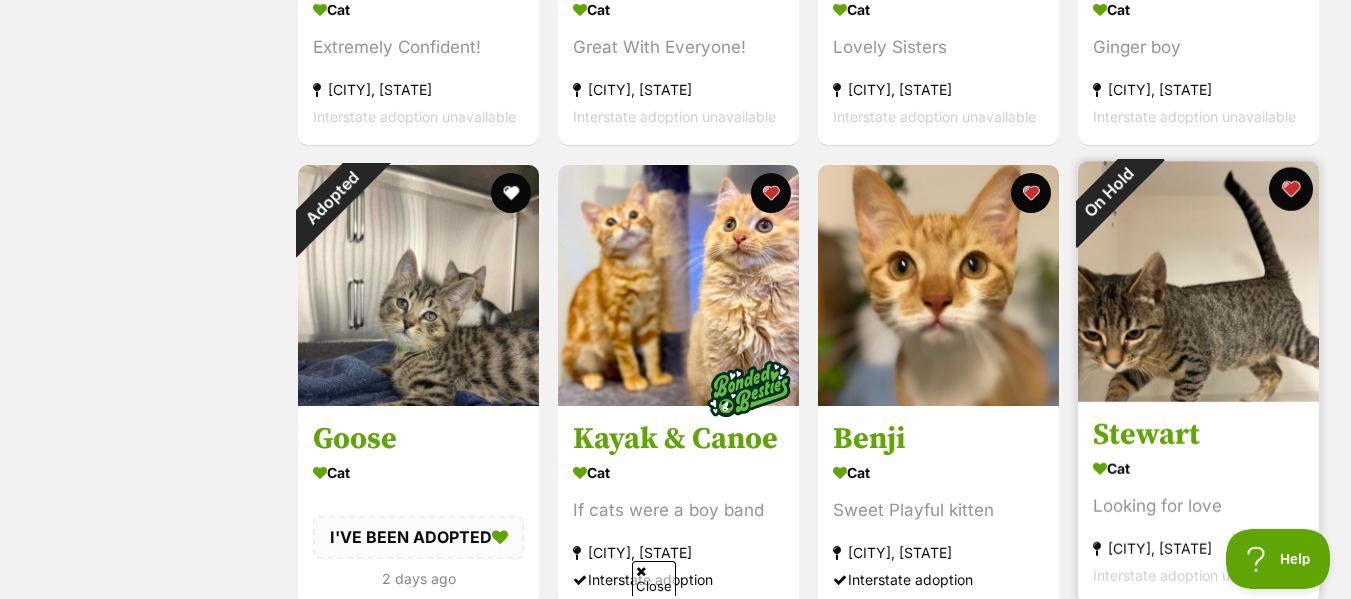 click at bounding box center (1291, 189) 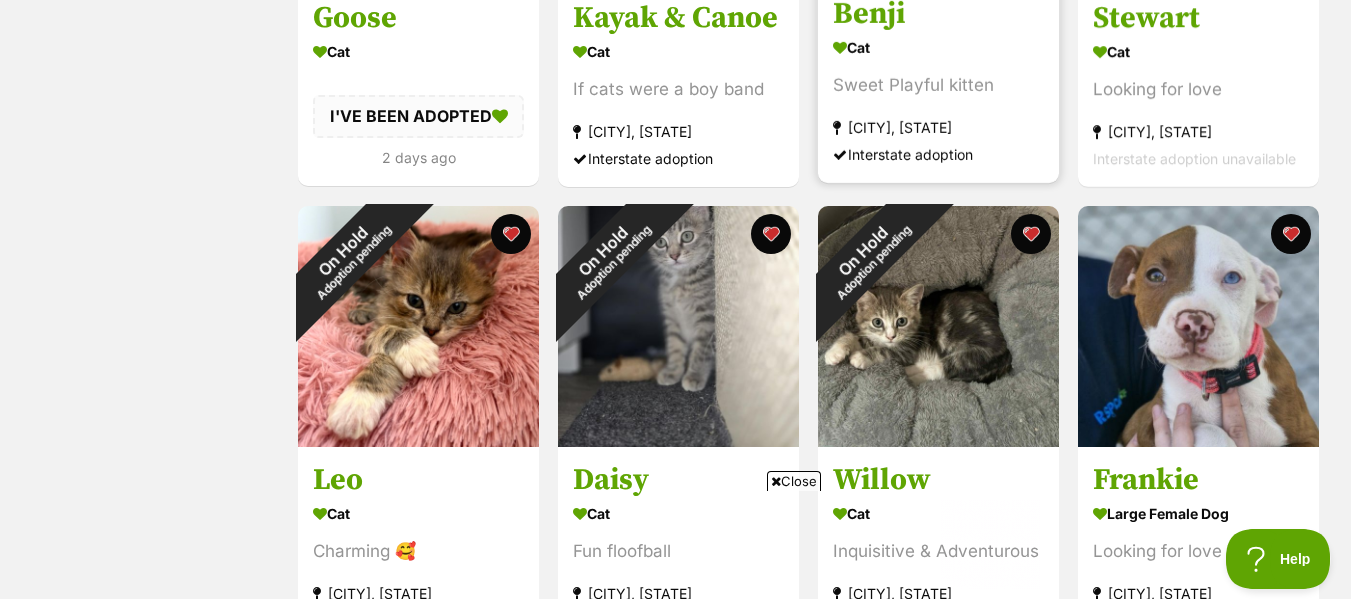 scroll, scrollTop: 0, scrollLeft: 0, axis: both 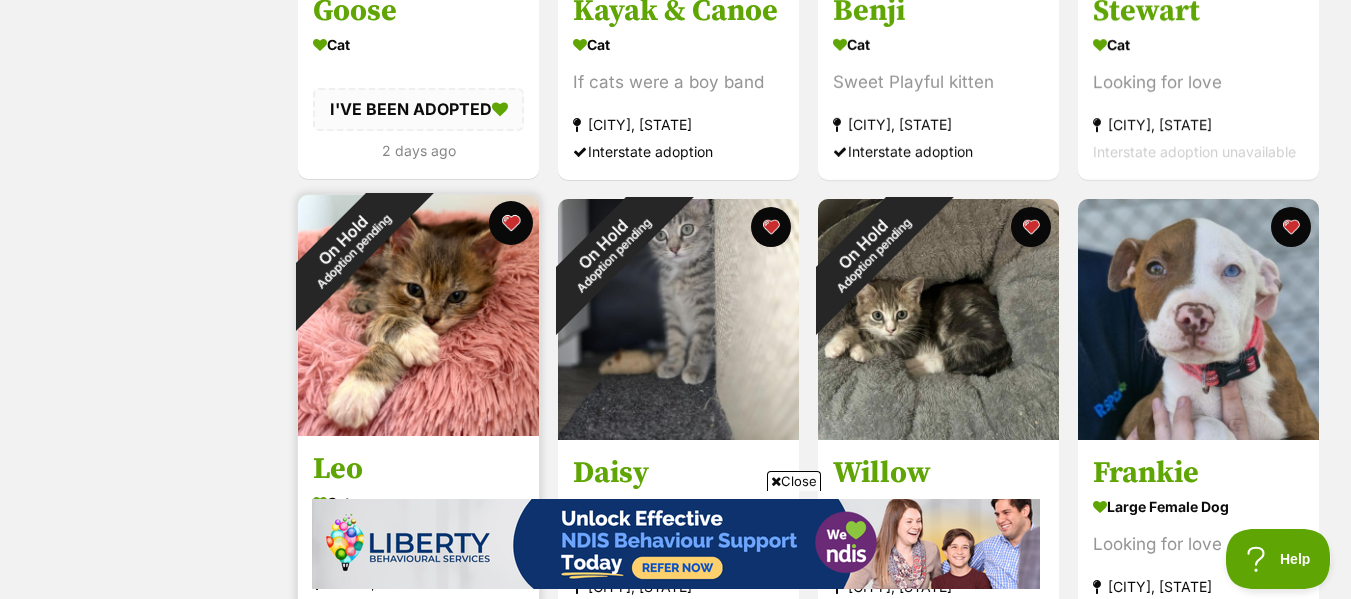 click at bounding box center [511, 223] 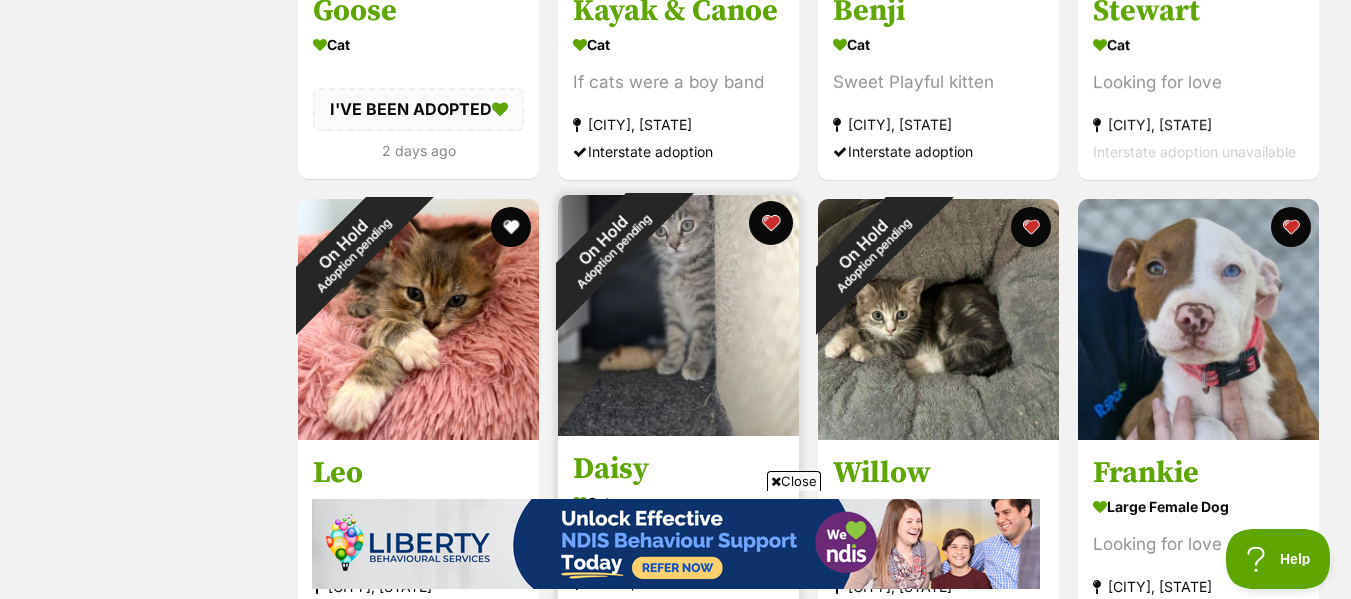 click at bounding box center (771, 223) 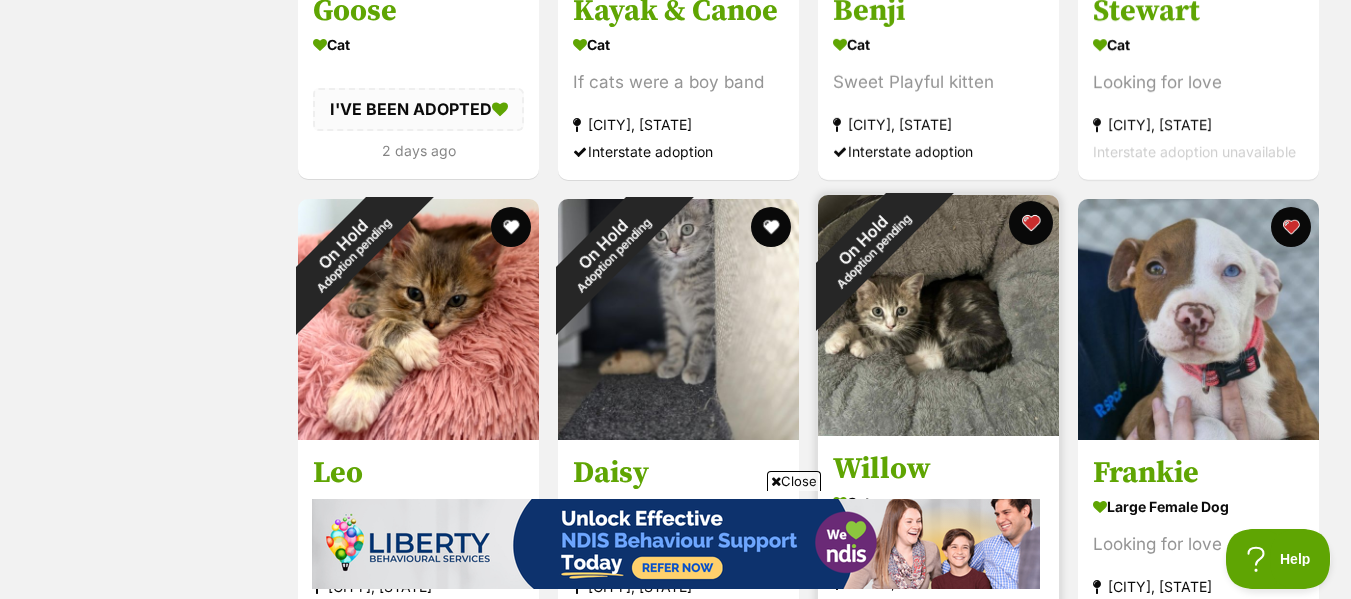 click at bounding box center (1031, 223) 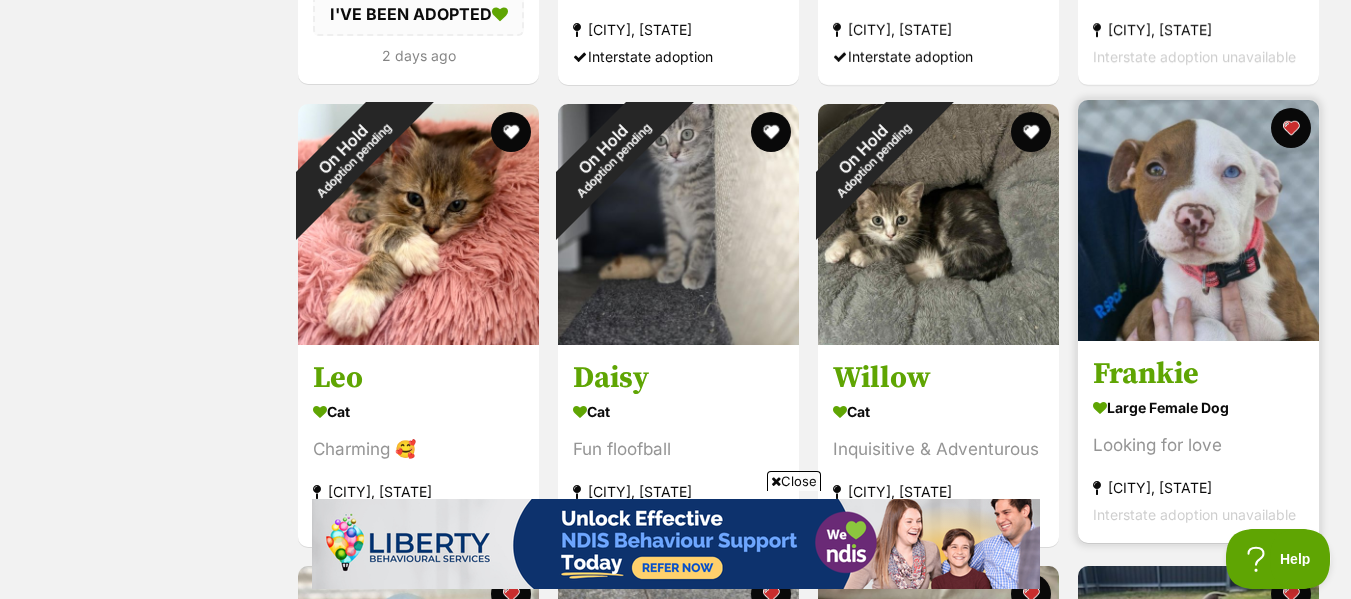 scroll, scrollTop: 1229, scrollLeft: 0, axis: vertical 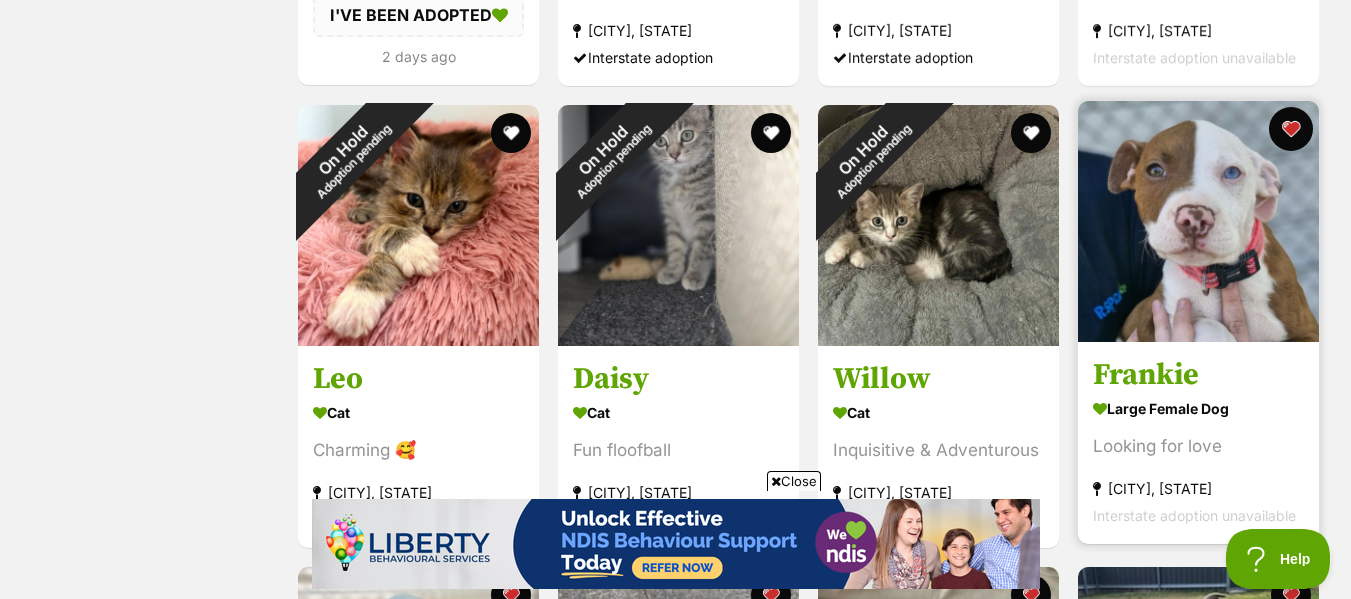 click at bounding box center [1291, 129] 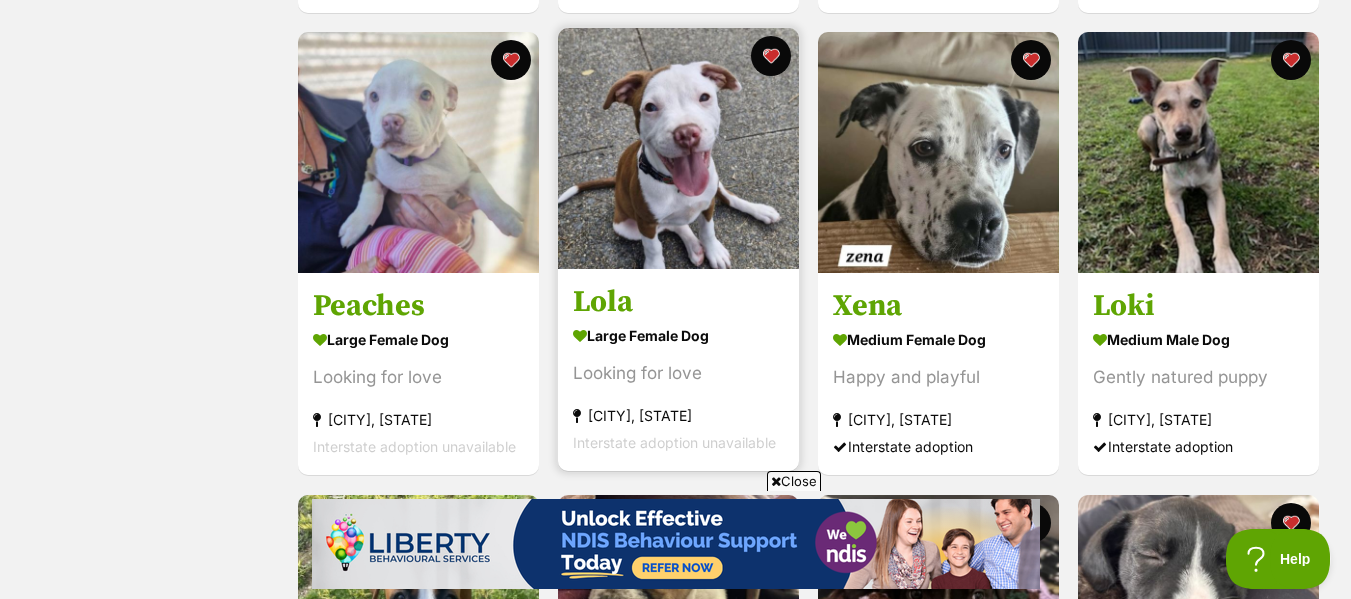 scroll, scrollTop: 1740, scrollLeft: 0, axis: vertical 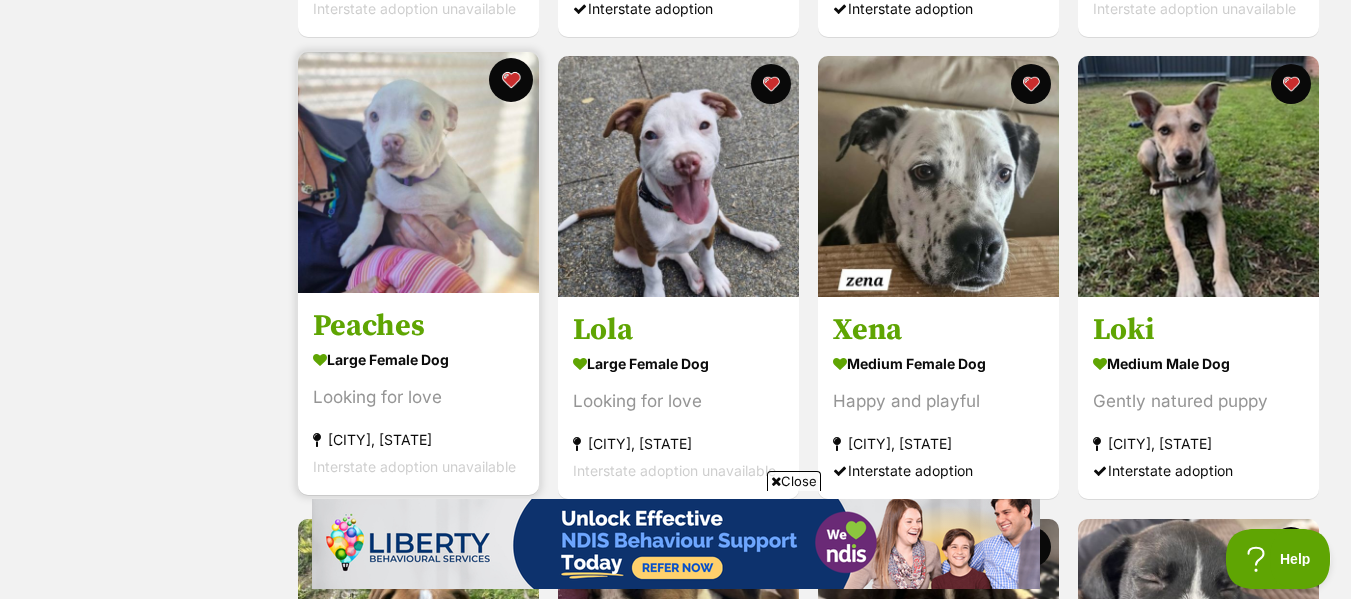 click at bounding box center [511, 80] 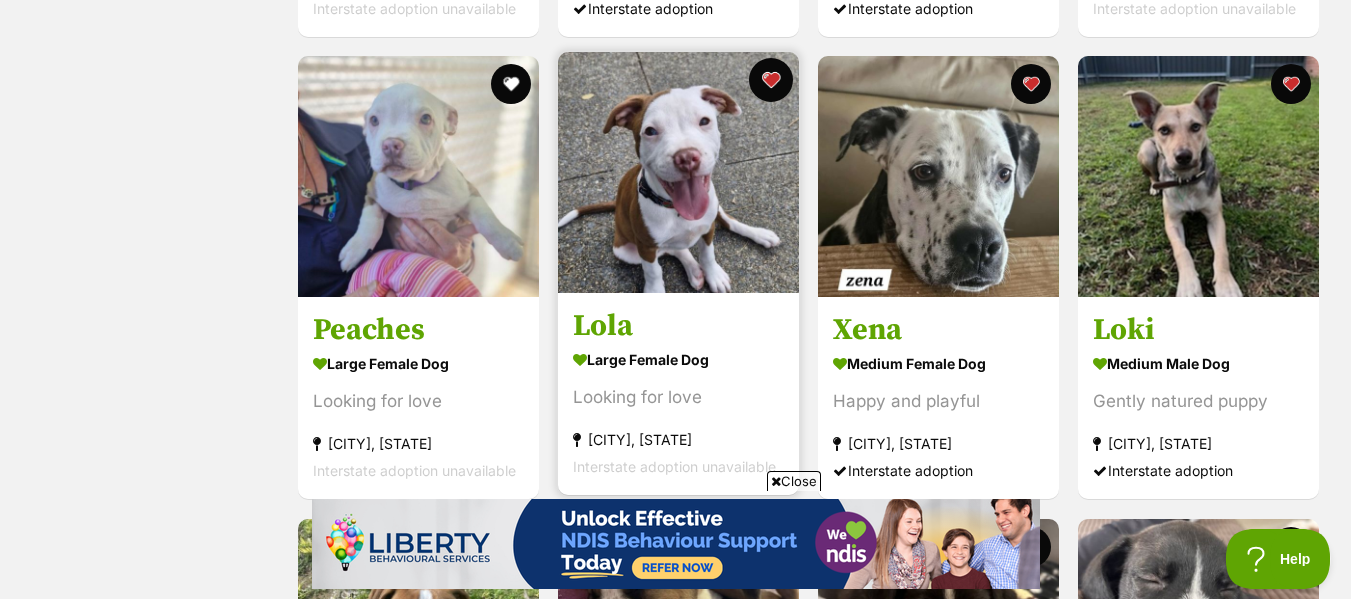 click at bounding box center [771, 80] 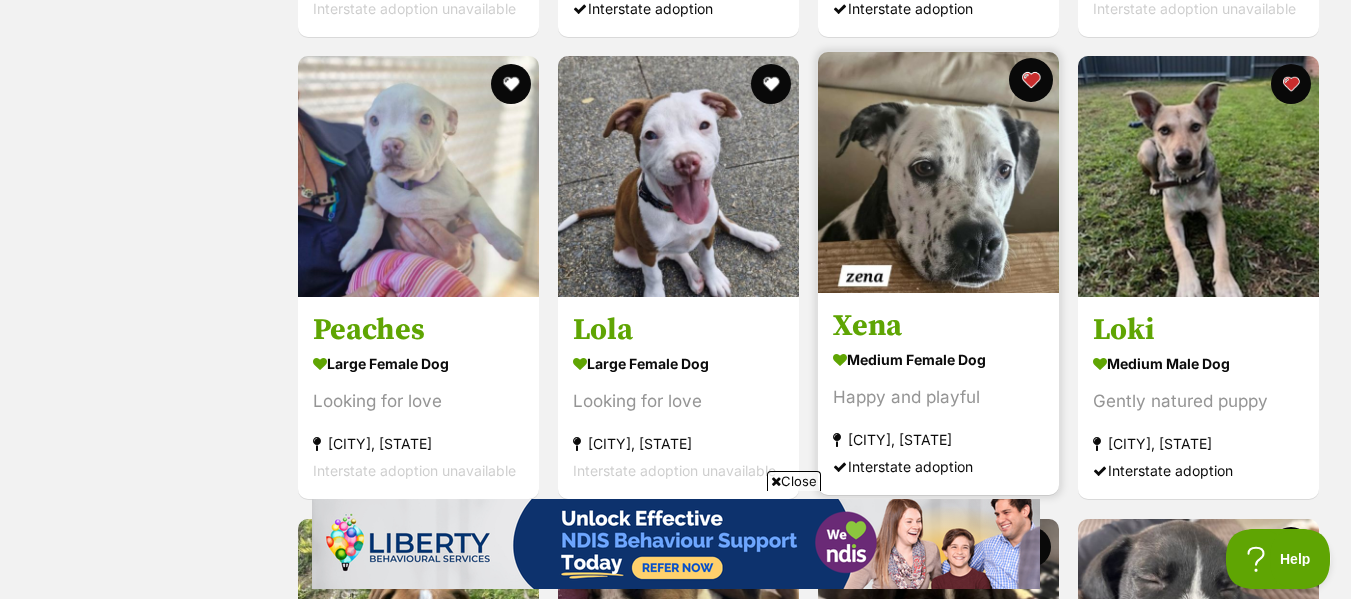 click at bounding box center (1031, 80) 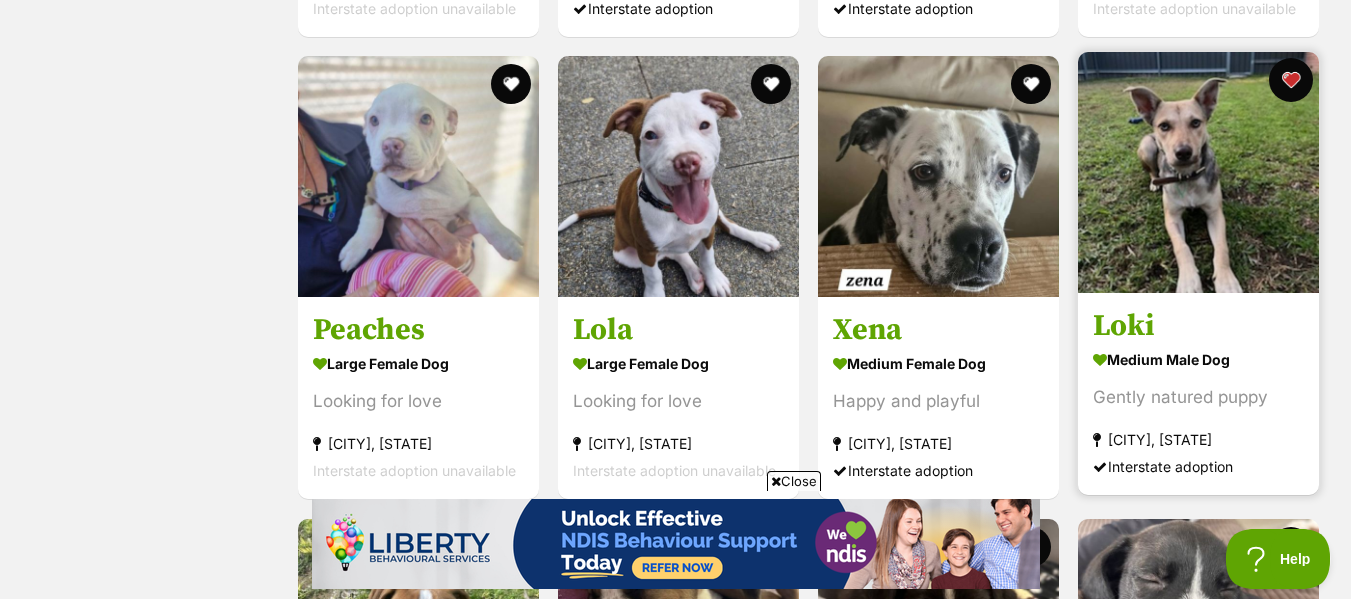click at bounding box center [1291, 80] 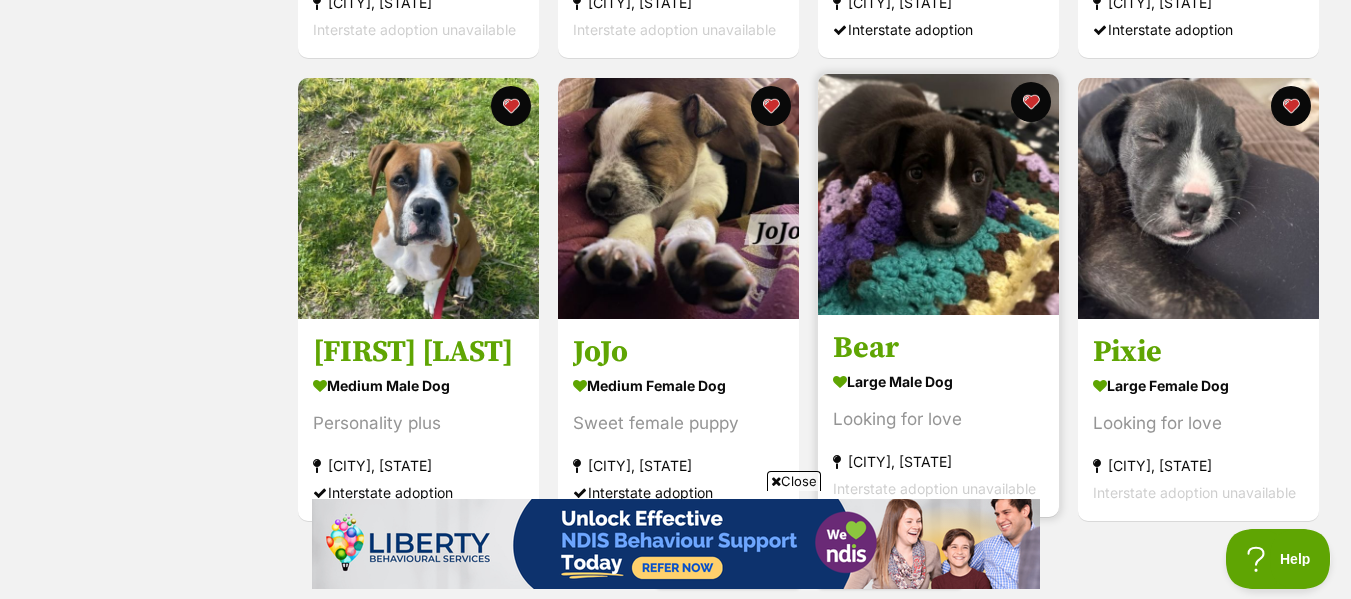 scroll, scrollTop: 2178, scrollLeft: 0, axis: vertical 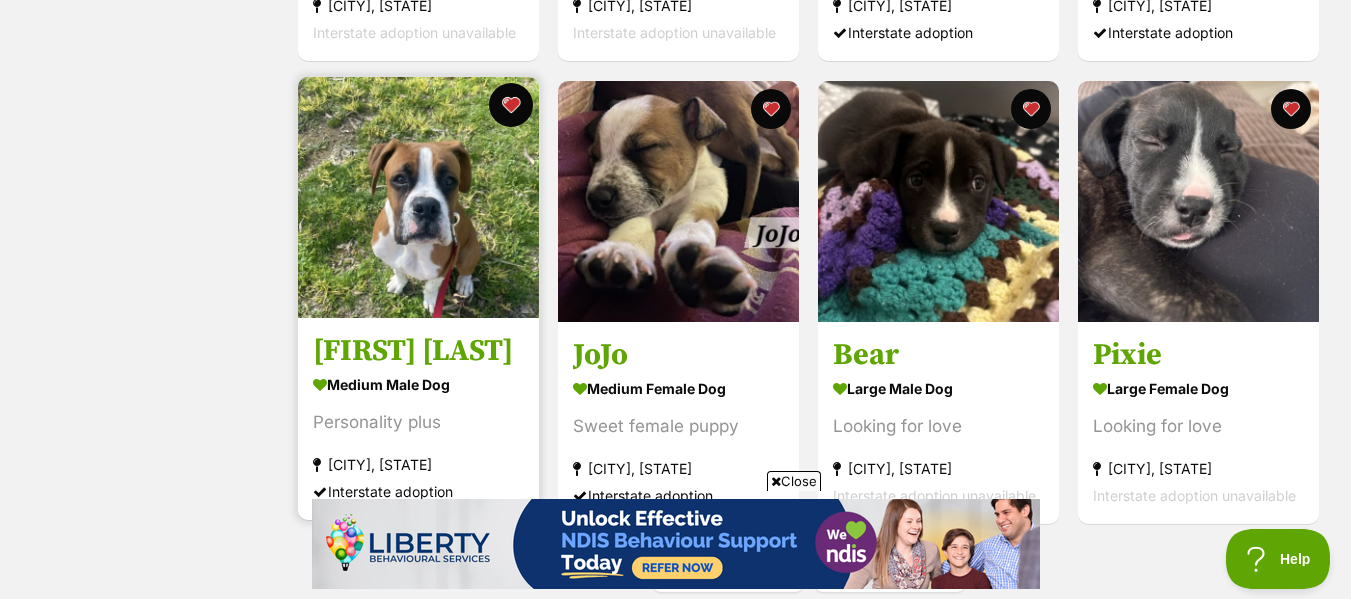 click at bounding box center [511, 105] 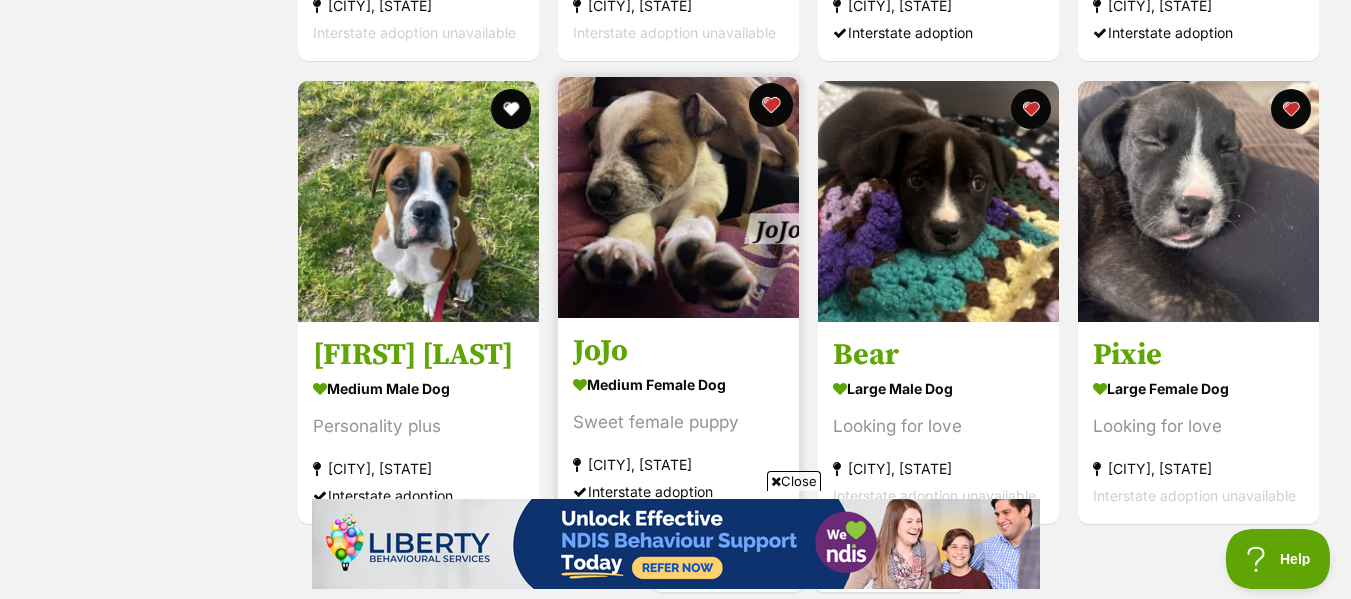 click at bounding box center [771, 105] 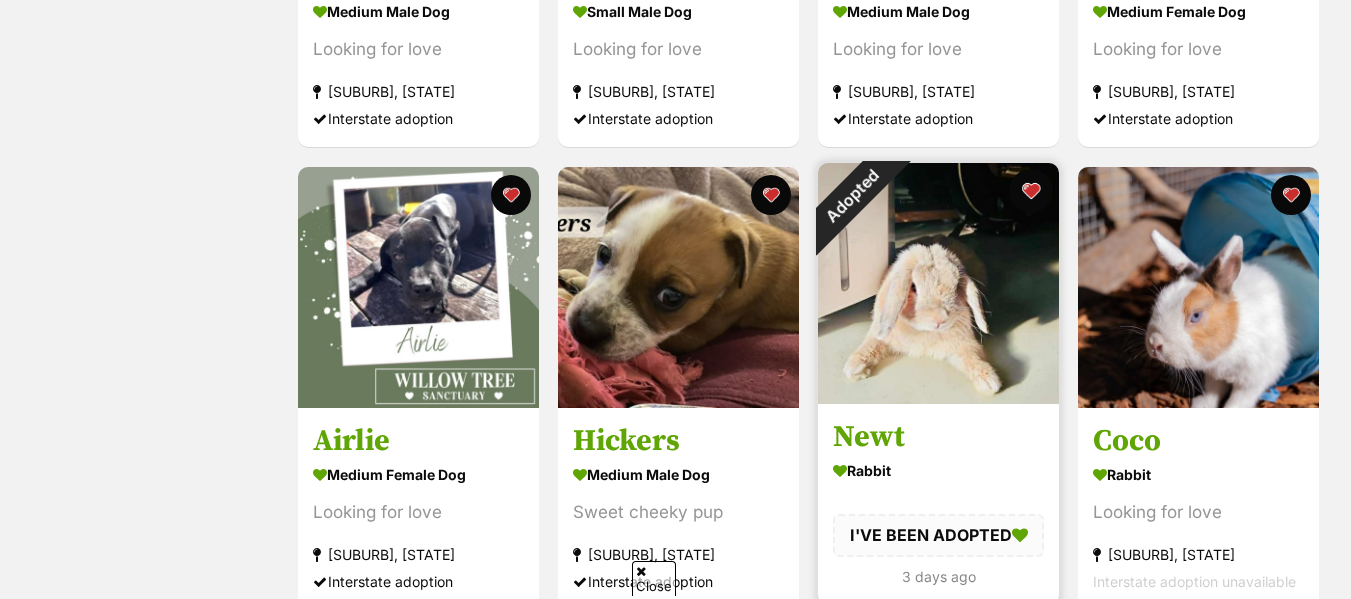scroll, scrollTop: 2092, scrollLeft: 0, axis: vertical 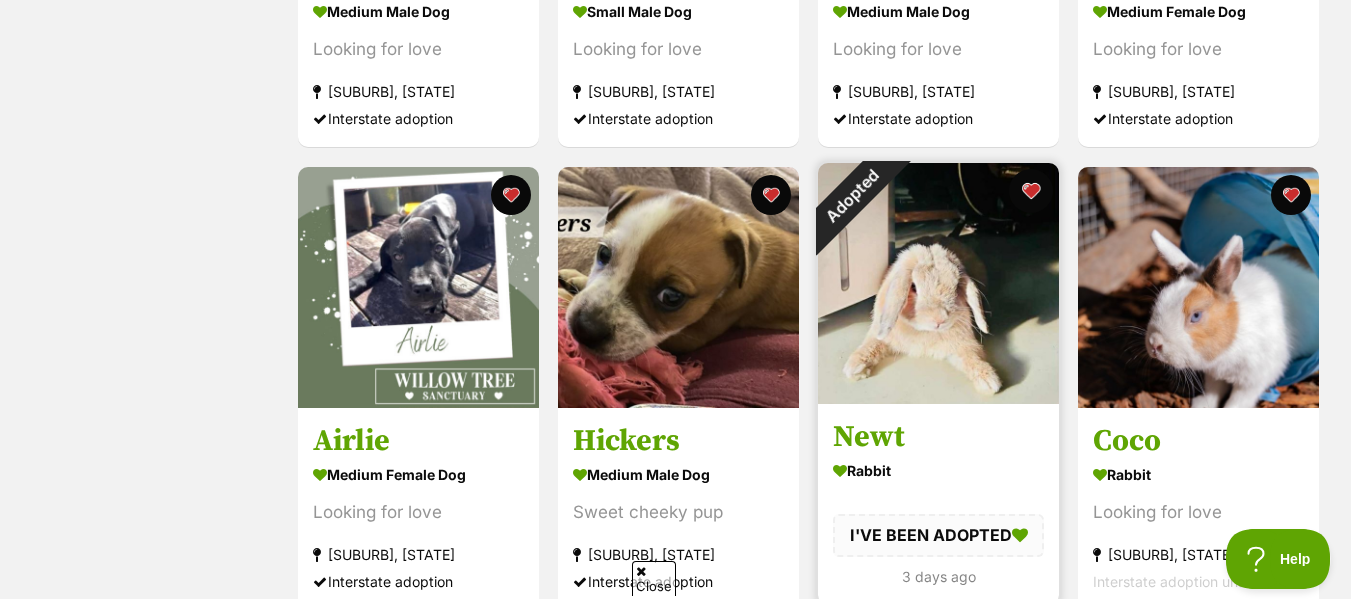 click at bounding box center (1031, 191) 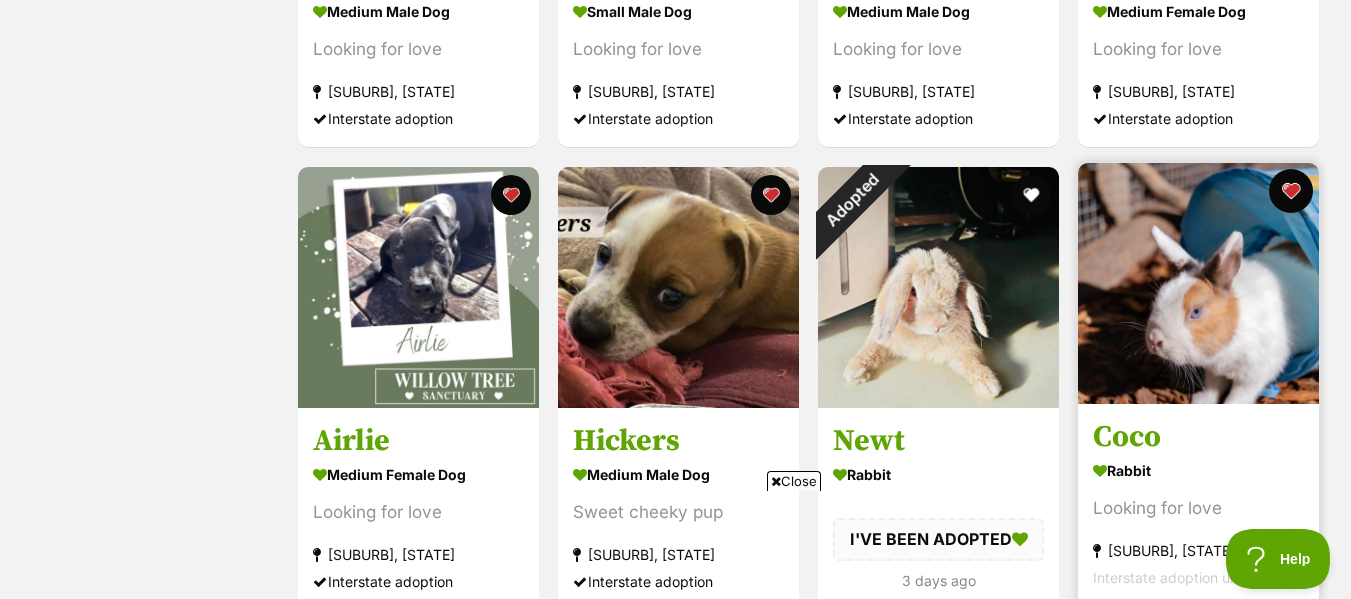 click at bounding box center (1291, 191) 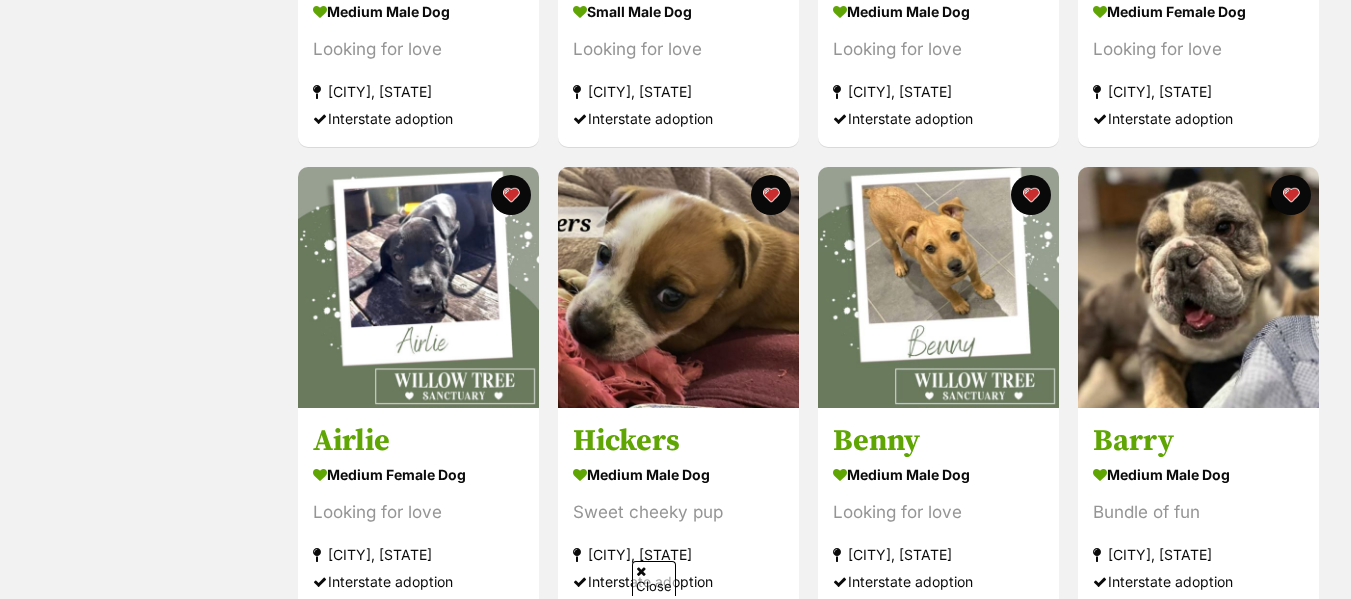 scroll, scrollTop: 2249, scrollLeft: 0, axis: vertical 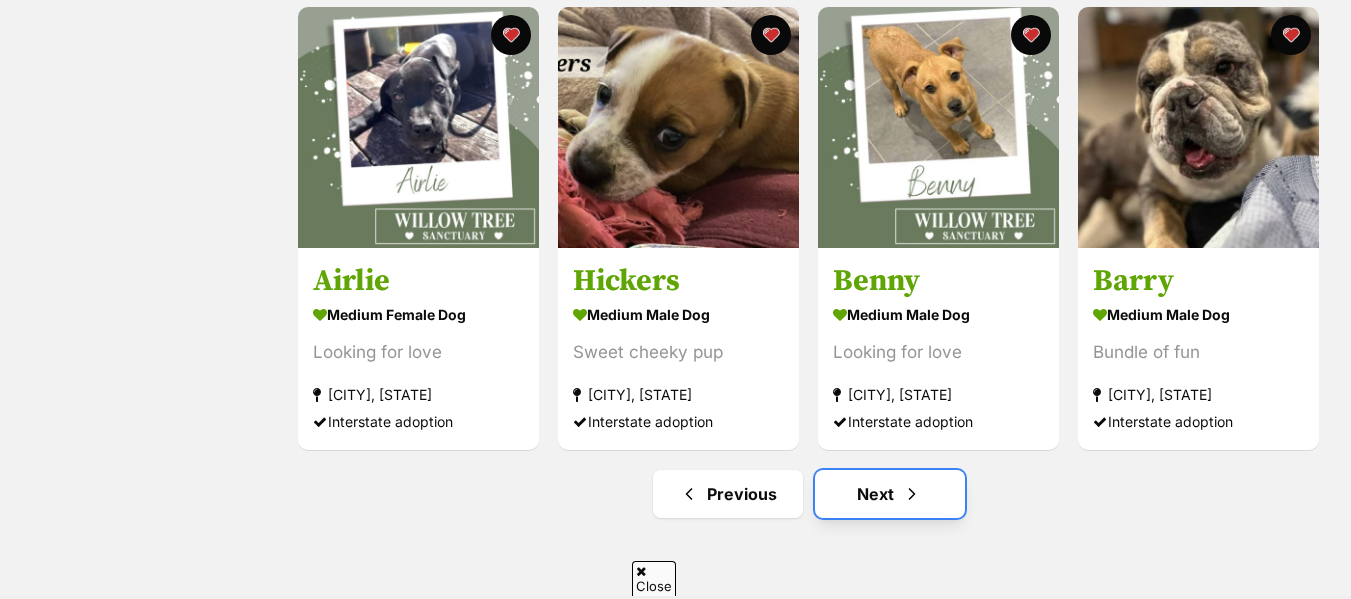 click on "Next" at bounding box center [890, 494] 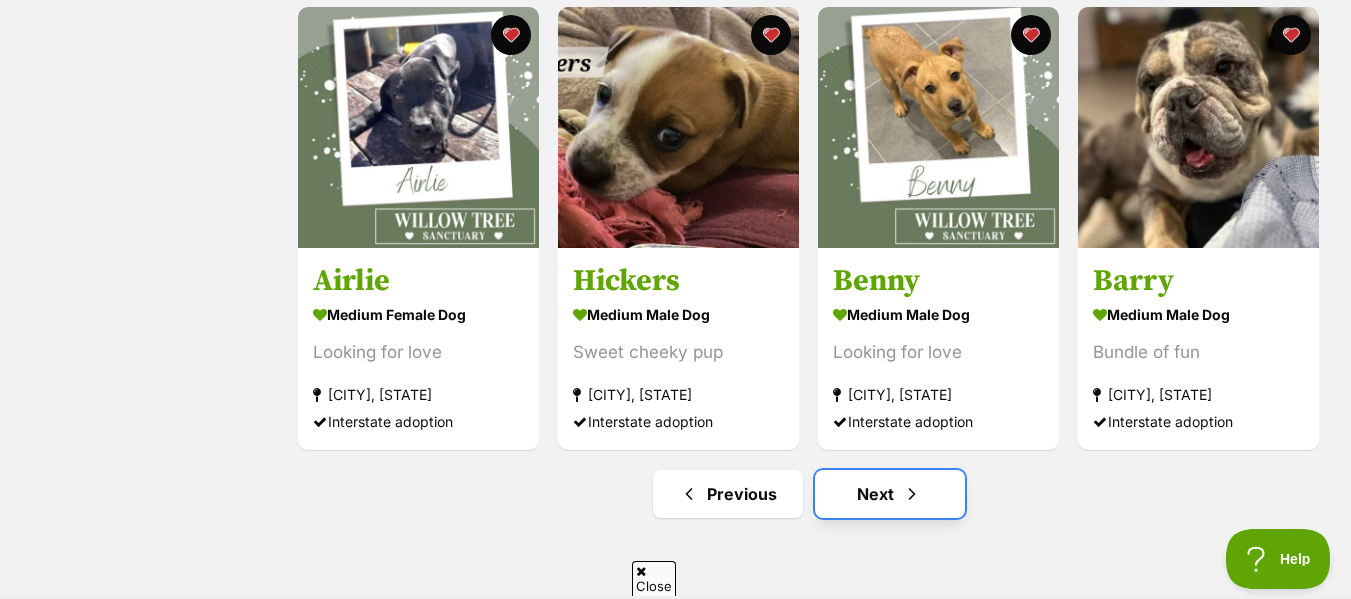 scroll, scrollTop: 0, scrollLeft: 0, axis: both 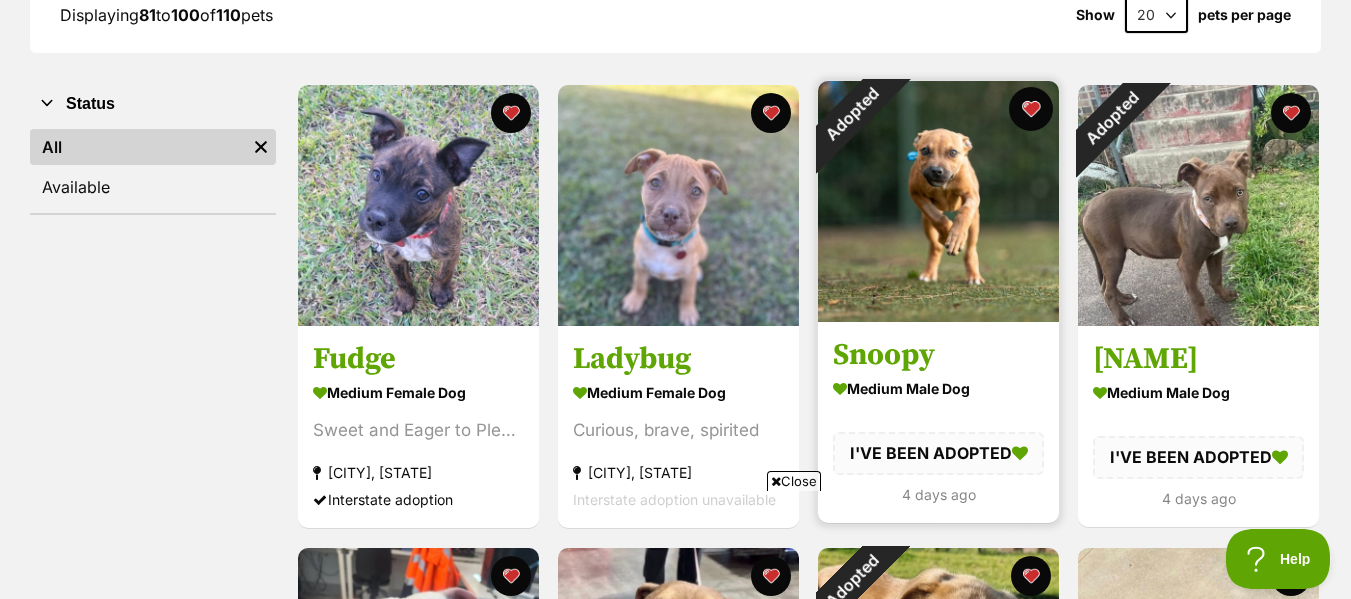 click at bounding box center [1031, 109] 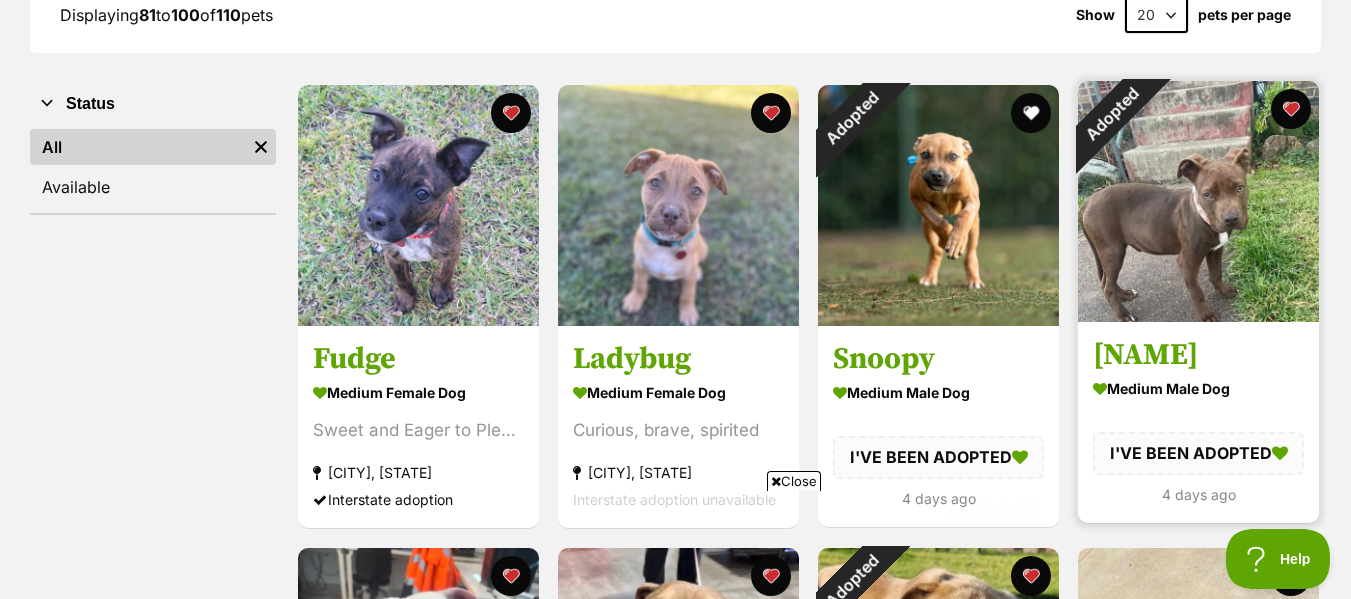 scroll, scrollTop: 0, scrollLeft: 0, axis: both 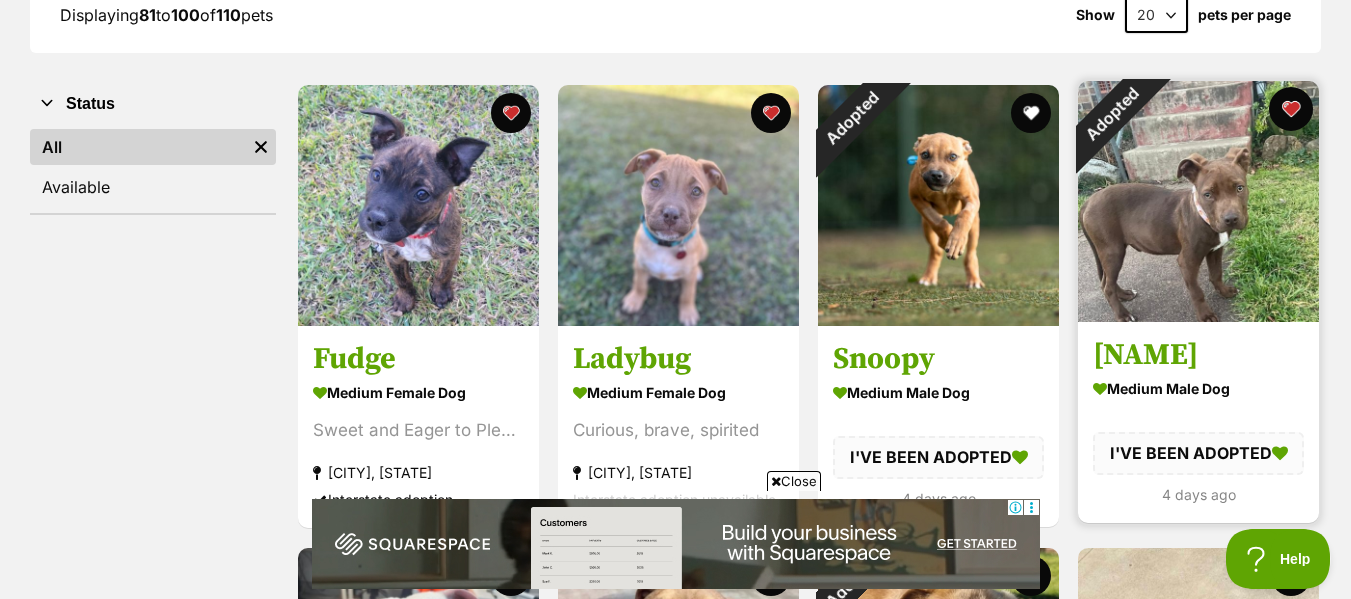 click at bounding box center [1291, 109] 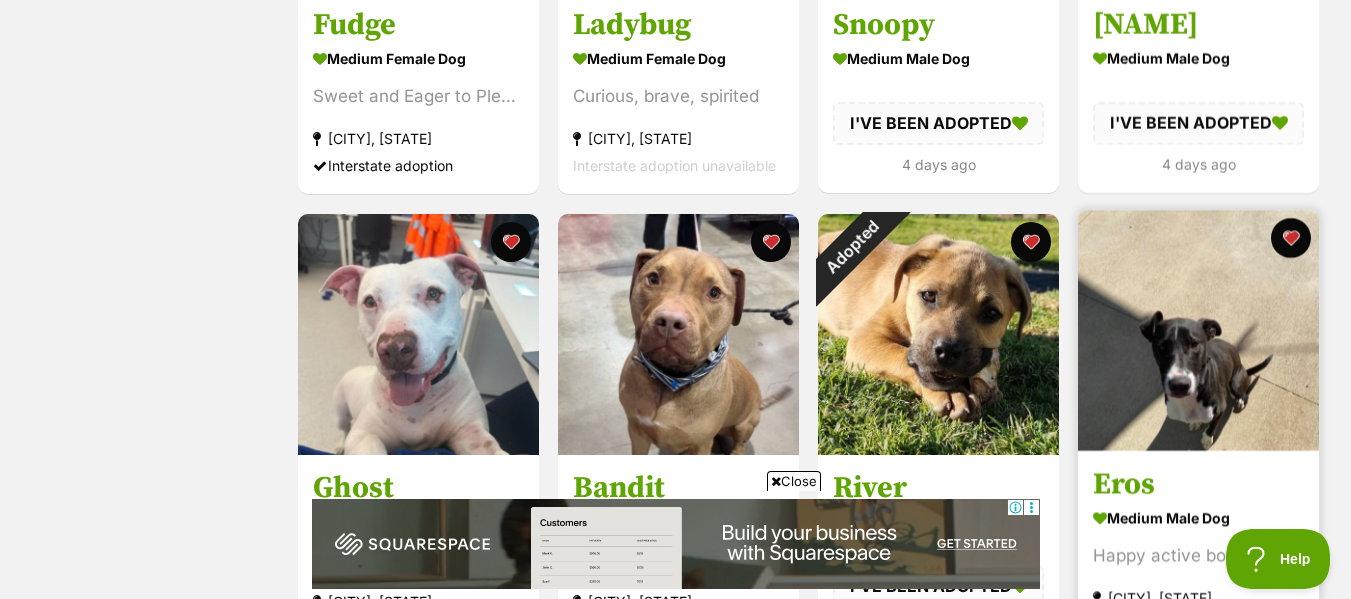 scroll, scrollTop: 774, scrollLeft: 0, axis: vertical 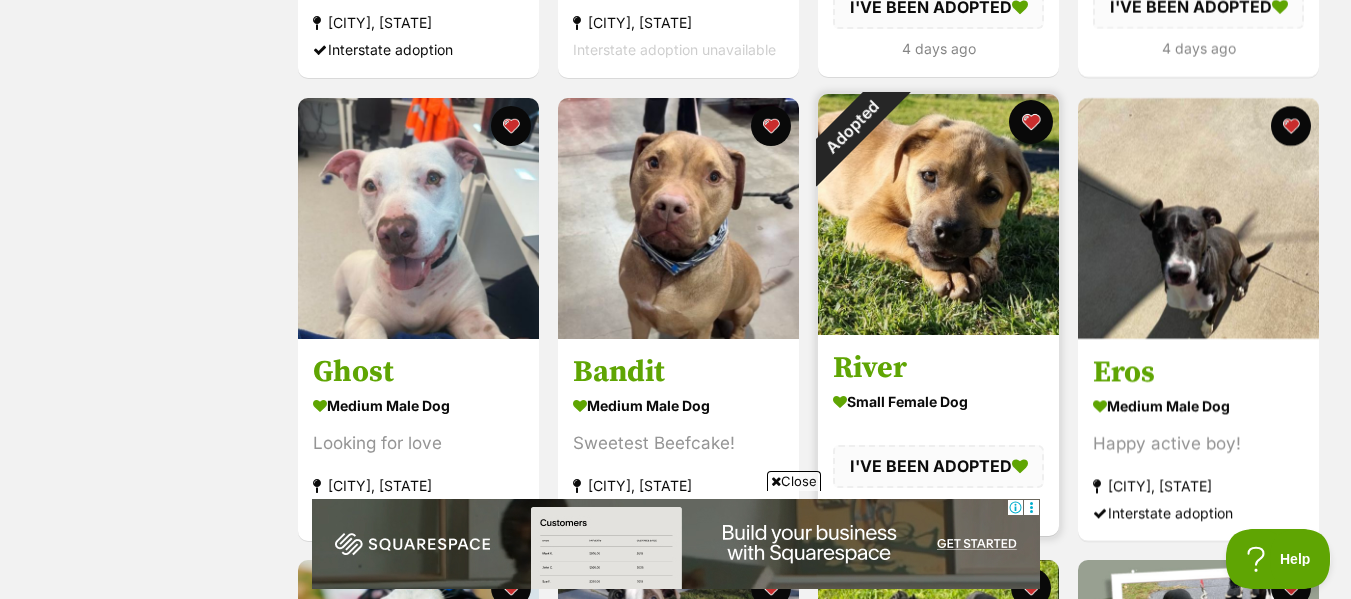 click at bounding box center [1031, 122] 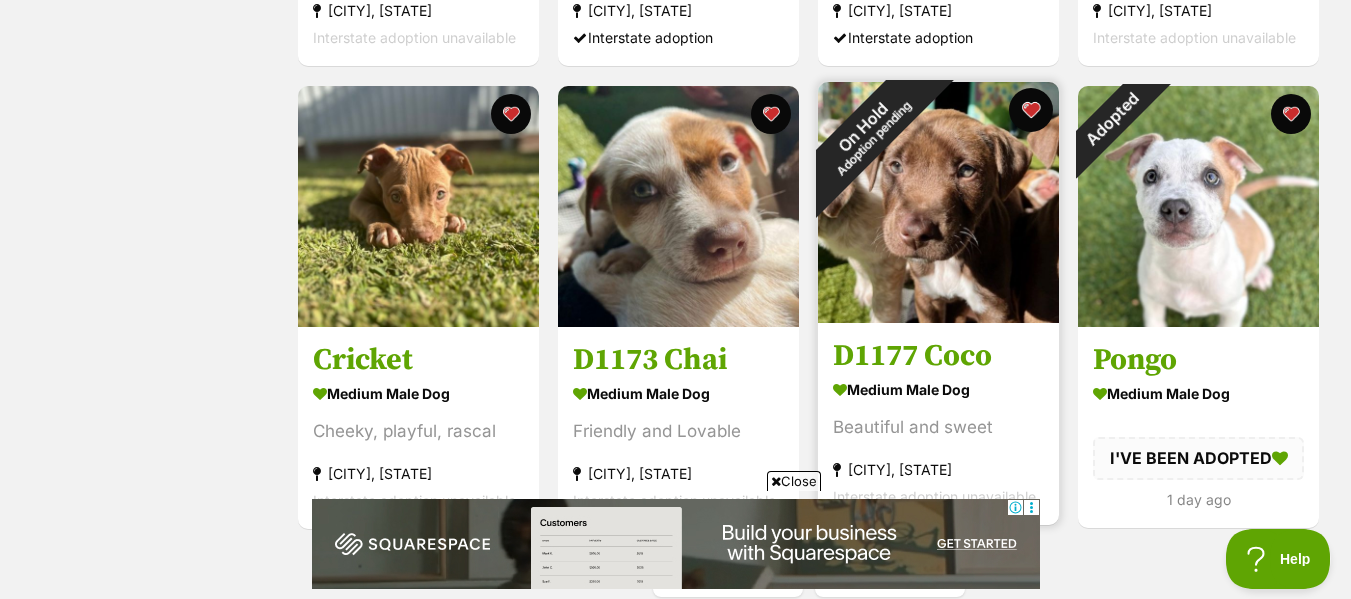 scroll, scrollTop: 2174, scrollLeft: 0, axis: vertical 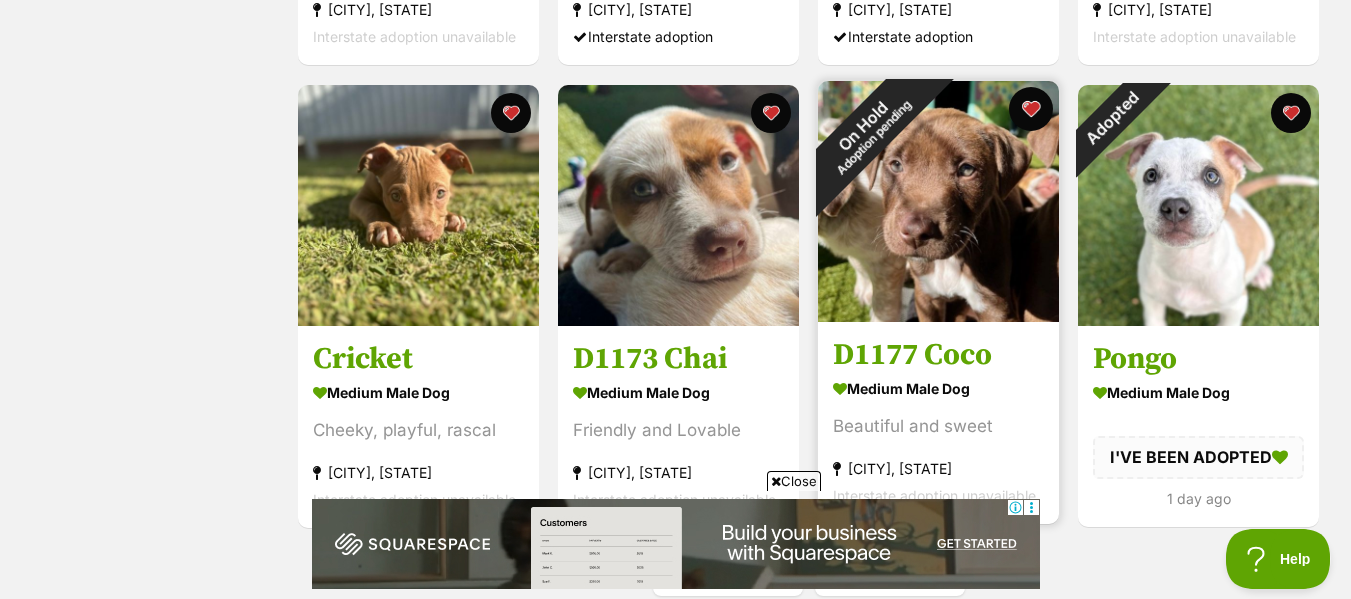 click at bounding box center (1031, 109) 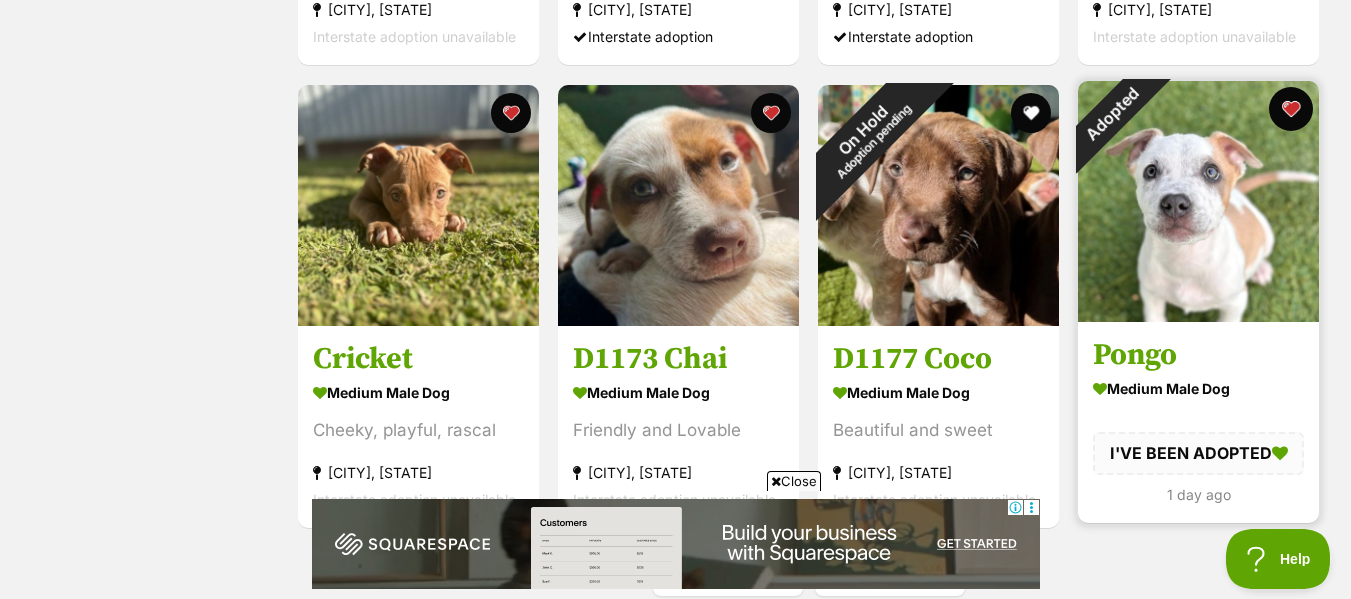 click at bounding box center (1291, 109) 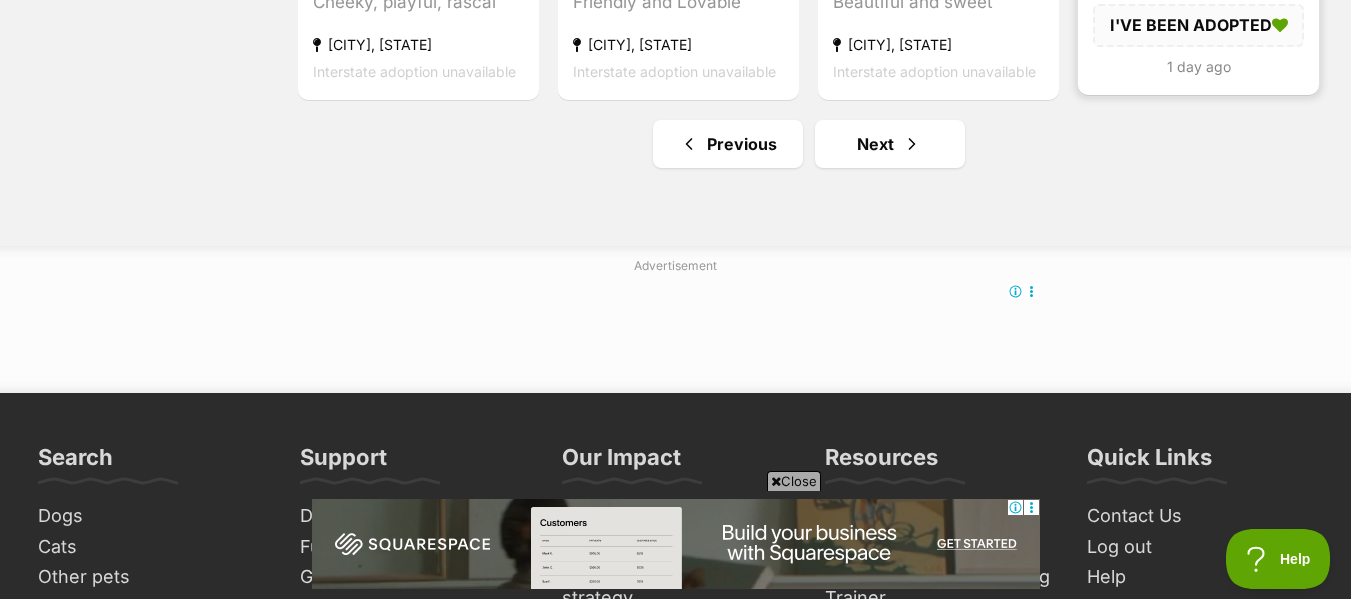 scroll, scrollTop: 2603, scrollLeft: 0, axis: vertical 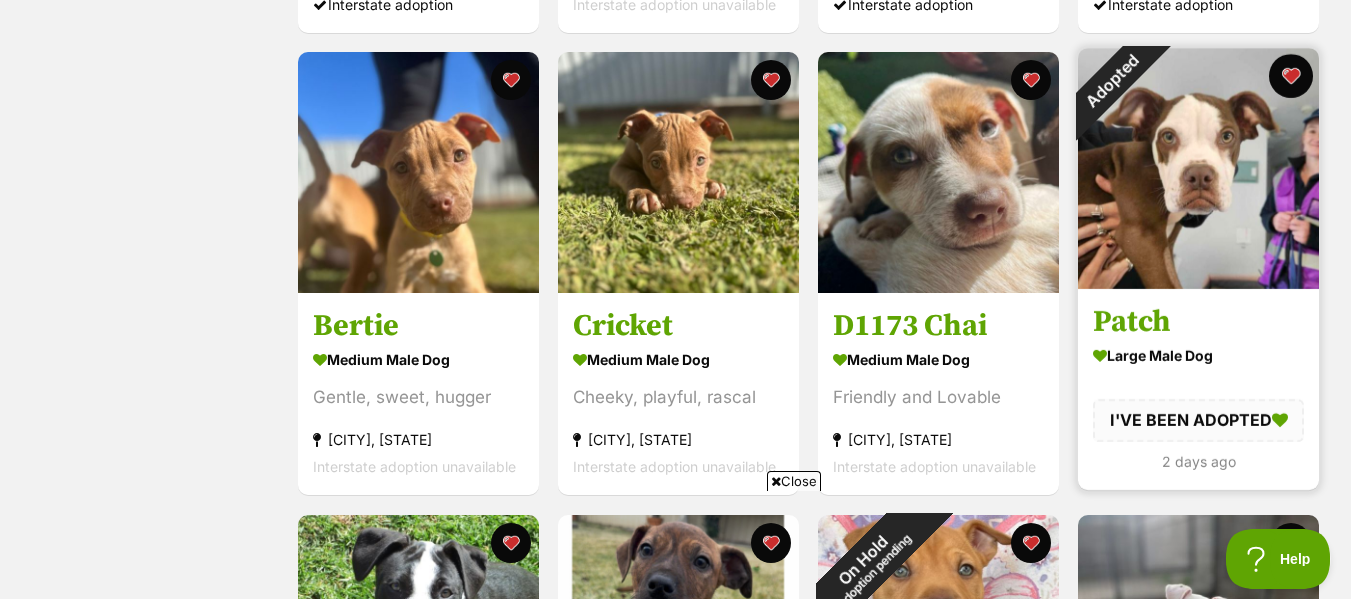 click at bounding box center [1291, 76] 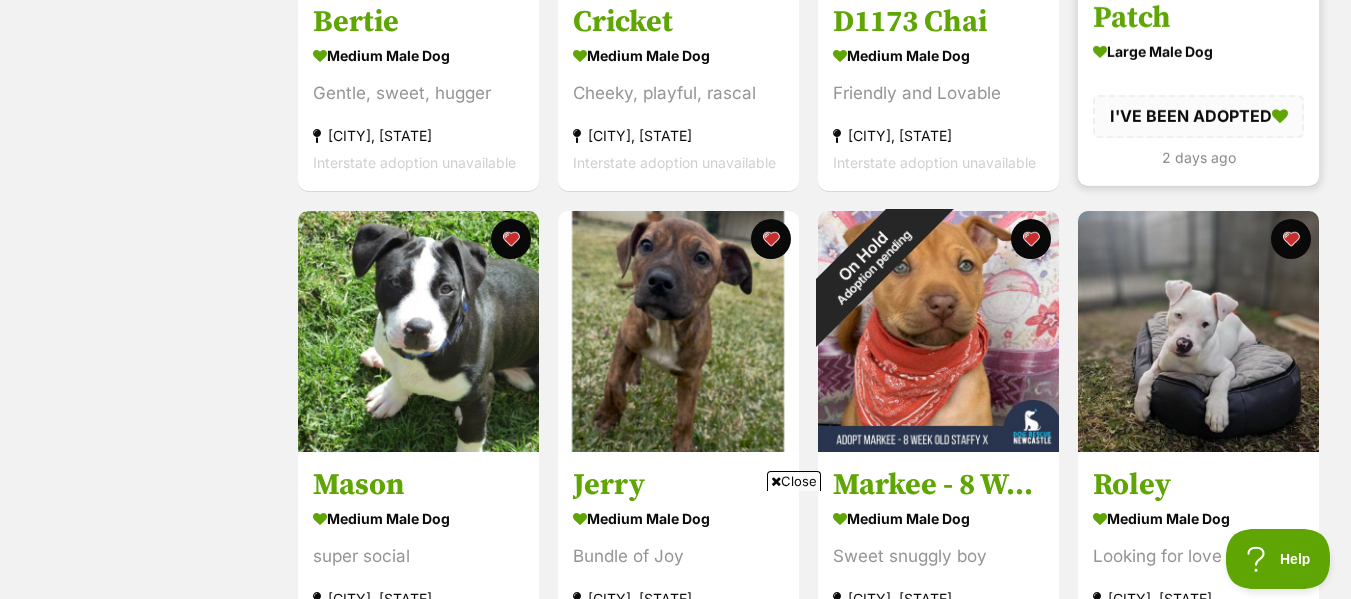 scroll, scrollTop: 2049, scrollLeft: 0, axis: vertical 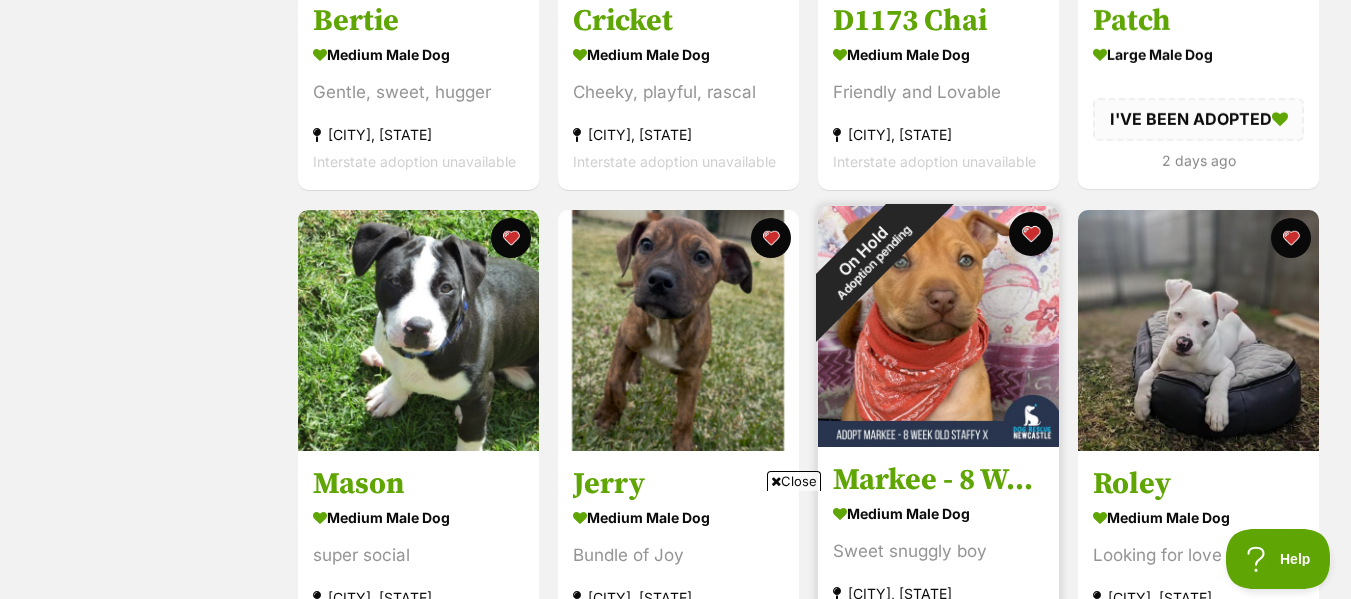 click at bounding box center (1031, 234) 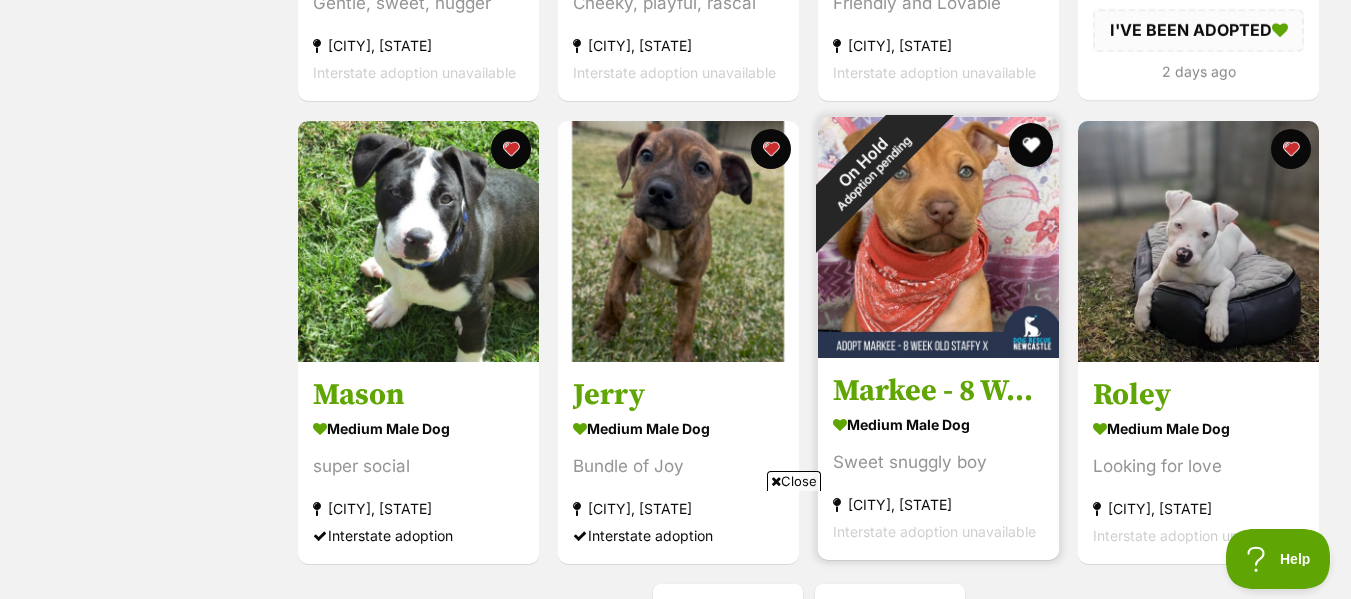 scroll, scrollTop: 2141, scrollLeft: 0, axis: vertical 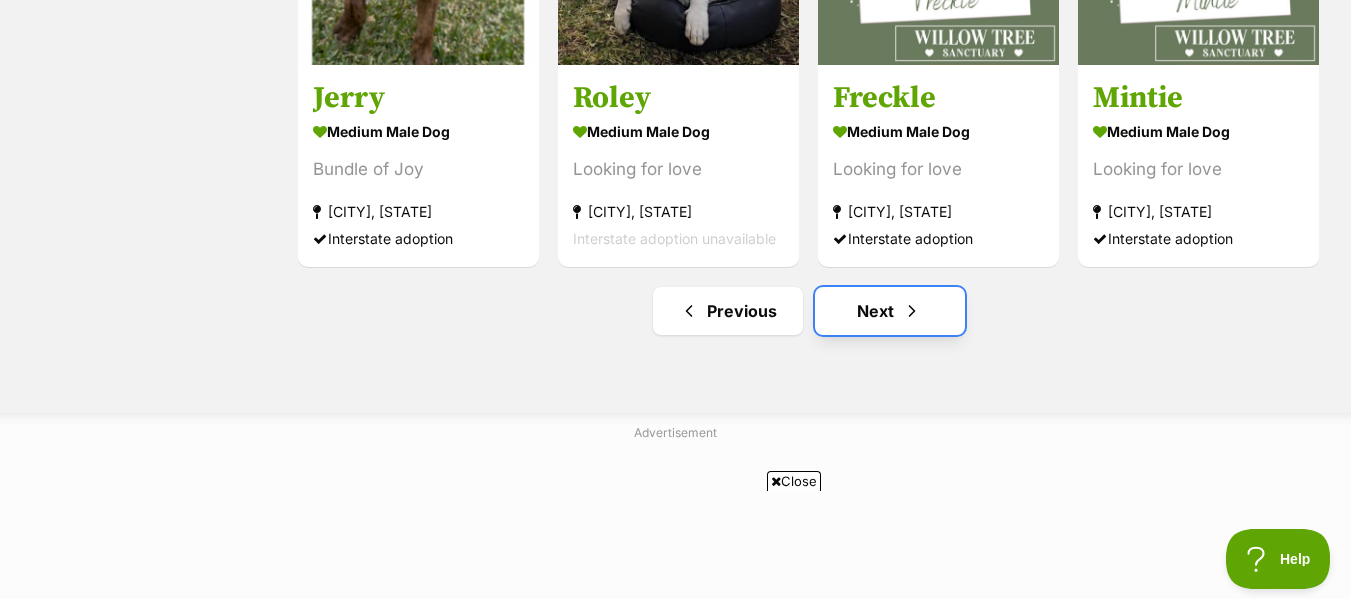 click on "Next" at bounding box center [890, 311] 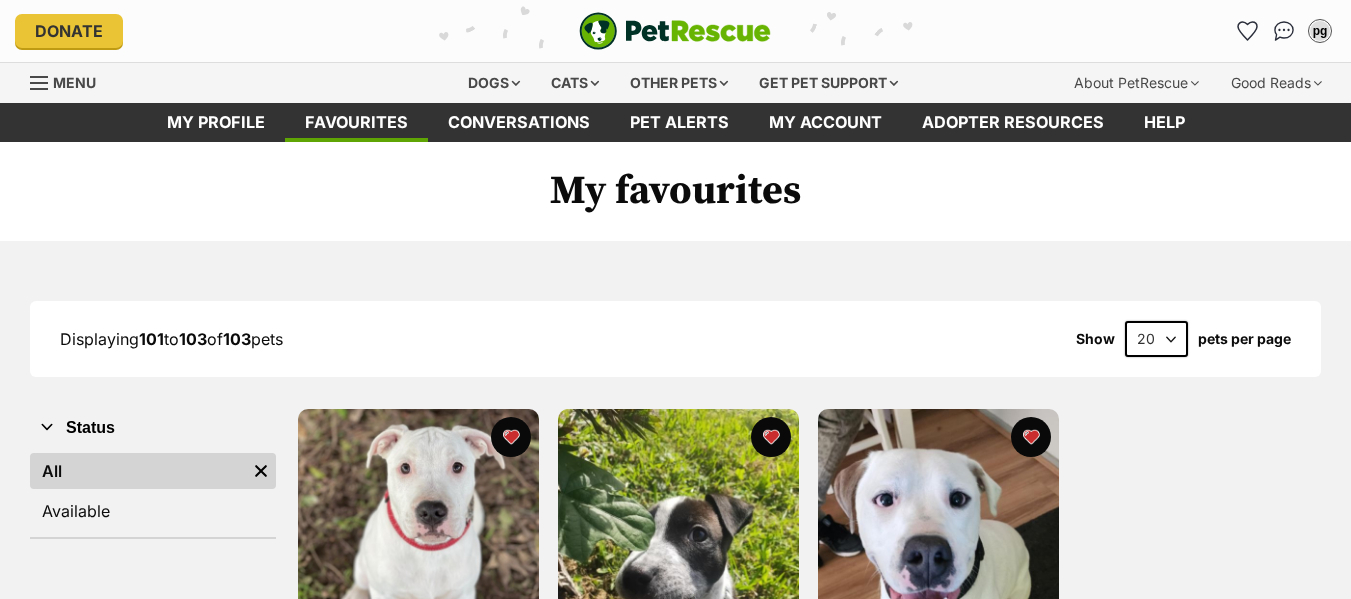 scroll, scrollTop: 0, scrollLeft: 0, axis: both 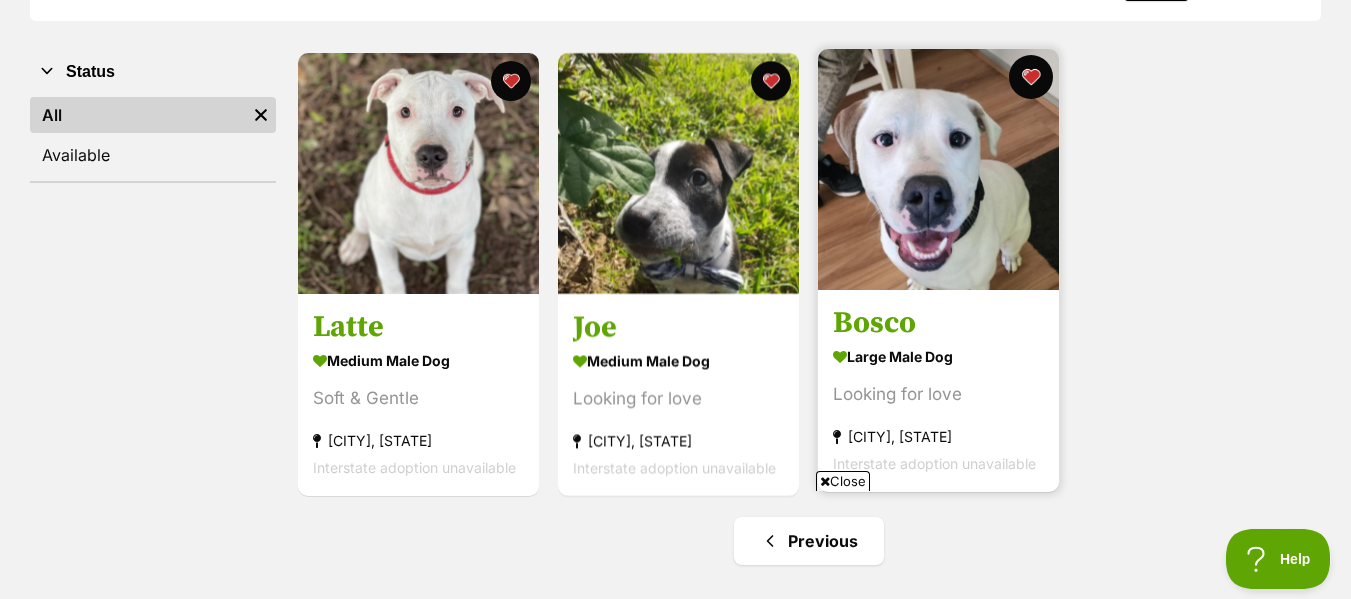 click at bounding box center (1031, 77) 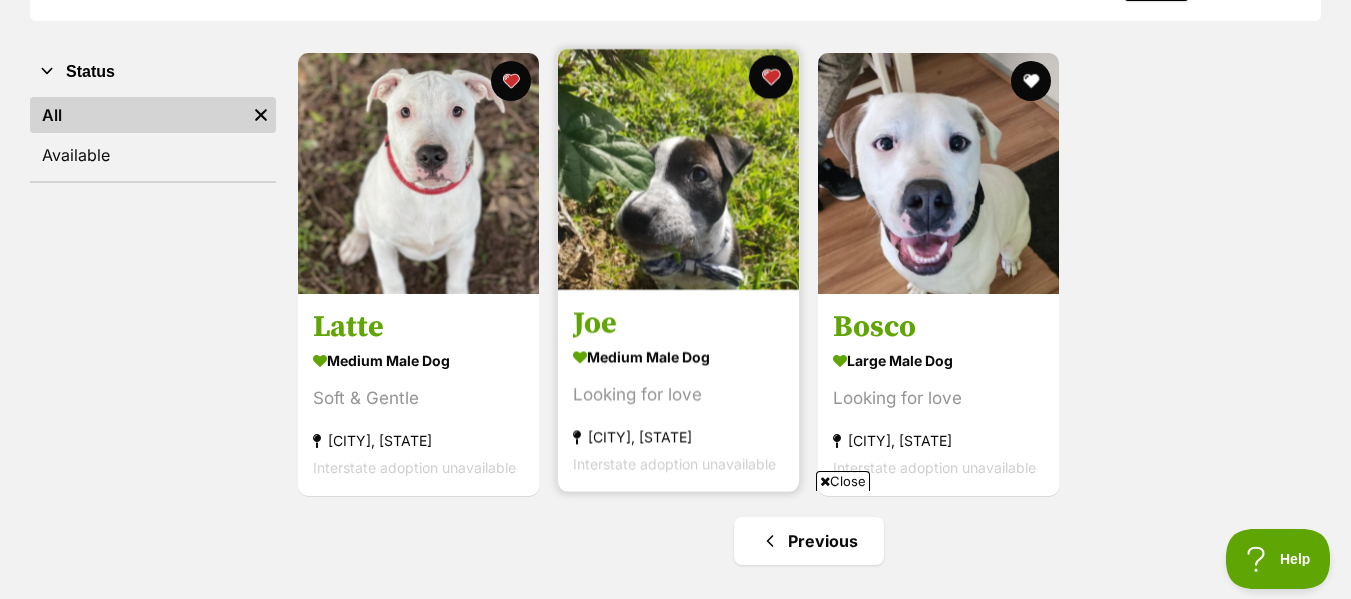 click at bounding box center [771, 77] 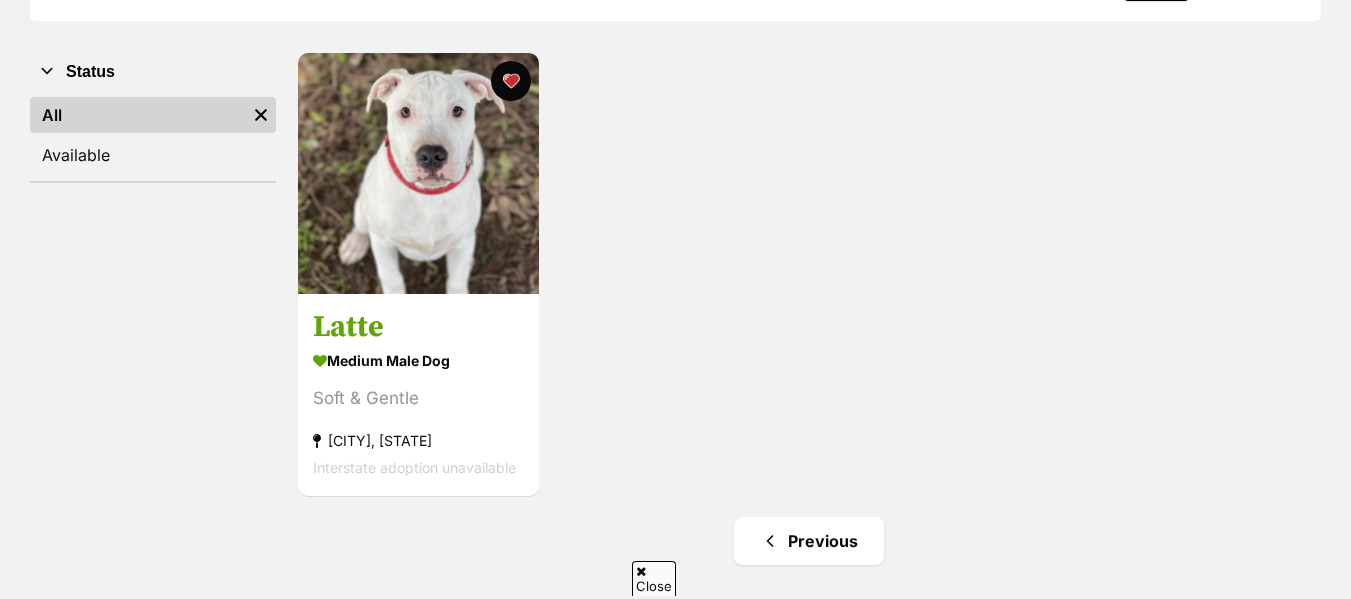 scroll, scrollTop: 356, scrollLeft: 0, axis: vertical 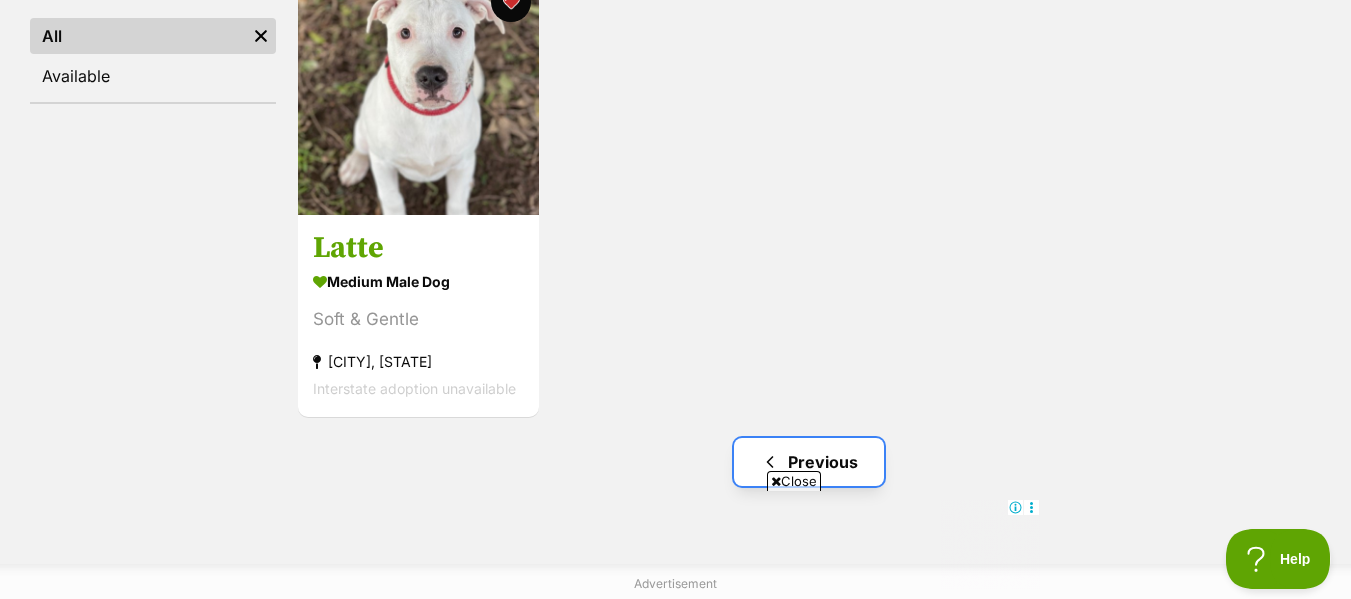 click on "Previous" at bounding box center (809, 462) 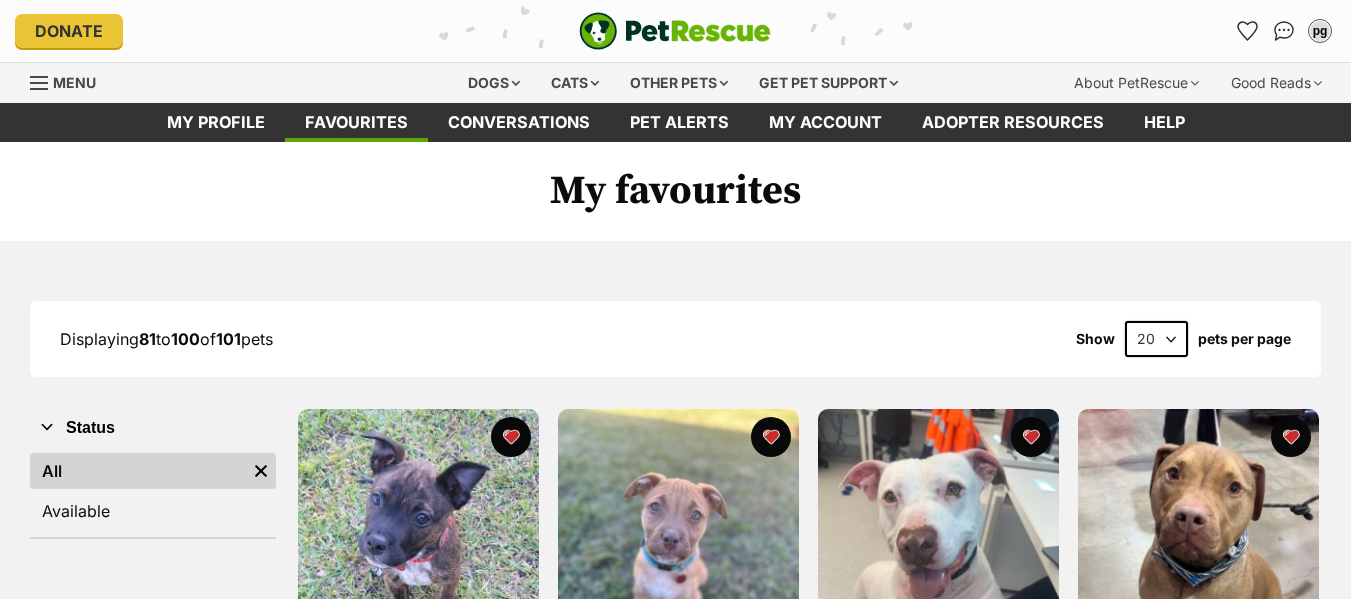 scroll, scrollTop: 0, scrollLeft: 0, axis: both 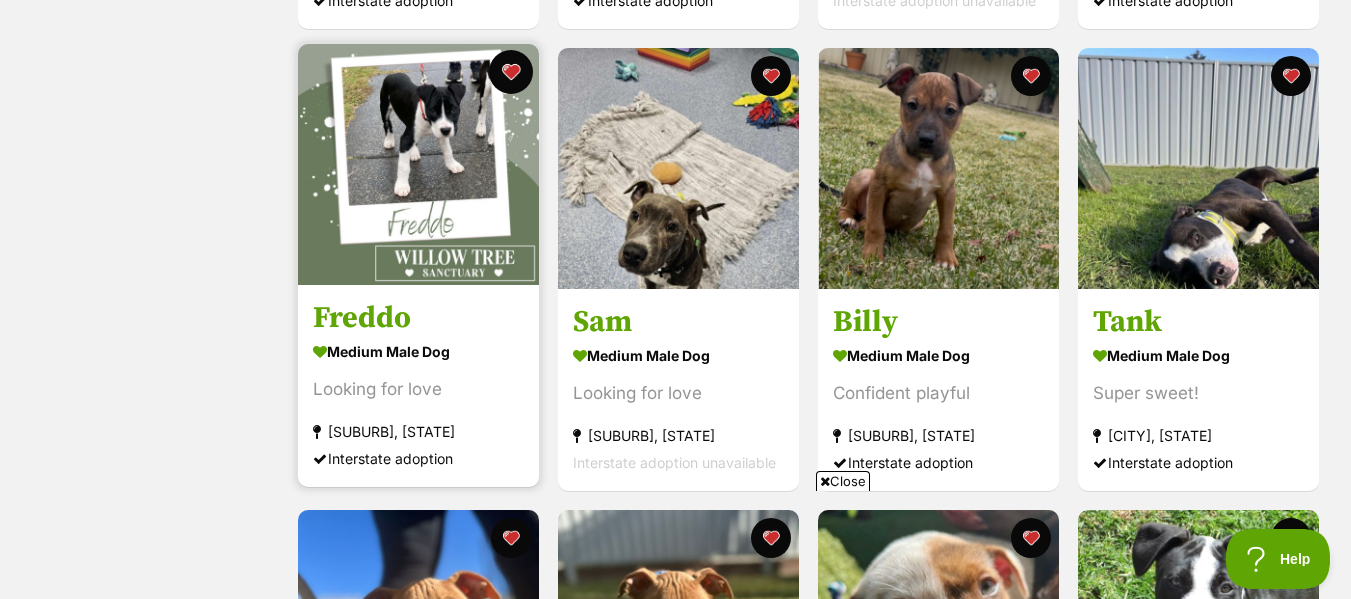 click at bounding box center [511, 72] 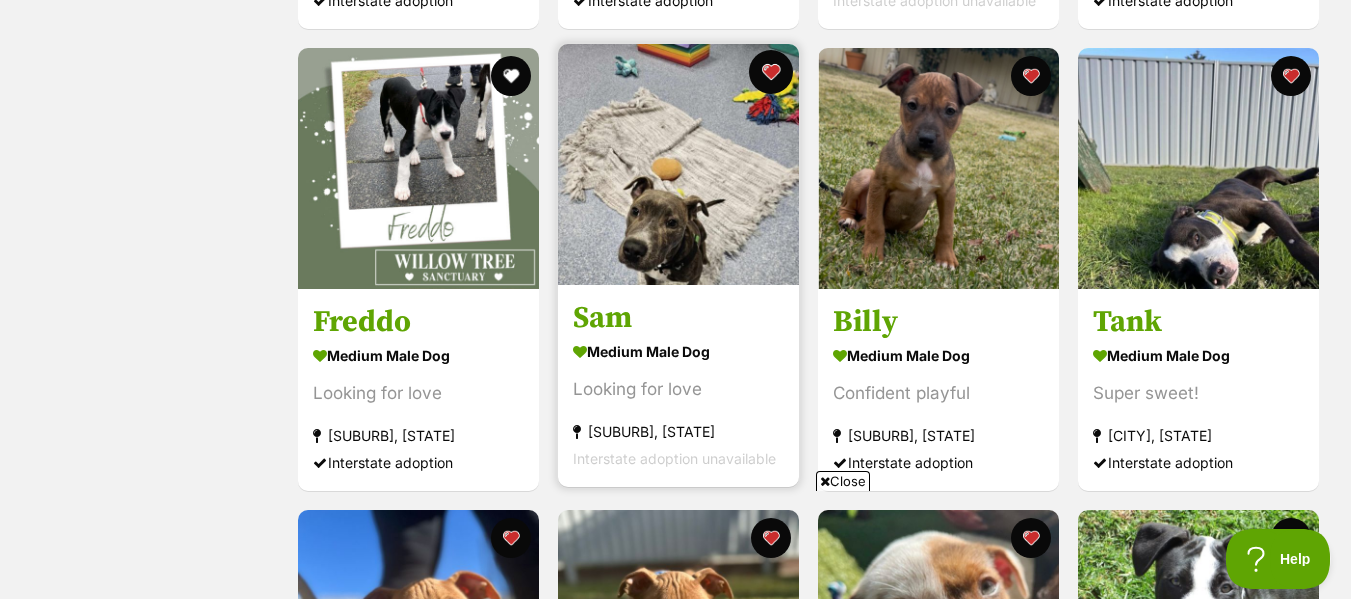 click at bounding box center (771, 72) 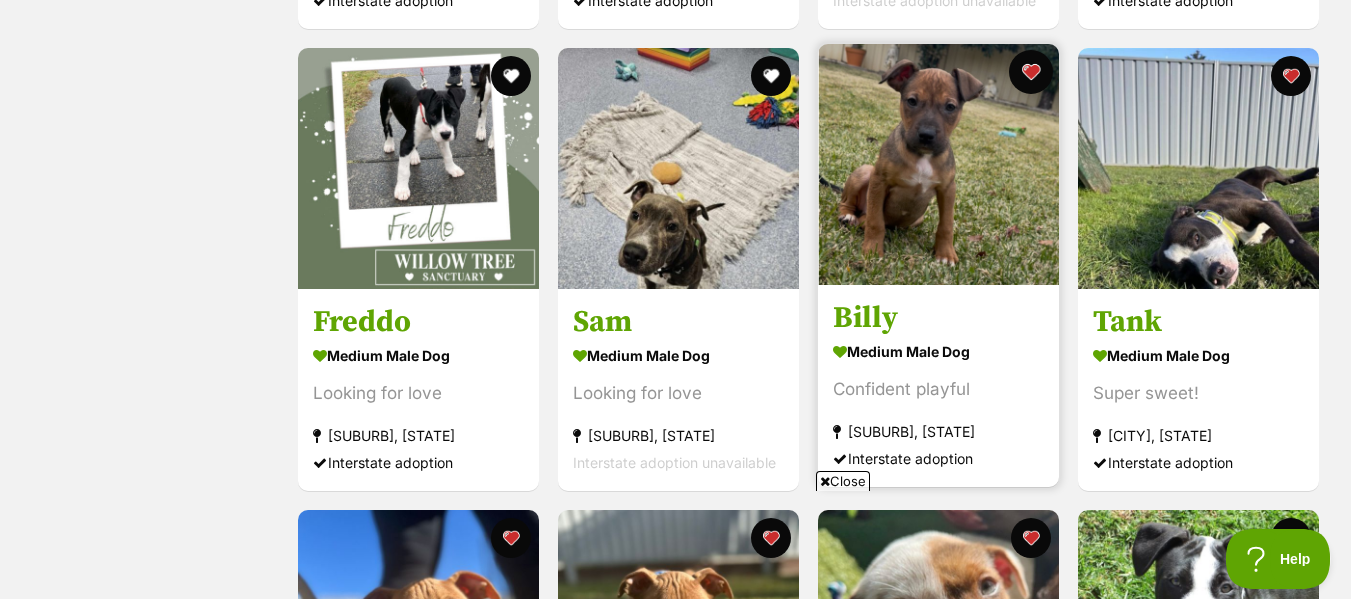 click at bounding box center [1031, 72] 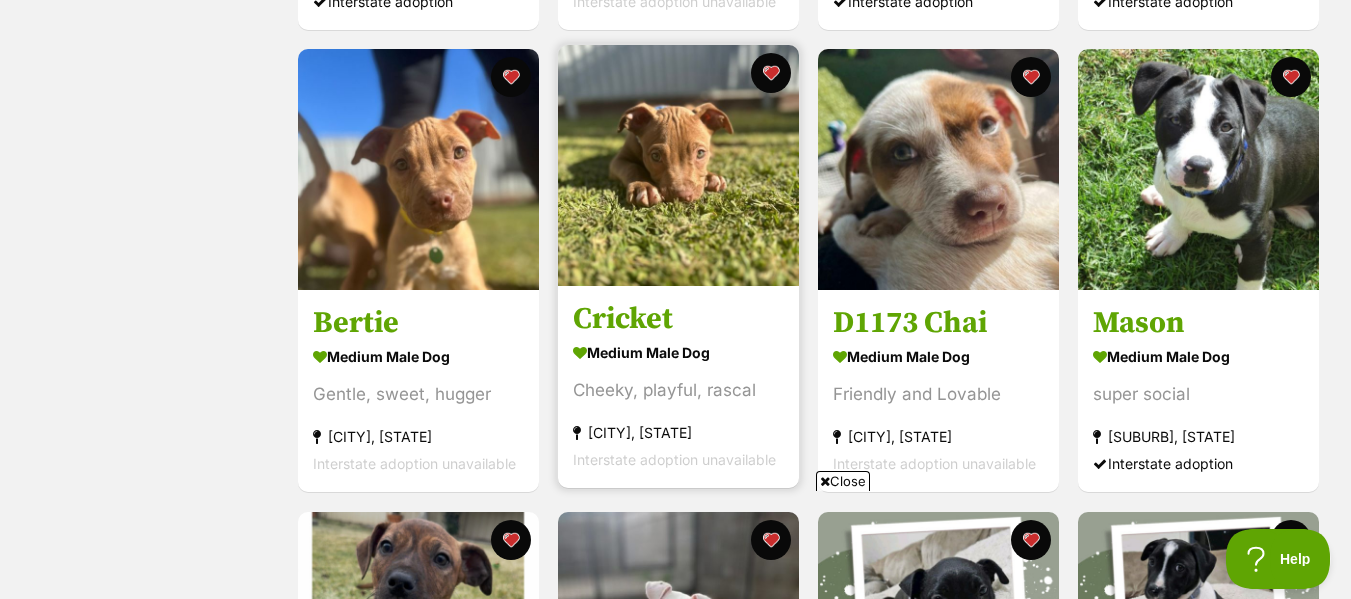 scroll, scrollTop: 1734, scrollLeft: 0, axis: vertical 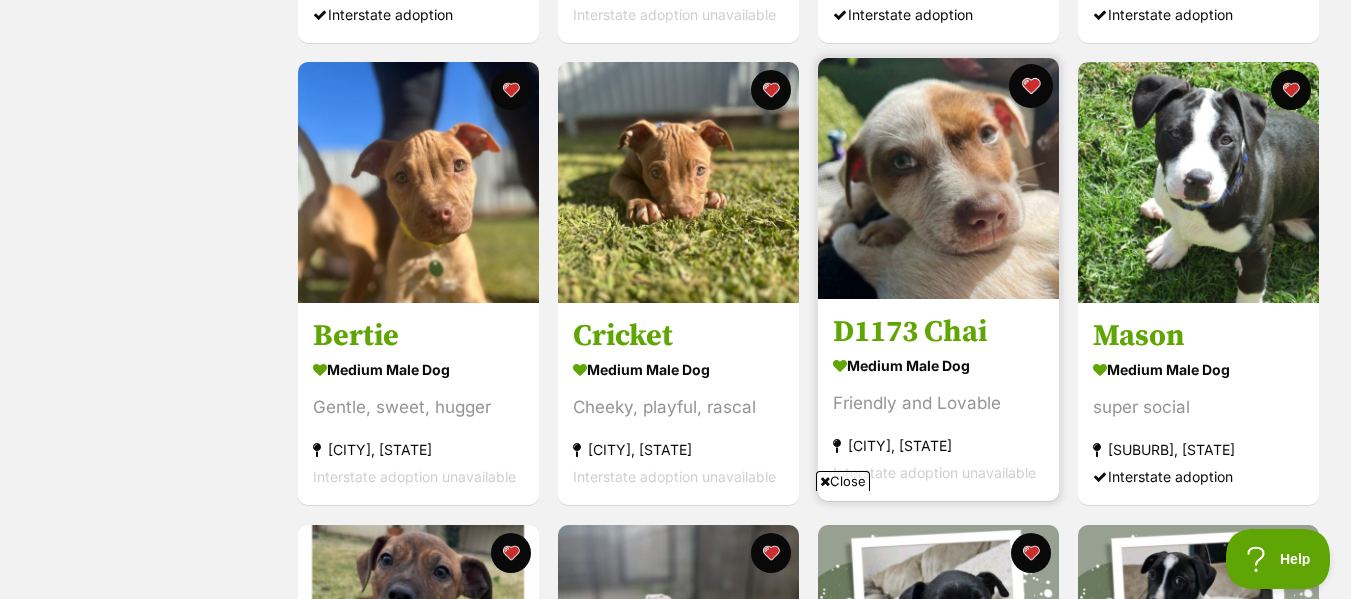 click at bounding box center (1031, 86) 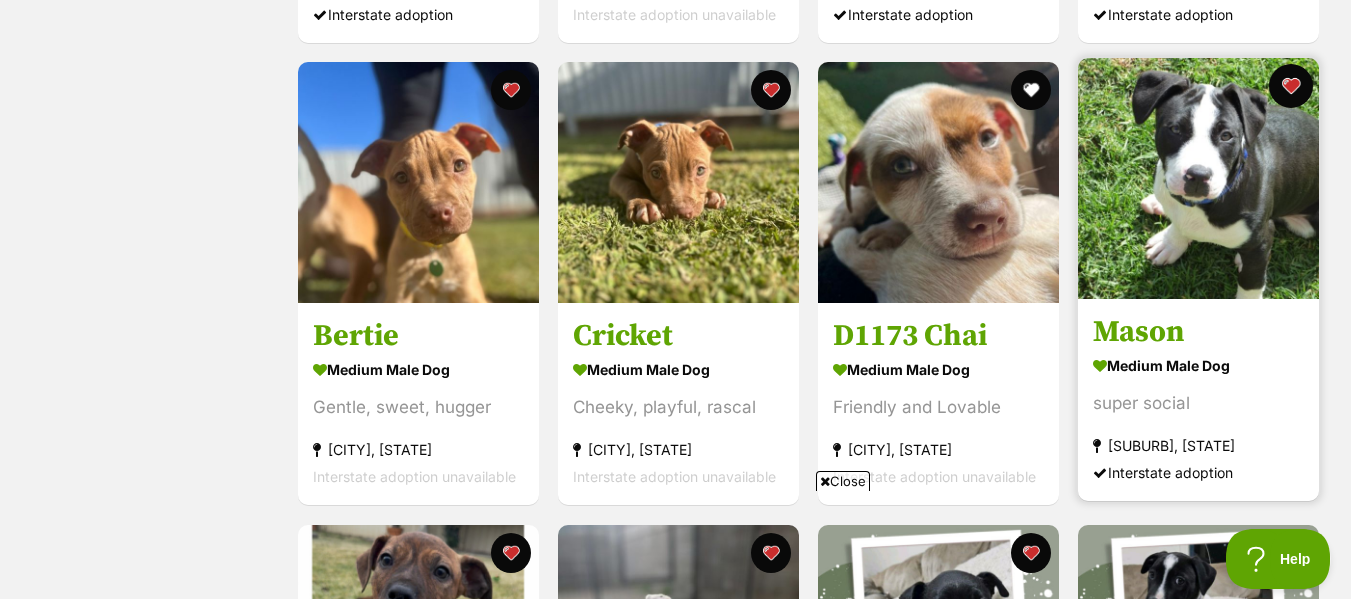click at bounding box center (1291, 86) 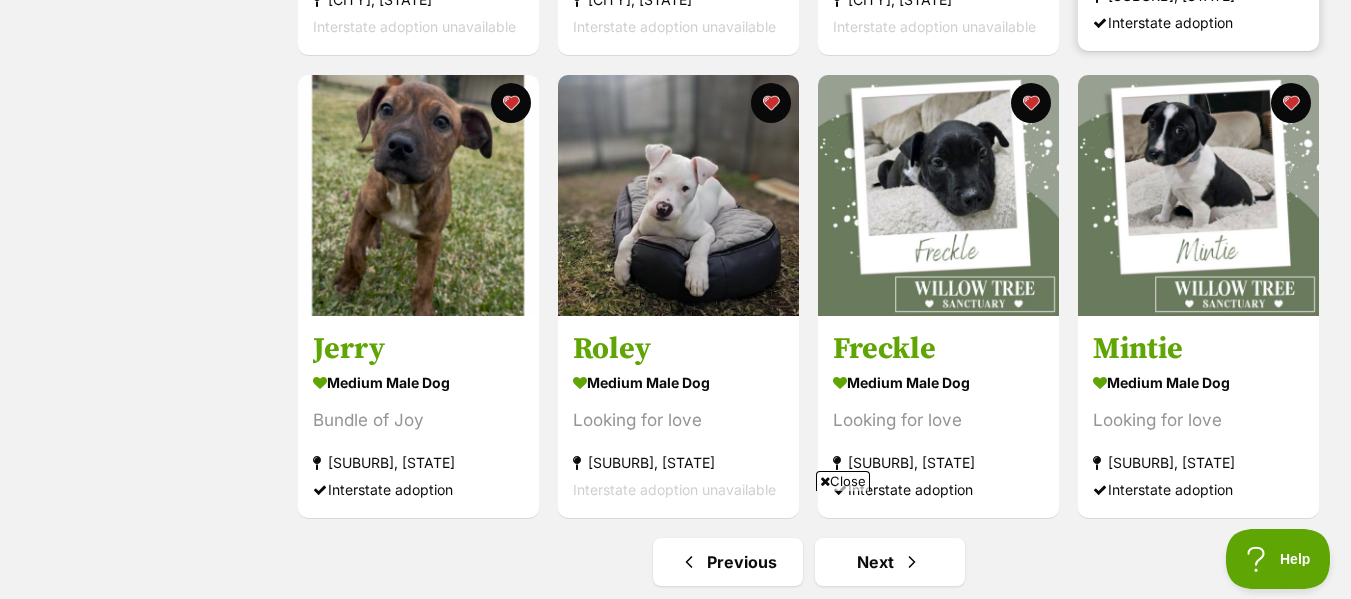 scroll, scrollTop: 2200, scrollLeft: 0, axis: vertical 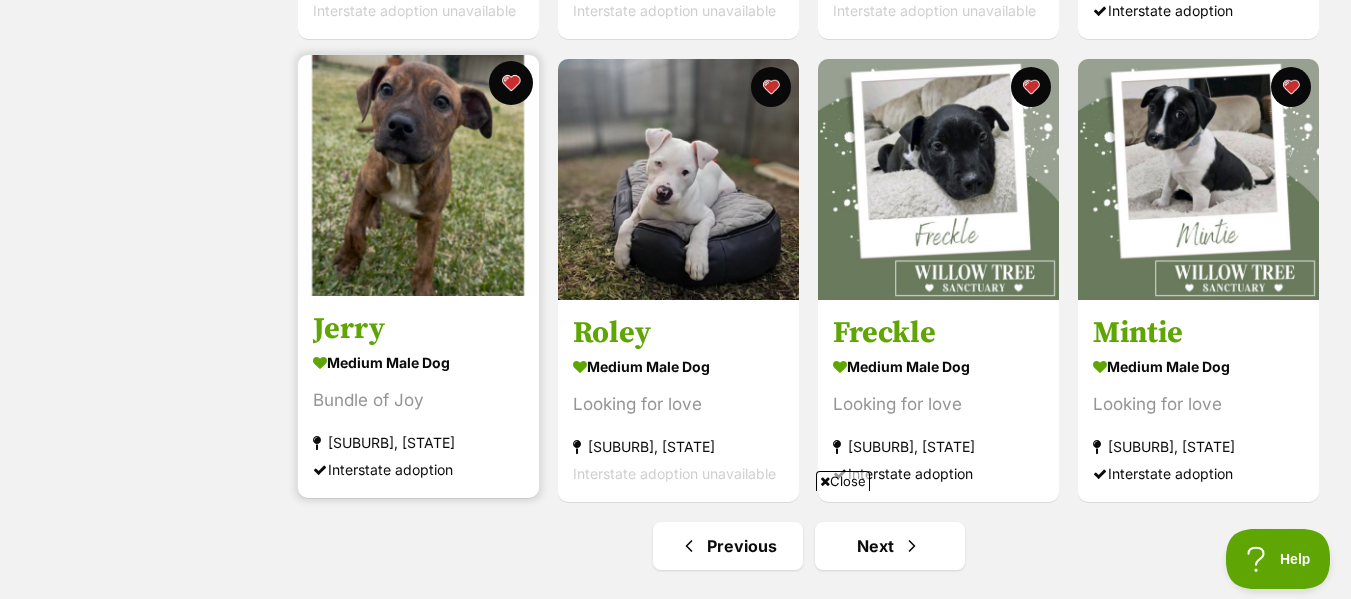 click at bounding box center (511, 83) 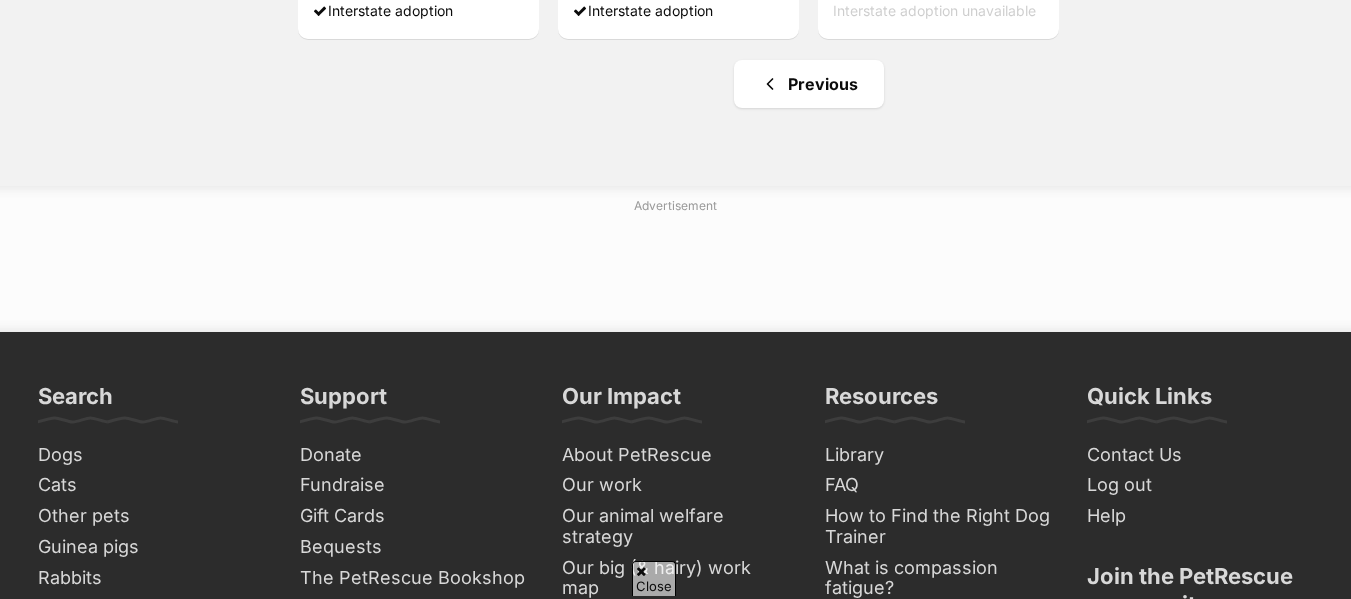 scroll, scrollTop: 2200, scrollLeft: 0, axis: vertical 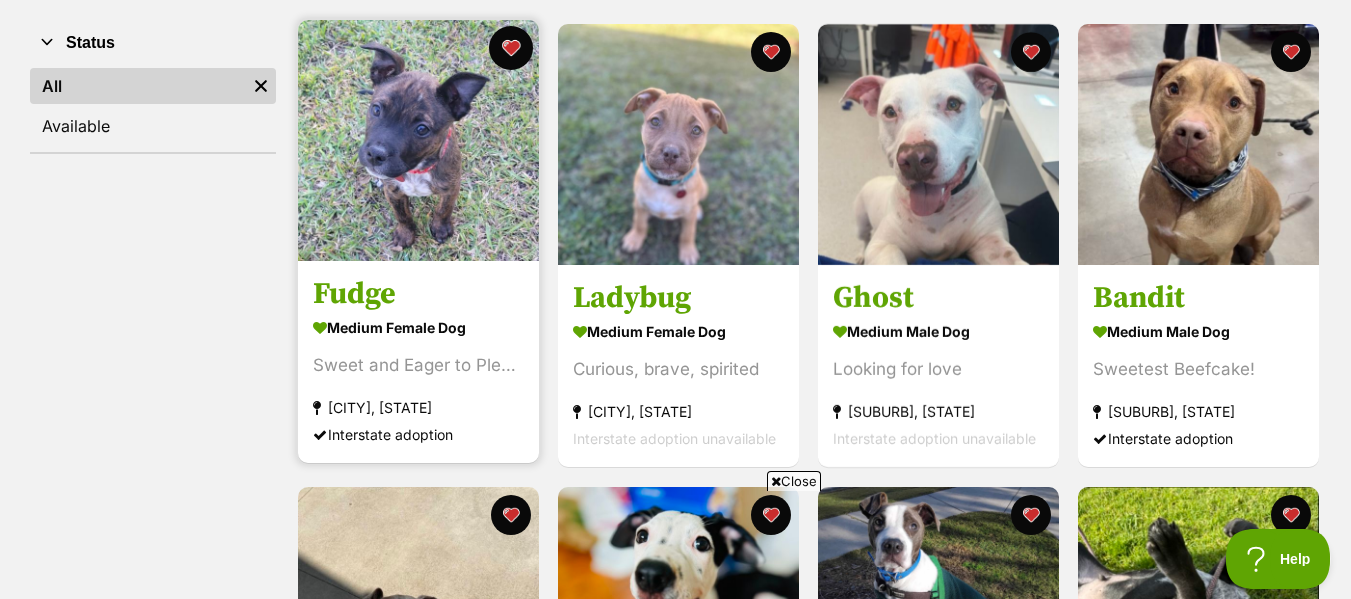 click at bounding box center [511, 48] 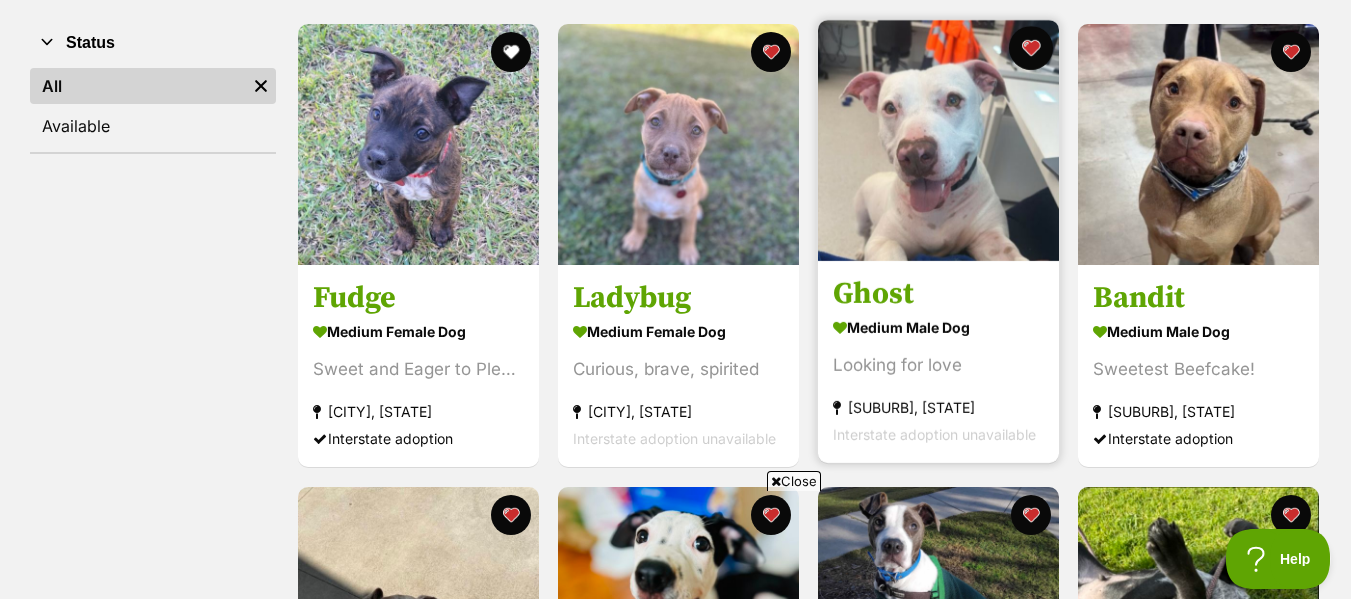 click at bounding box center (1031, 48) 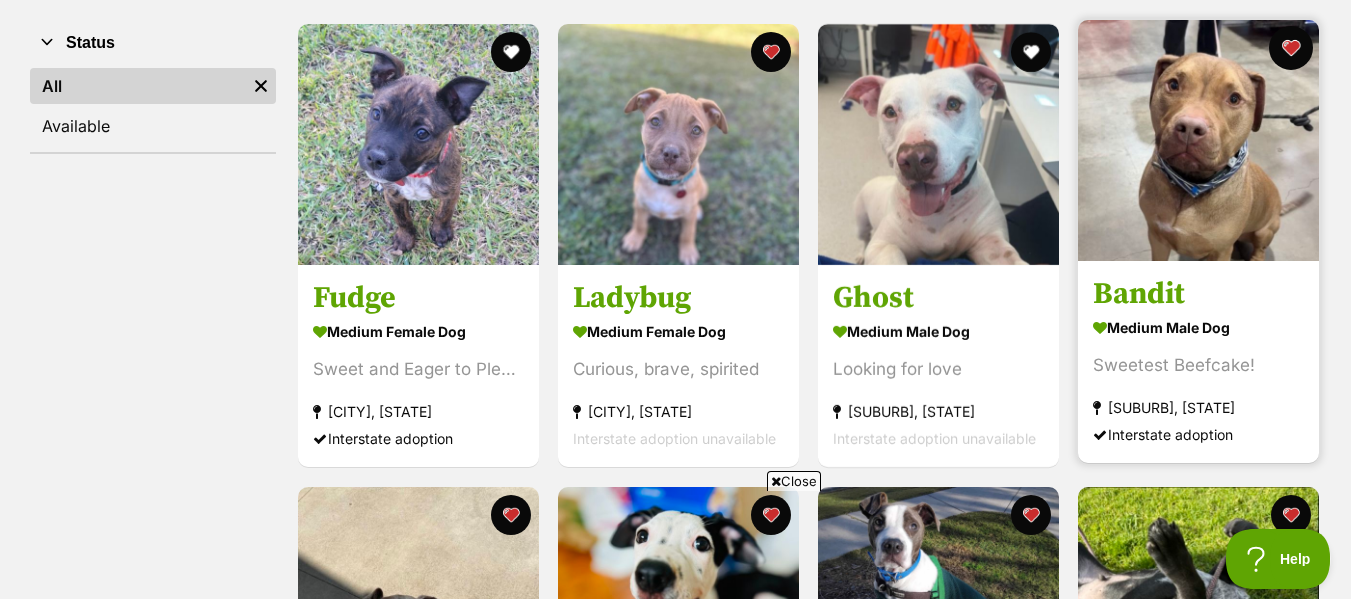 click at bounding box center [1291, 48] 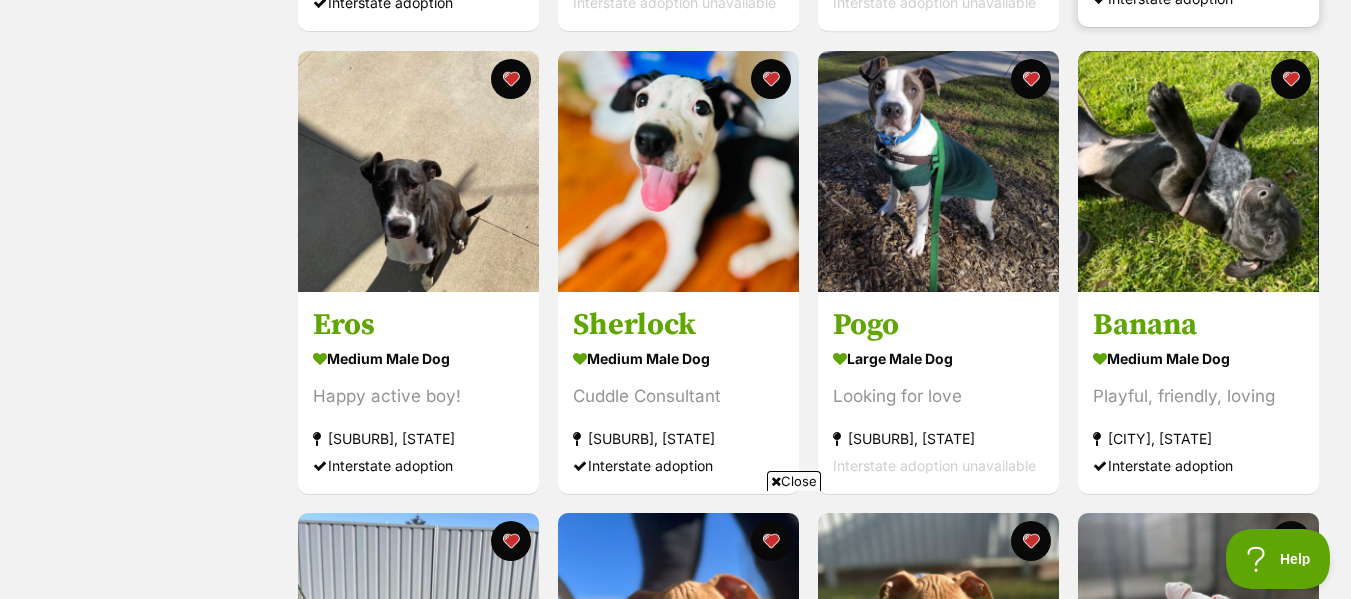 scroll, scrollTop: 844, scrollLeft: 0, axis: vertical 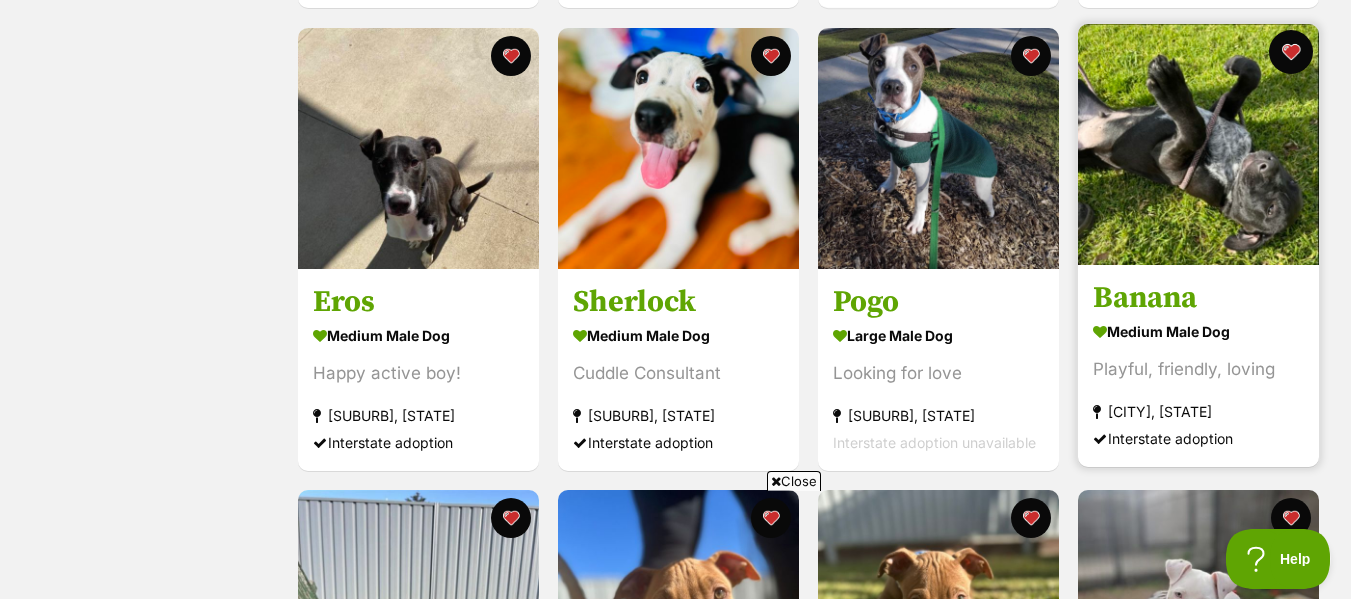 click at bounding box center [1291, 52] 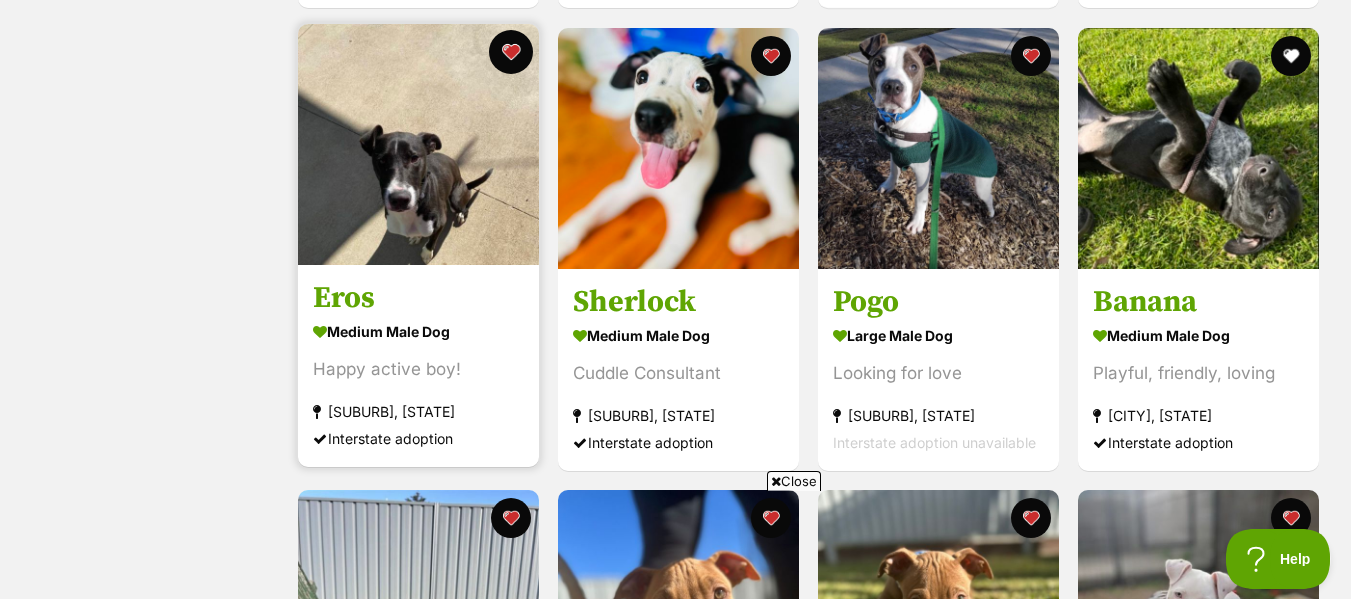 click at bounding box center [511, 52] 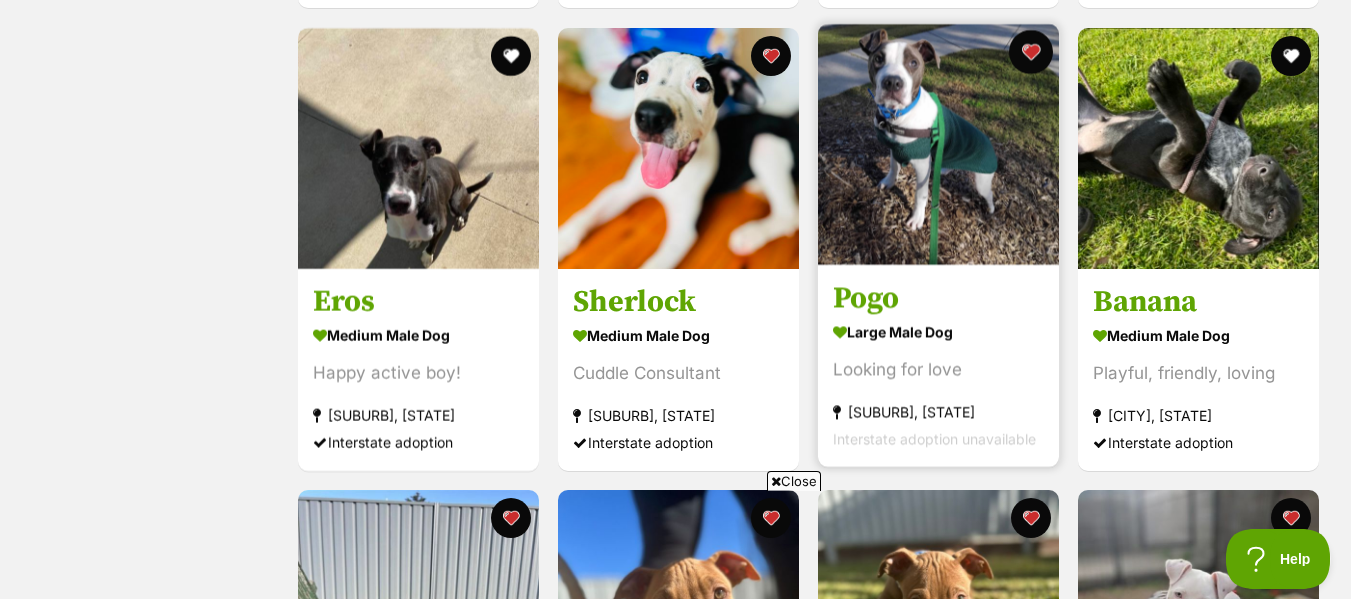 scroll, scrollTop: 0, scrollLeft: 0, axis: both 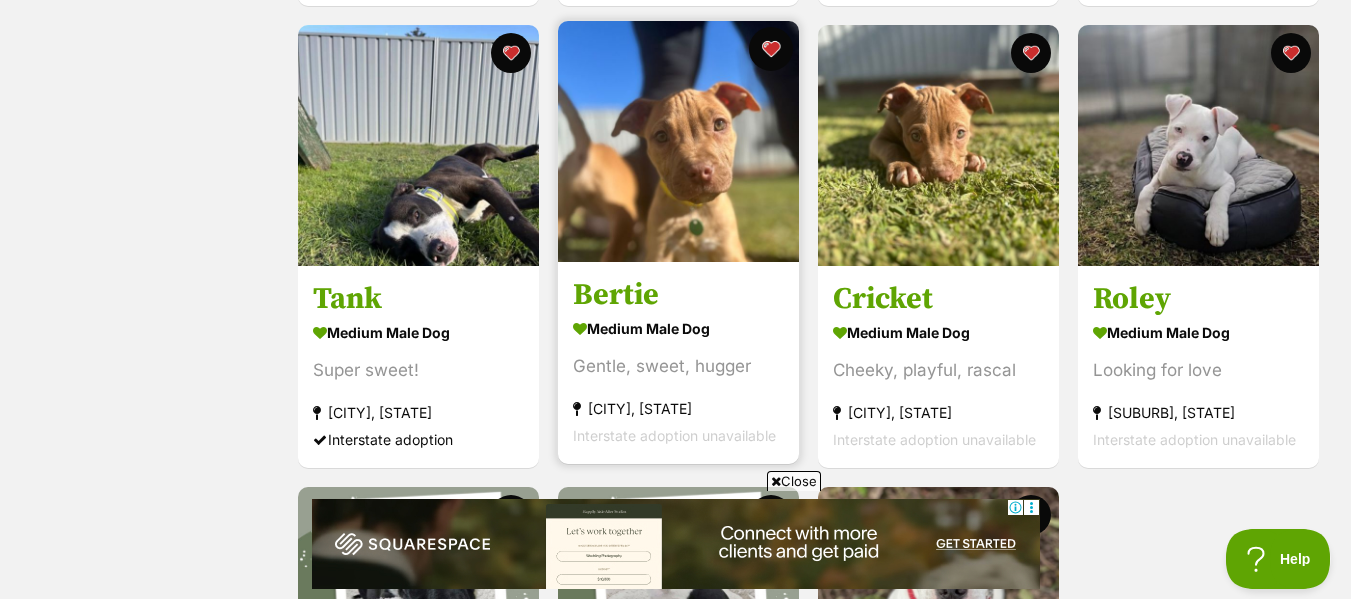 click at bounding box center [771, 49] 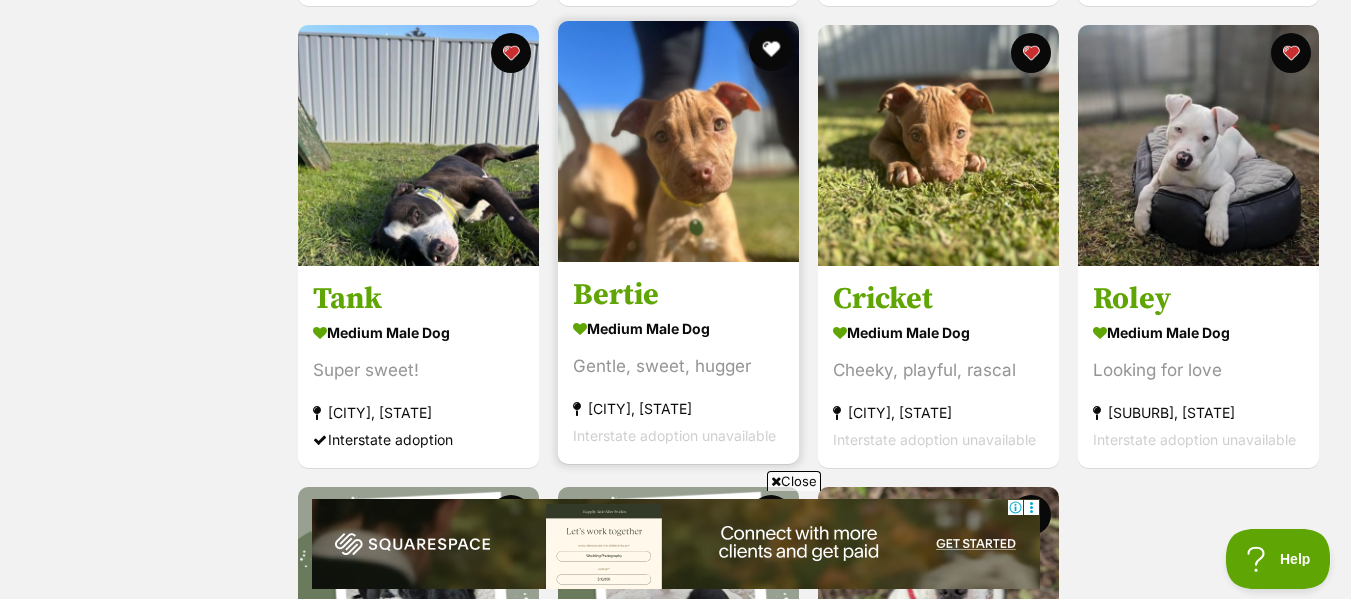 click at bounding box center [771, 49] 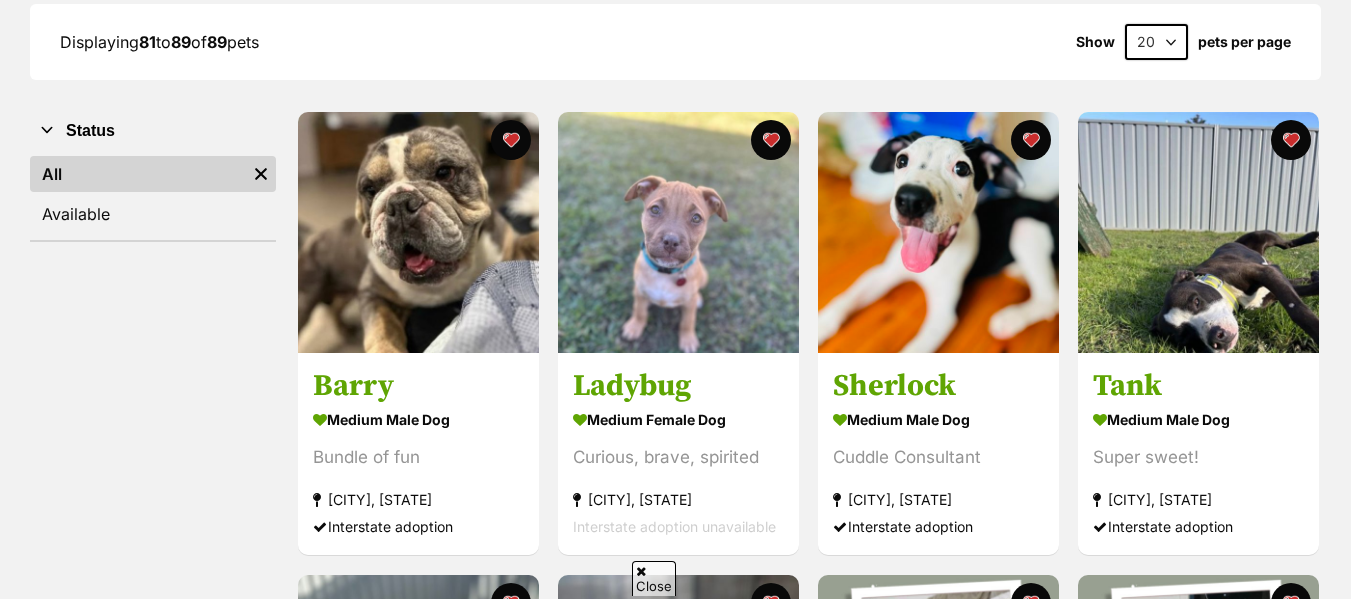 scroll, scrollTop: 0, scrollLeft: 0, axis: both 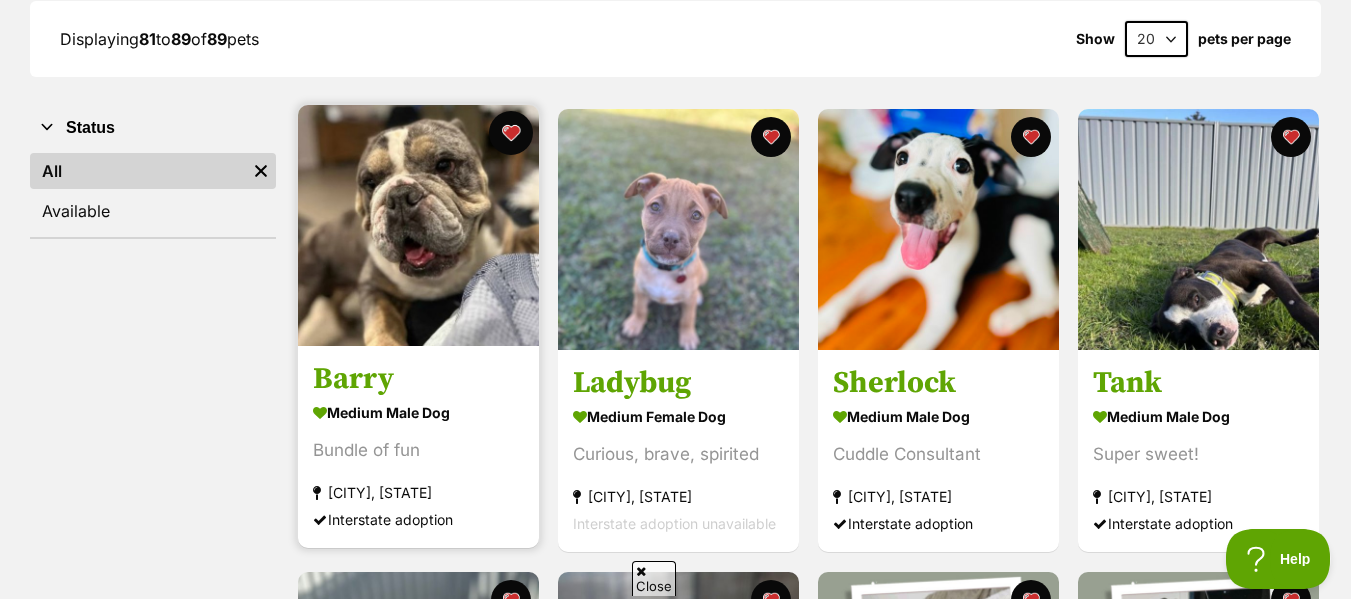click at bounding box center [511, 133] 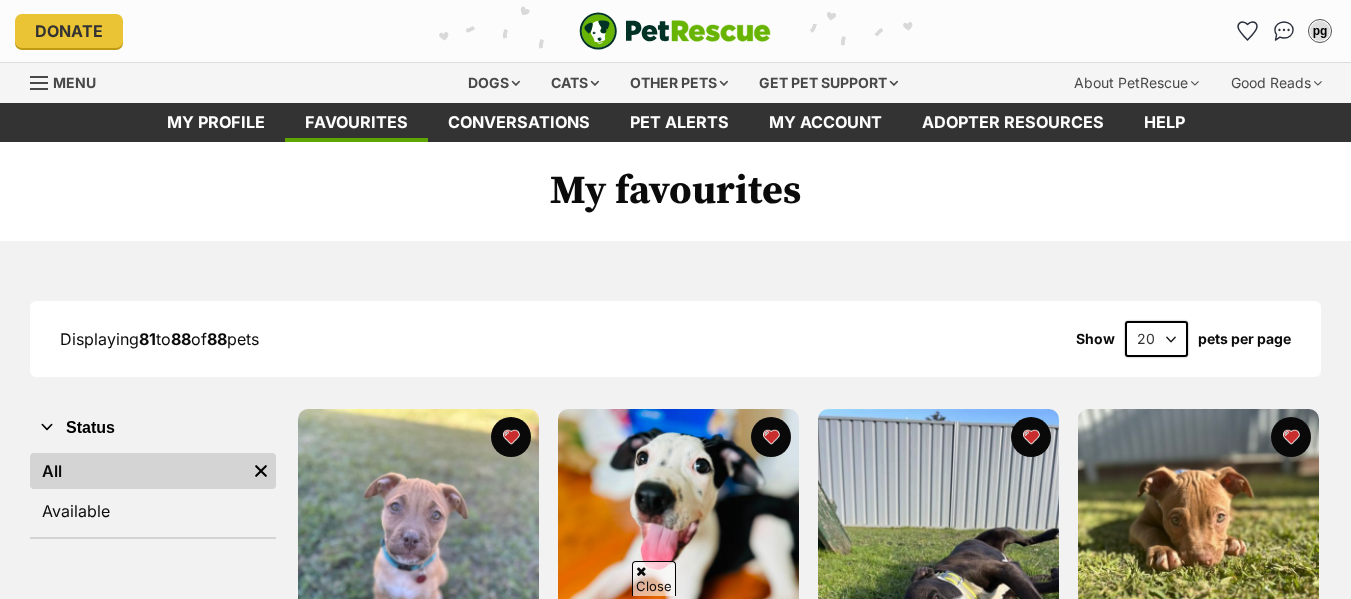 scroll, scrollTop: 403, scrollLeft: 0, axis: vertical 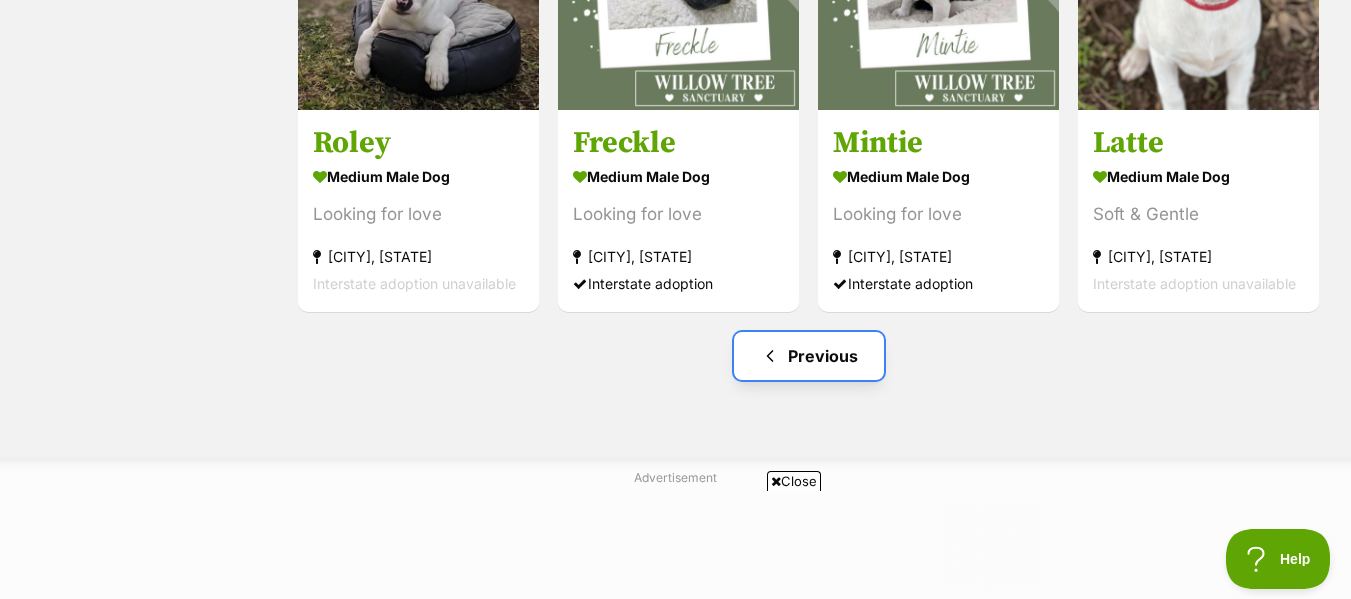 click on "Previous" at bounding box center (809, 356) 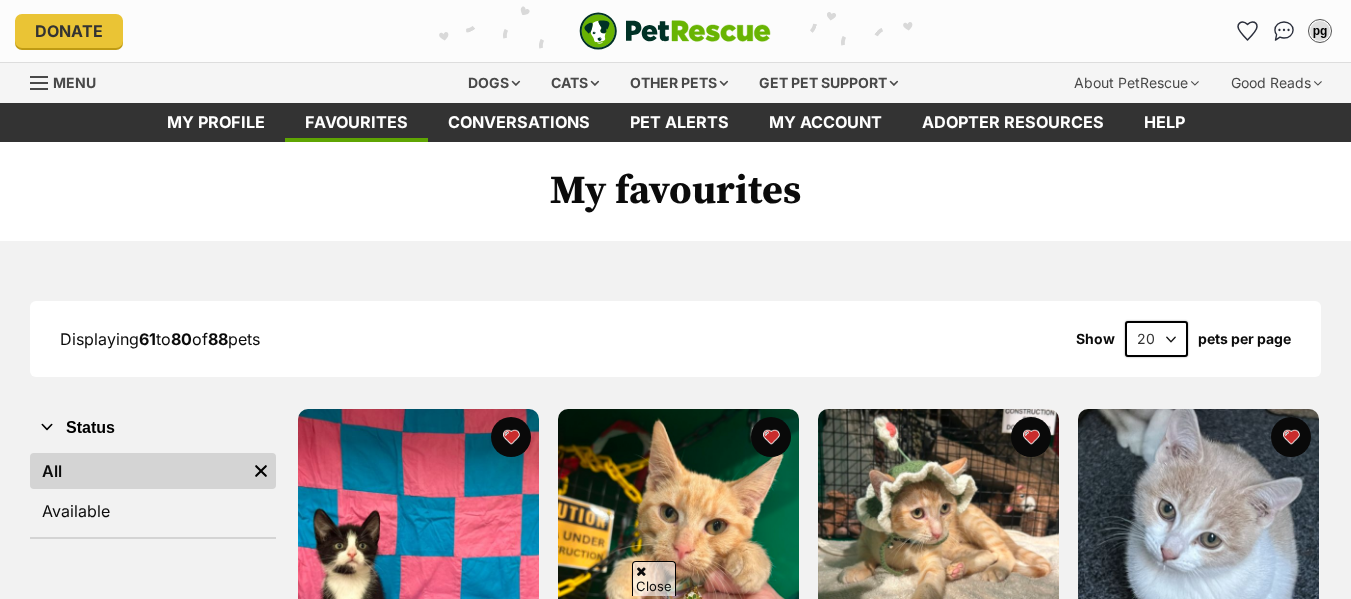 scroll, scrollTop: 1906, scrollLeft: 0, axis: vertical 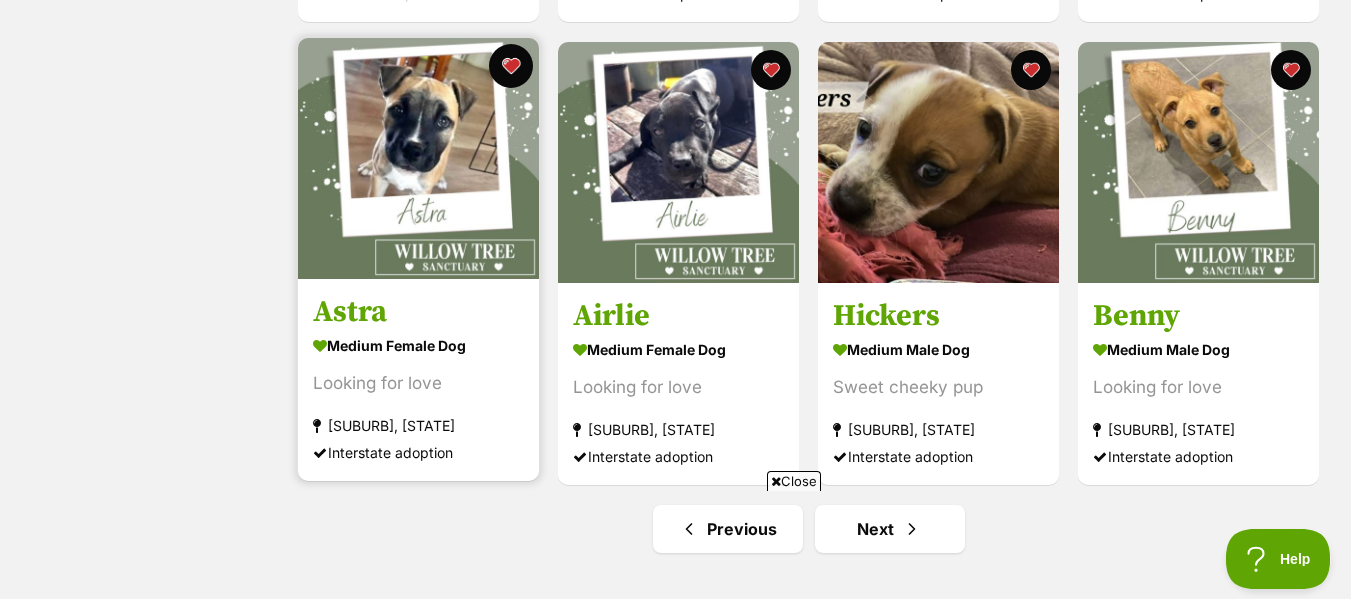 click at bounding box center (511, 66) 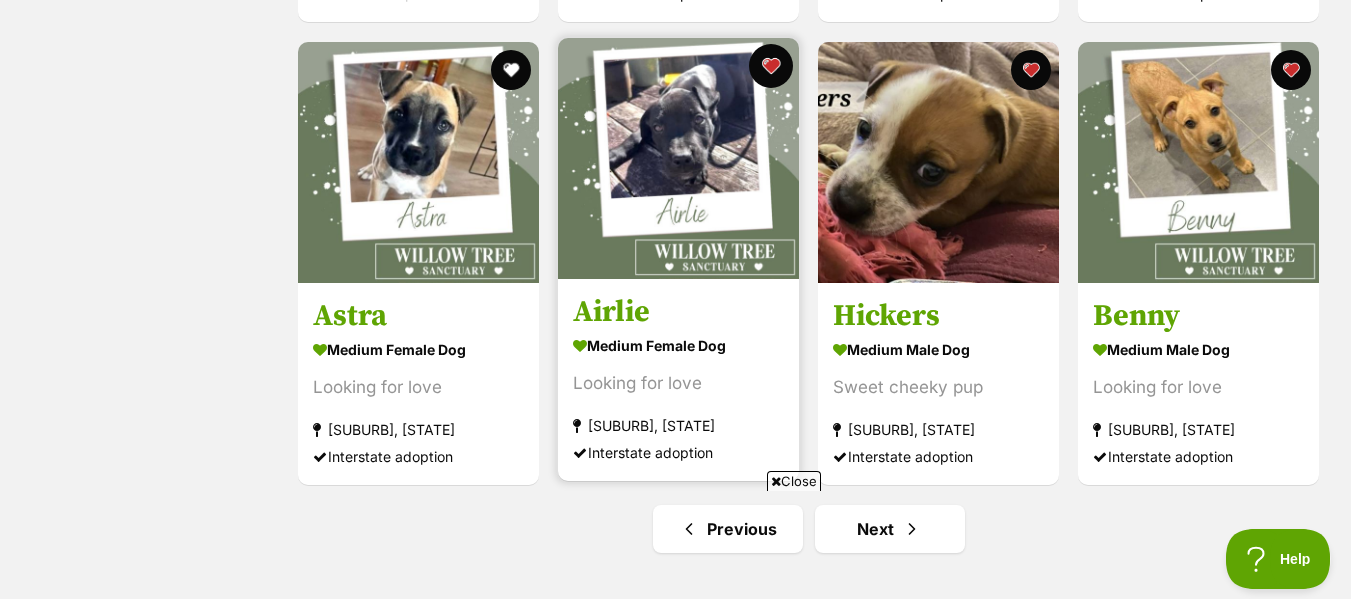 click at bounding box center [771, 66] 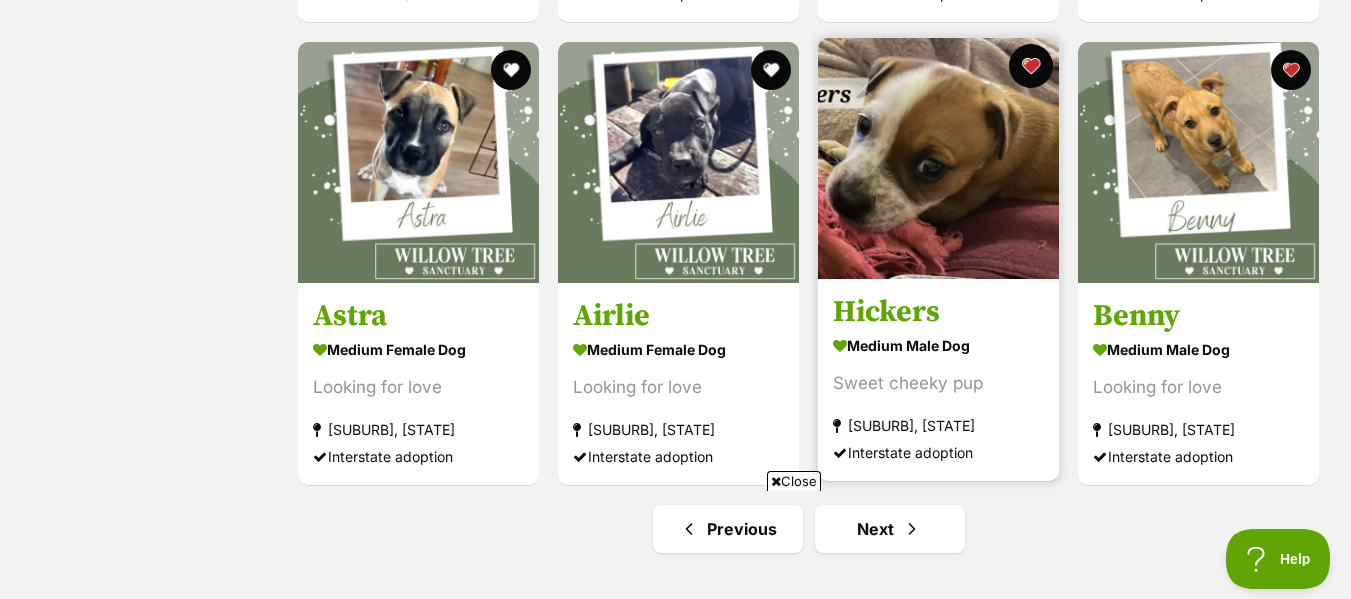click at bounding box center [1031, 66] 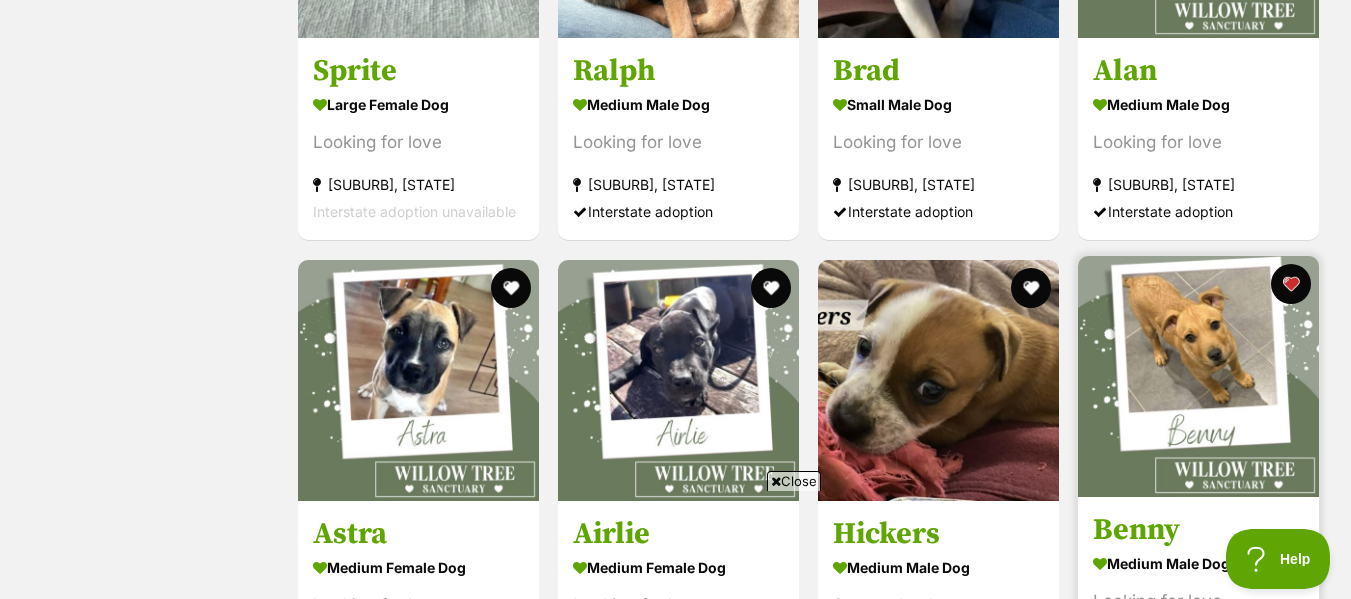 scroll, scrollTop: 1998, scrollLeft: 0, axis: vertical 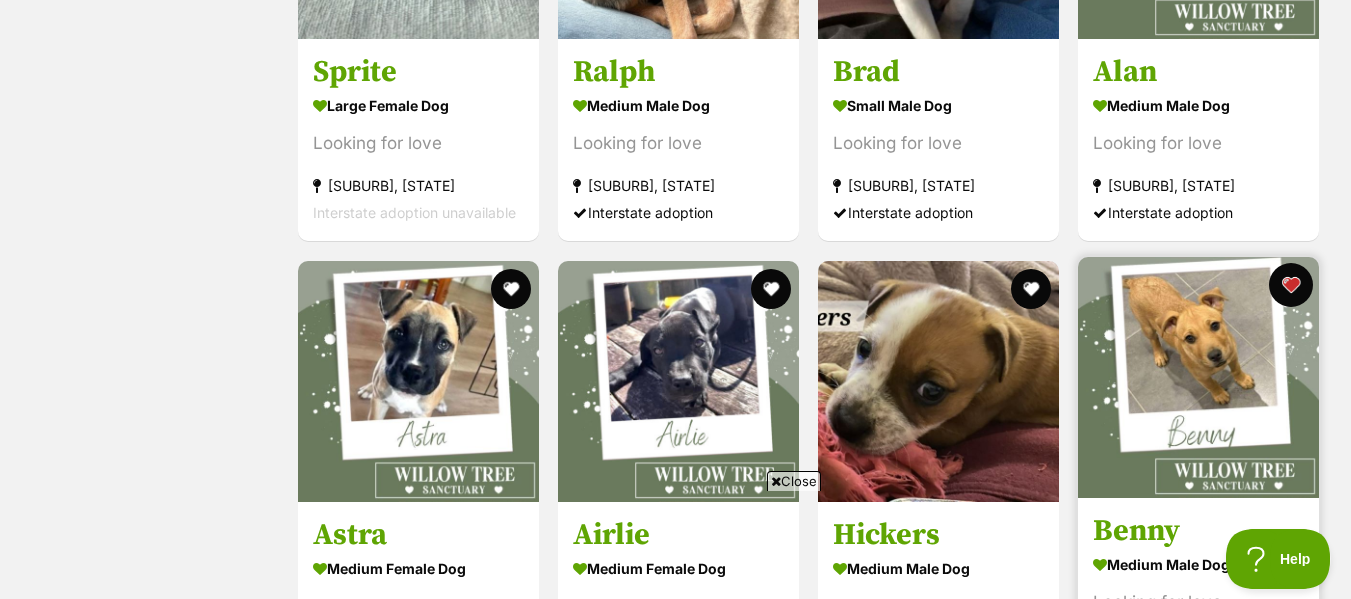 click at bounding box center [1291, 285] 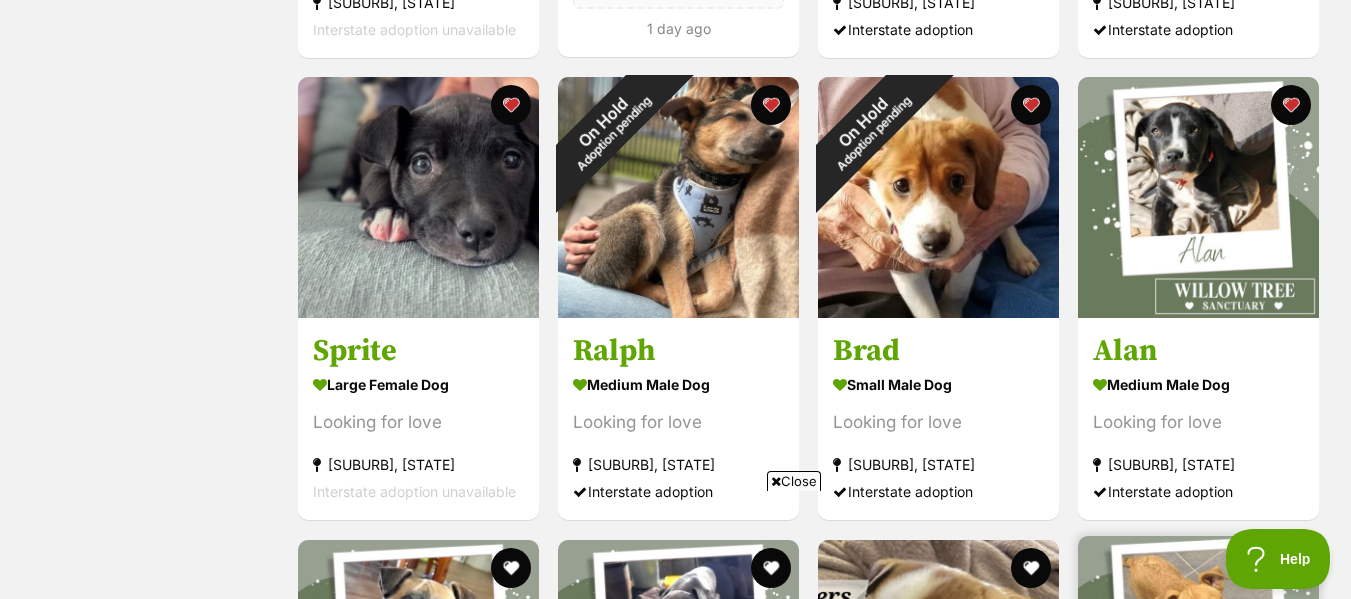 scroll, scrollTop: 1727, scrollLeft: 0, axis: vertical 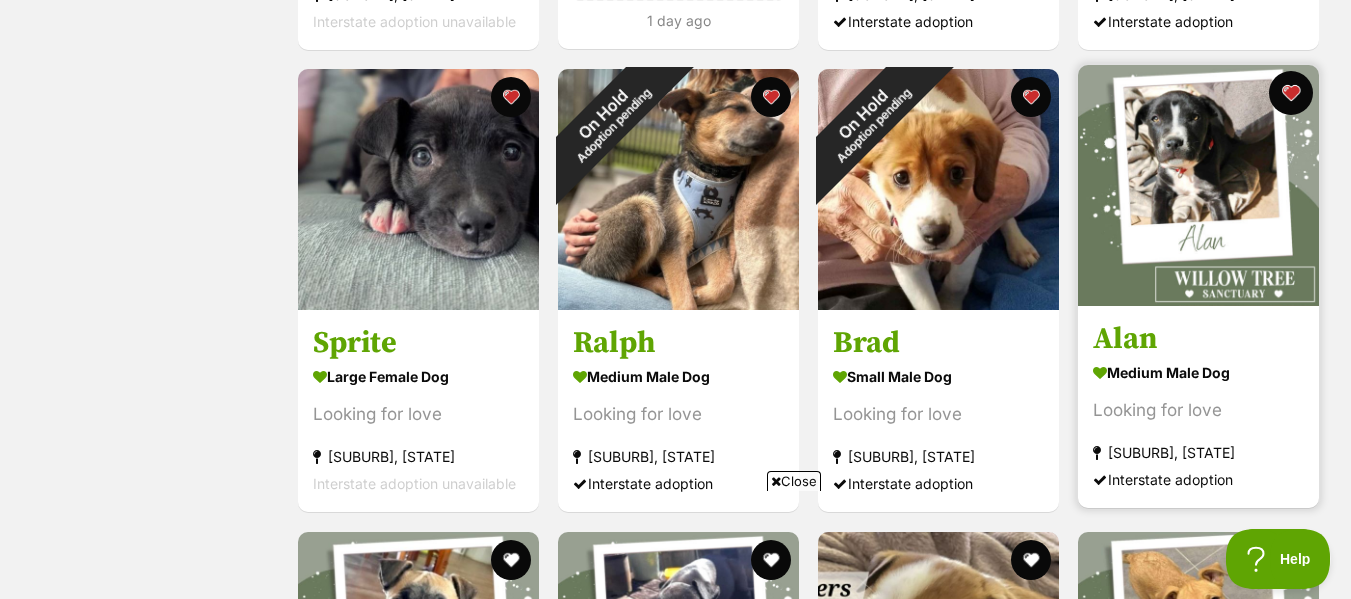 click at bounding box center (1291, 93) 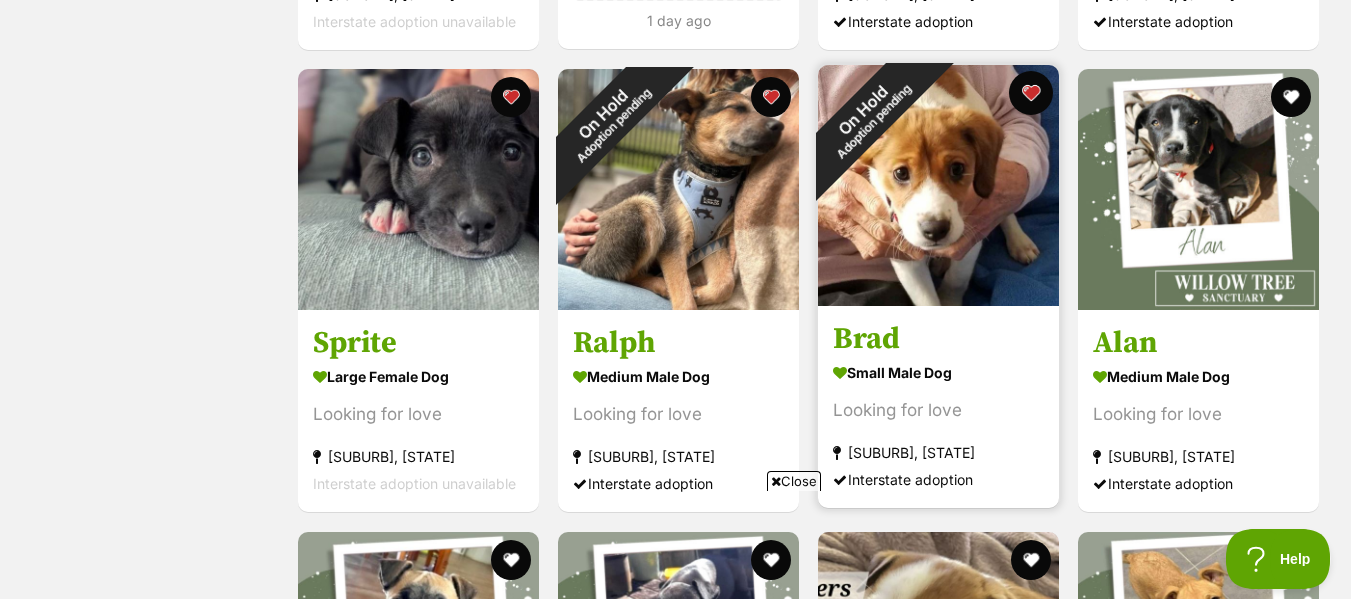 click at bounding box center [1031, 93] 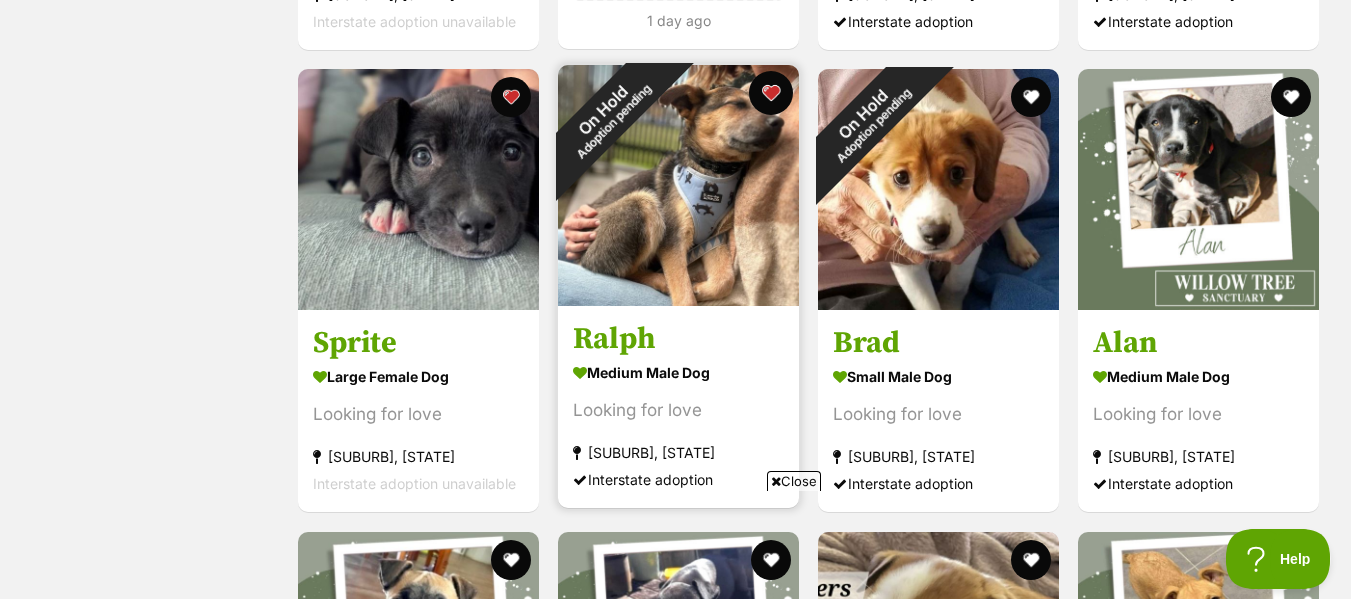 click at bounding box center [771, 93] 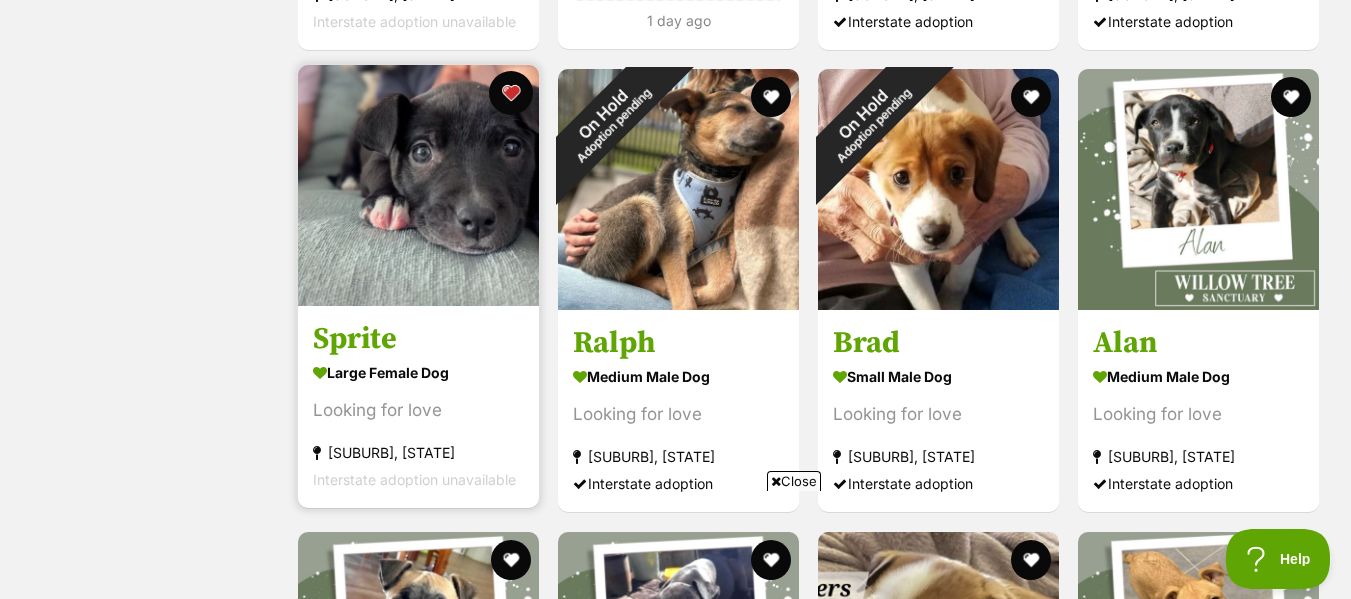 click at bounding box center [511, 93] 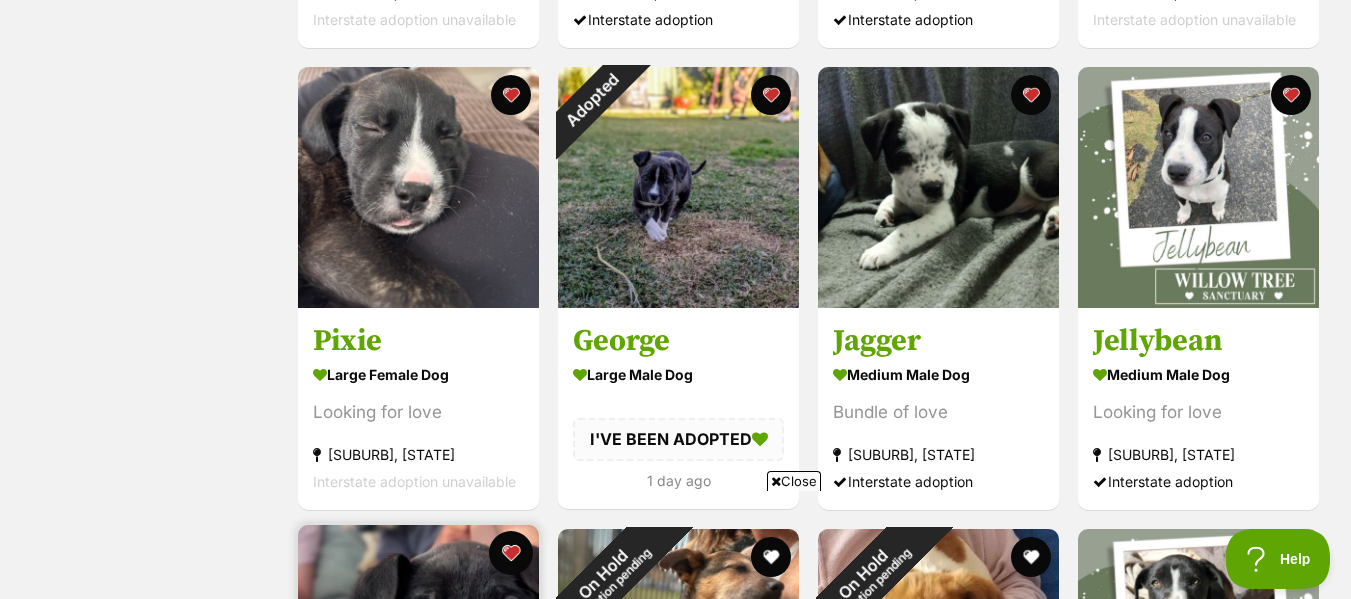scroll, scrollTop: 1266, scrollLeft: 0, axis: vertical 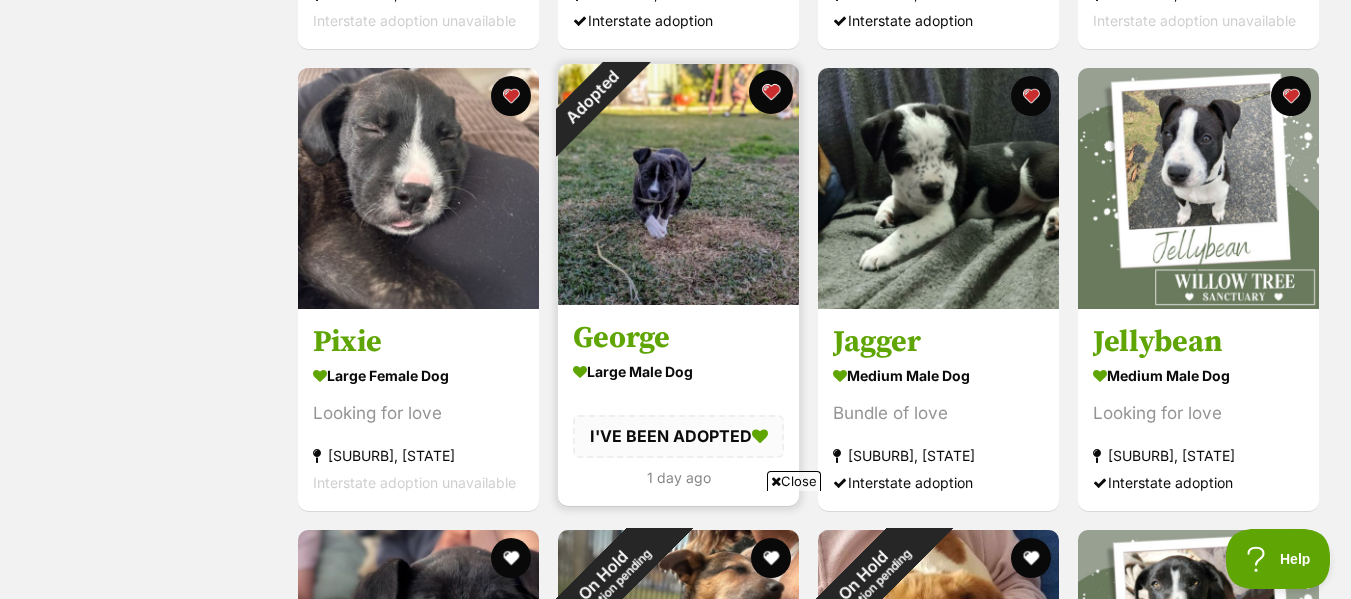 click at bounding box center [771, 92] 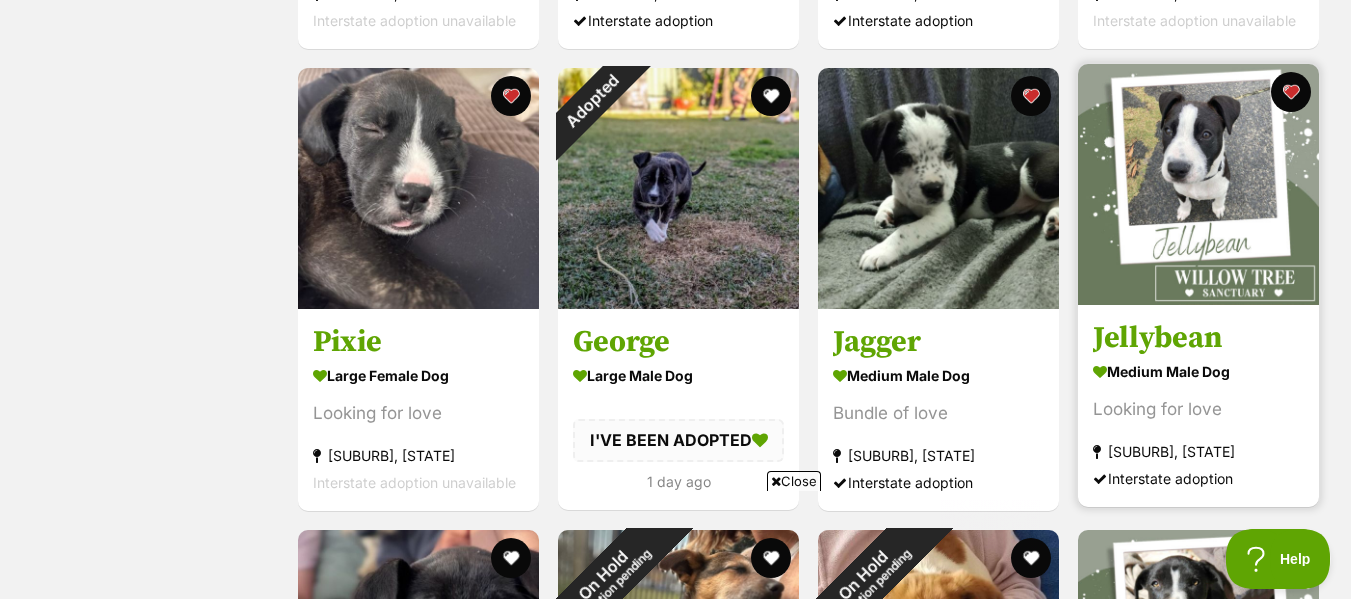 scroll, scrollTop: 0, scrollLeft: 0, axis: both 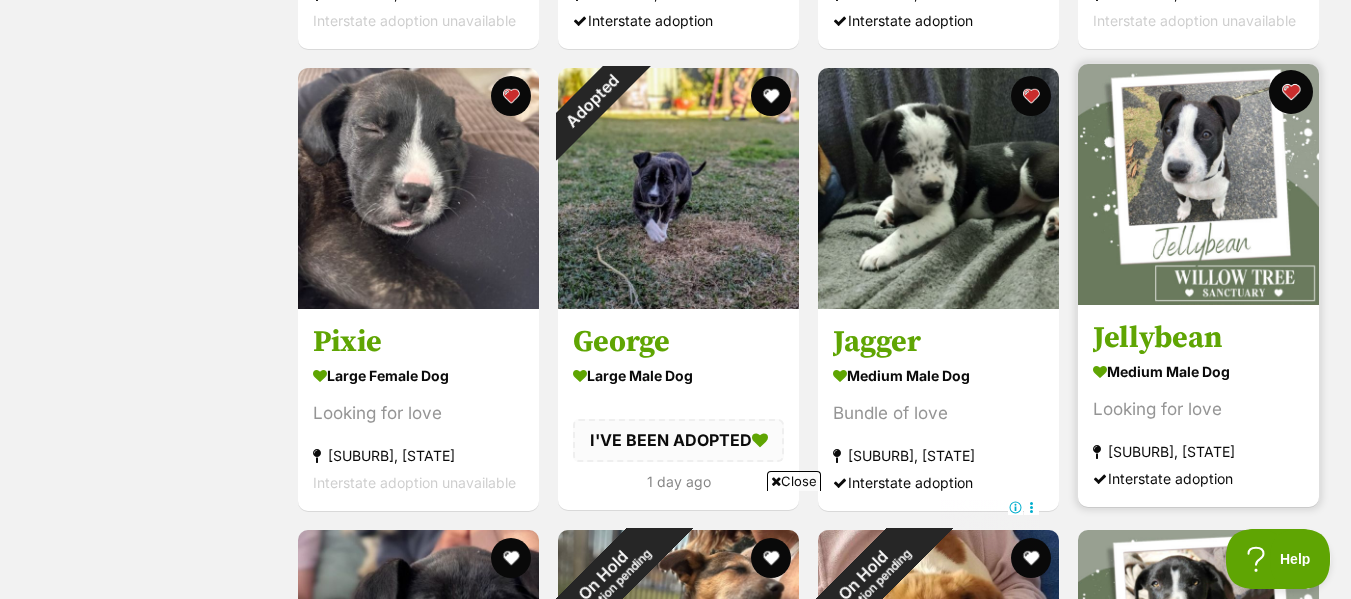 click at bounding box center (1291, 92) 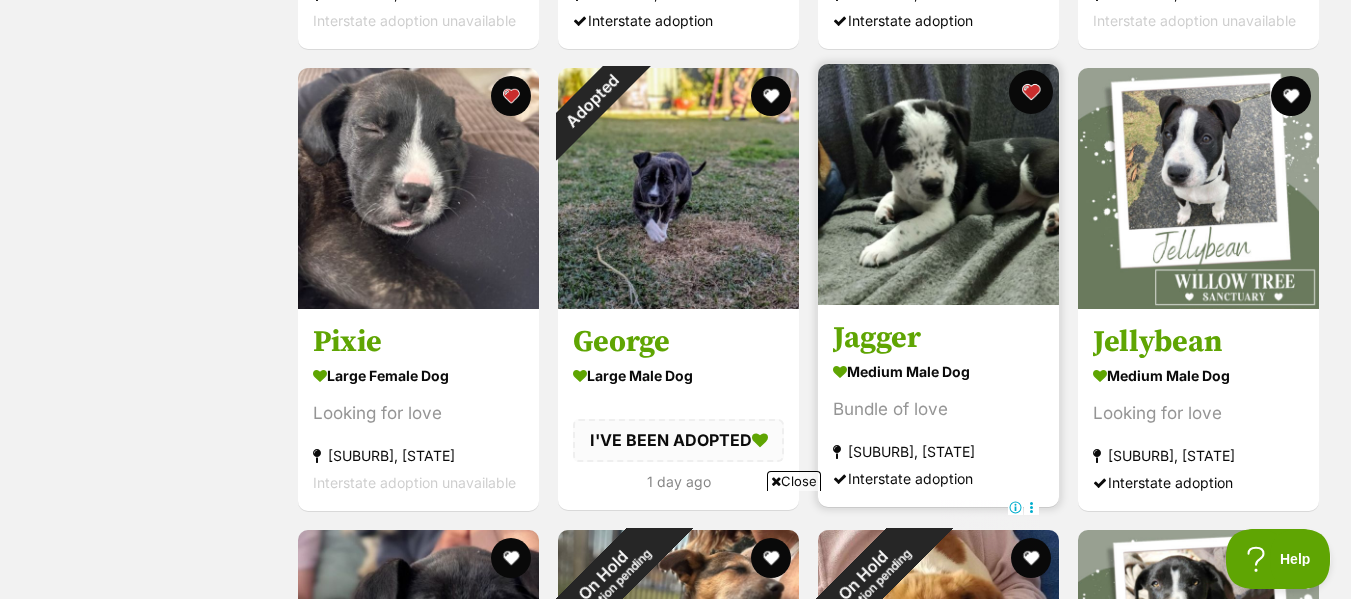 click at bounding box center [1031, 92] 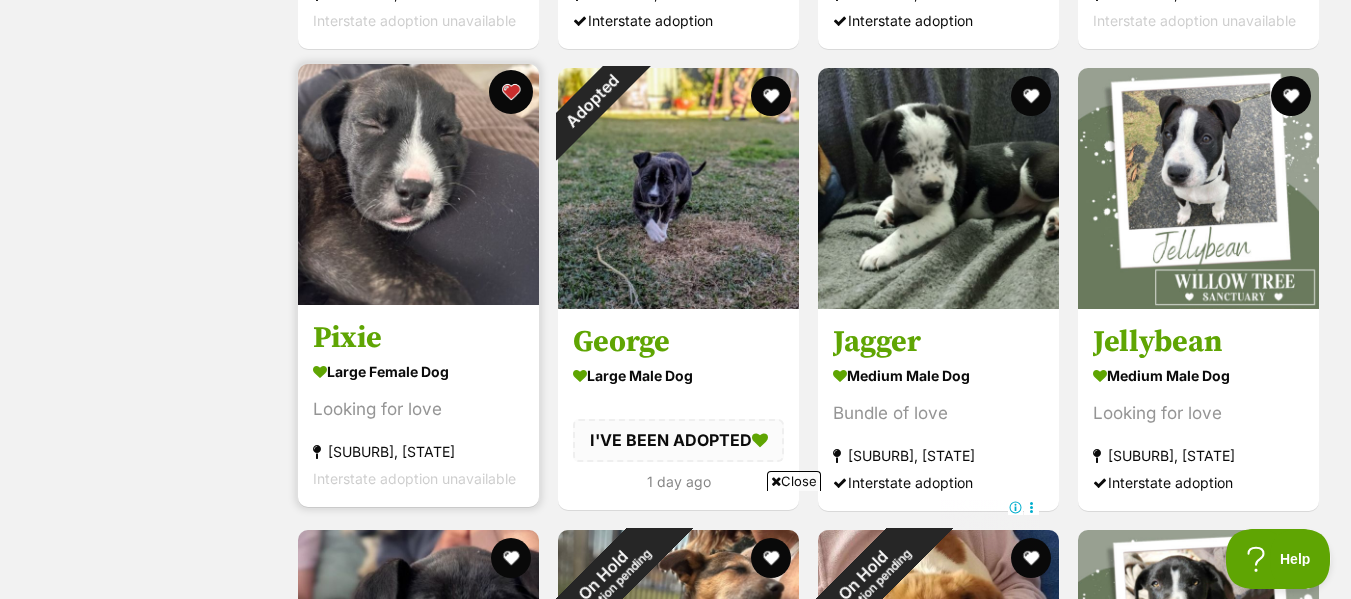click at bounding box center (511, 92) 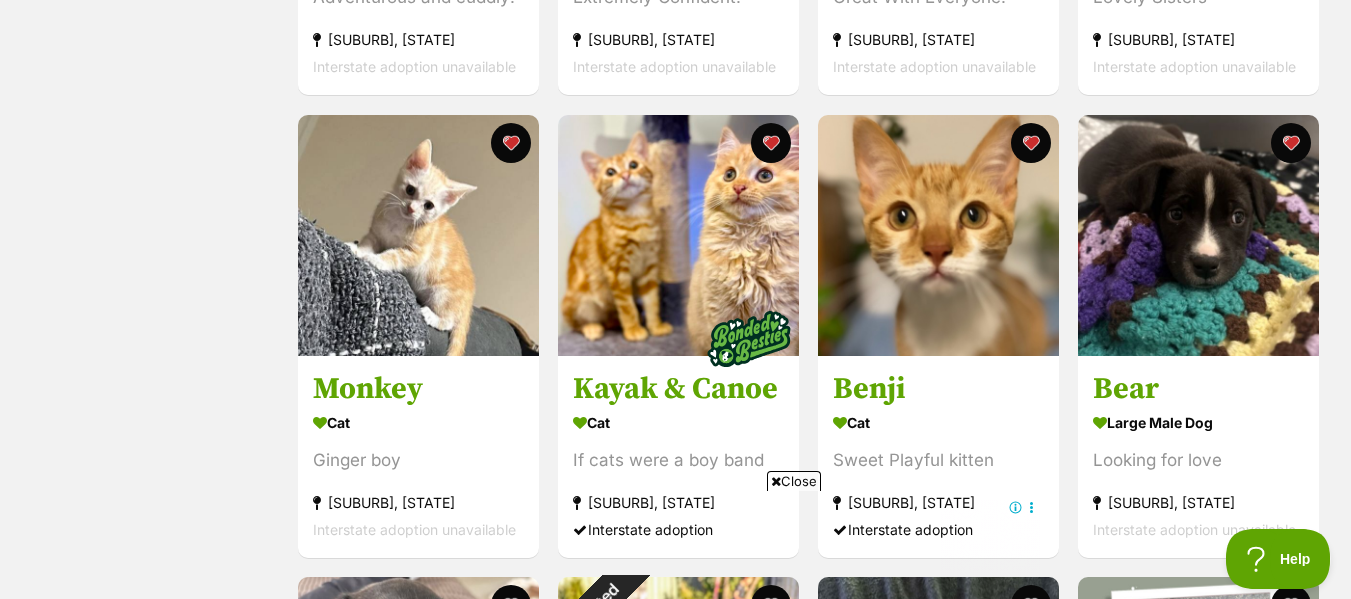 scroll, scrollTop: 754, scrollLeft: 0, axis: vertical 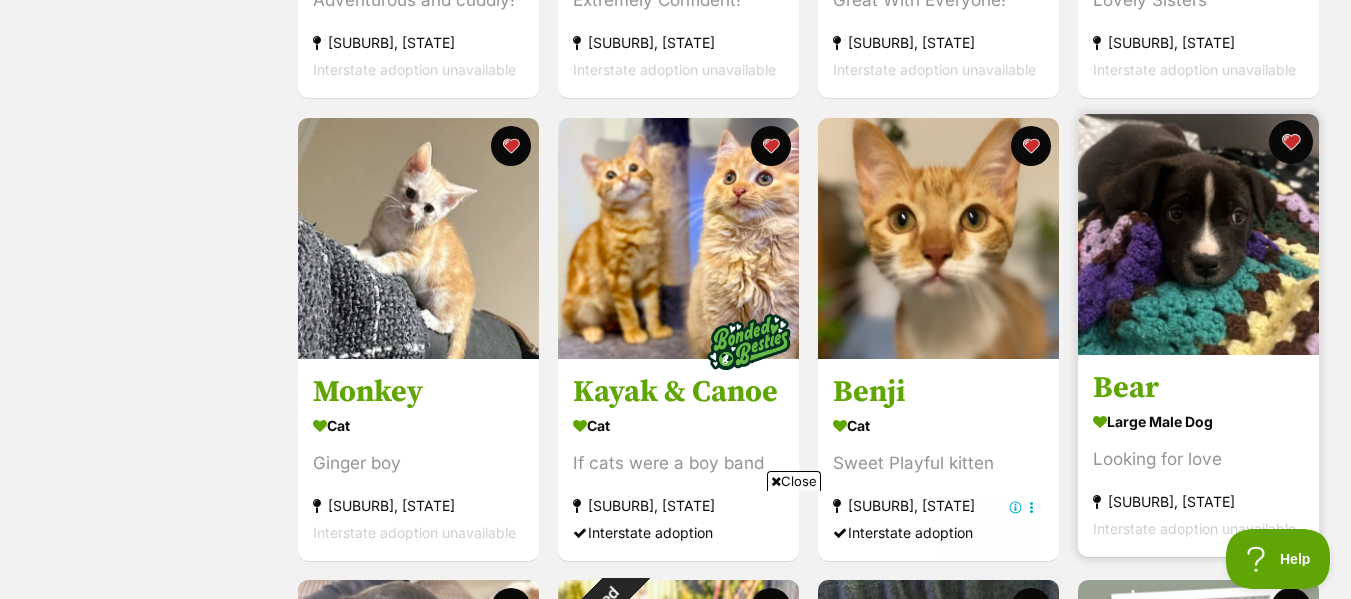 click at bounding box center [1291, 142] 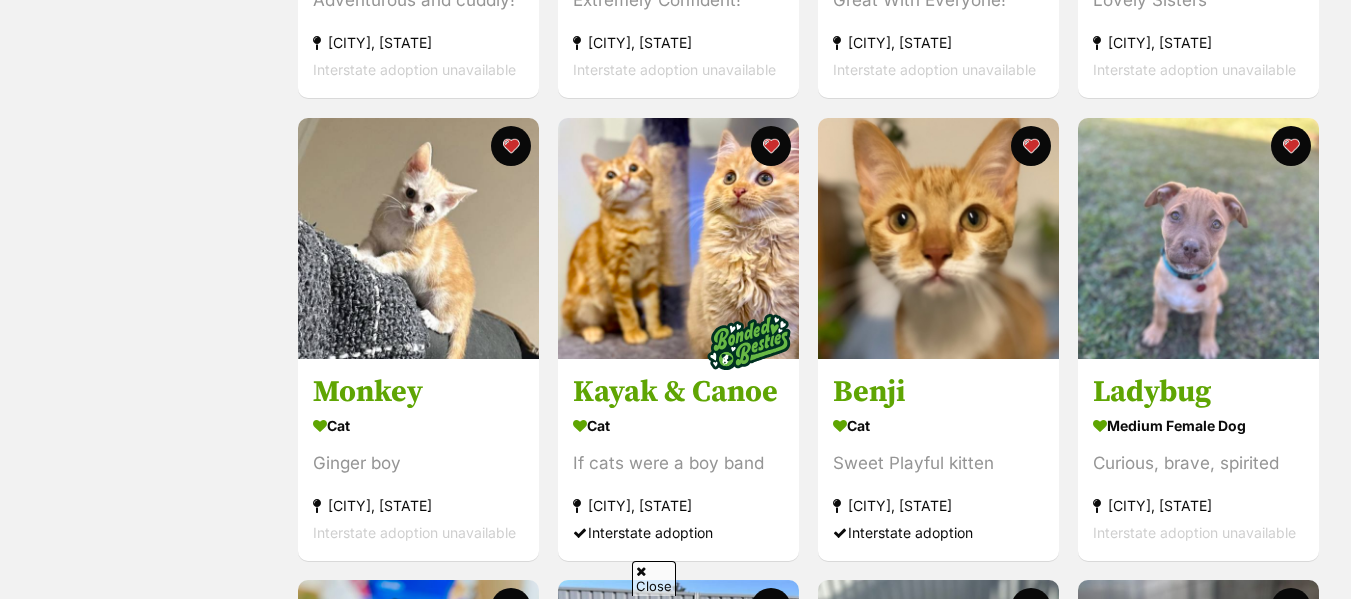 scroll, scrollTop: 754, scrollLeft: 0, axis: vertical 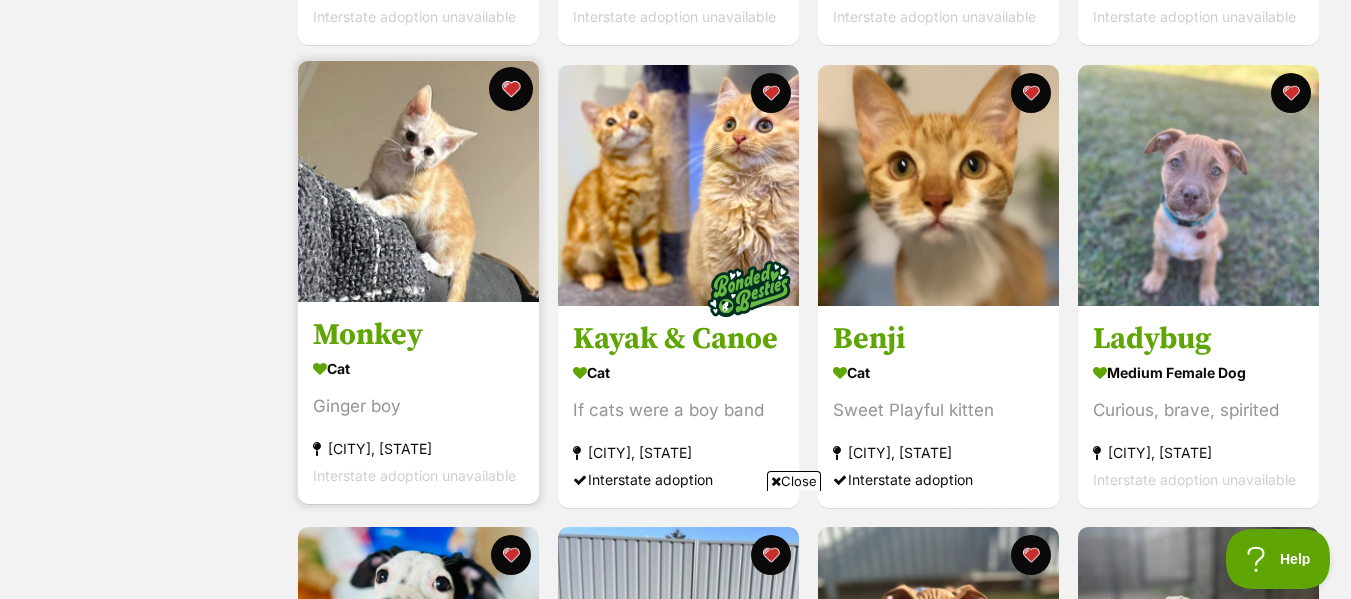 click at bounding box center (511, 89) 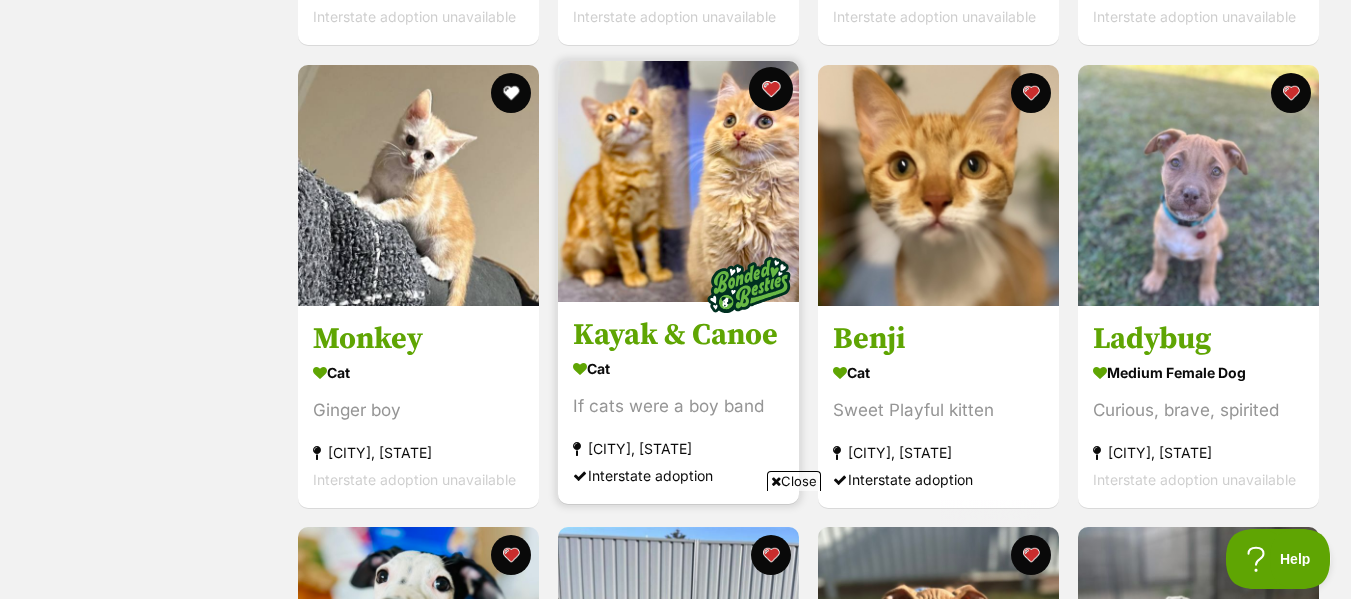 click at bounding box center (771, 89) 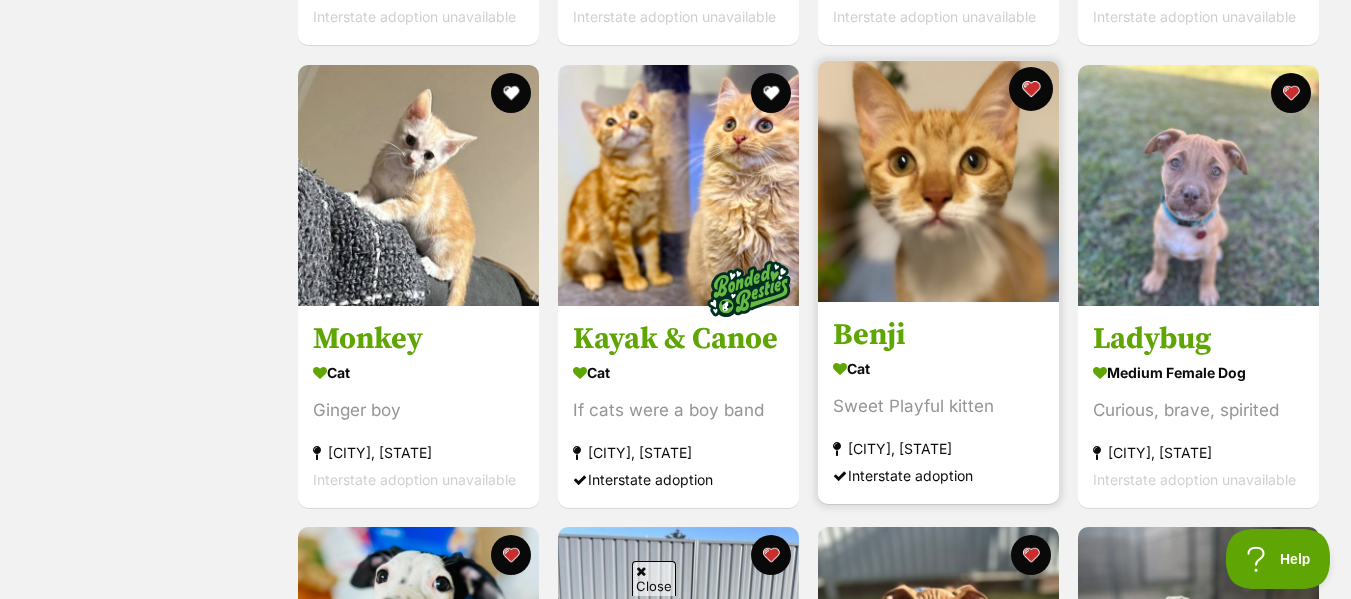 click at bounding box center [1031, 89] 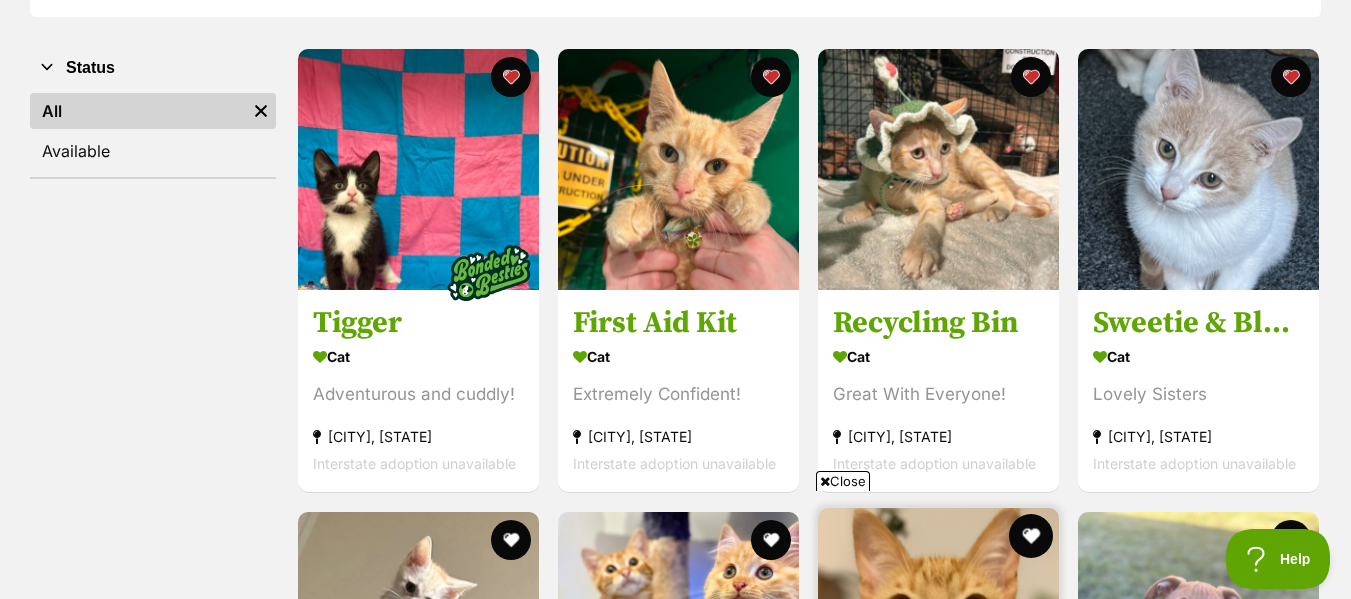 scroll, scrollTop: 359, scrollLeft: 0, axis: vertical 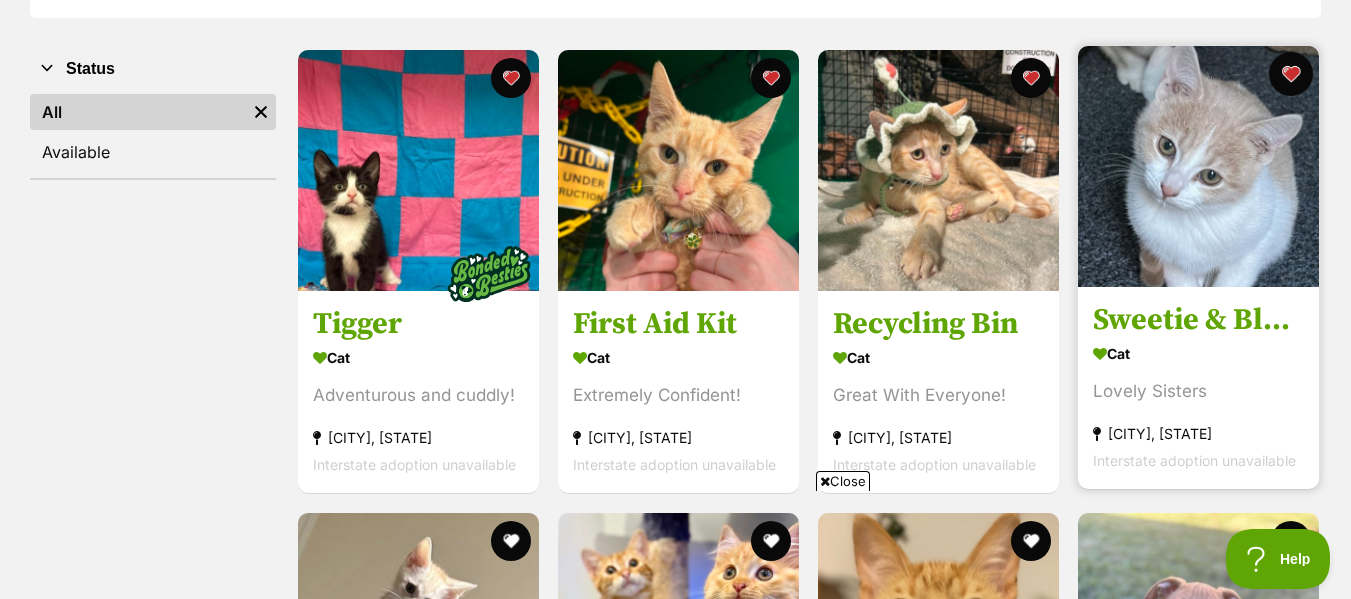 click at bounding box center (1291, 74) 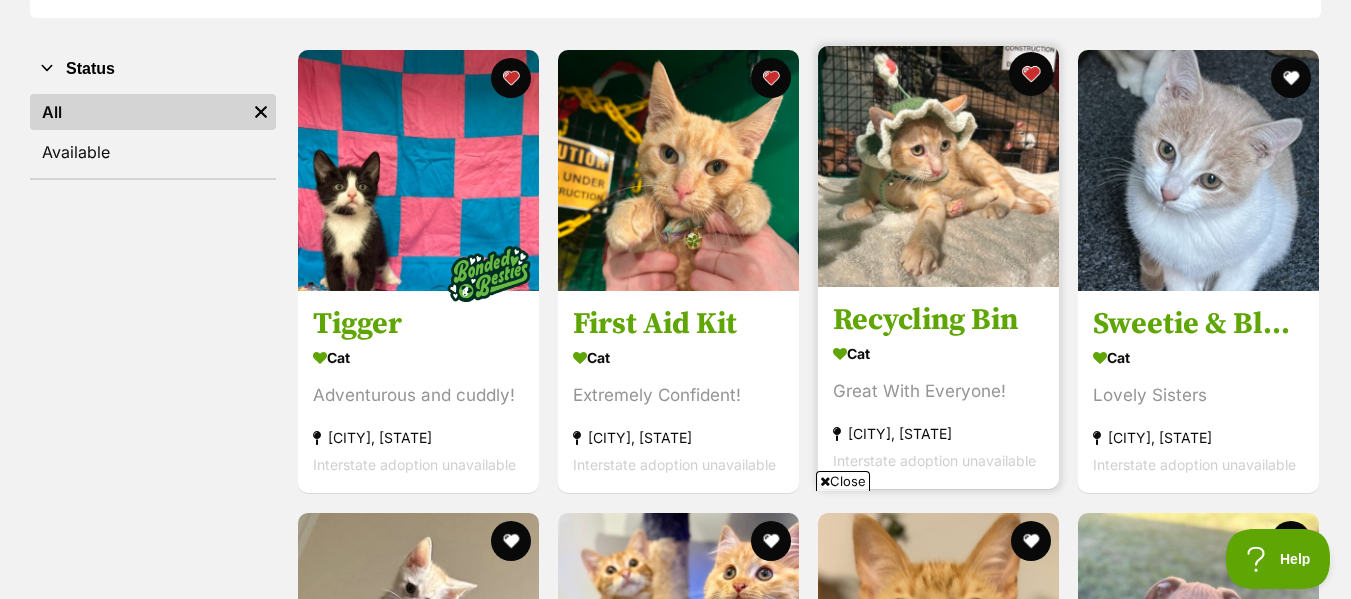 click at bounding box center [1031, 74] 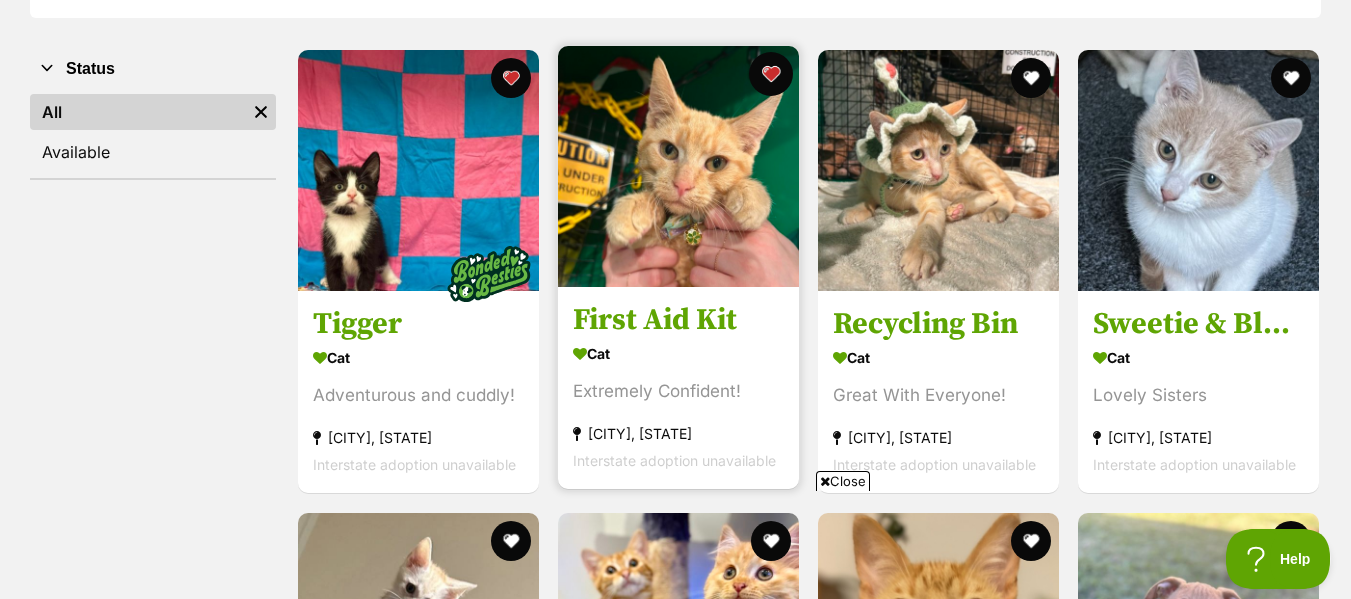 click at bounding box center [771, 74] 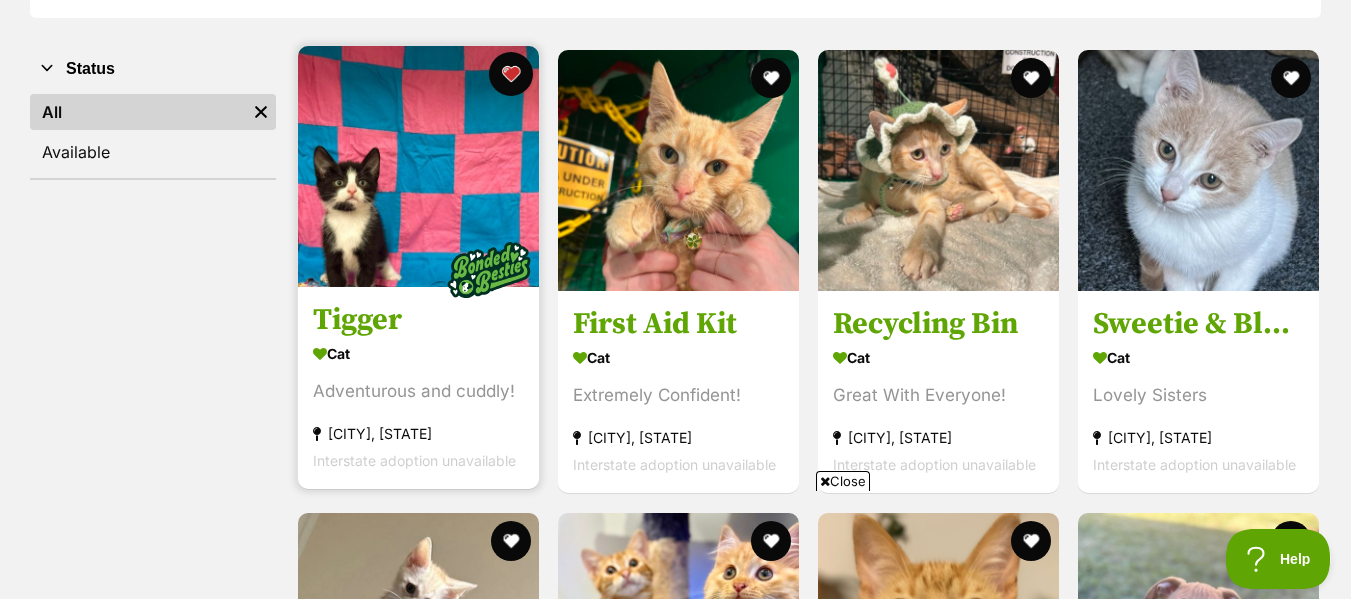 click at bounding box center [511, 74] 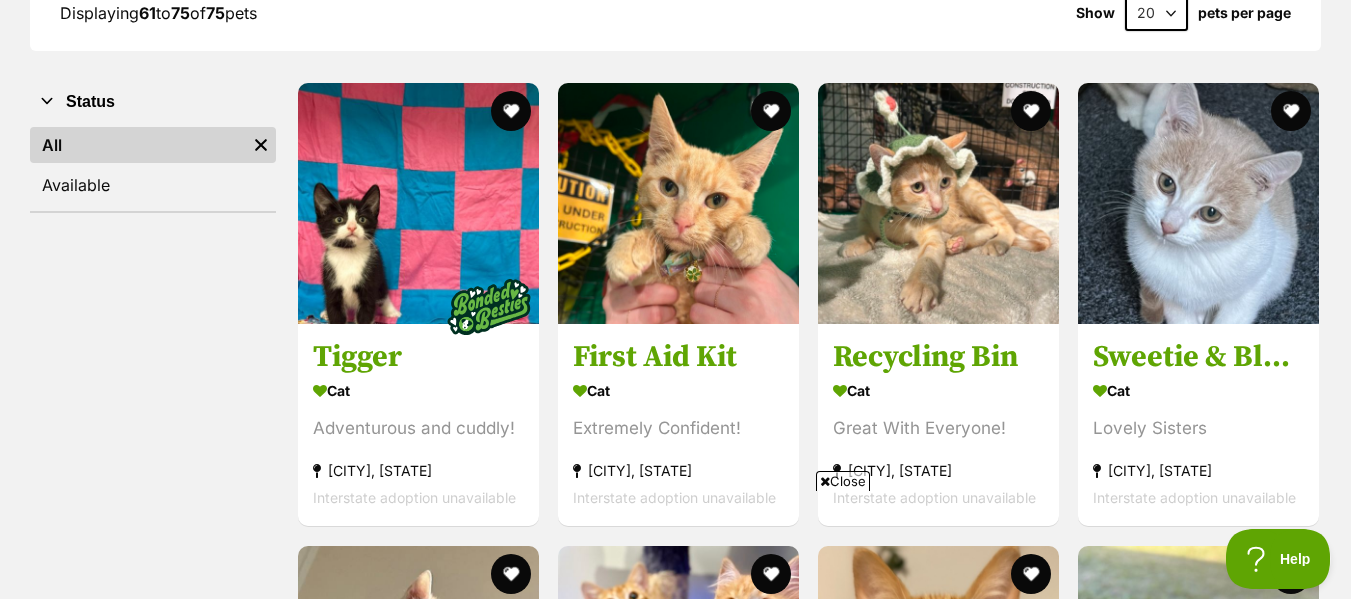 scroll, scrollTop: 332, scrollLeft: 0, axis: vertical 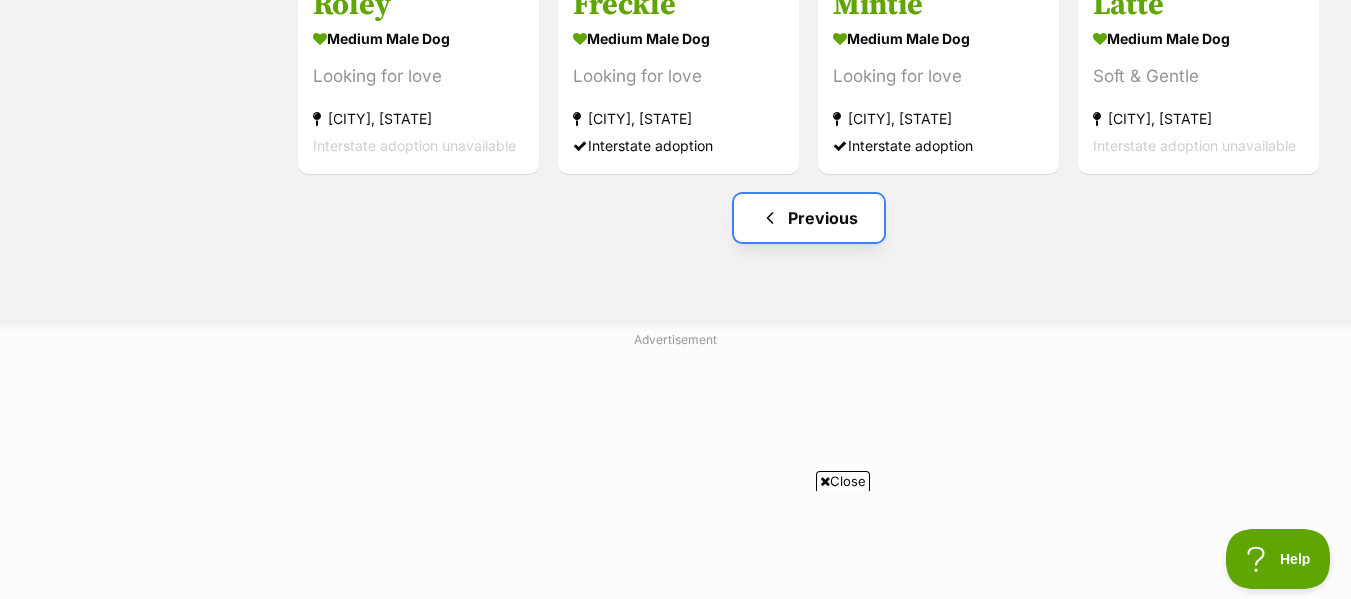 click on "Previous" at bounding box center (809, 218) 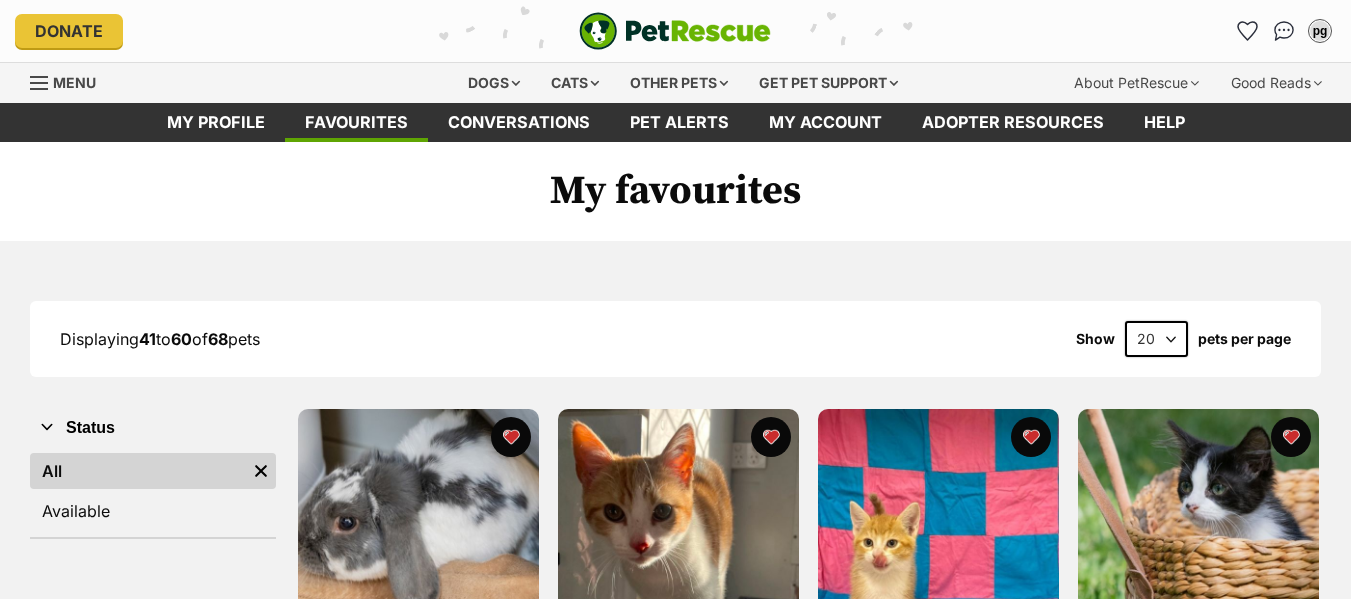 scroll, scrollTop: 0, scrollLeft: 0, axis: both 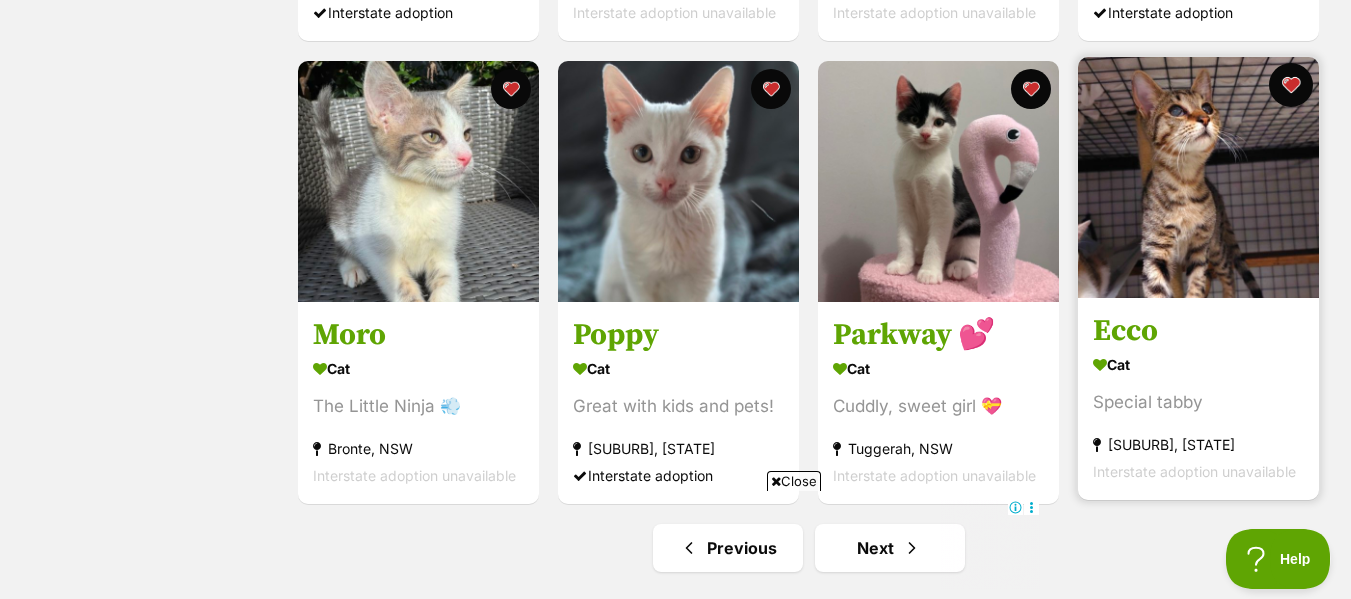 click at bounding box center (1291, 85) 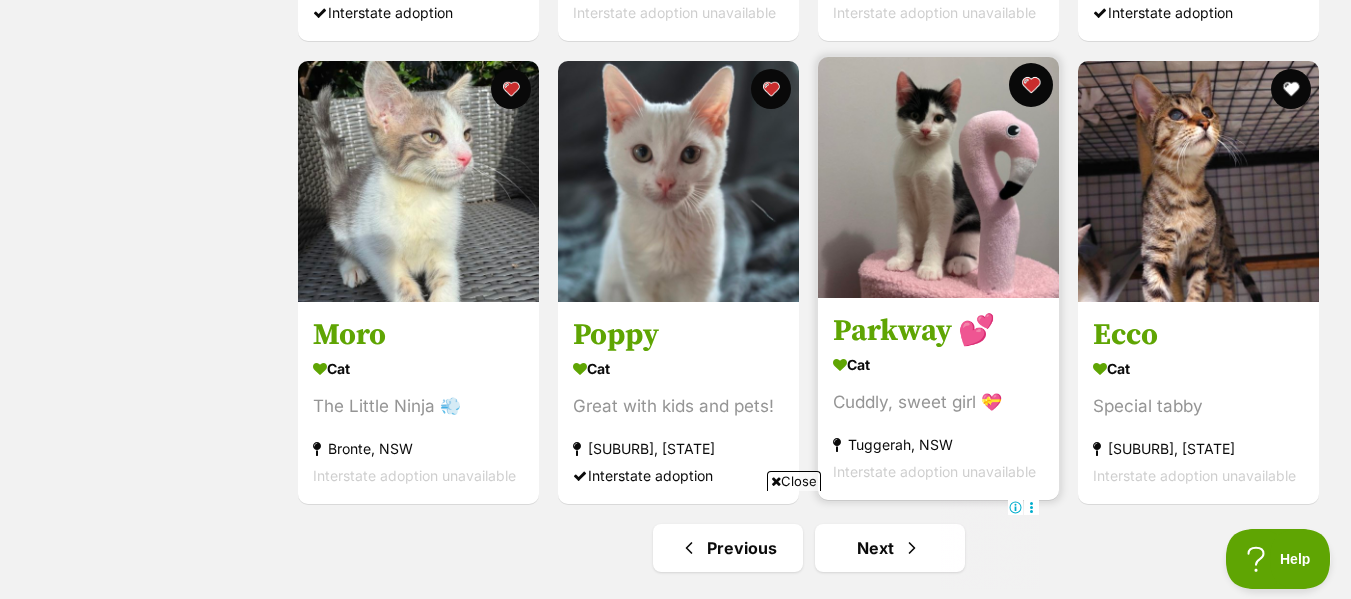 click at bounding box center [1031, 85] 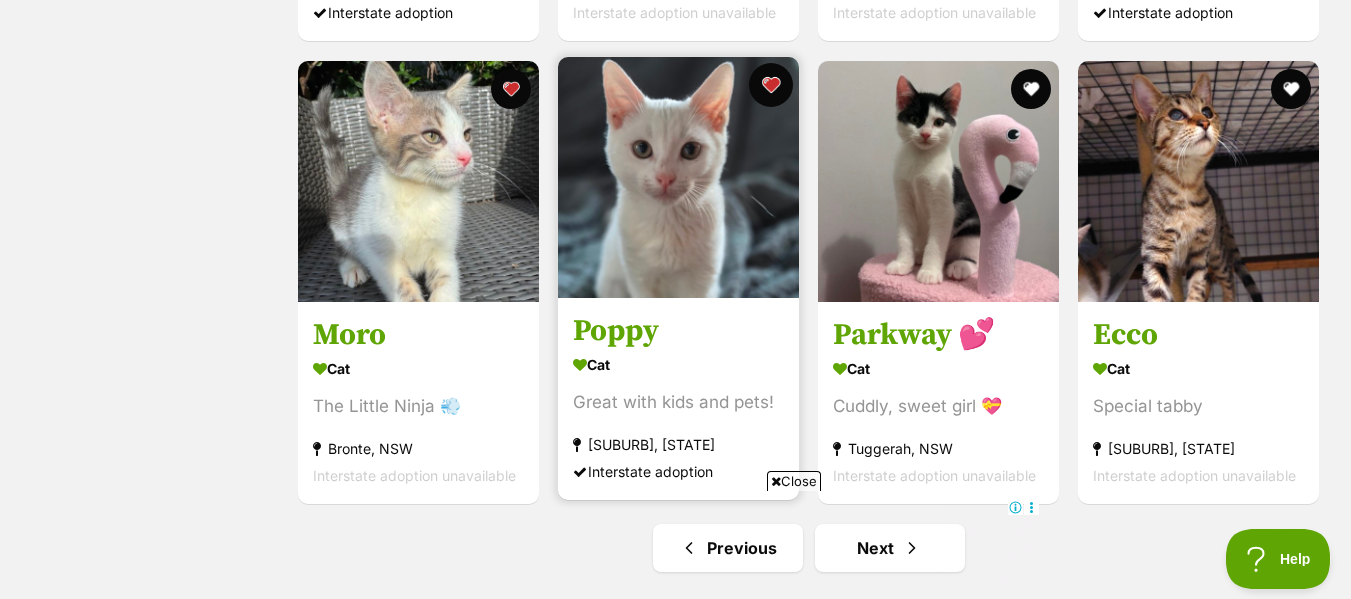 click at bounding box center [771, 85] 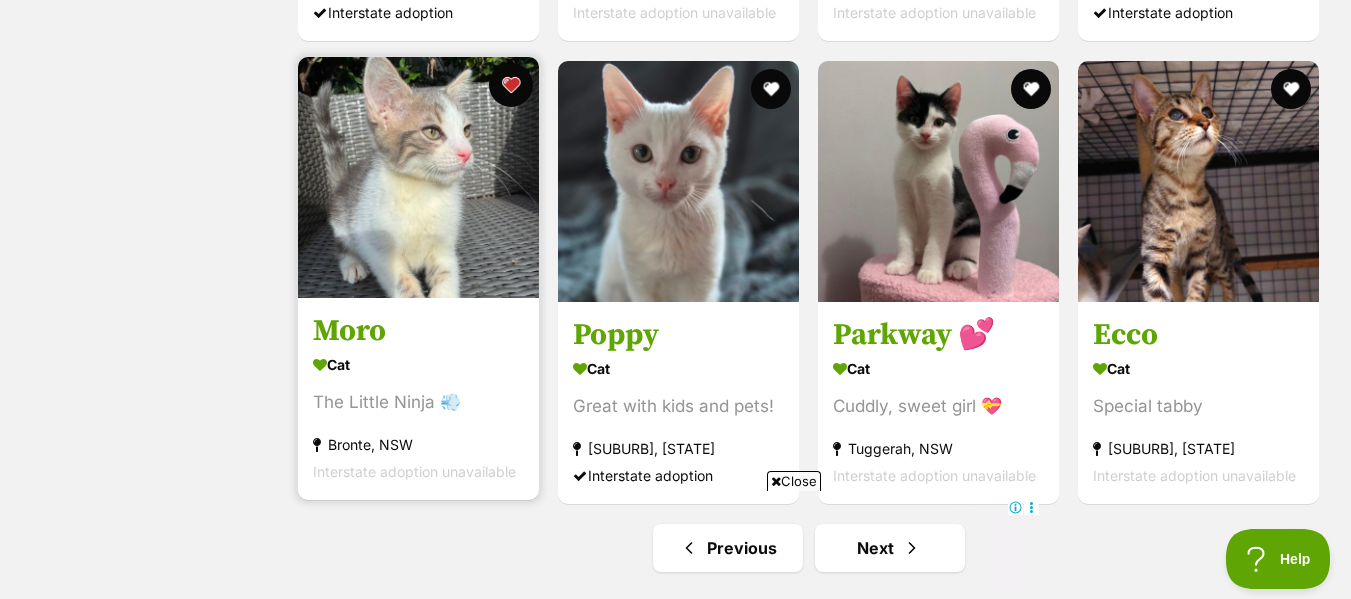 click at bounding box center [511, 85] 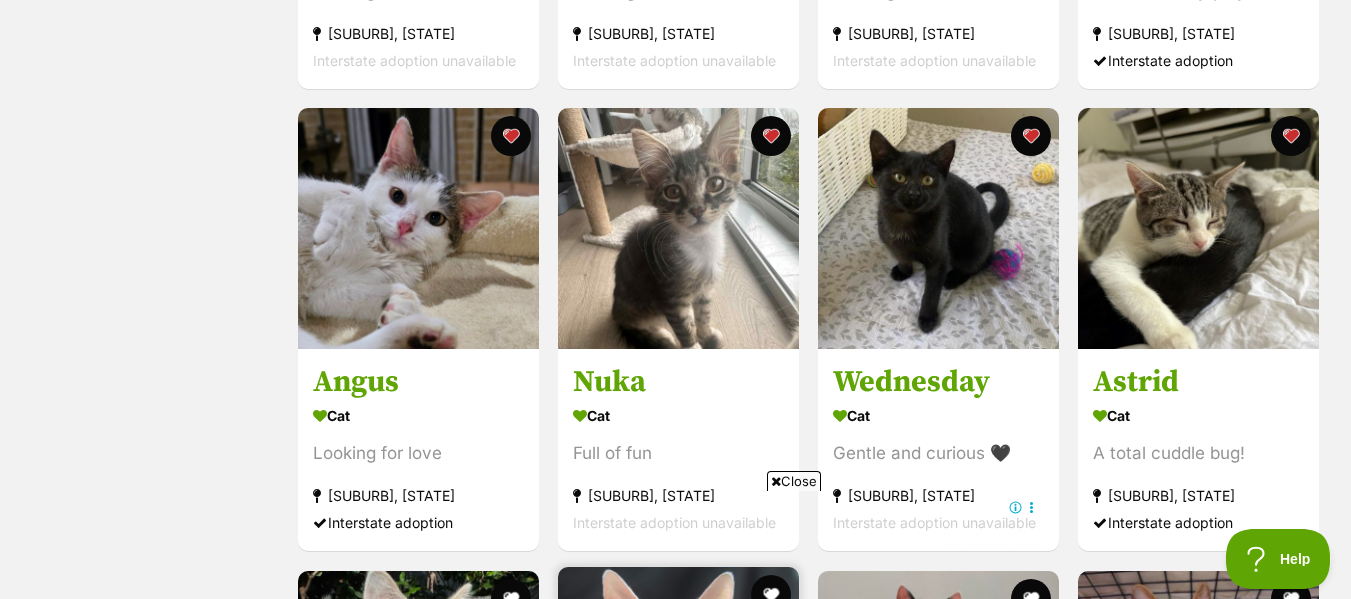 scroll, scrollTop: 1713, scrollLeft: 0, axis: vertical 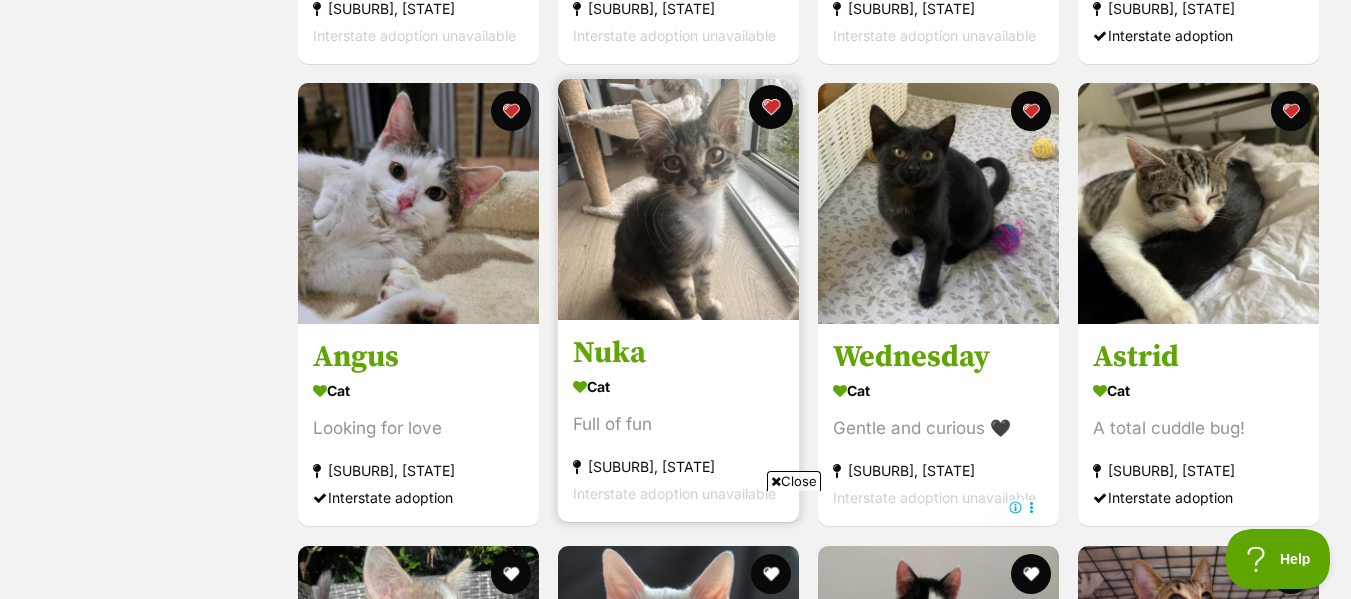 click at bounding box center [771, 107] 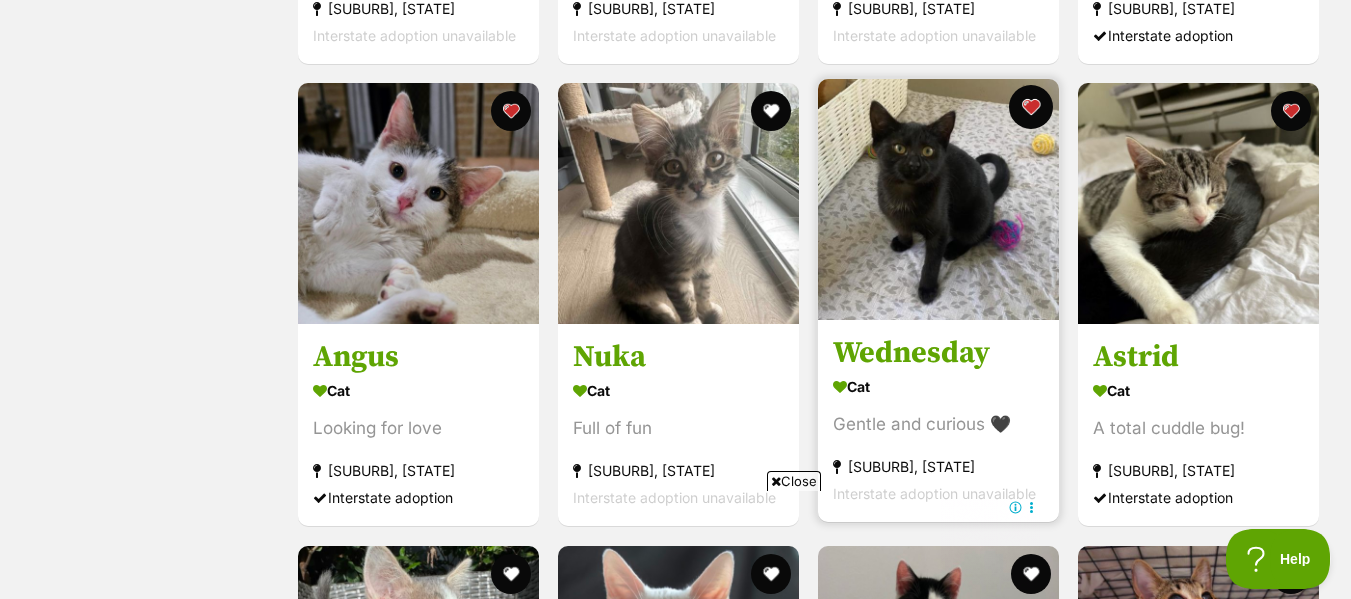 click at bounding box center (1031, 107) 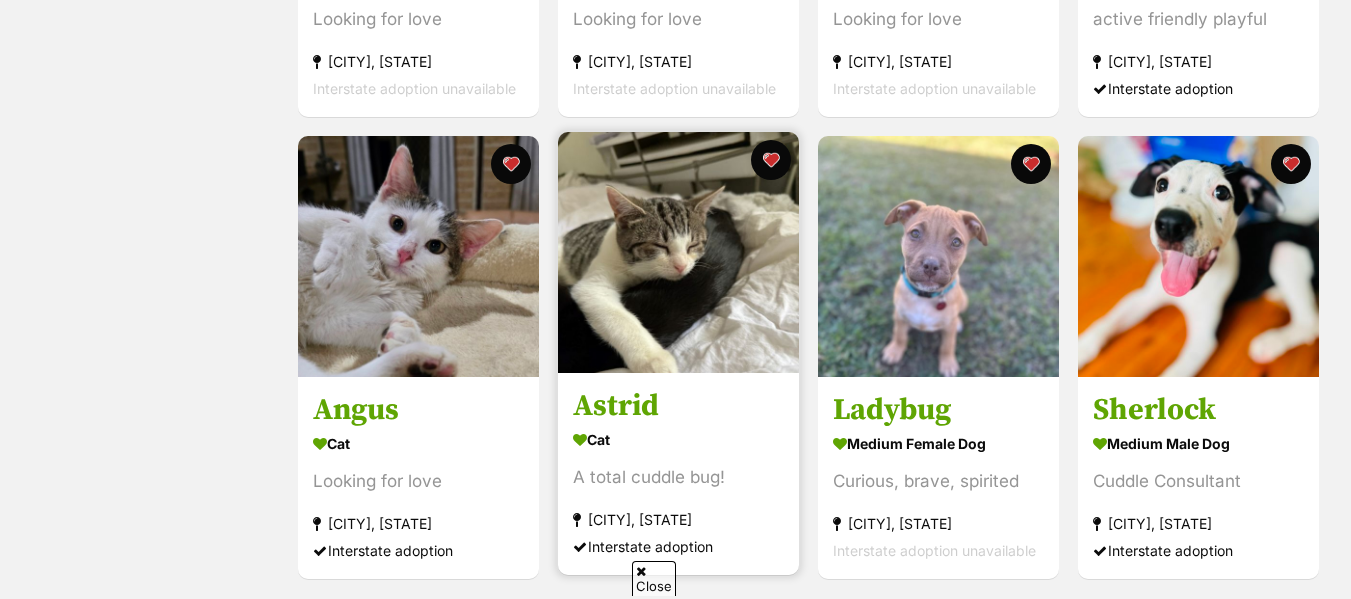 scroll, scrollTop: 1660, scrollLeft: 0, axis: vertical 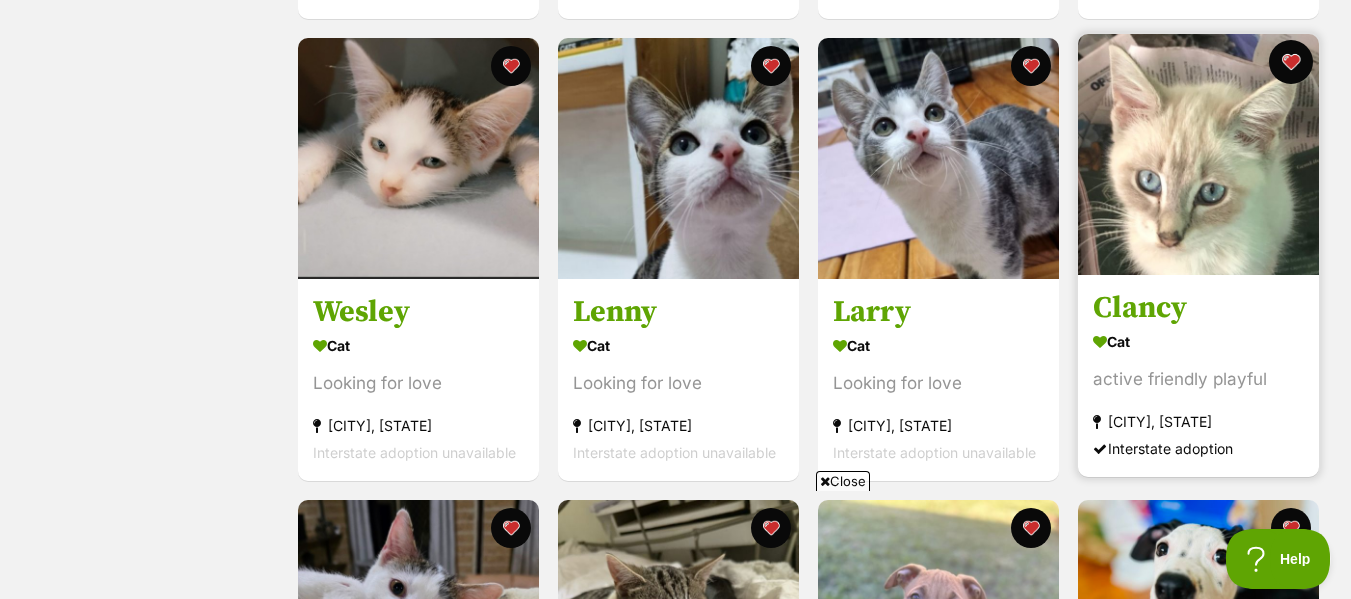 click at bounding box center (1291, 62) 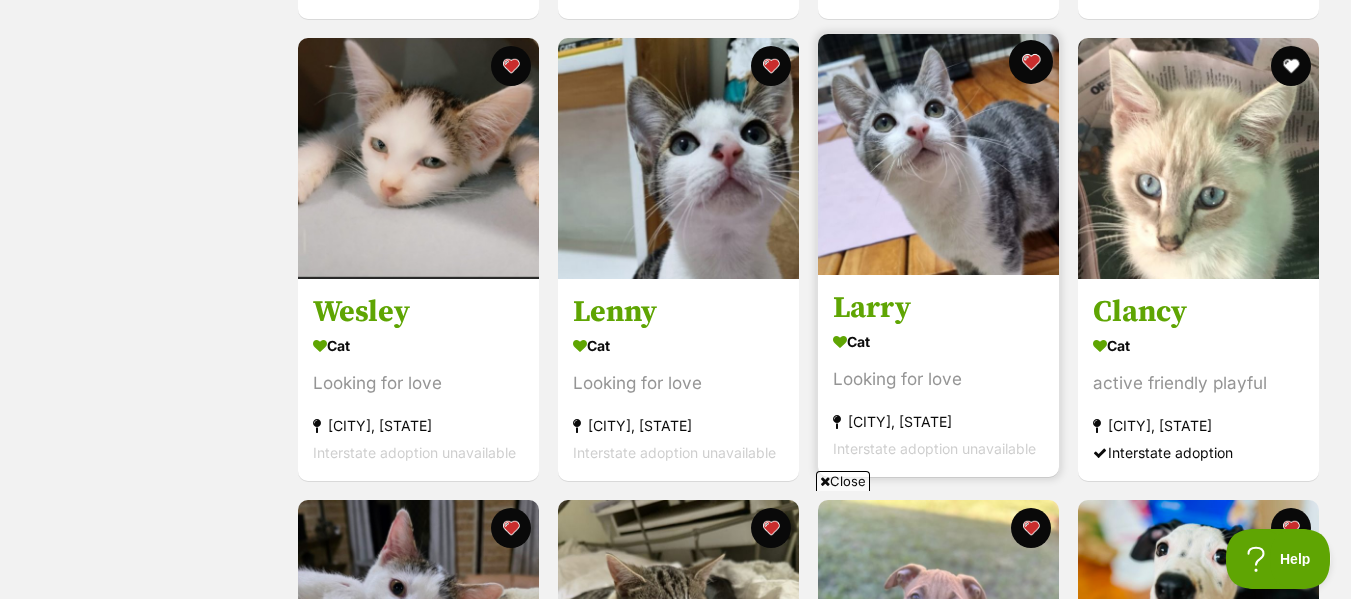 click at bounding box center [1031, 62] 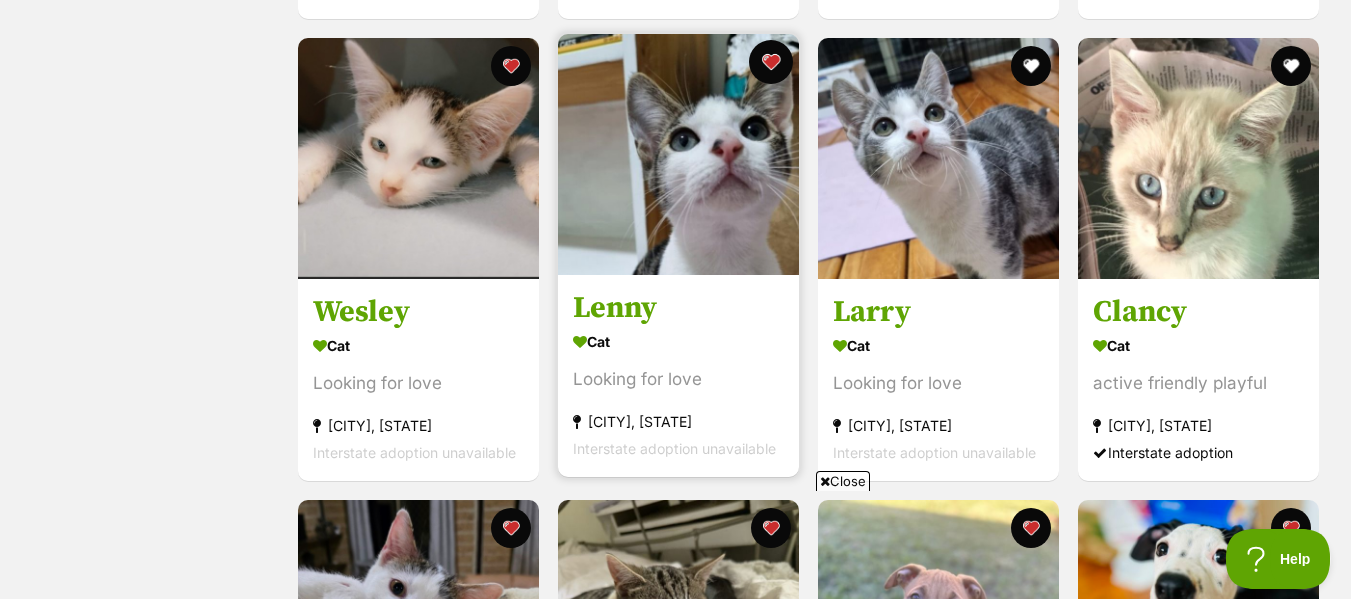 click at bounding box center (771, 62) 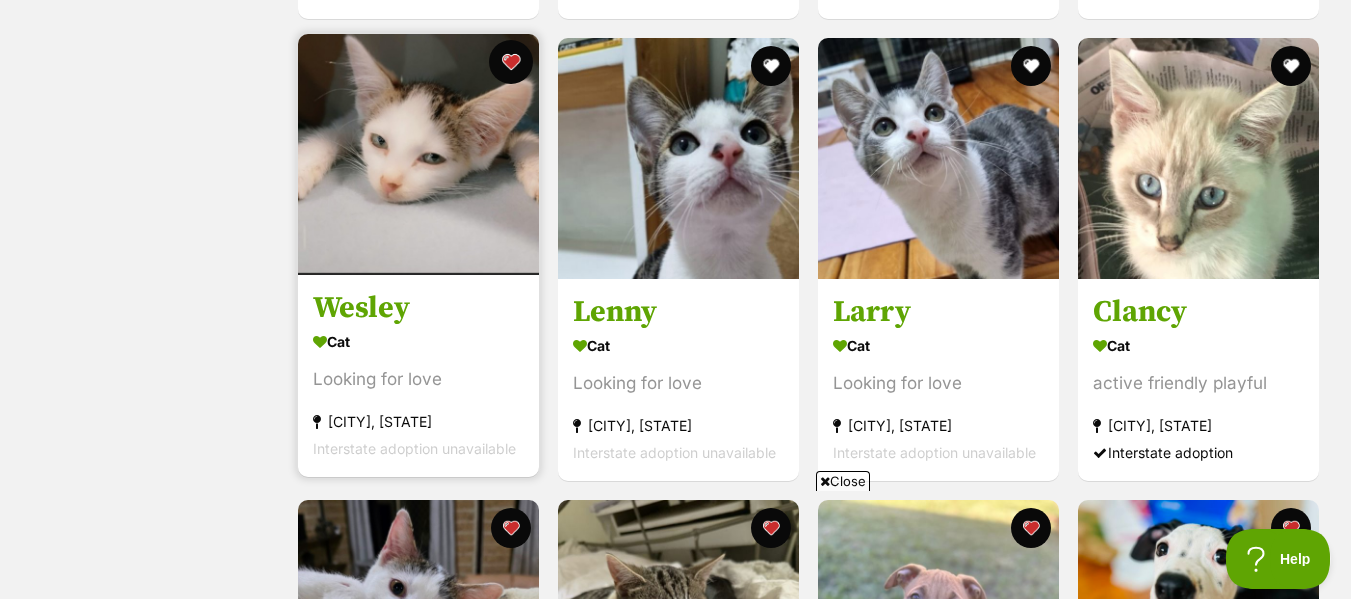click at bounding box center (511, 62) 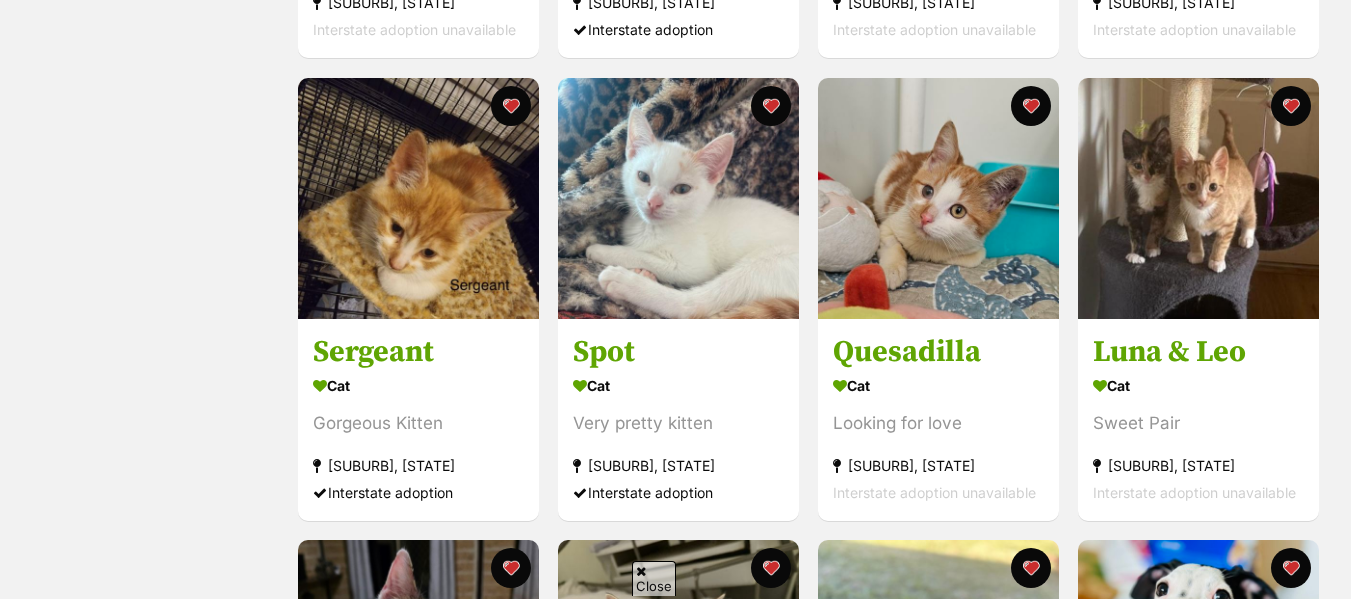 scroll, scrollTop: 794, scrollLeft: 0, axis: vertical 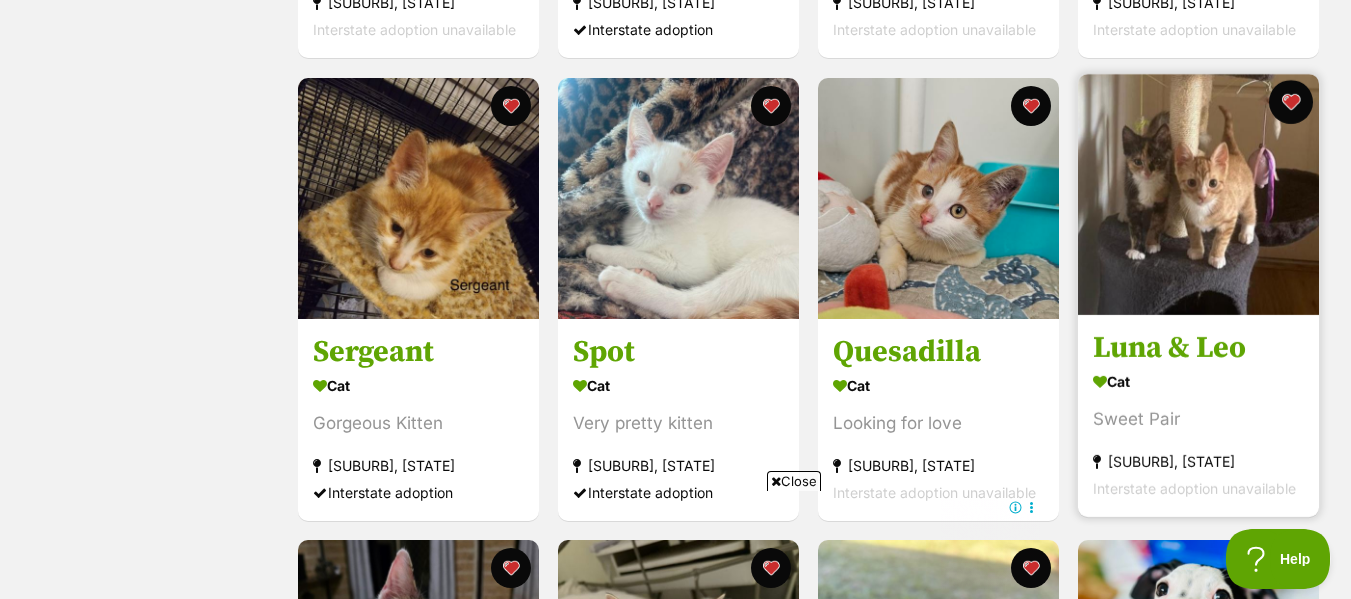 click at bounding box center [1291, 102] 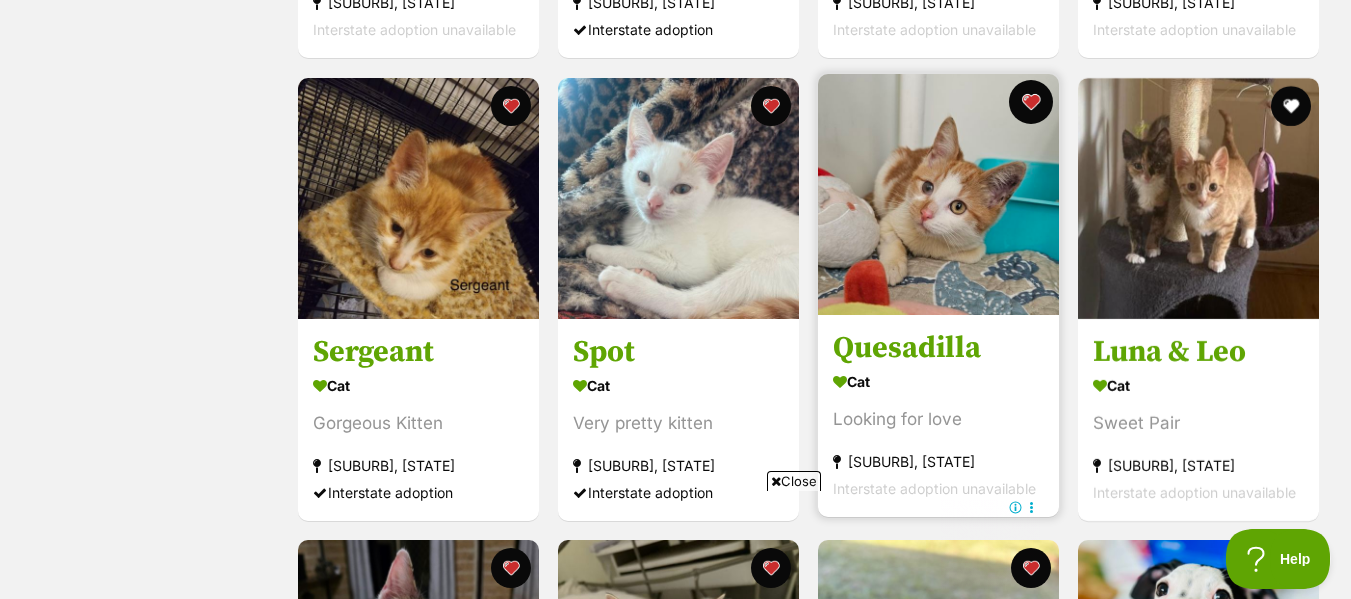 click at bounding box center (1031, 102) 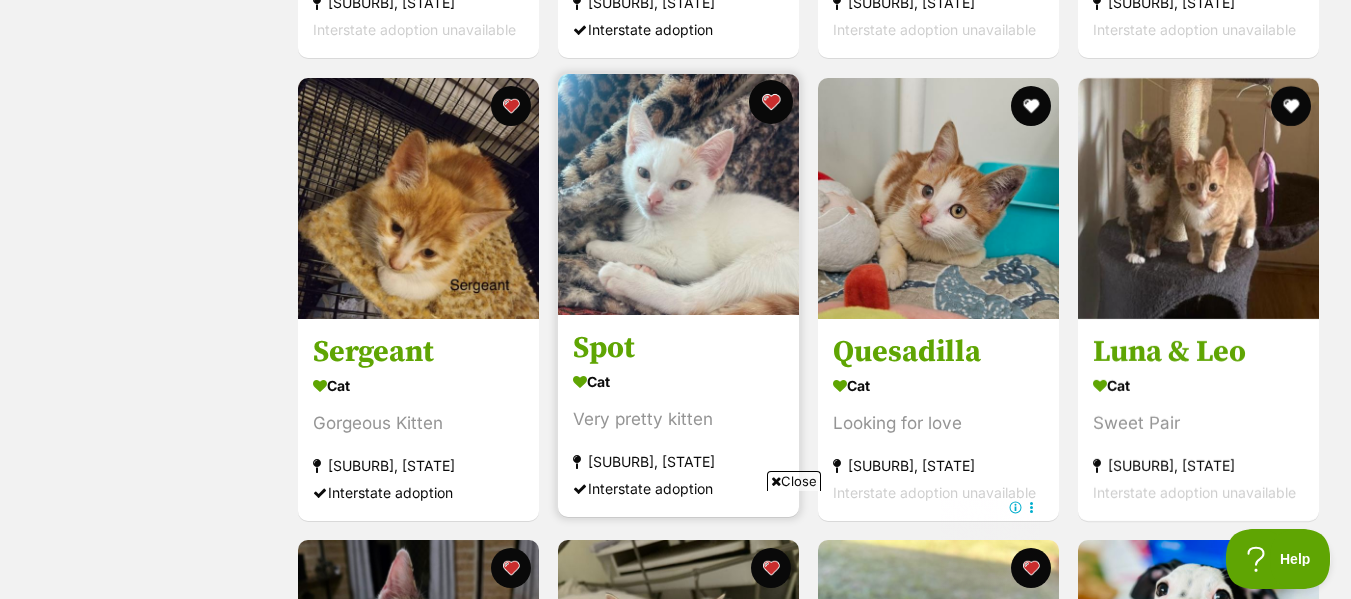 click at bounding box center (771, 102) 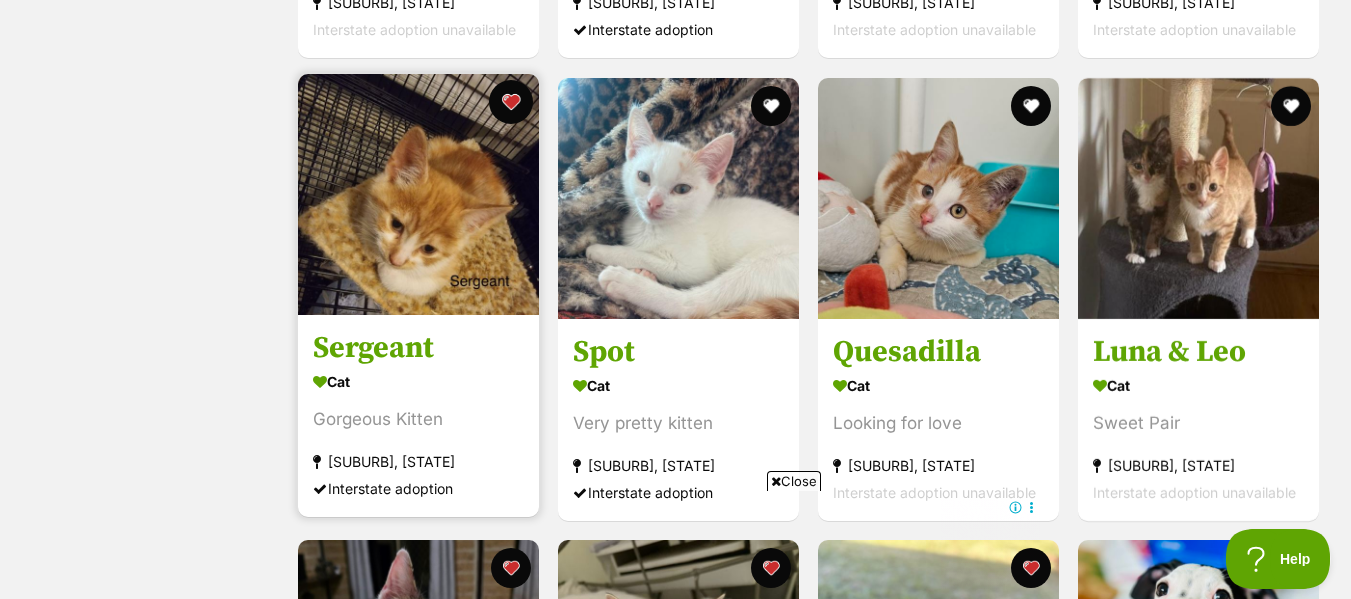 click at bounding box center [511, 102] 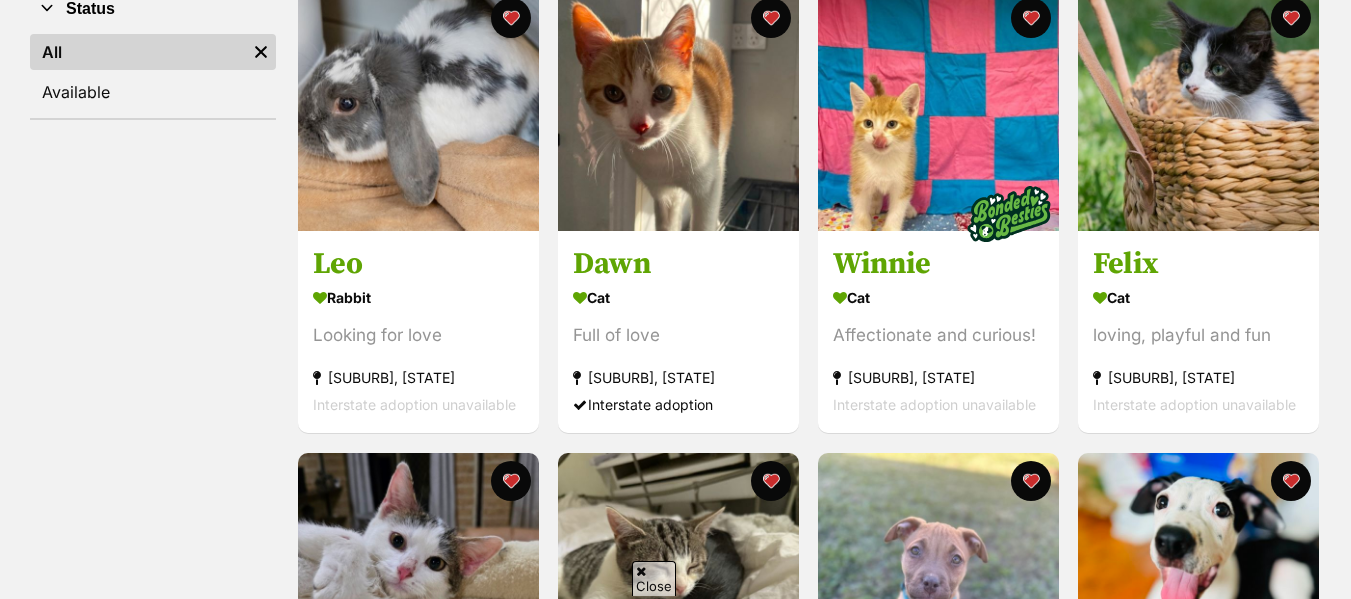 scroll, scrollTop: 312, scrollLeft: 0, axis: vertical 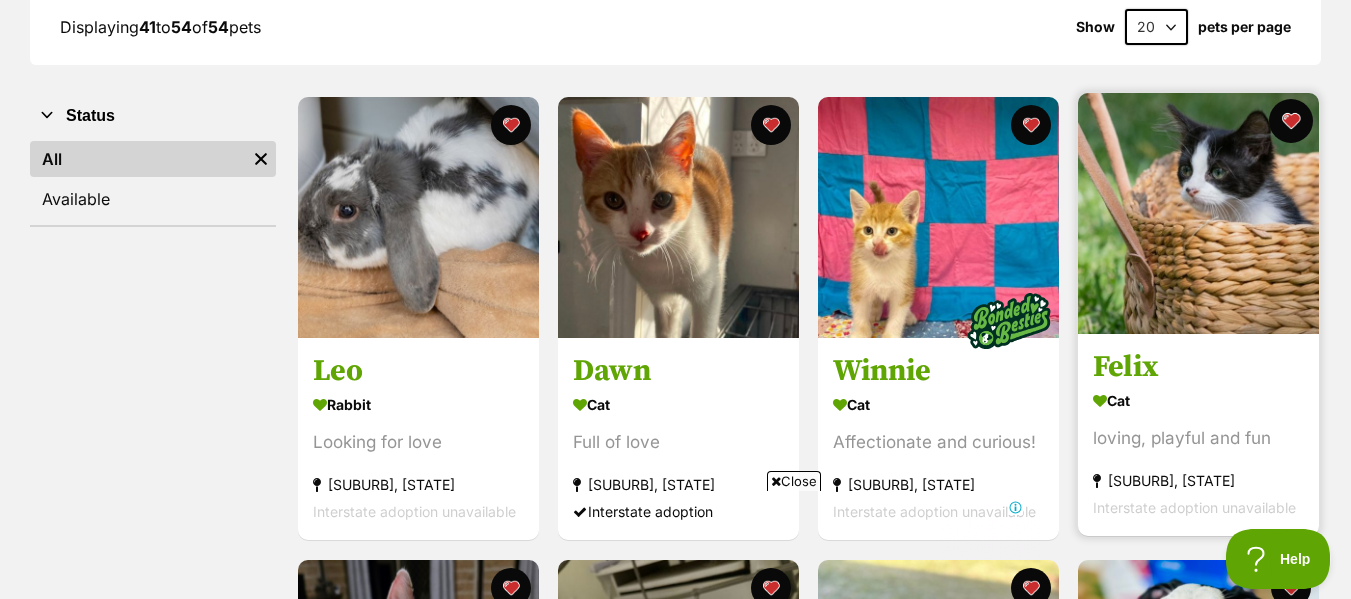 click at bounding box center (1291, 121) 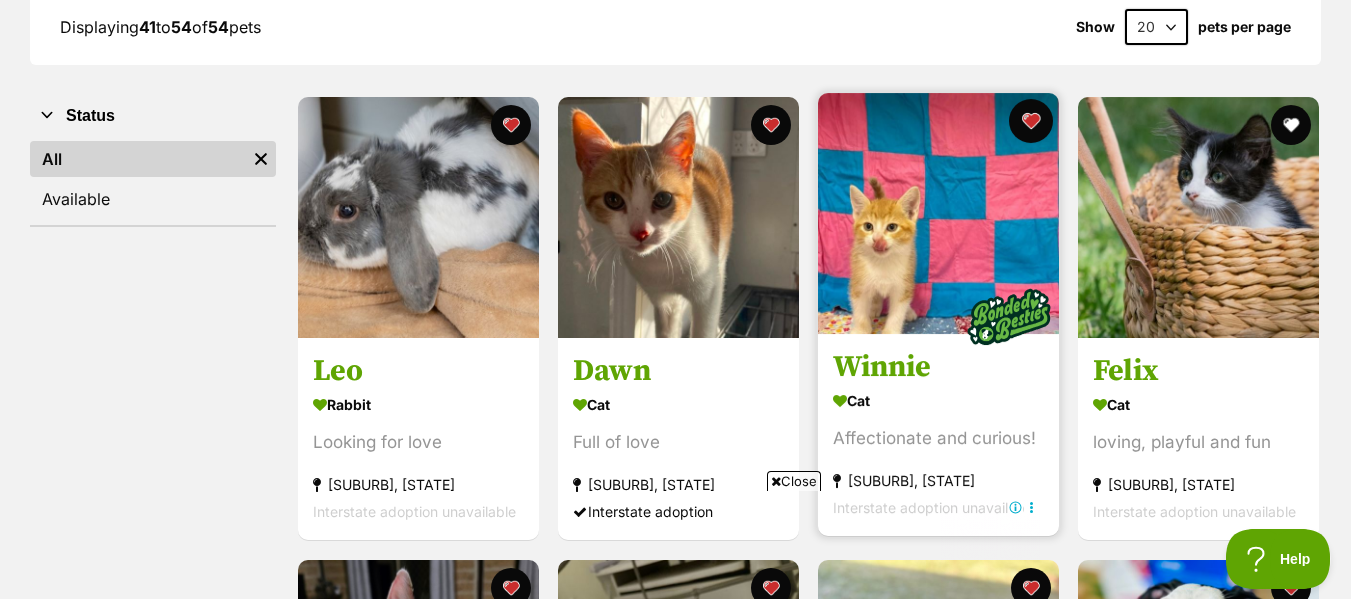 click at bounding box center (1031, 121) 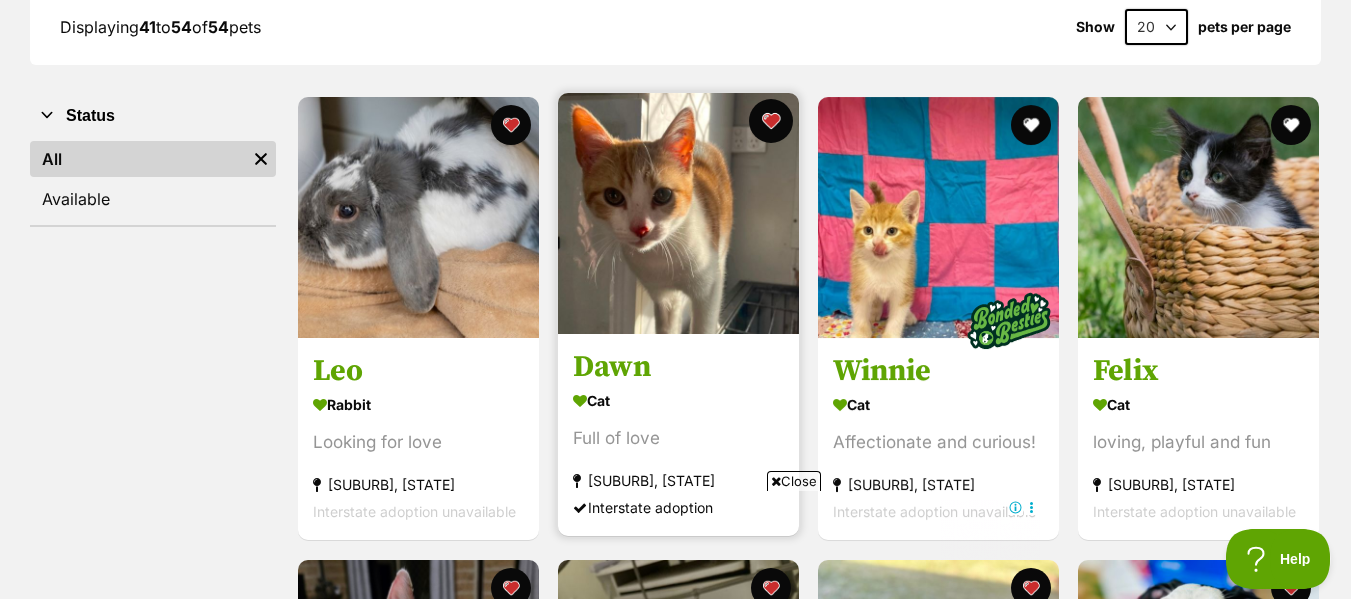 click at bounding box center (771, 121) 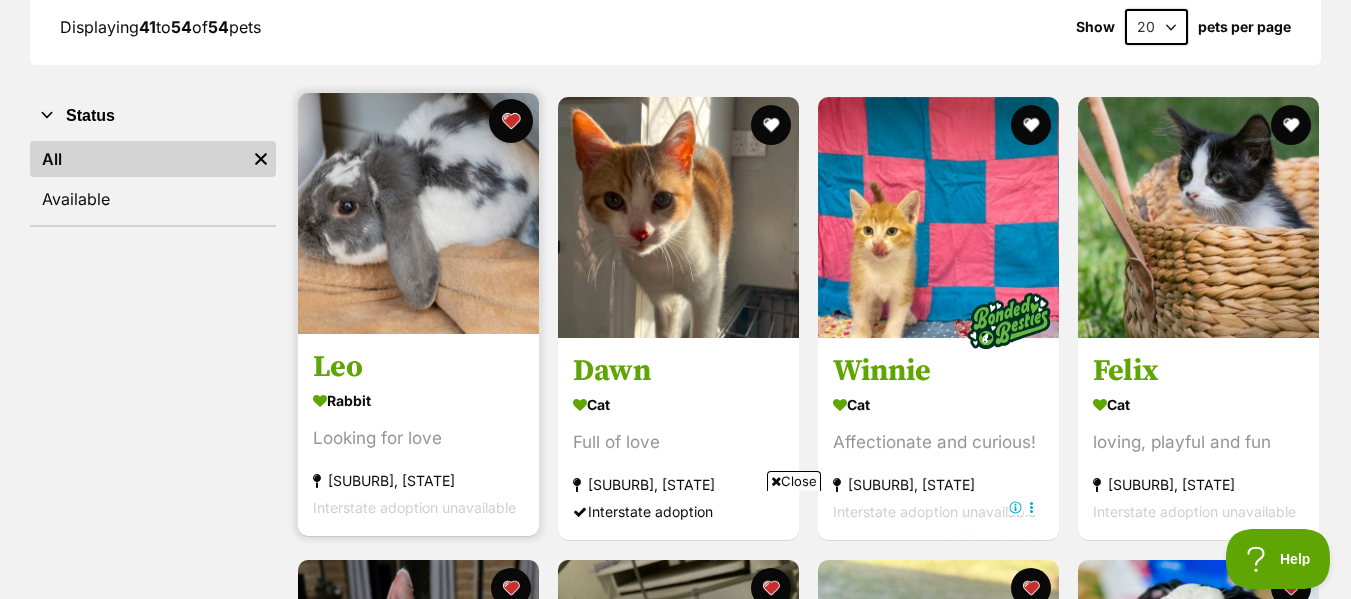 click at bounding box center (511, 121) 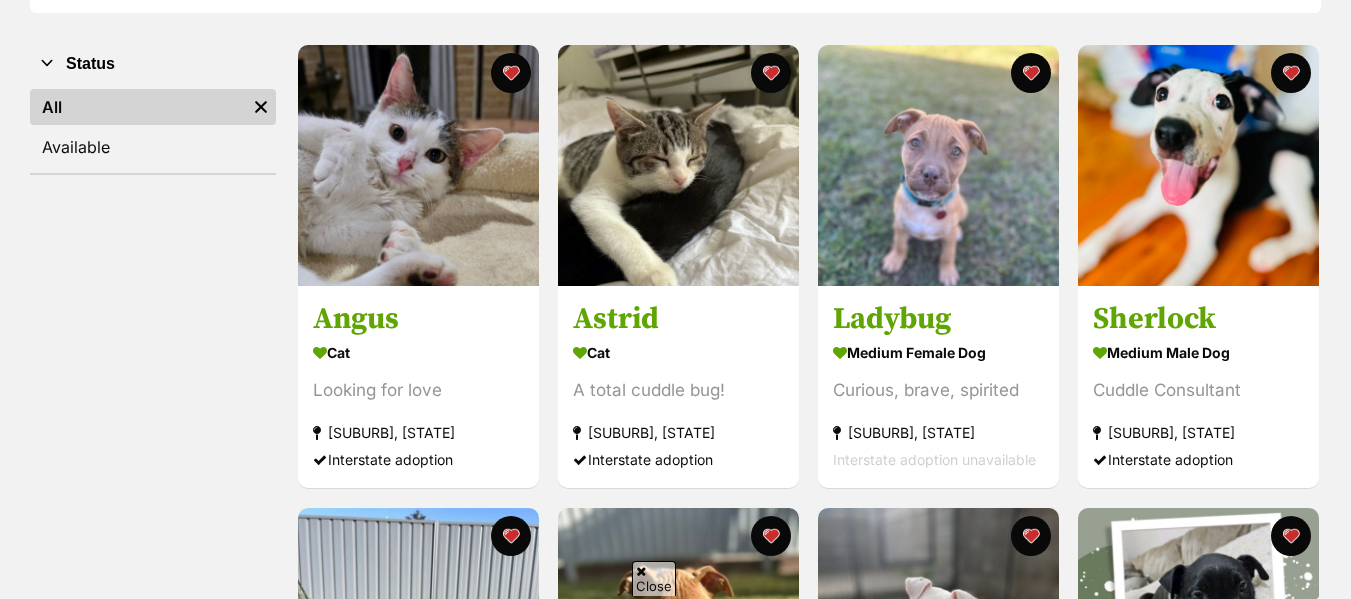 scroll, scrollTop: 0, scrollLeft: 0, axis: both 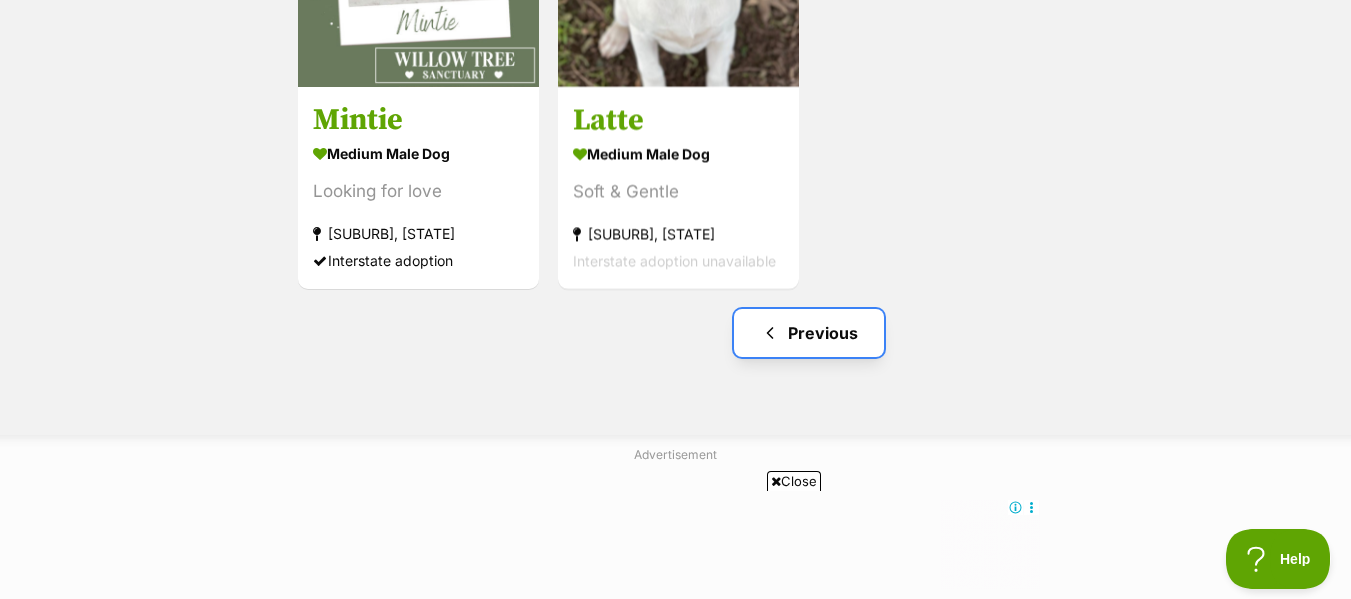 click on "Previous" at bounding box center (809, 333) 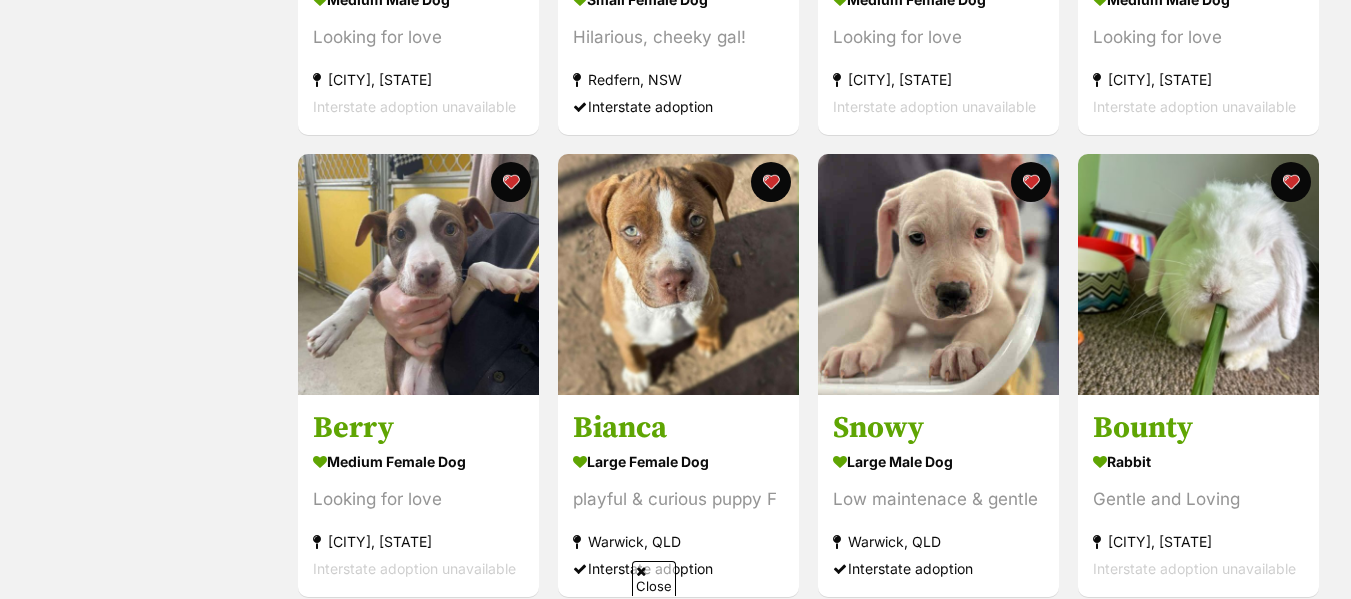 scroll, scrollTop: 2215, scrollLeft: 0, axis: vertical 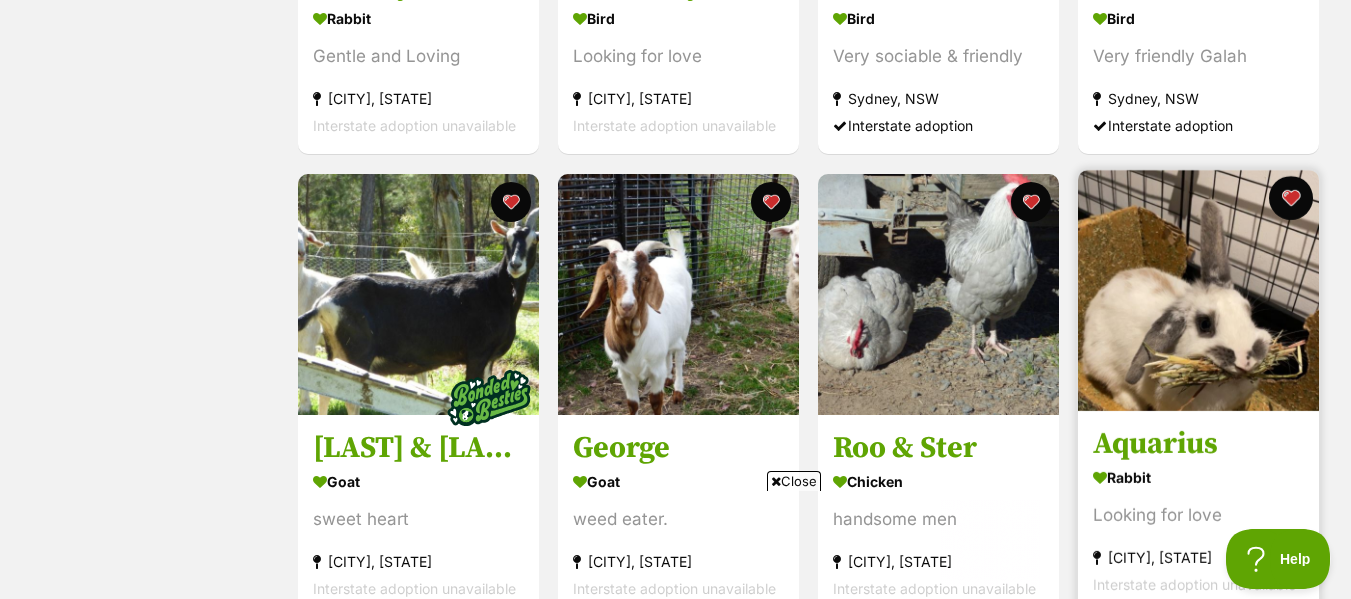 click at bounding box center [1291, 198] 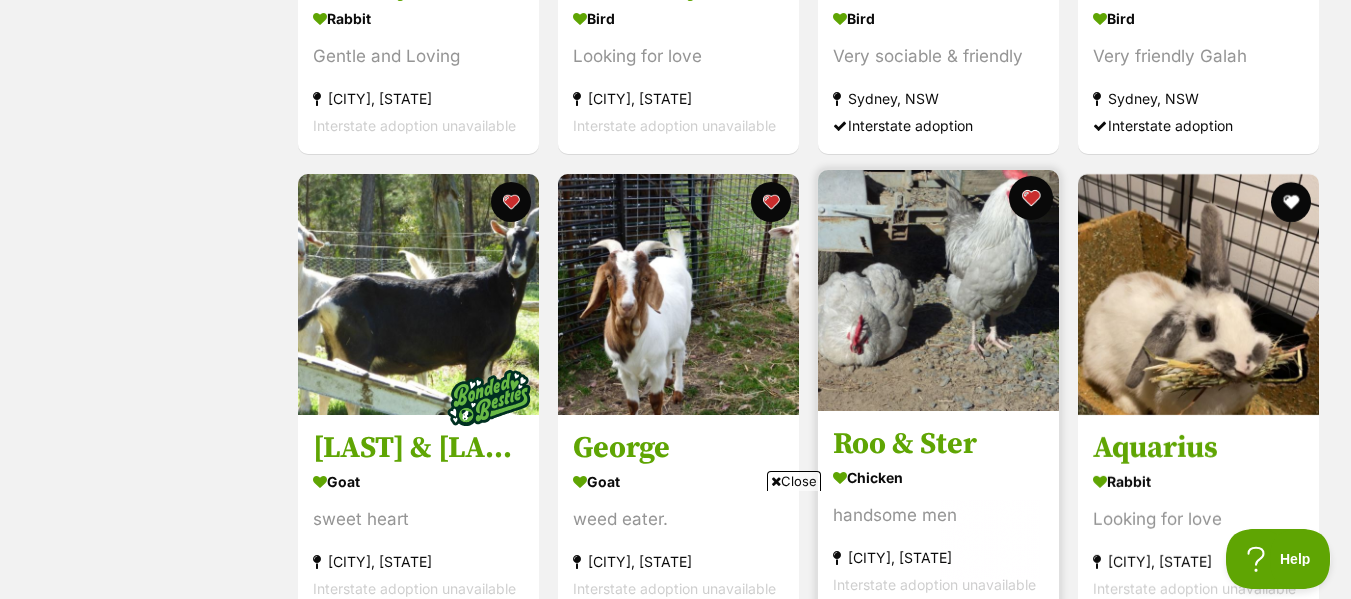 click at bounding box center (1031, 198) 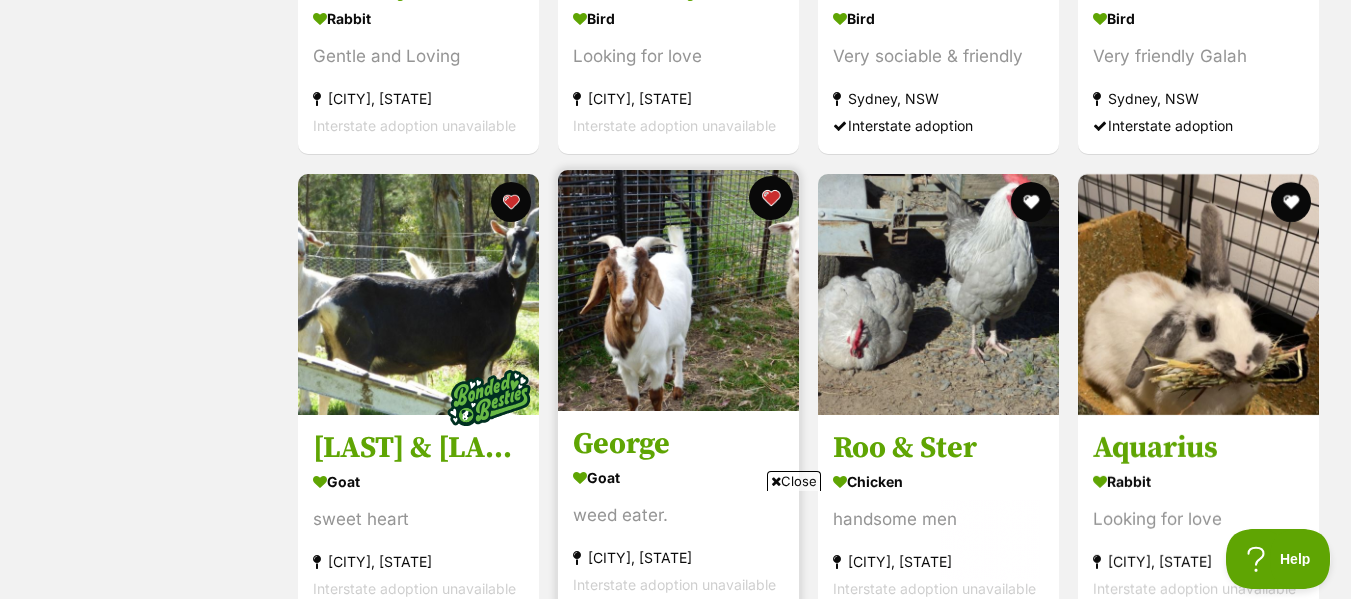 click at bounding box center [771, 198] 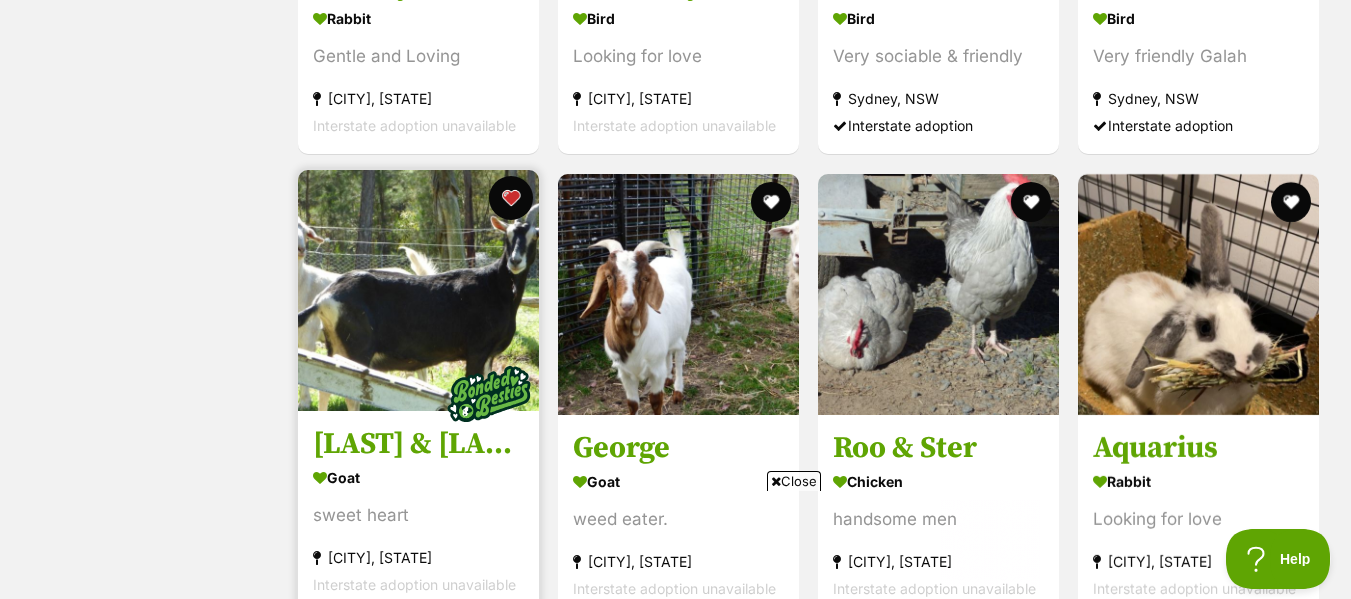 click at bounding box center [511, 198] 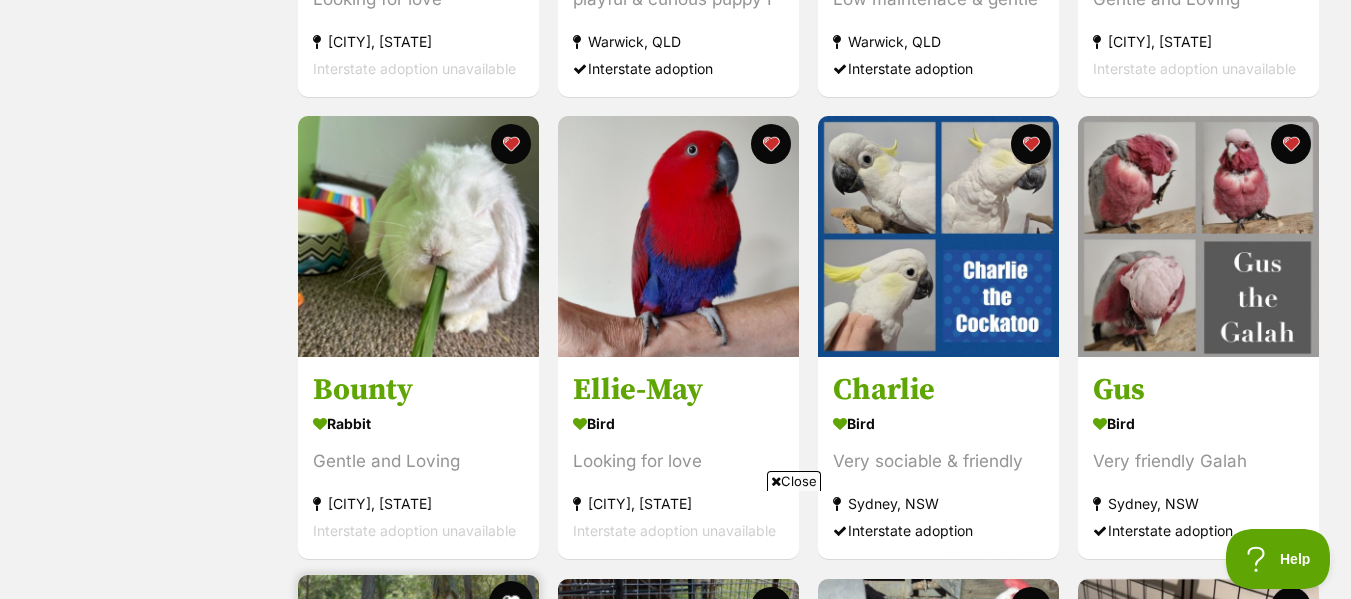 scroll, scrollTop: 1671, scrollLeft: 0, axis: vertical 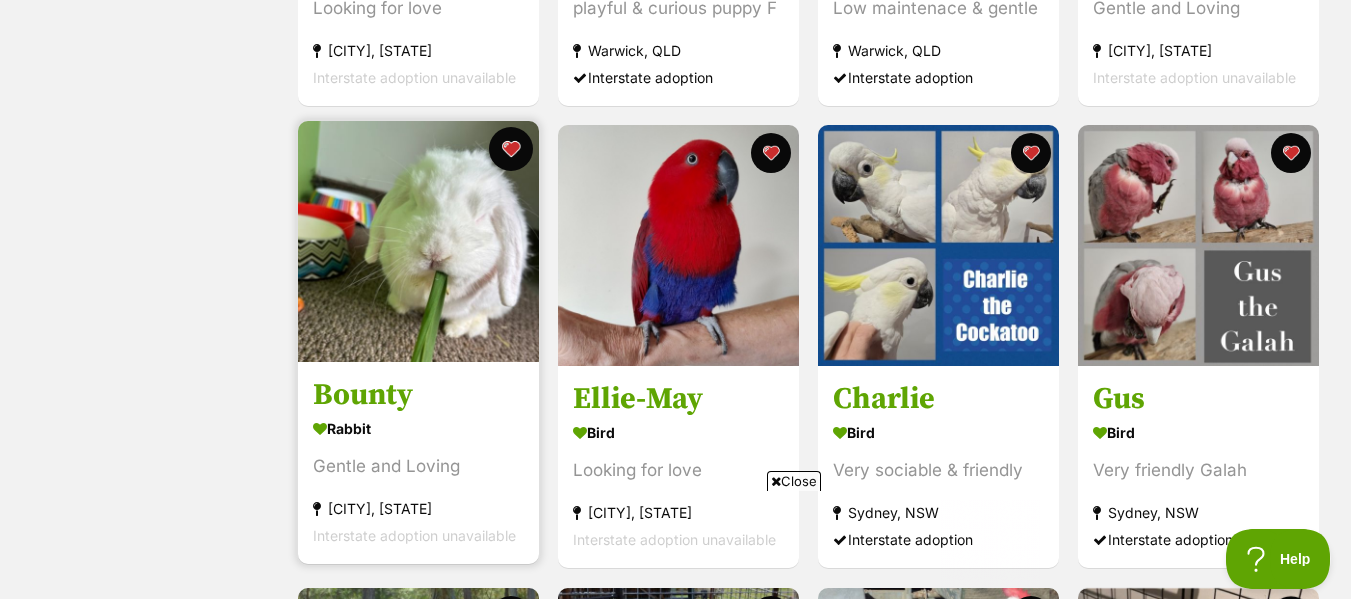 click at bounding box center [511, 149] 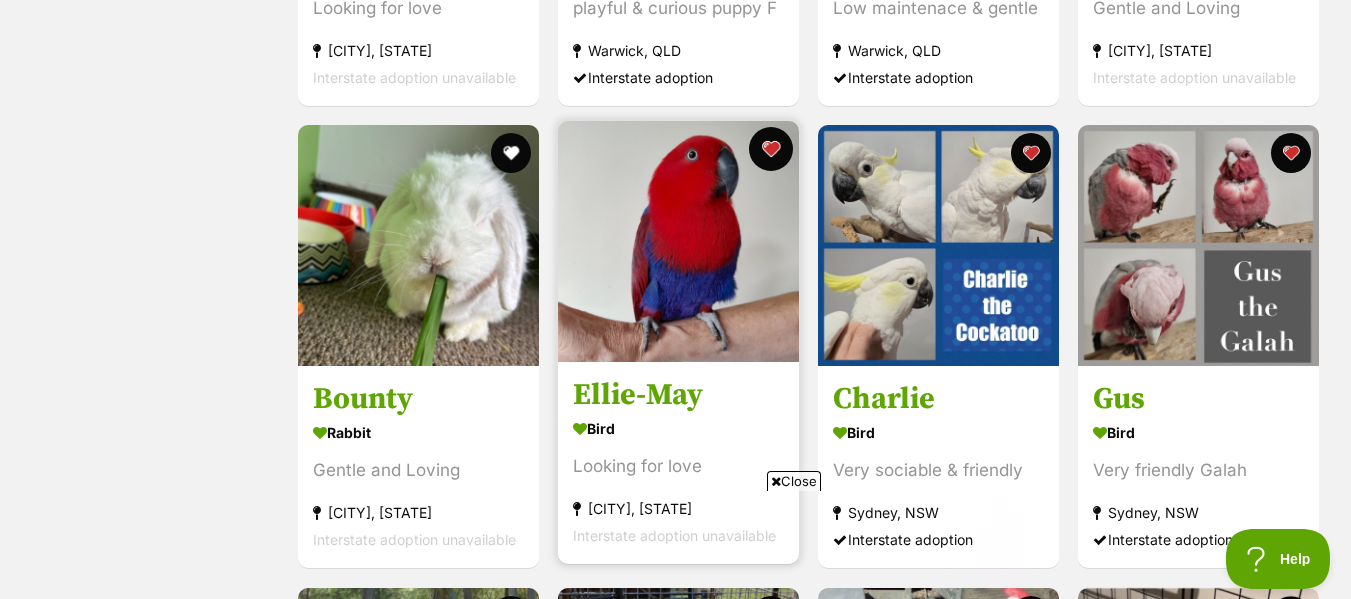 click at bounding box center (771, 149) 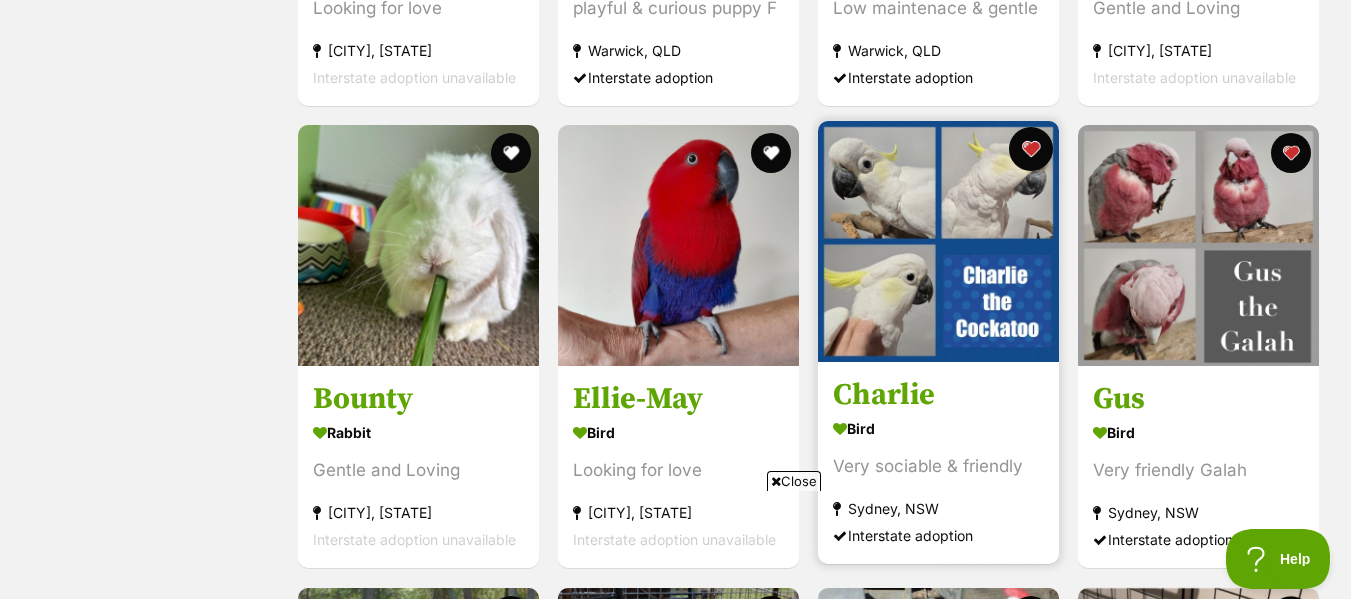 click at bounding box center (1031, 149) 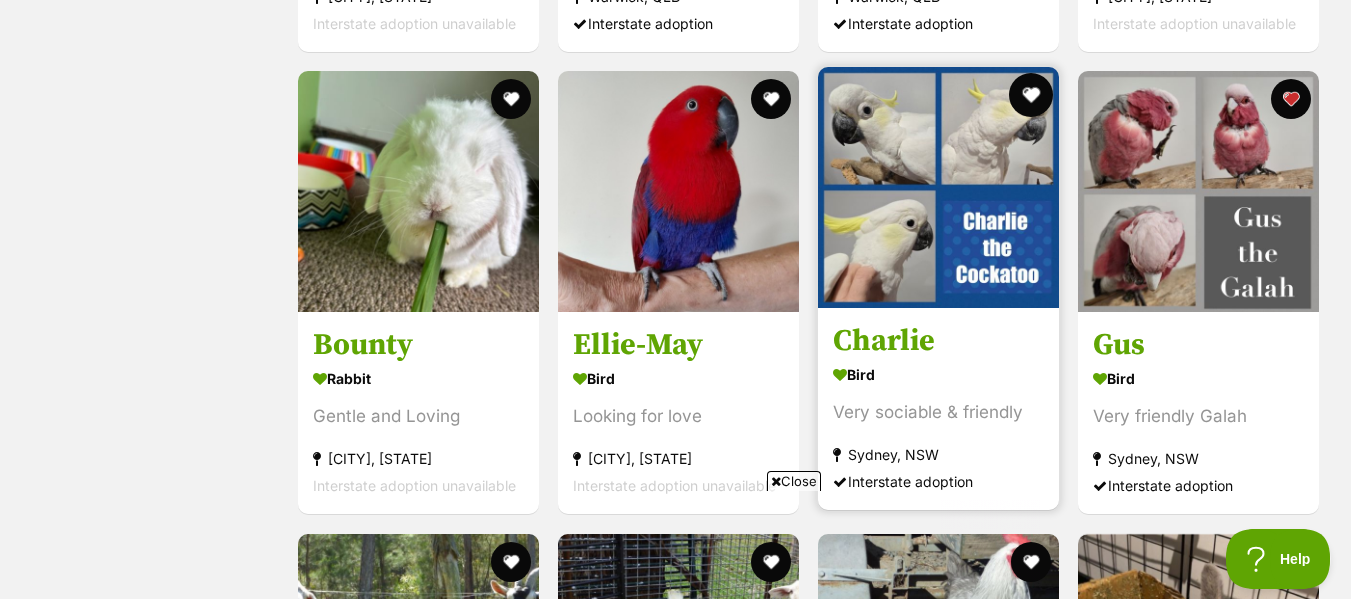 scroll, scrollTop: 1751, scrollLeft: 0, axis: vertical 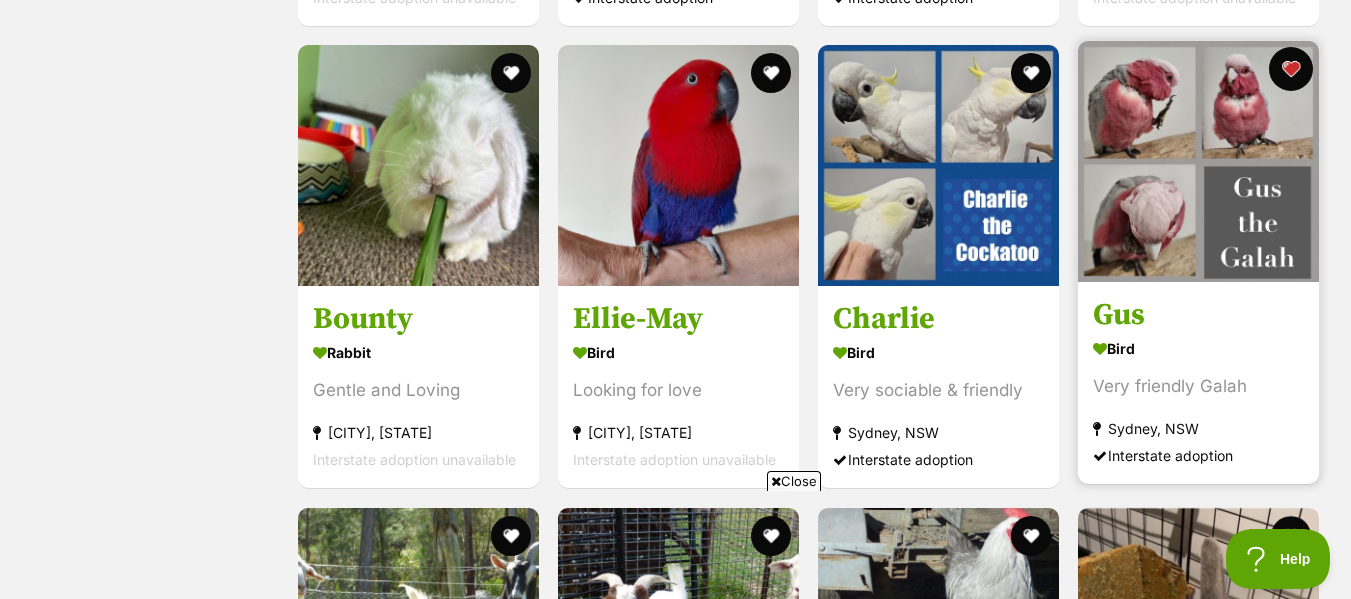click at bounding box center (1291, 69) 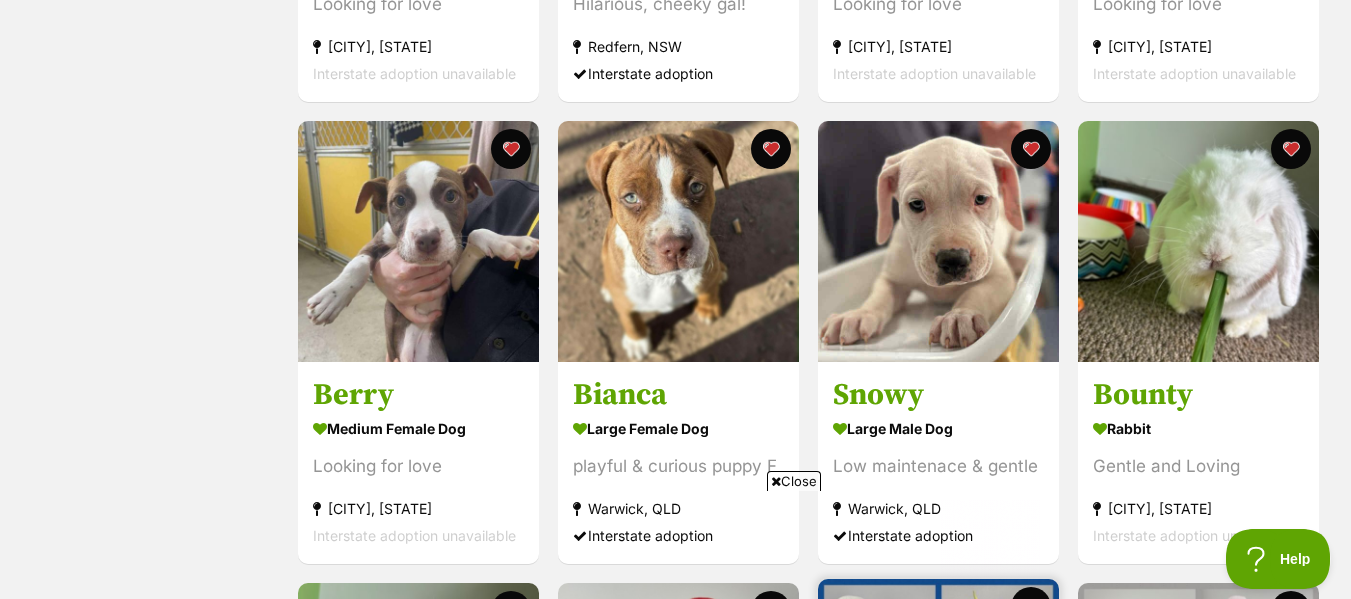 scroll, scrollTop: 1212, scrollLeft: 0, axis: vertical 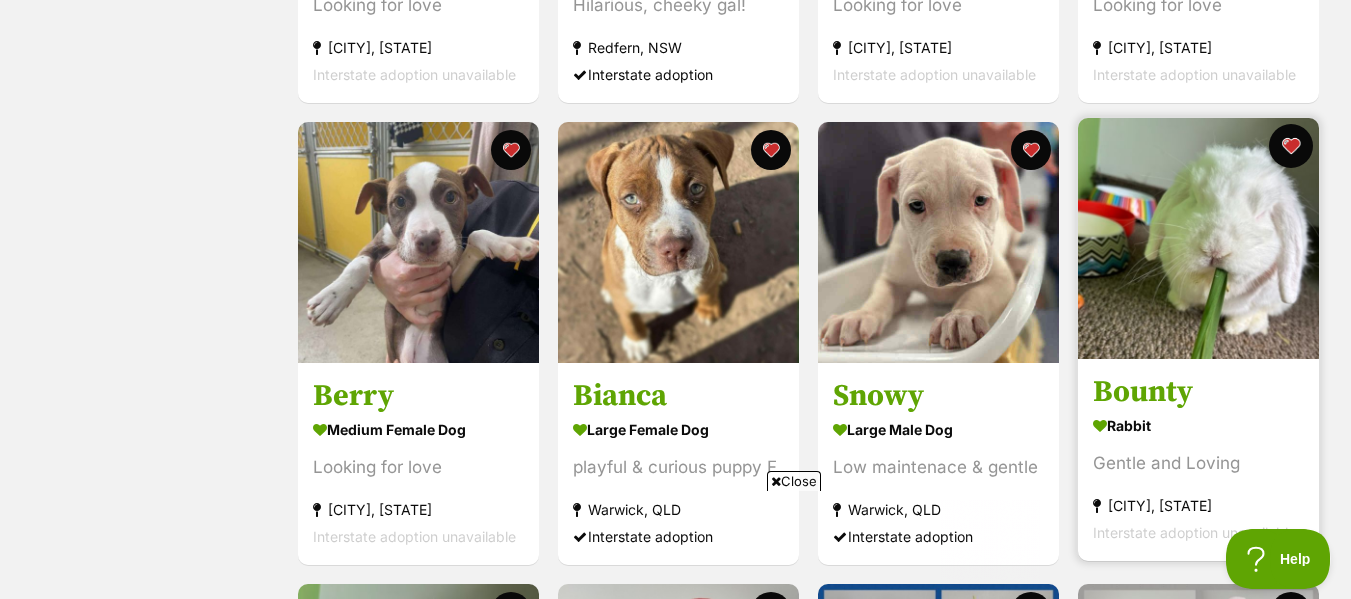 click at bounding box center [1291, 146] 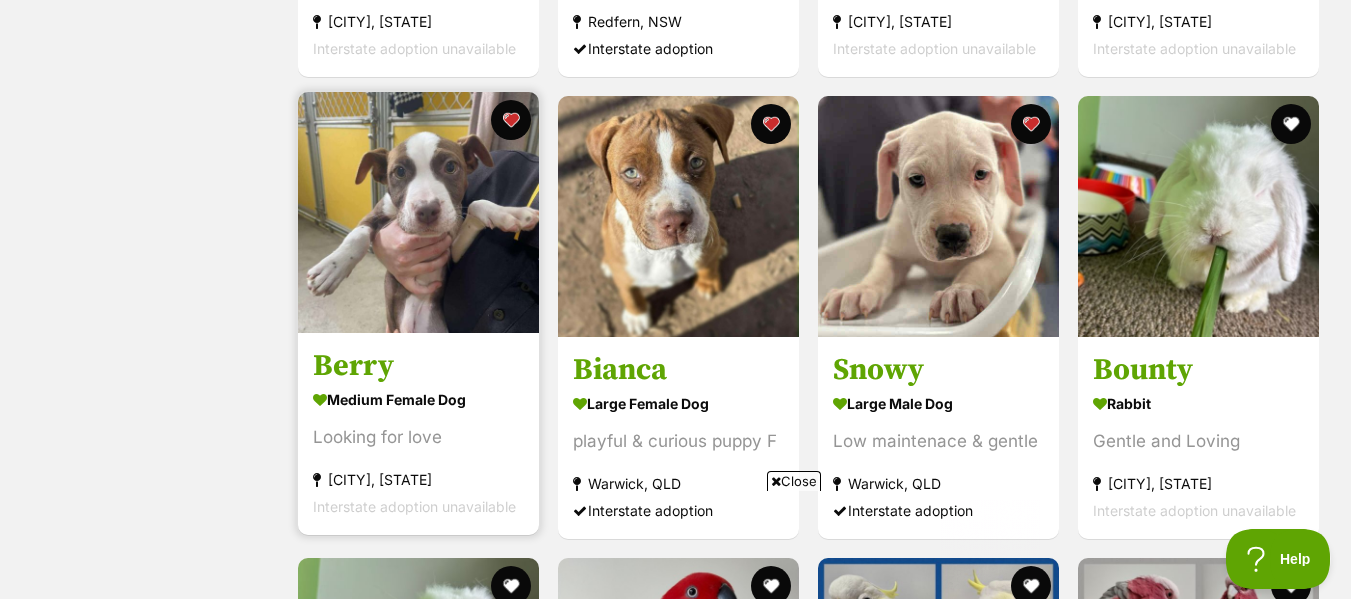 scroll, scrollTop: 1237, scrollLeft: 0, axis: vertical 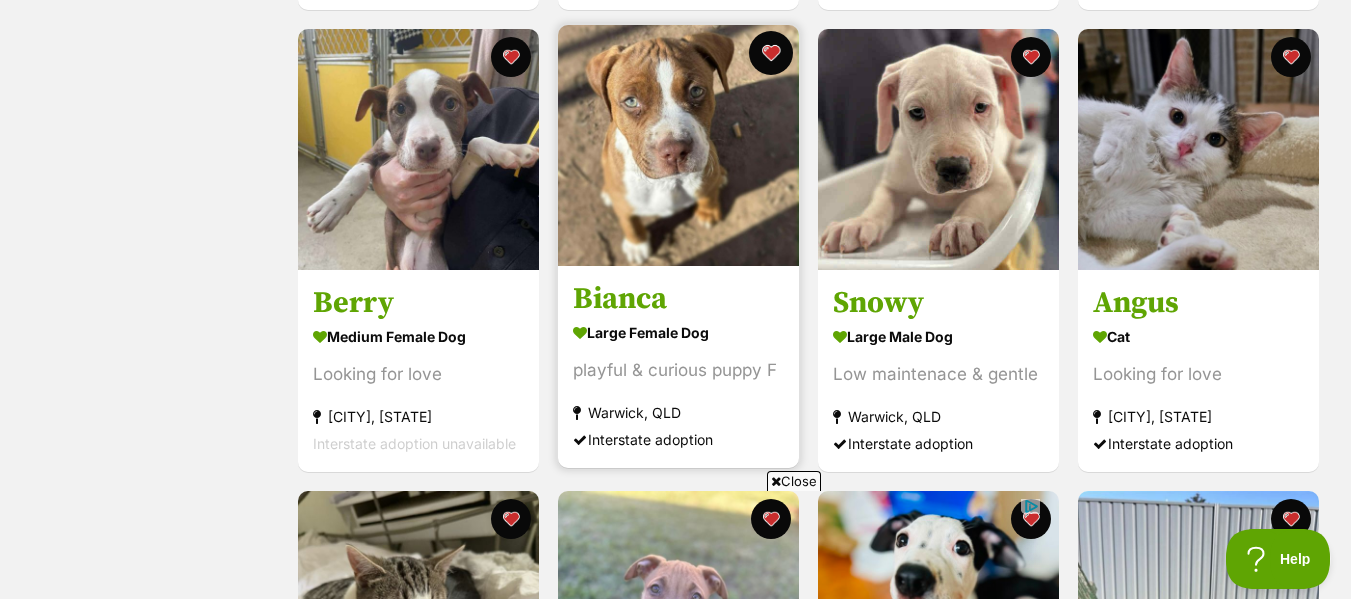 click at bounding box center (771, 53) 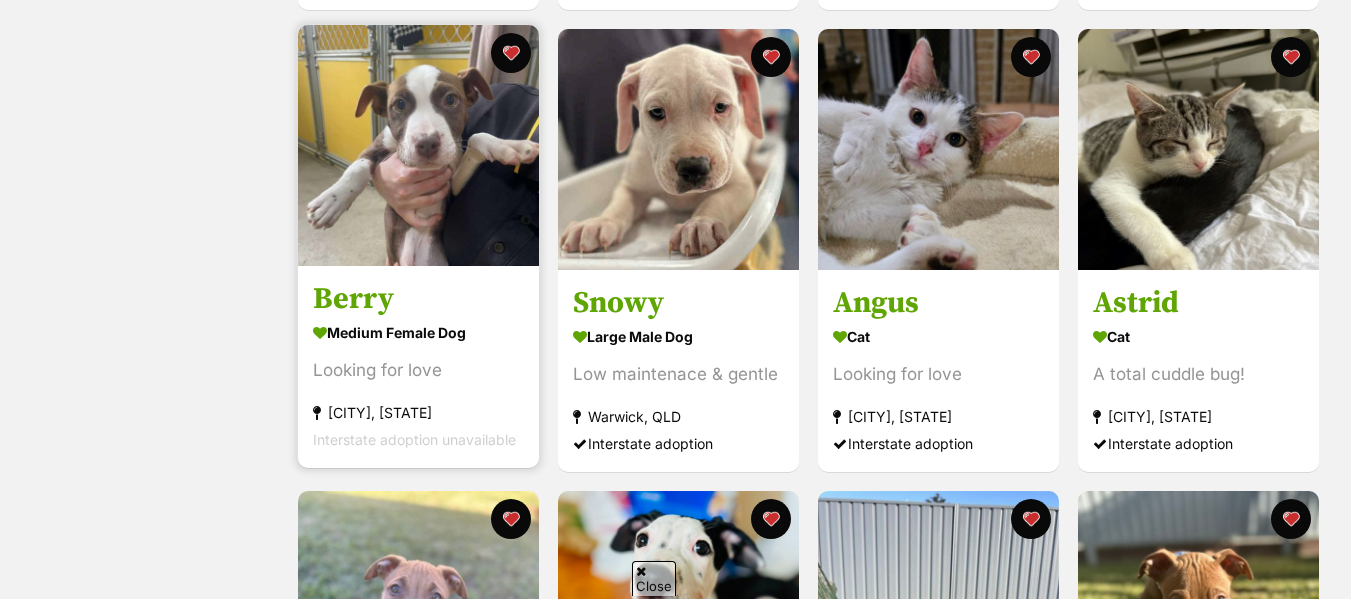 scroll, scrollTop: 0, scrollLeft: 0, axis: both 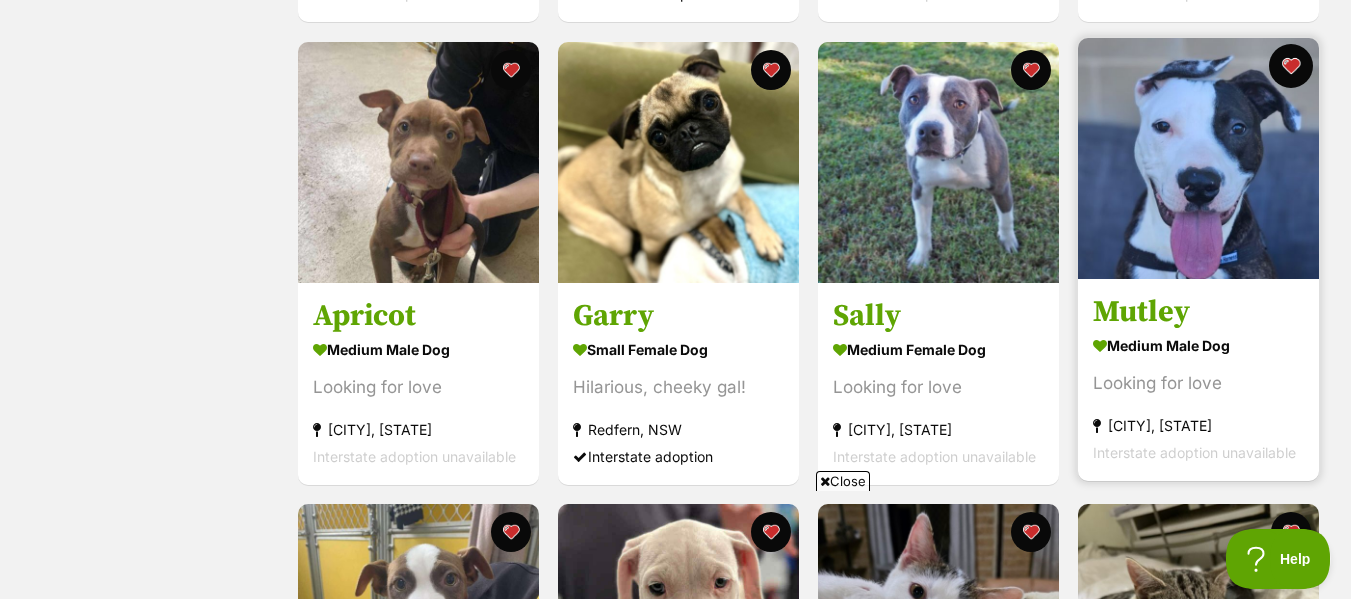 click at bounding box center (1291, 66) 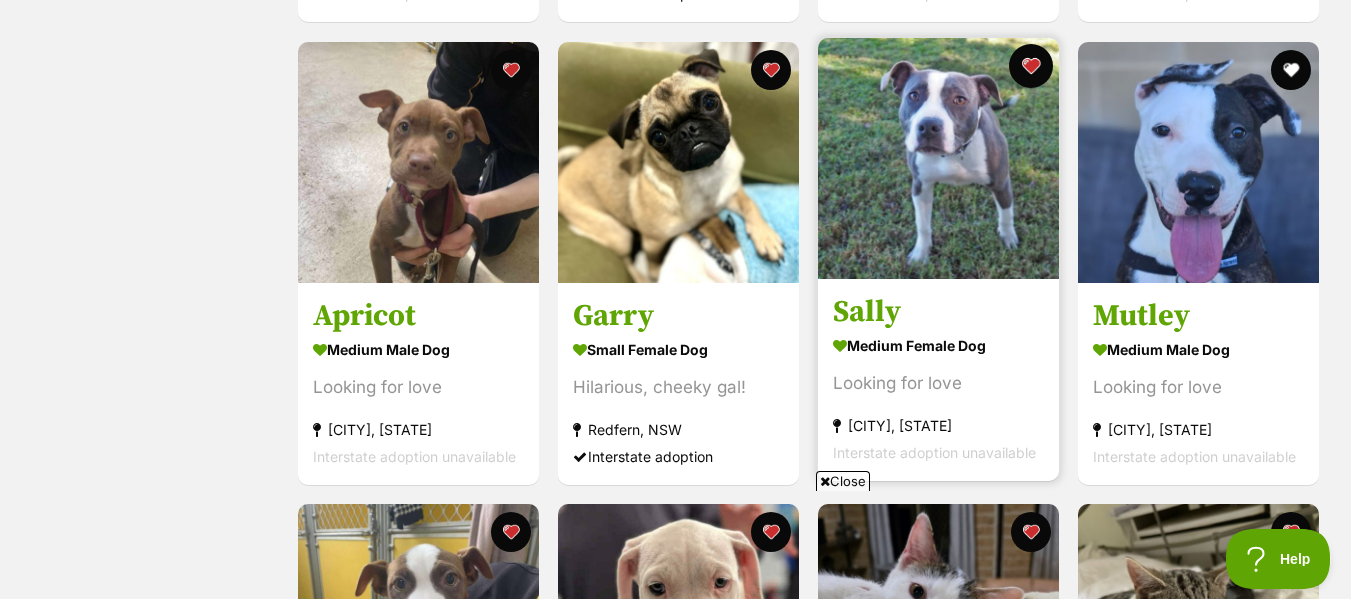 click at bounding box center (1031, 66) 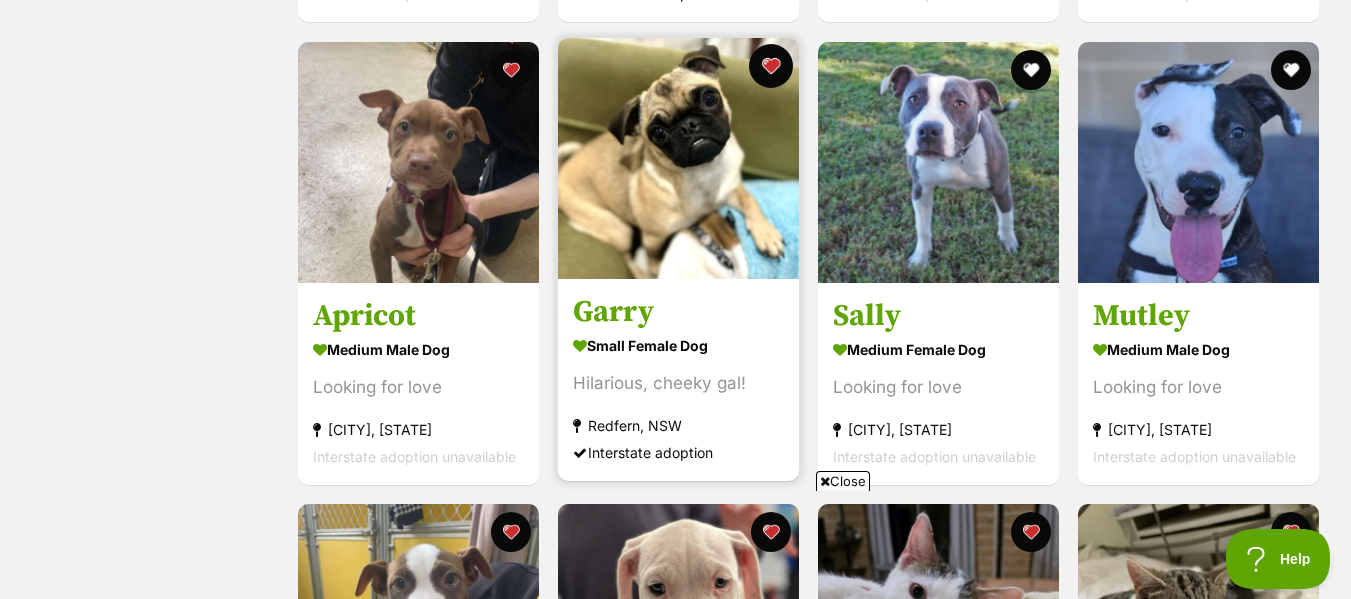 click at bounding box center [771, 66] 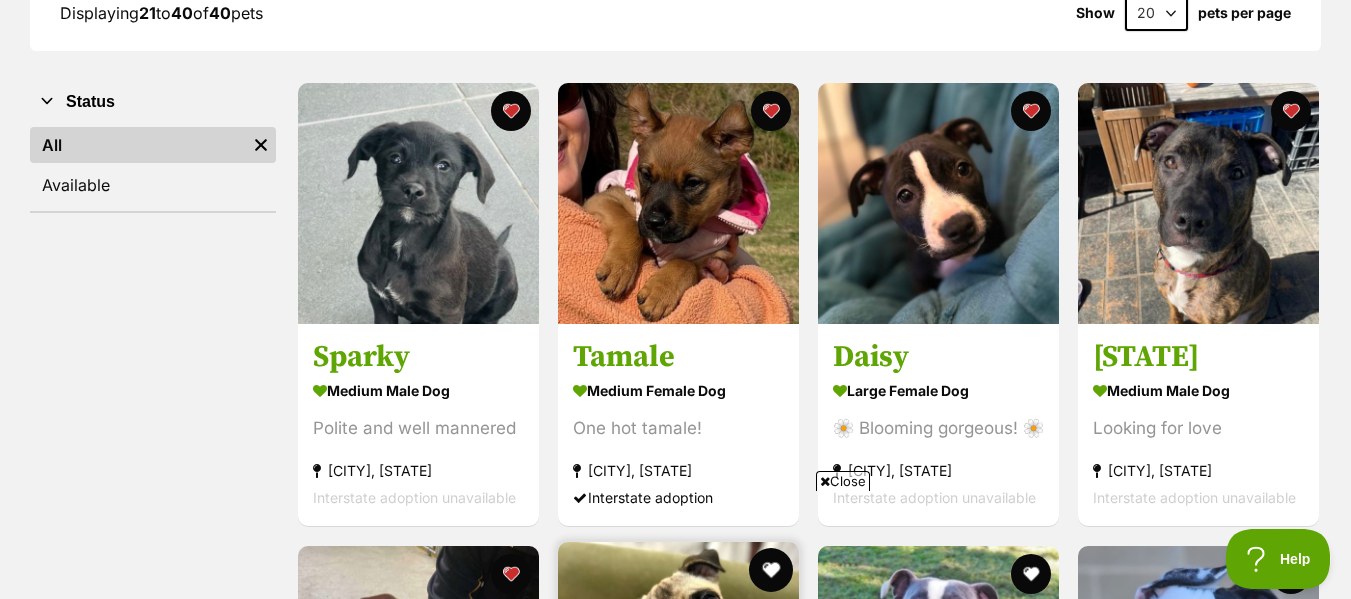 scroll, scrollTop: 316, scrollLeft: 0, axis: vertical 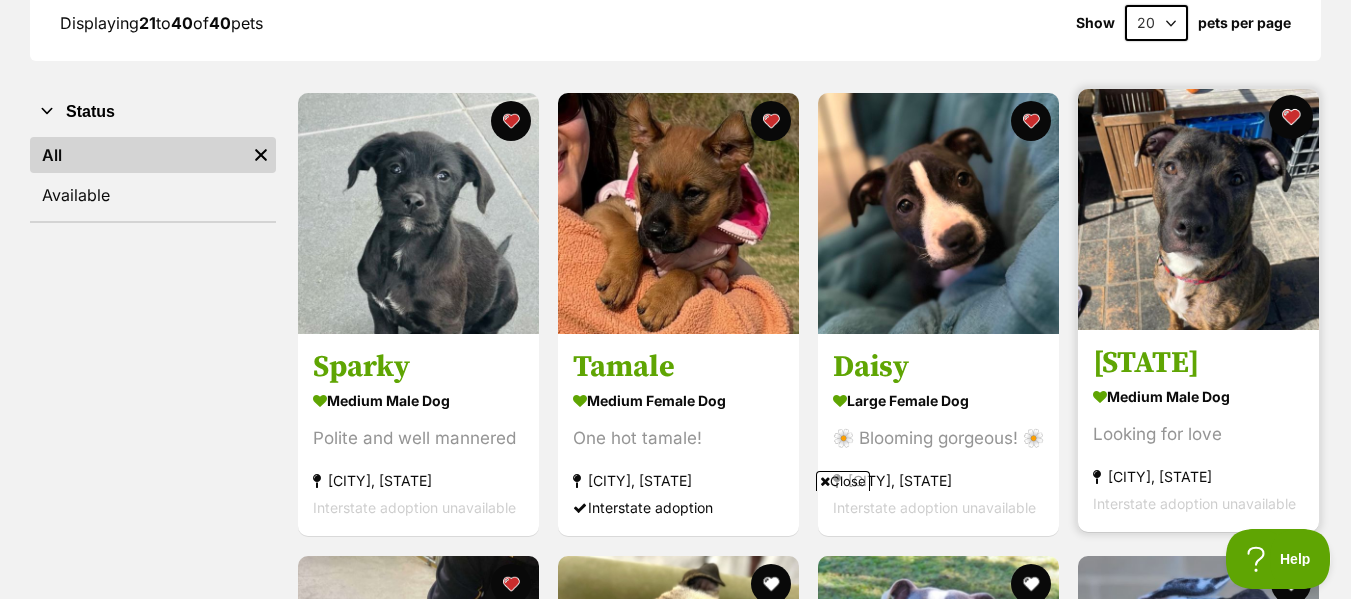 click at bounding box center (1291, 117) 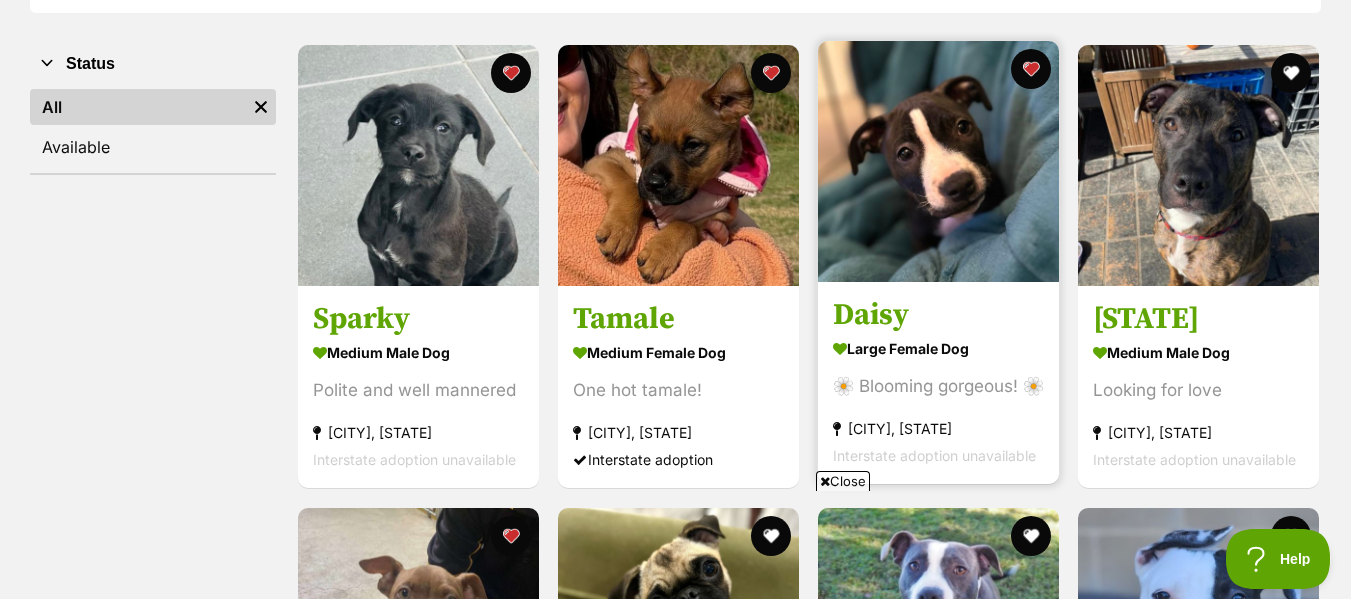scroll, scrollTop: 368, scrollLeft: 0, axis: vertical 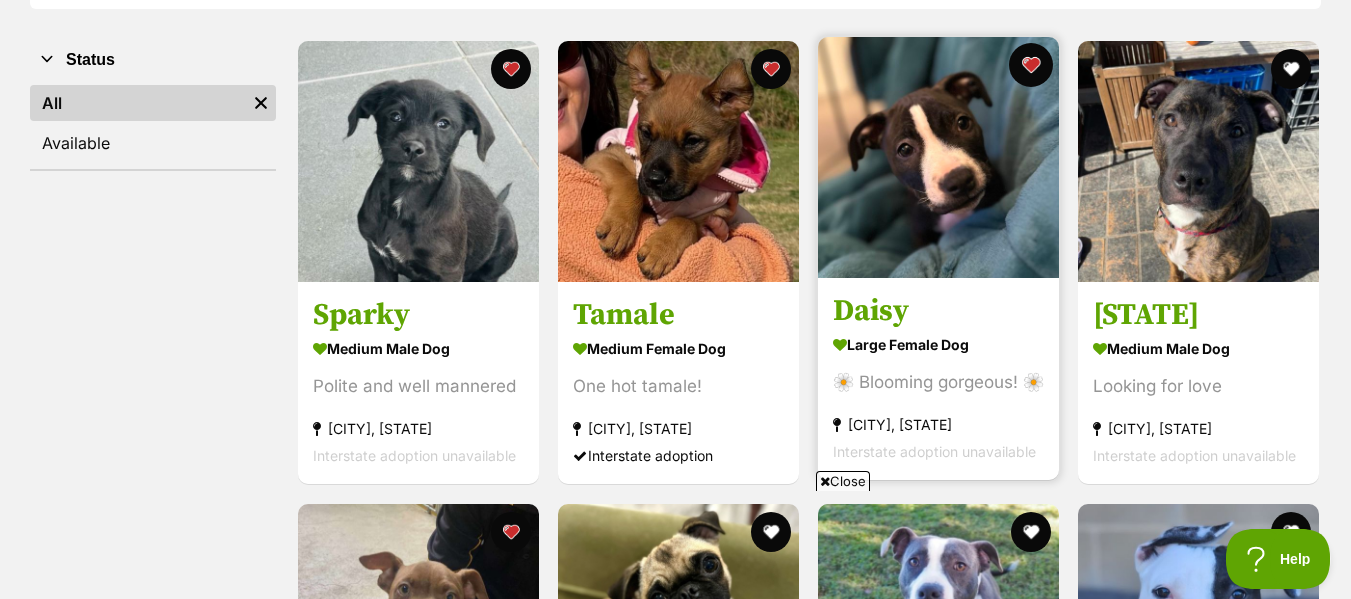 click at bounding box center [1031, 65] 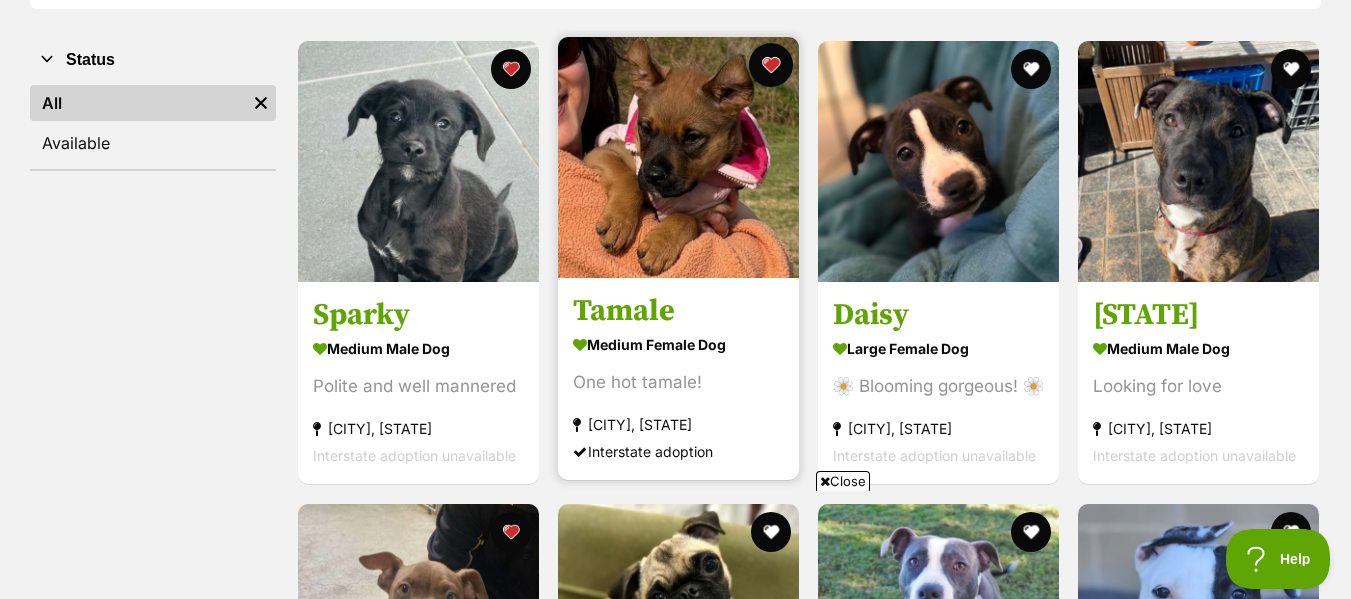 click at bounding box center (771, 65) 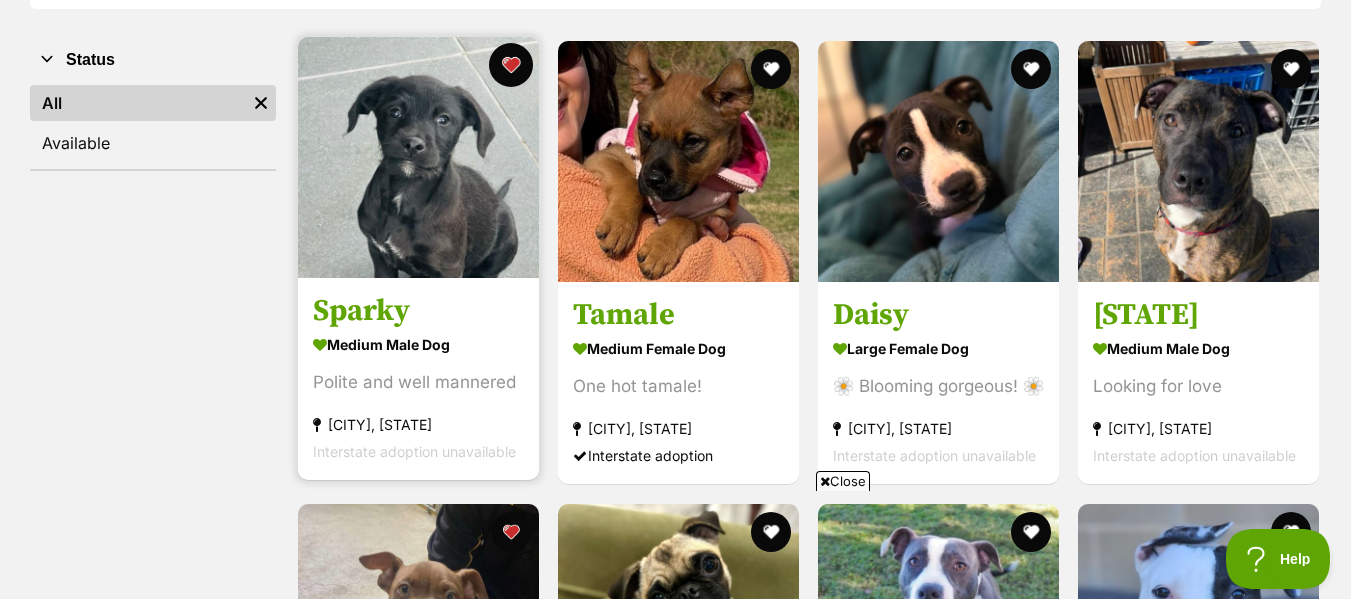 click at bounding box center [511, 65] 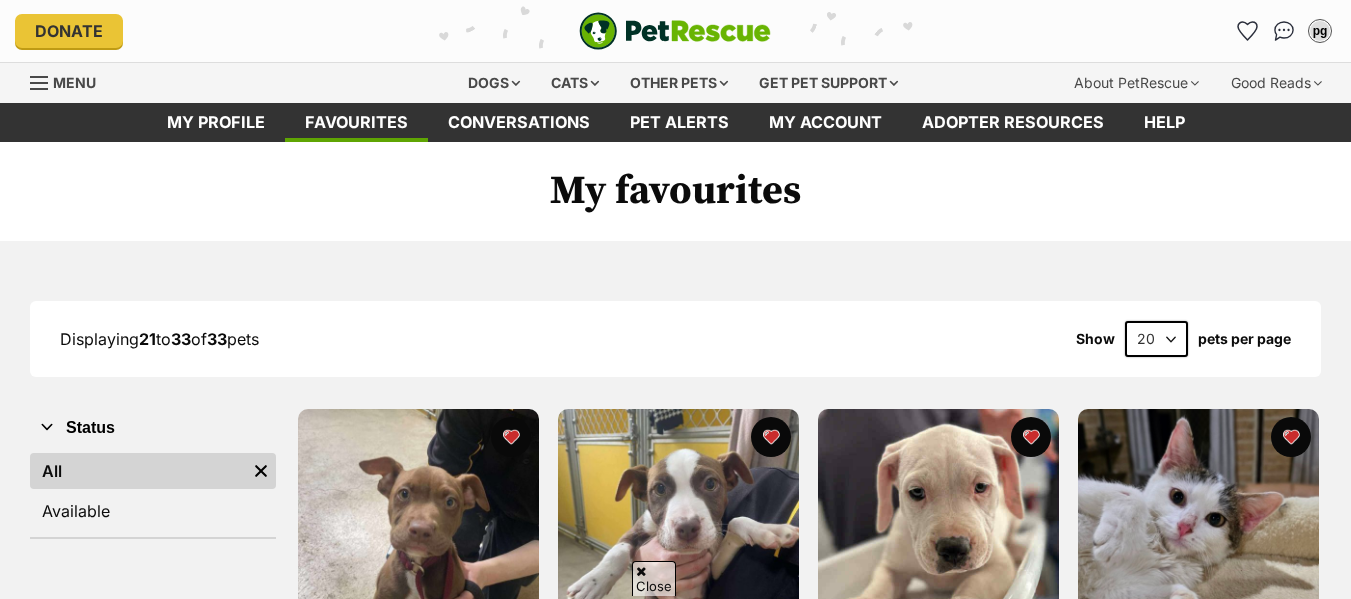 scroll, scrollTop: 385, scrollLeft: 0, axis: vertical 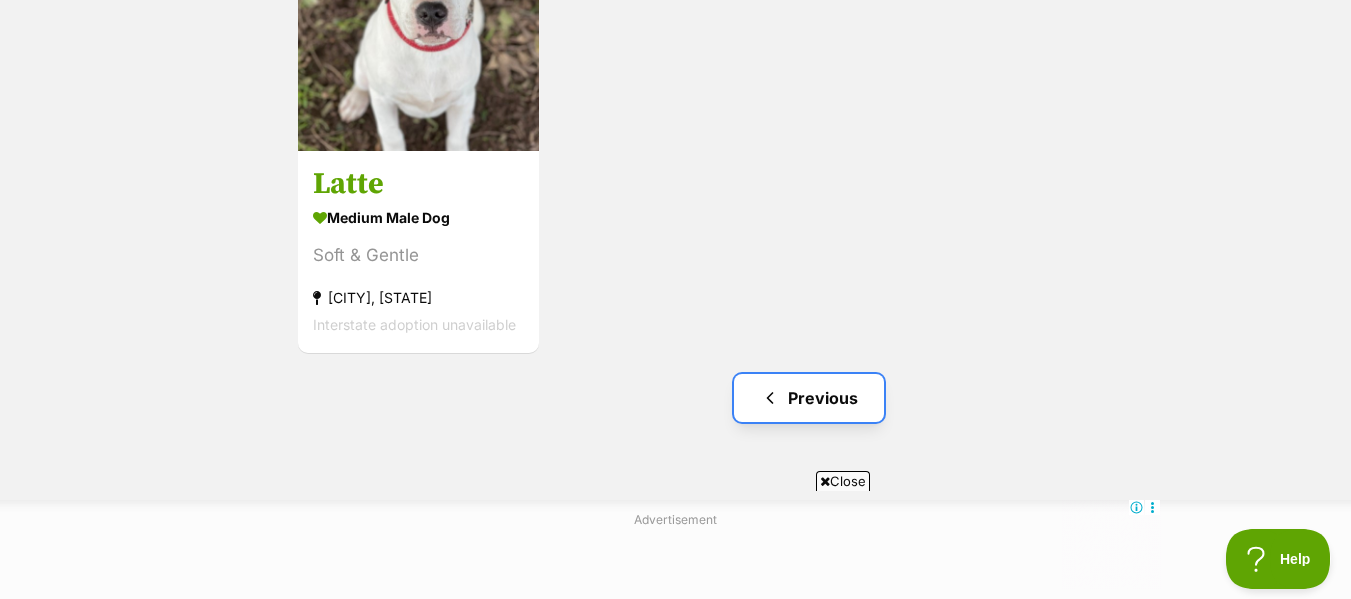 click on "Previous" at bounding box center [809, 398] 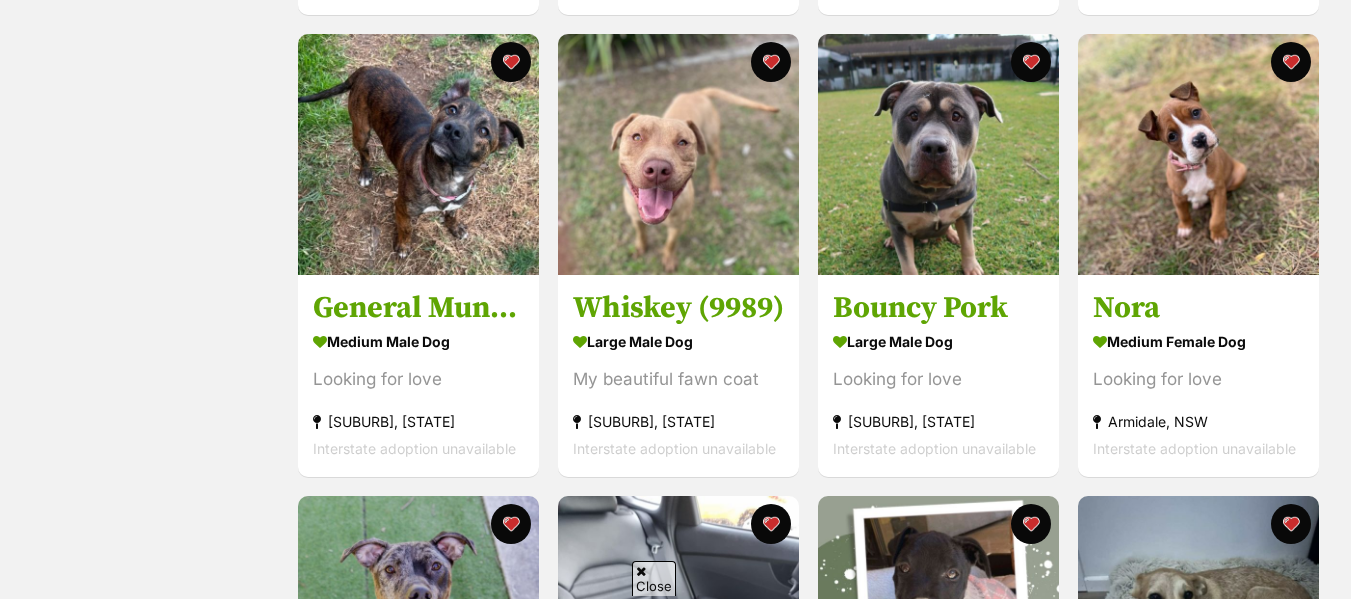 scroll, scrollTop: 1303, scrollLeft: 0, axis: vertical 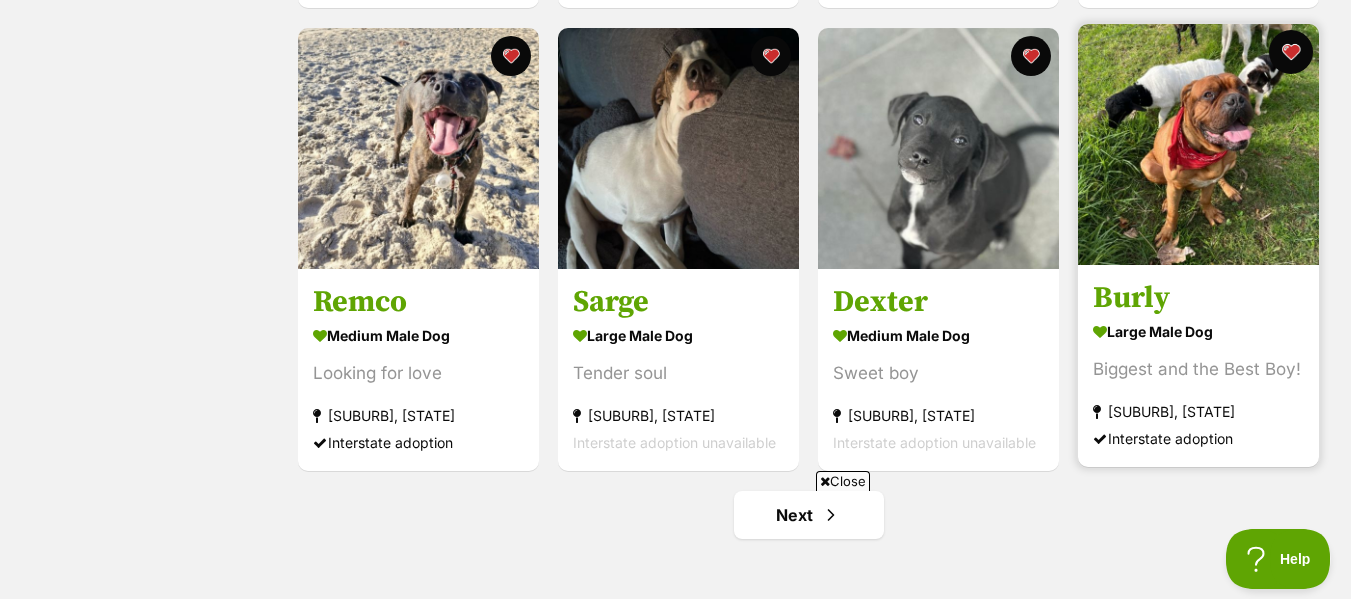 click at bounding box center [1291, 52] 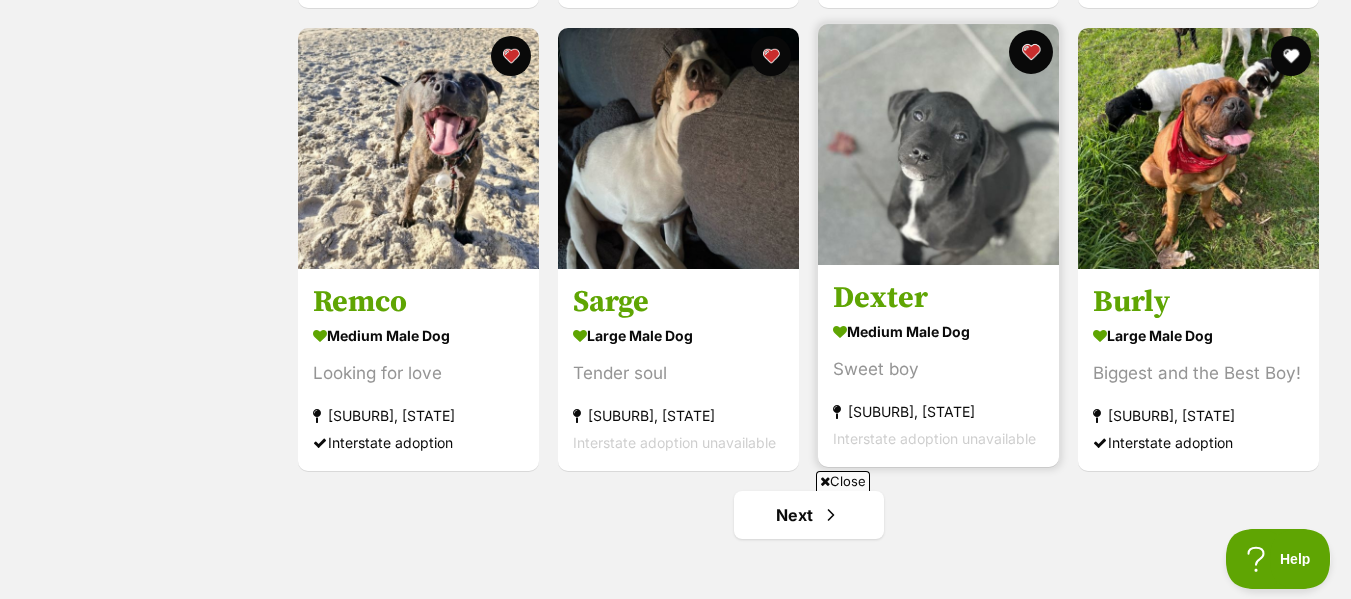 click at bounding box center [1031, 52] 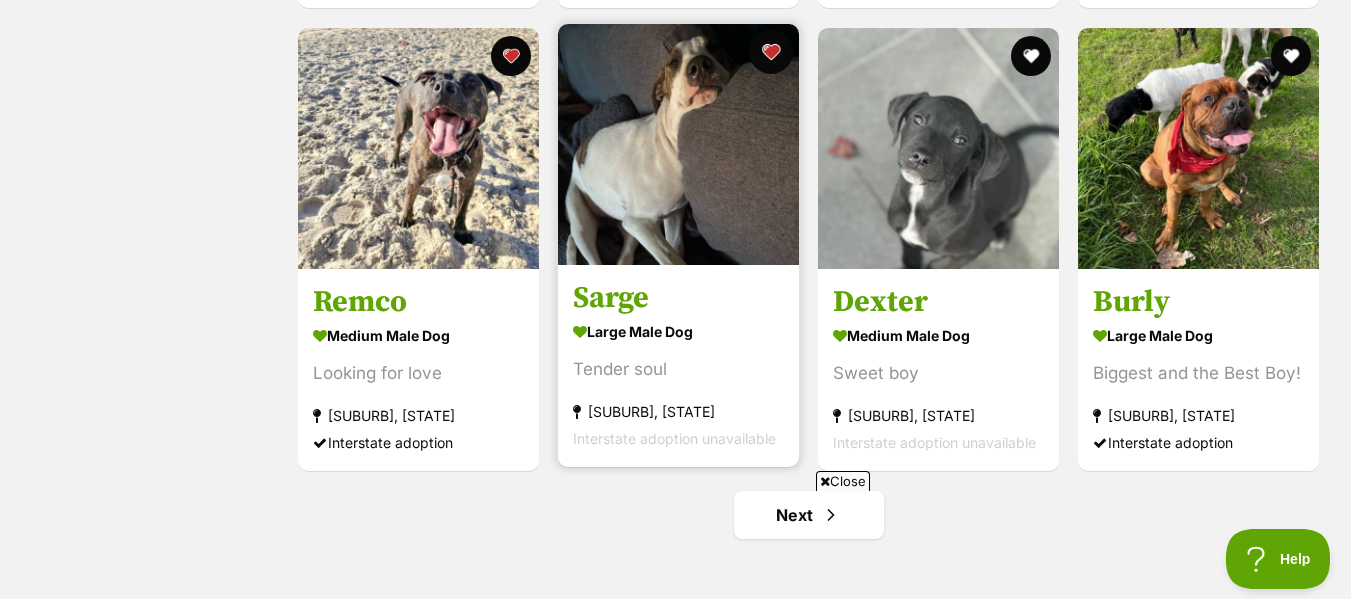 click at bounding box center [771, 52] 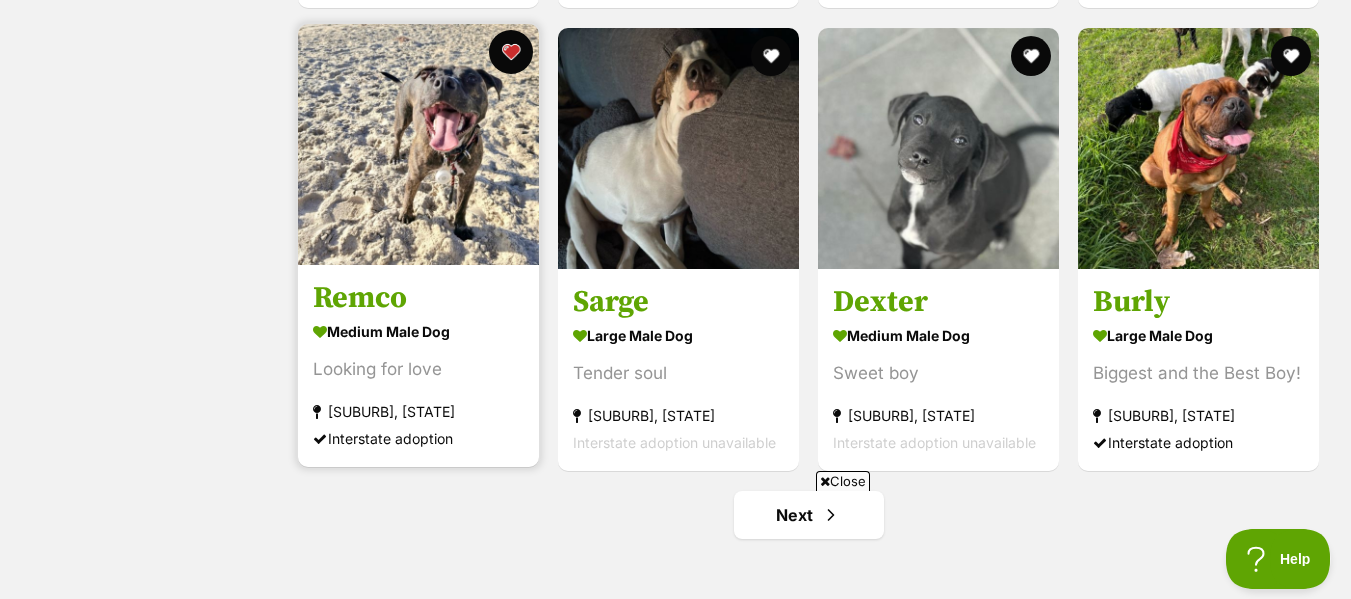 click at bounding box center (511, 52) 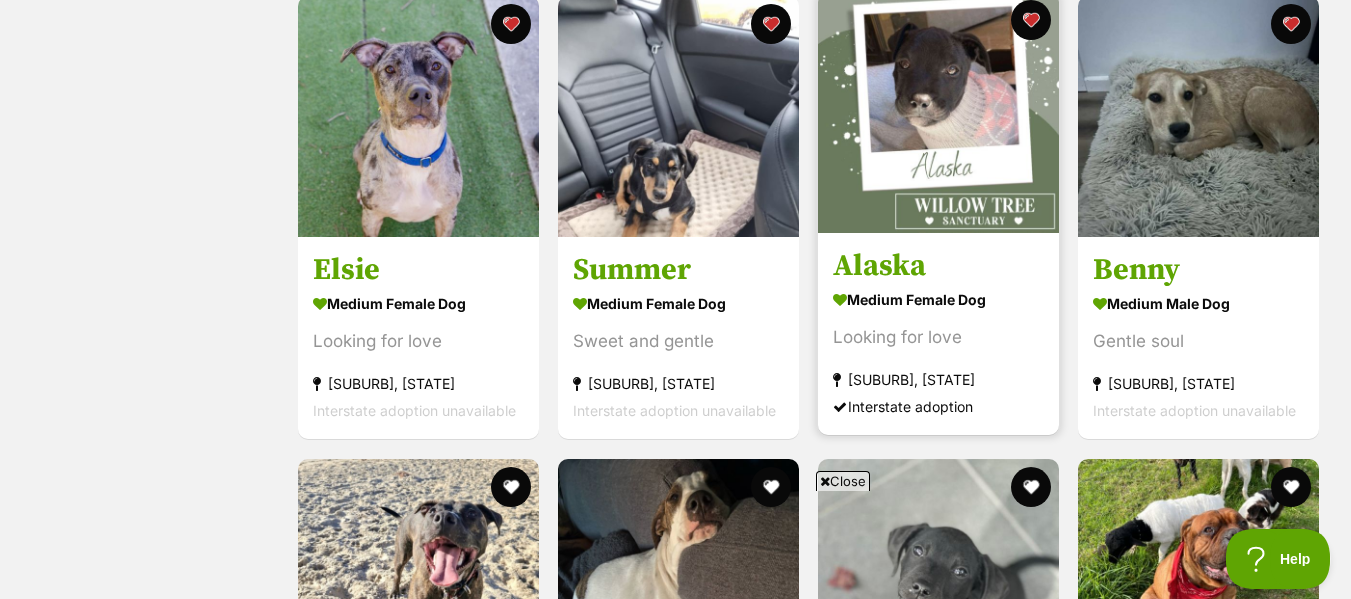 scroll, scrollTop: 1753, scrollLeft: 0, axis: vertical 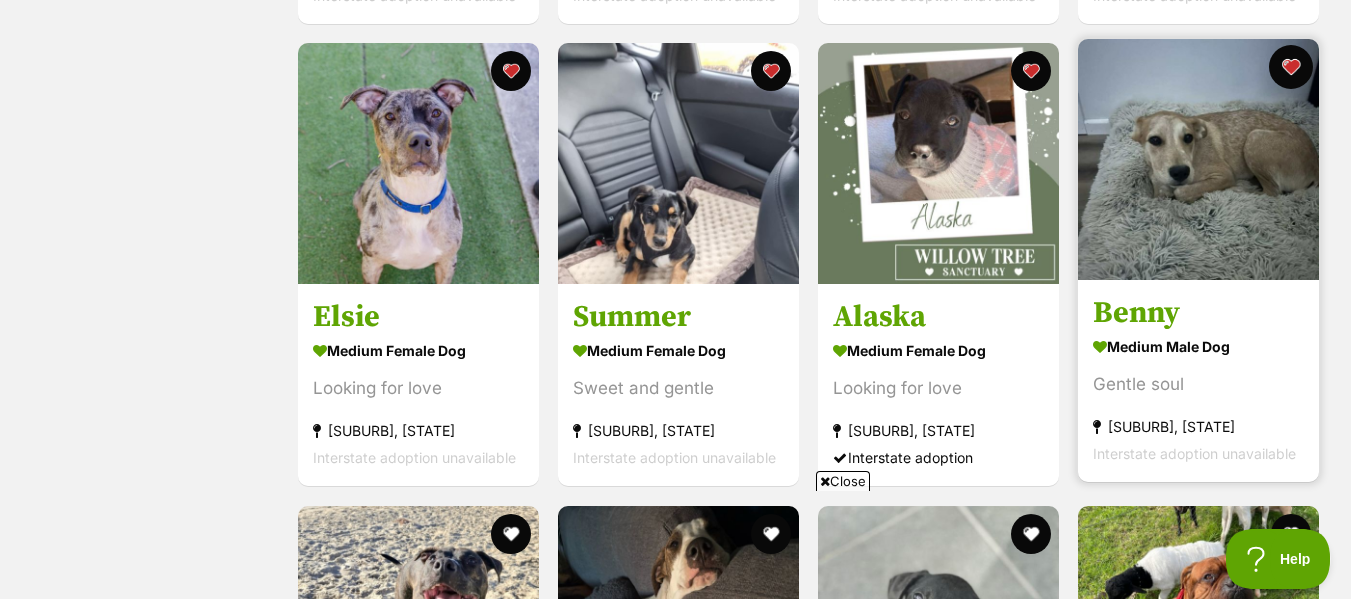 click at bounding box center (1291, 67) 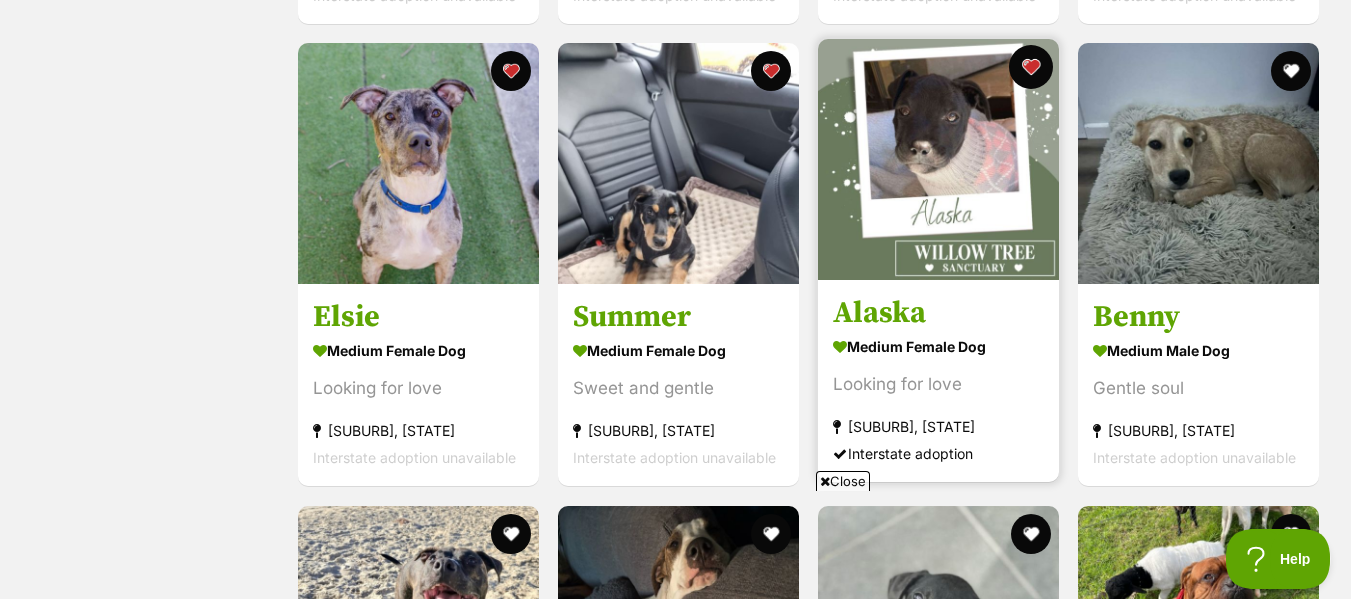 click at bounding box center (1031, 67) 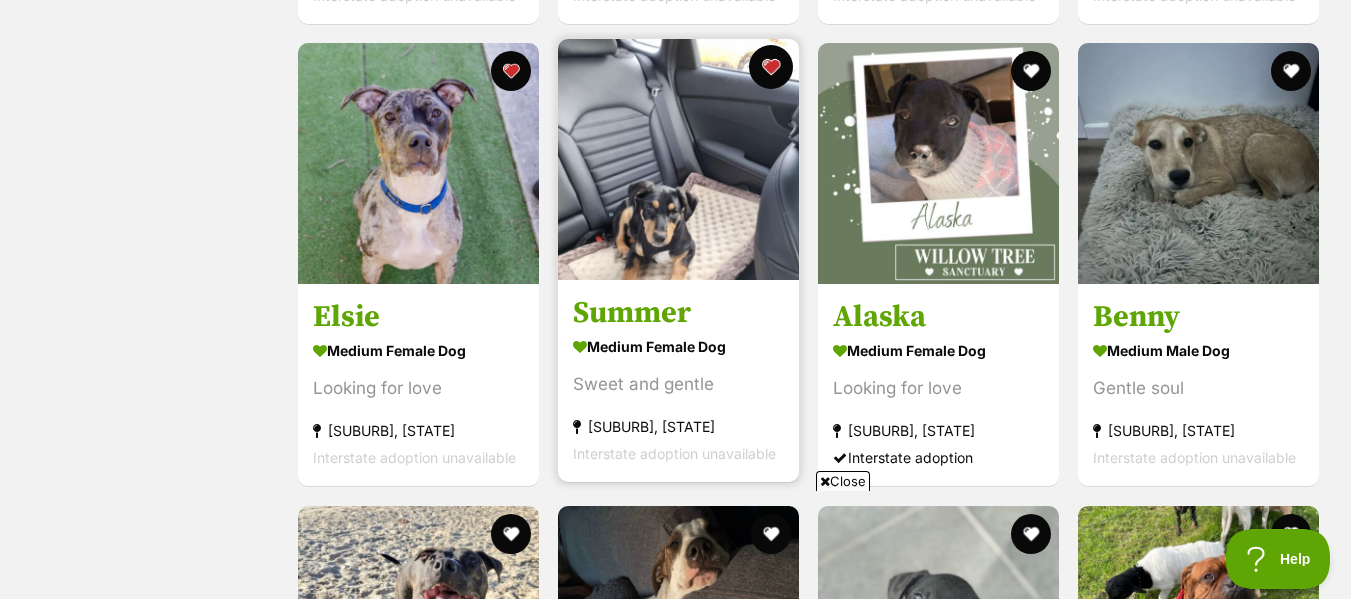 click at bounding box center [771, 67] 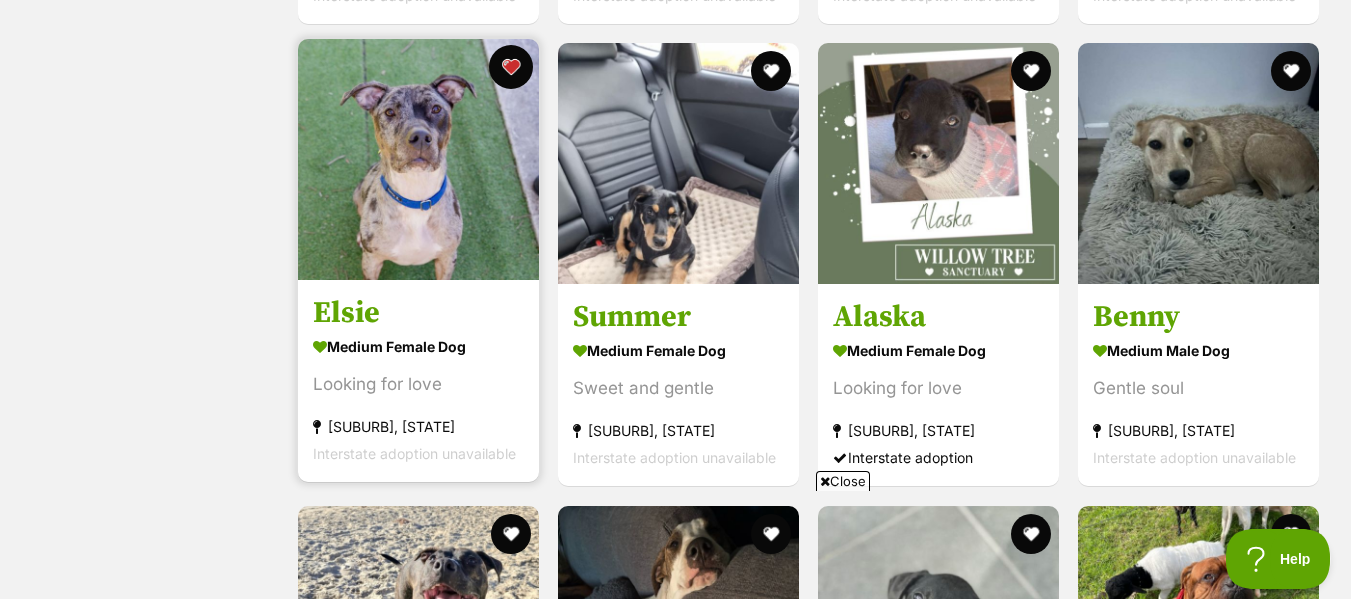 click at bounding box center (511, 67) 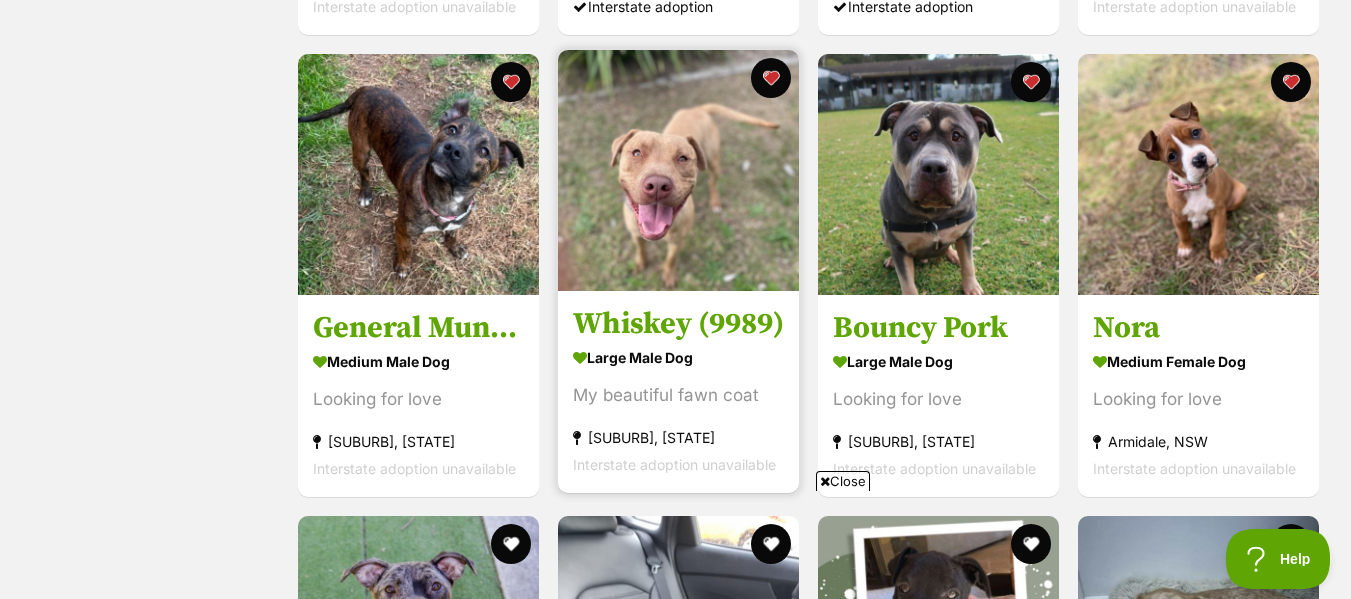 scroll, scrollTop: 1284, scrollLeft: 0, axis: vertical 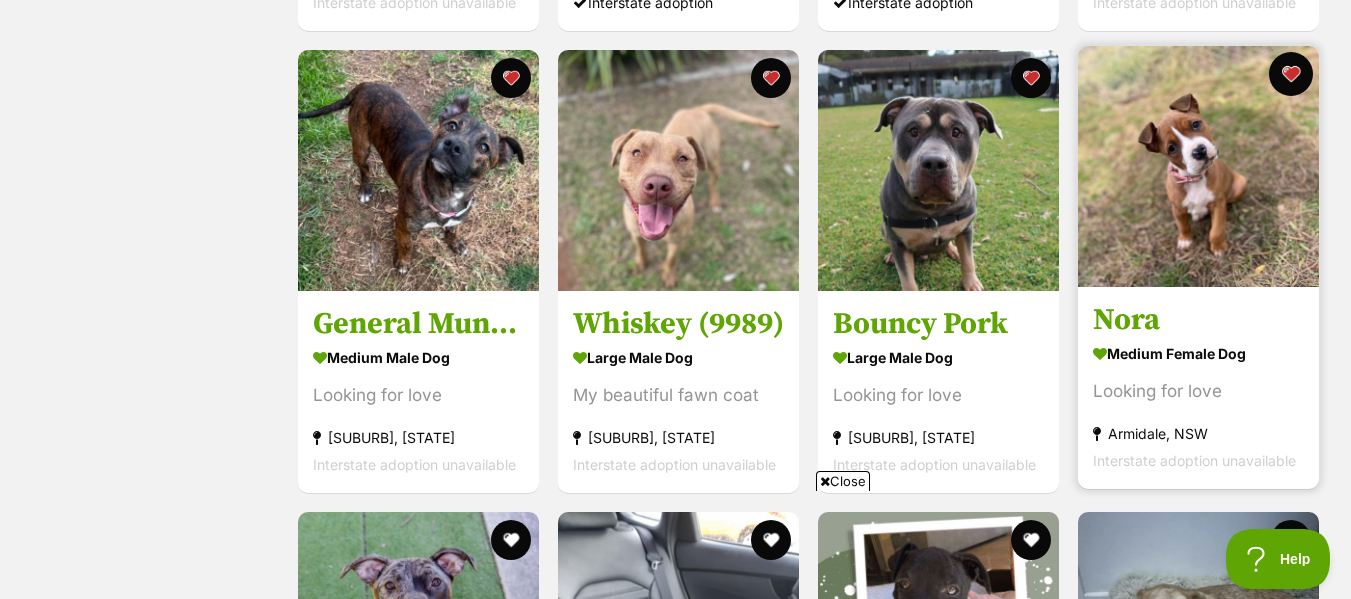 click at bounding box center [1291, 74] 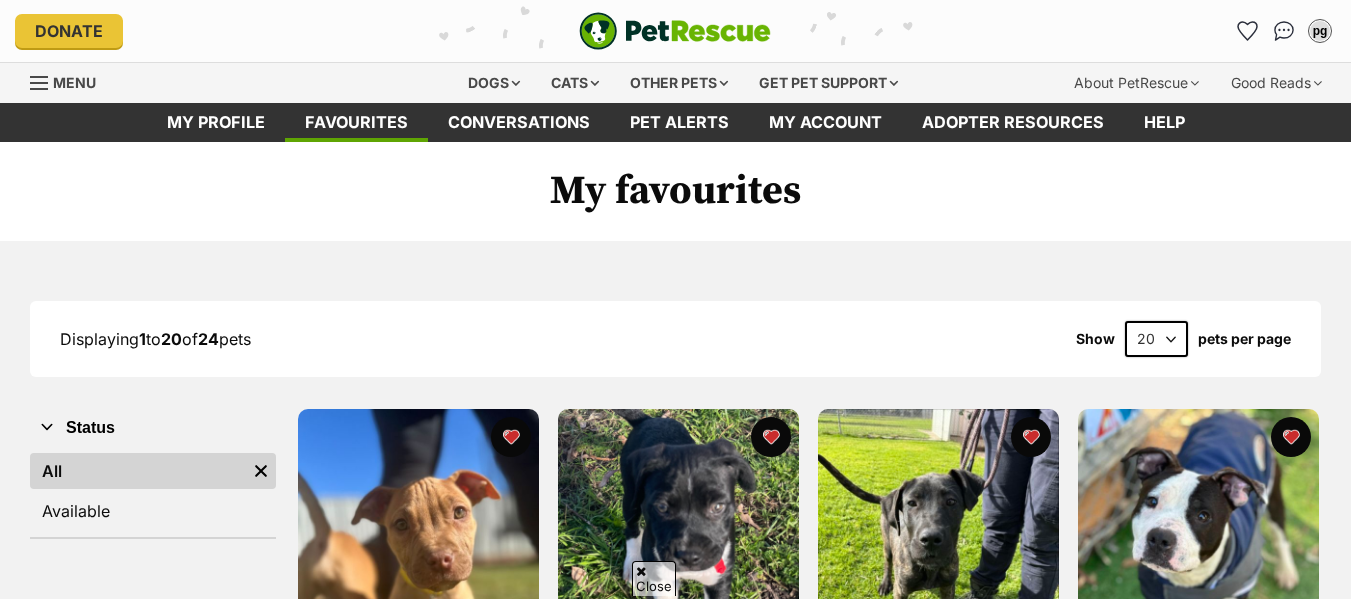 scroll, scrollTop: 1284, scrollLeft: 0, axis: vertical 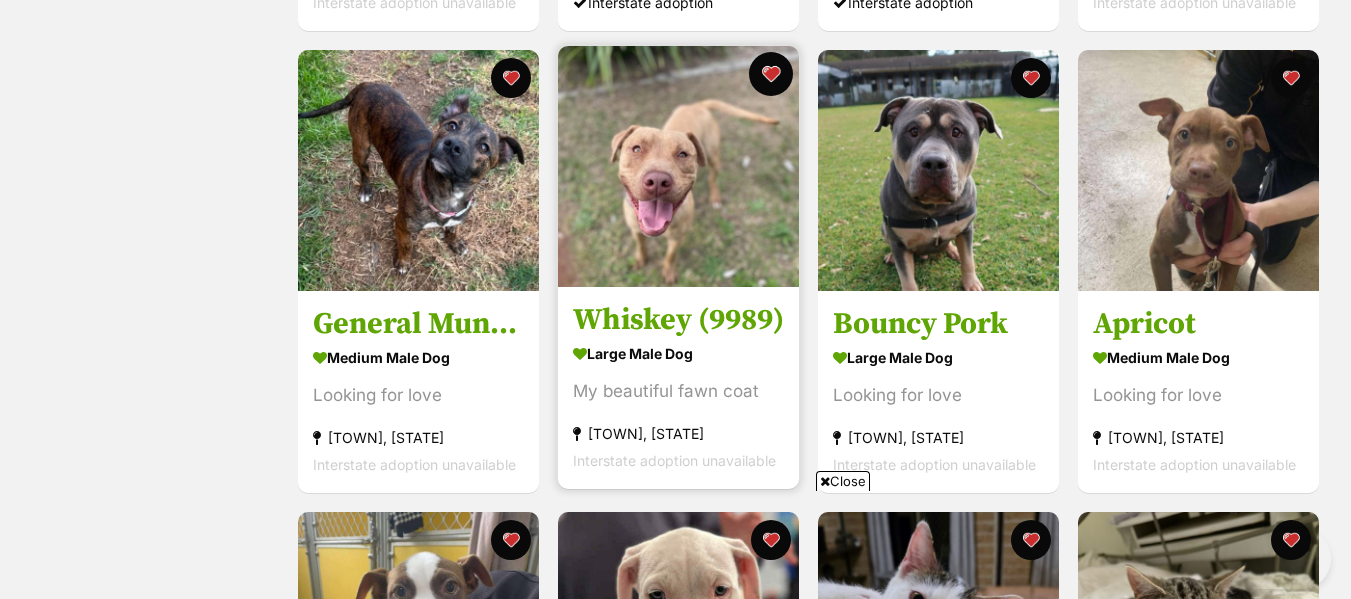 click at bounding box center (771, 74) 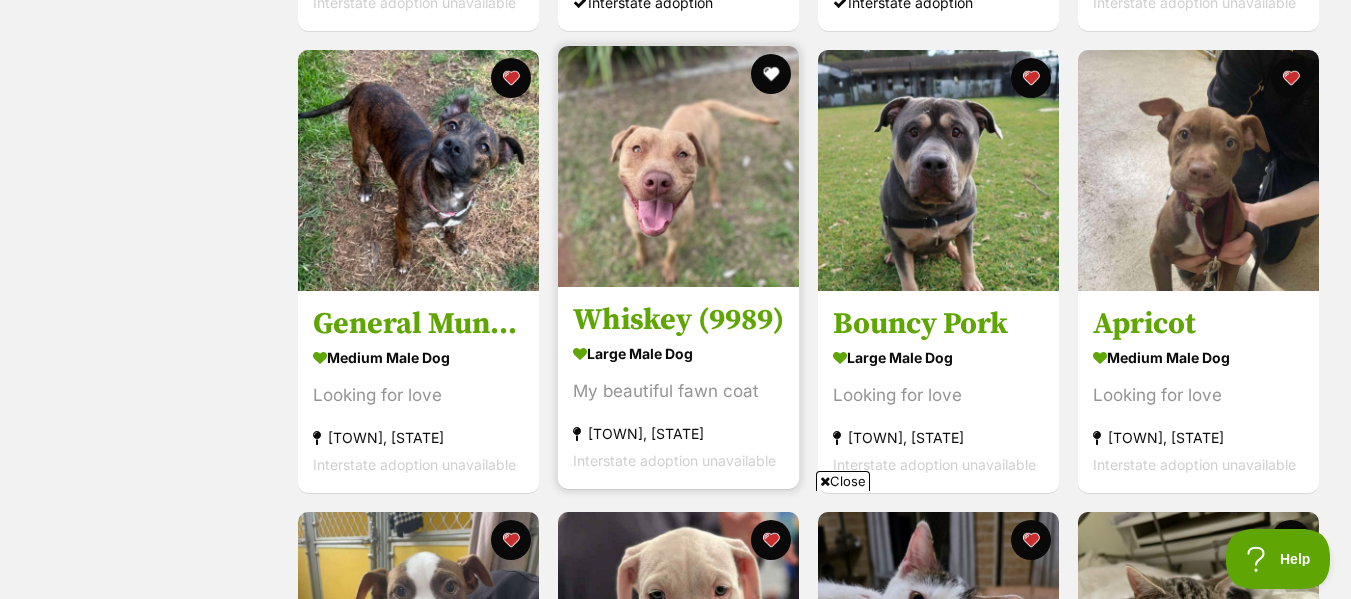 scroll, scrollTop: 0, scrollLeft: 0, axis: both 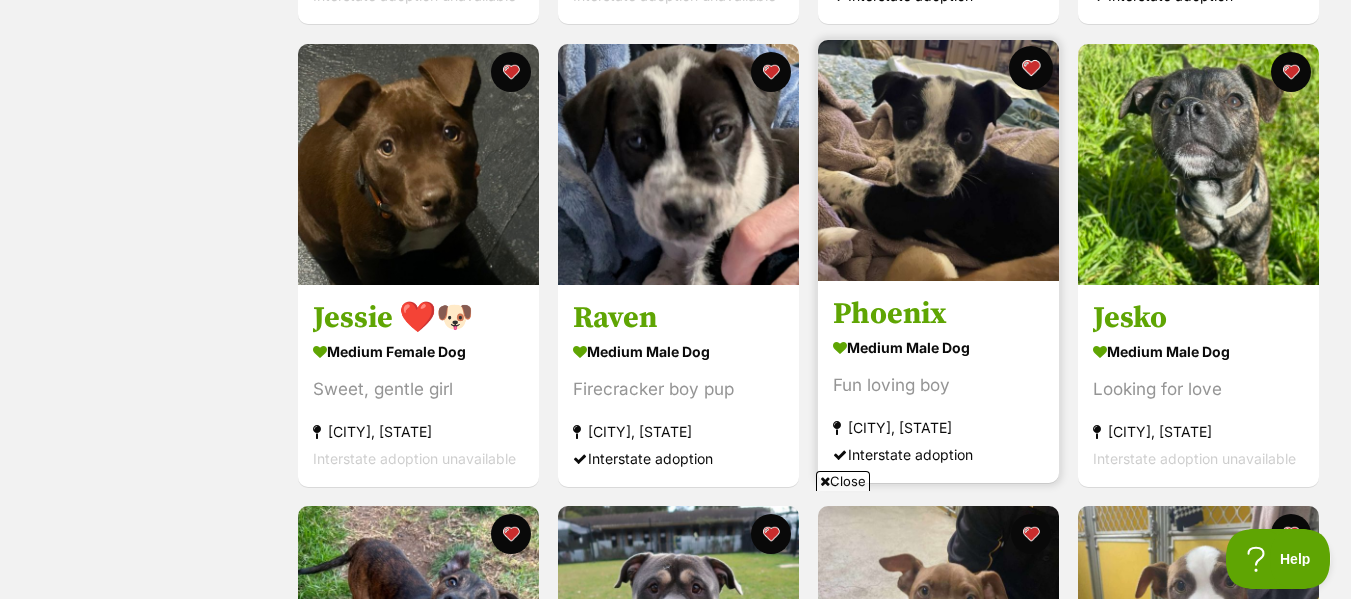 click at bounding box center (1031, 68) 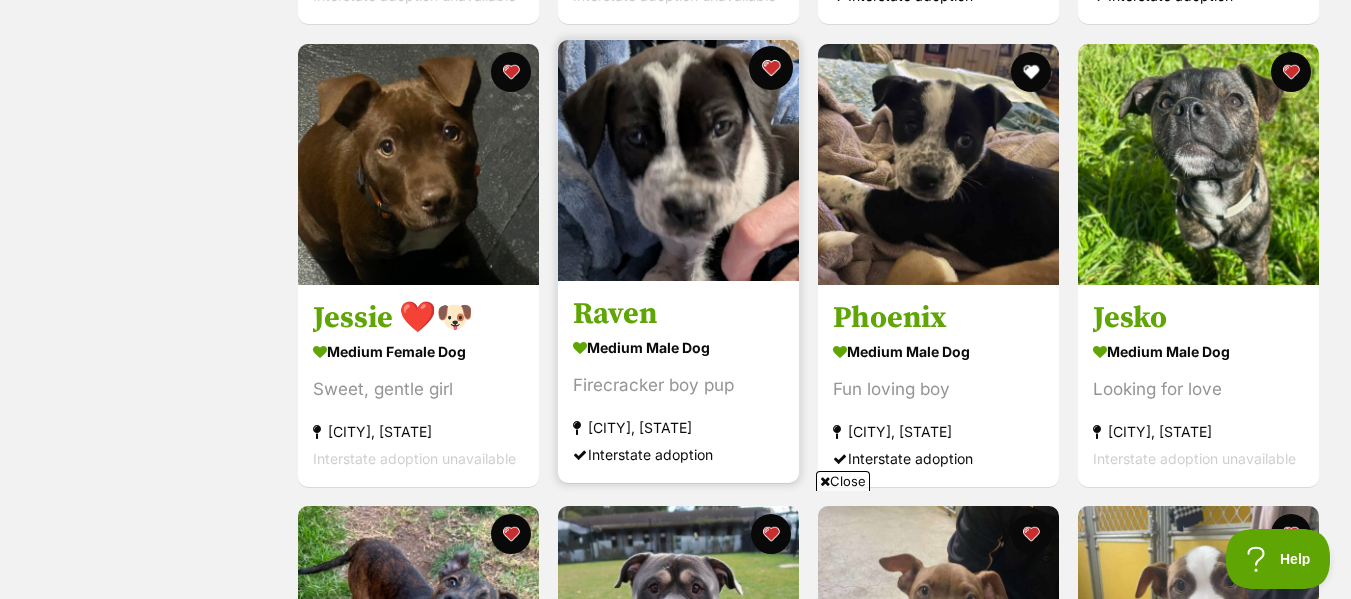 click at bounding box center [771, 68] 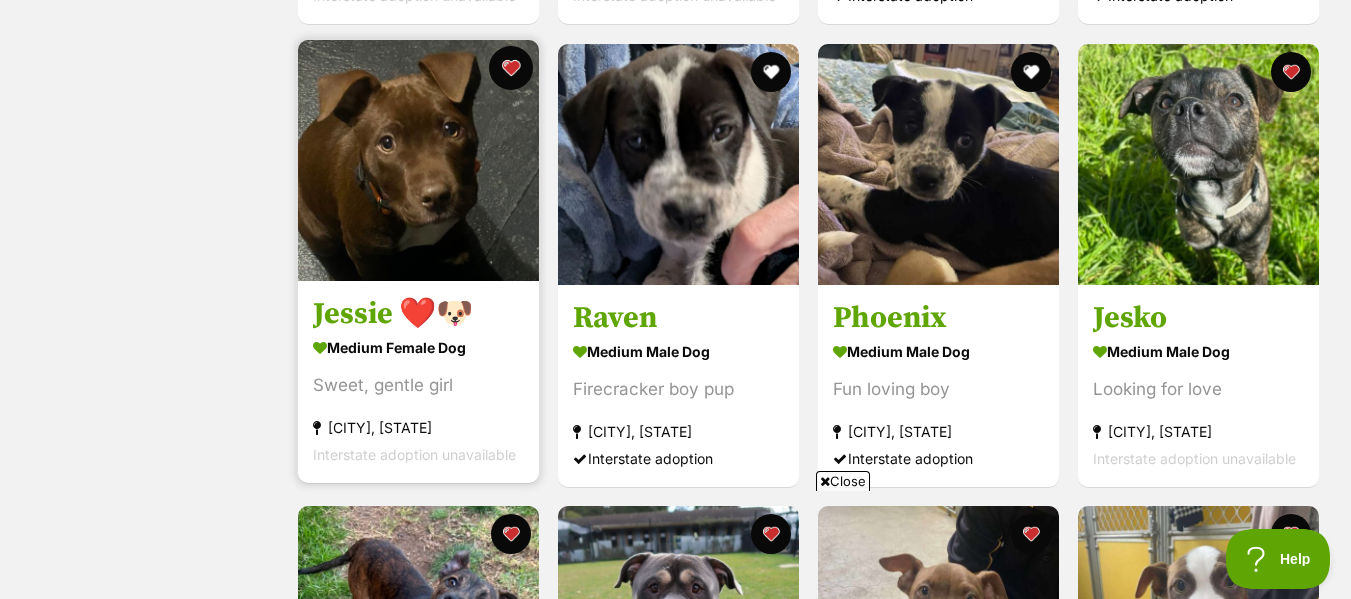 click at bounding box center [511, 68] 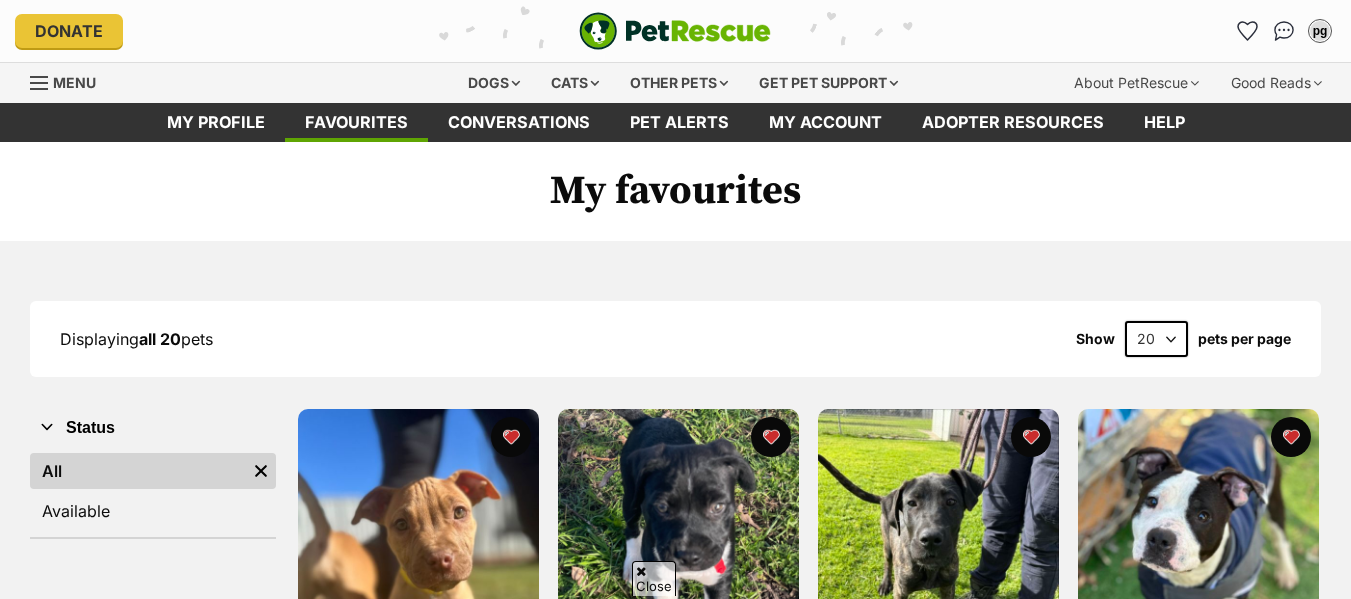 scroll, scrollTop: 828, scrollLeft: 0, axis: vertical 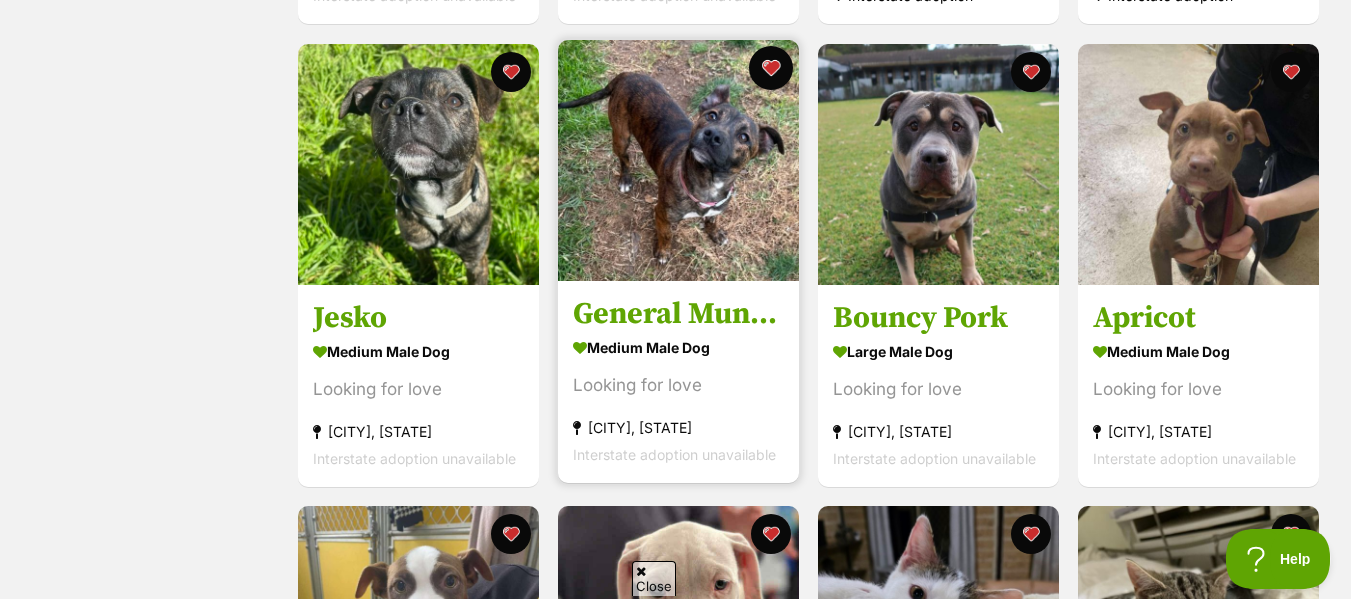 click at bounding box center [771, 68] 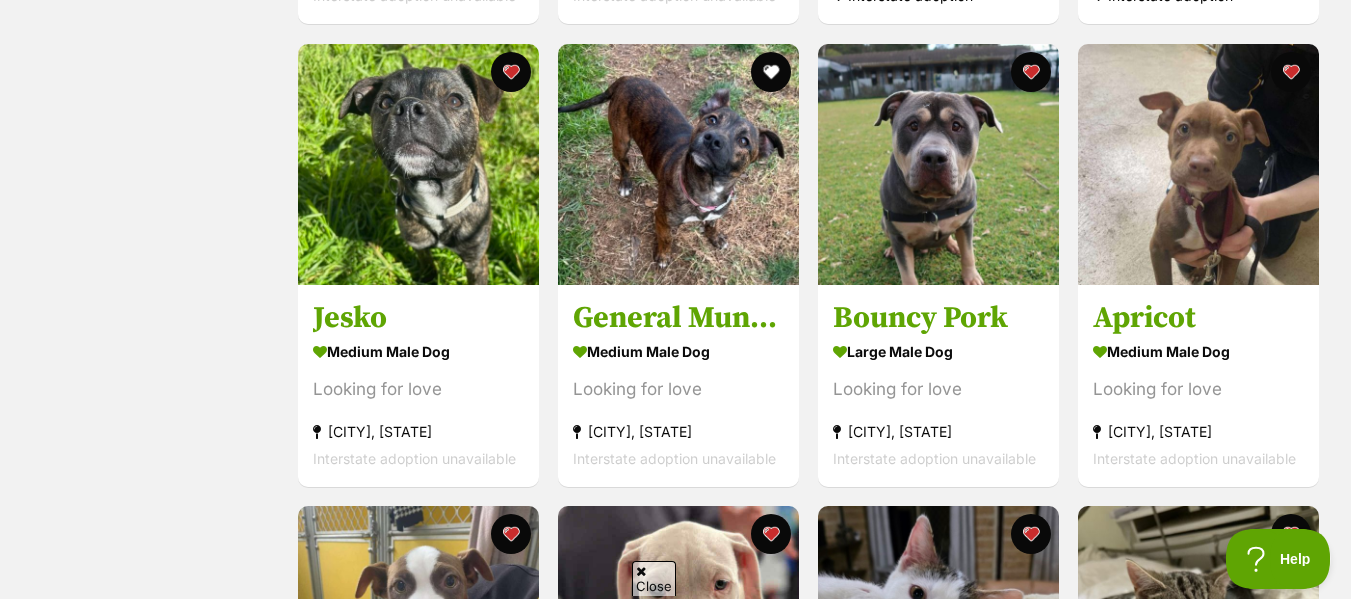 scroll, scrollTop: 0, scrollLeft: 0, axis: both 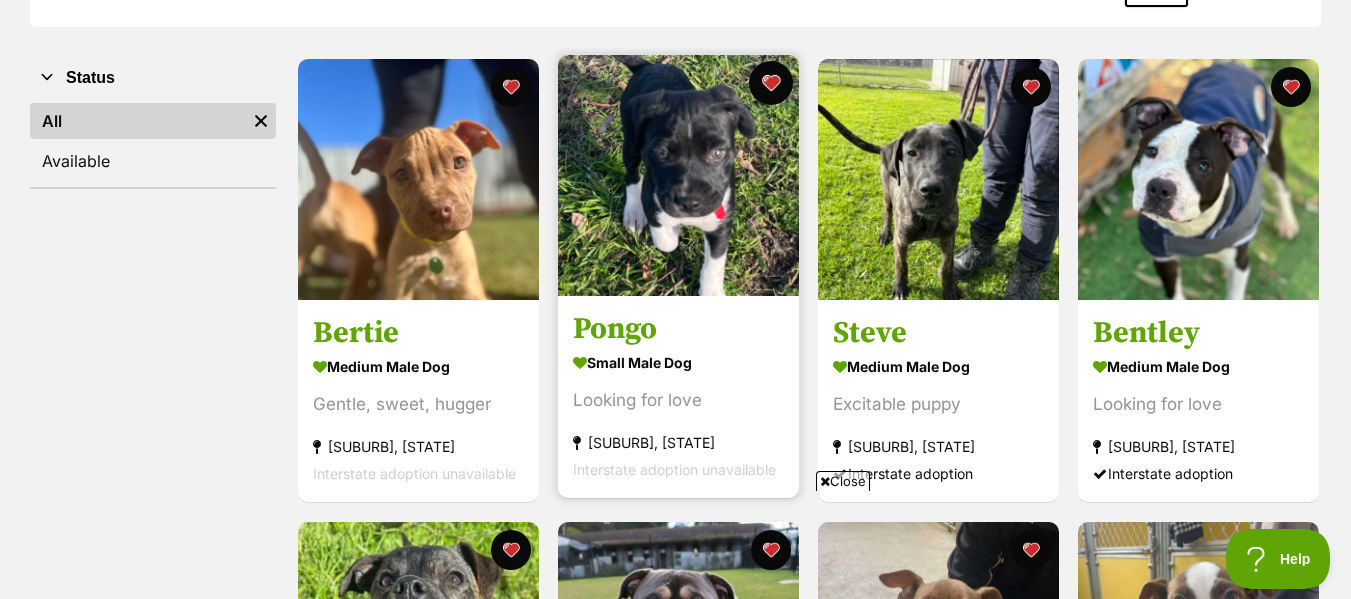 click at bounding box center (771, 83) 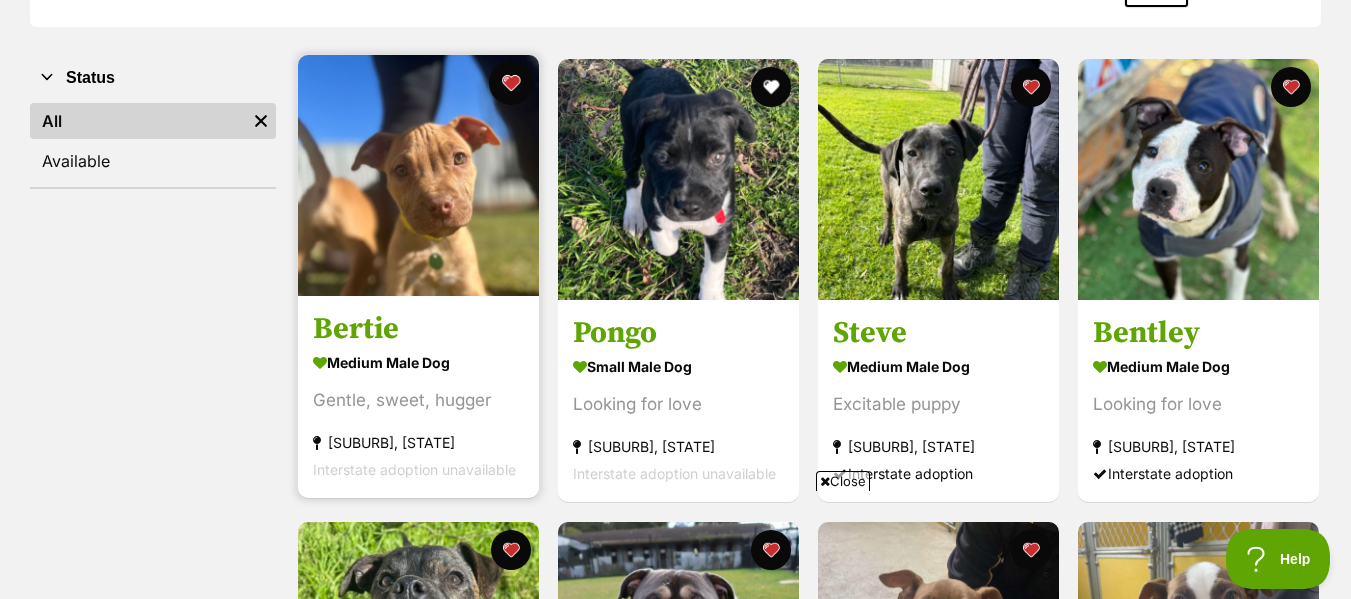 click at bounding box center (511, 83) 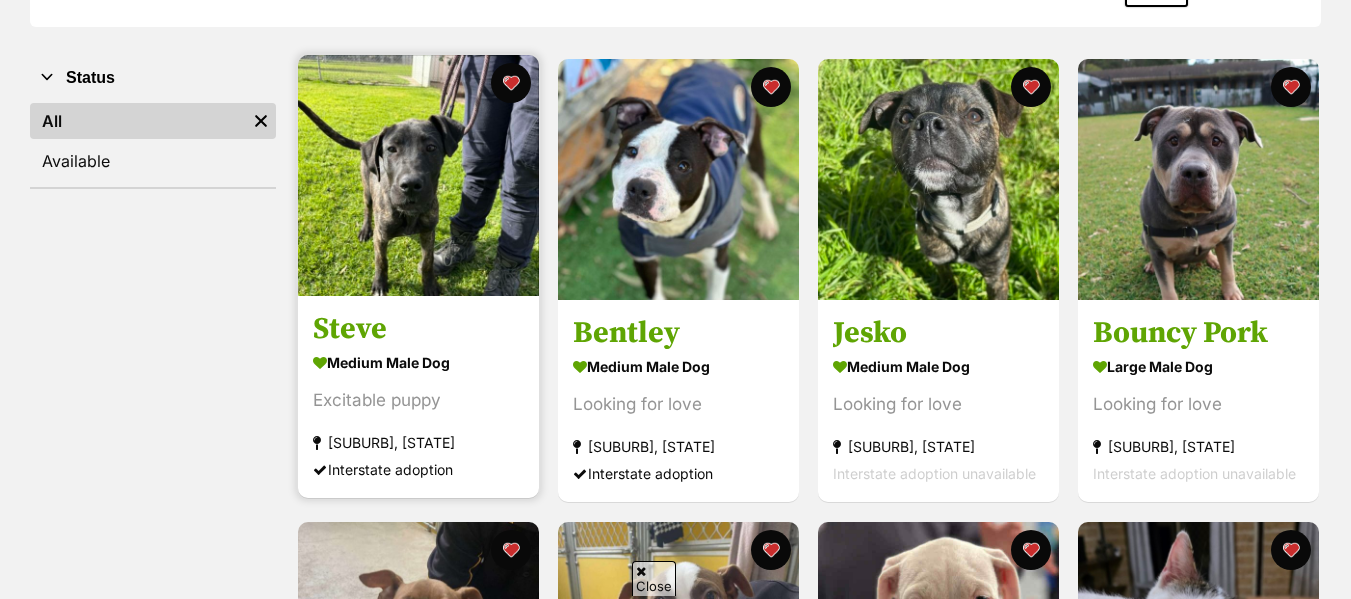 scroll, scrollTop: 350, scrollLeft: 0, axis: vertical 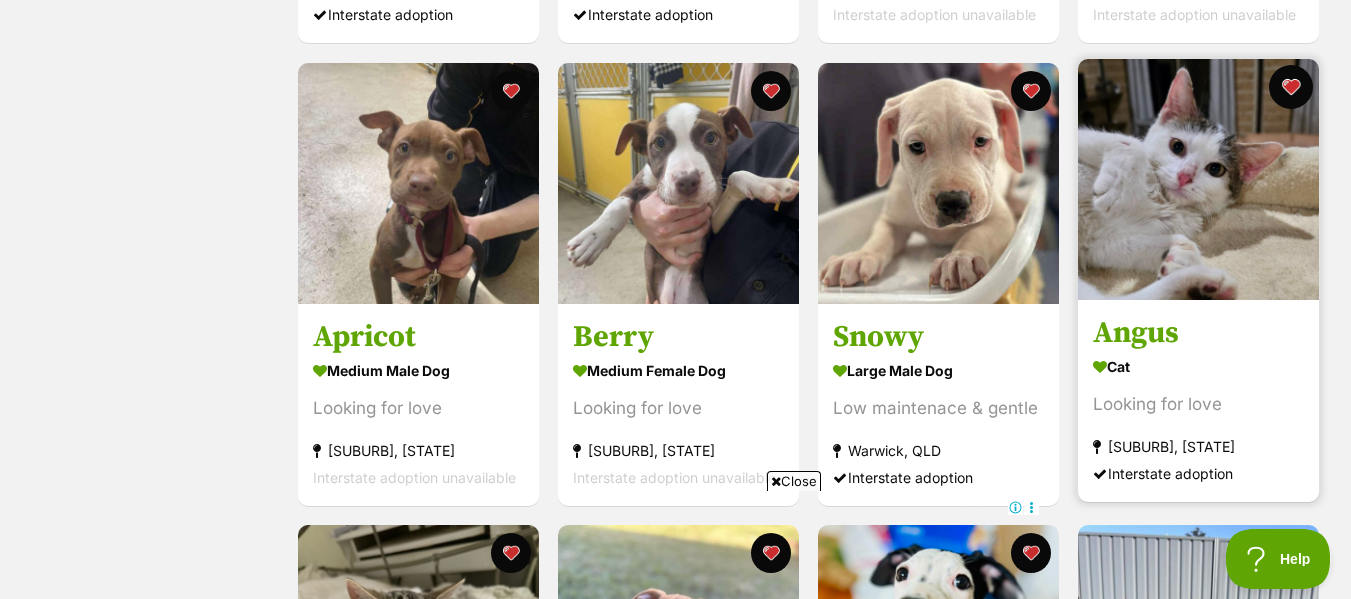 click at bounding box center (1291, 87) 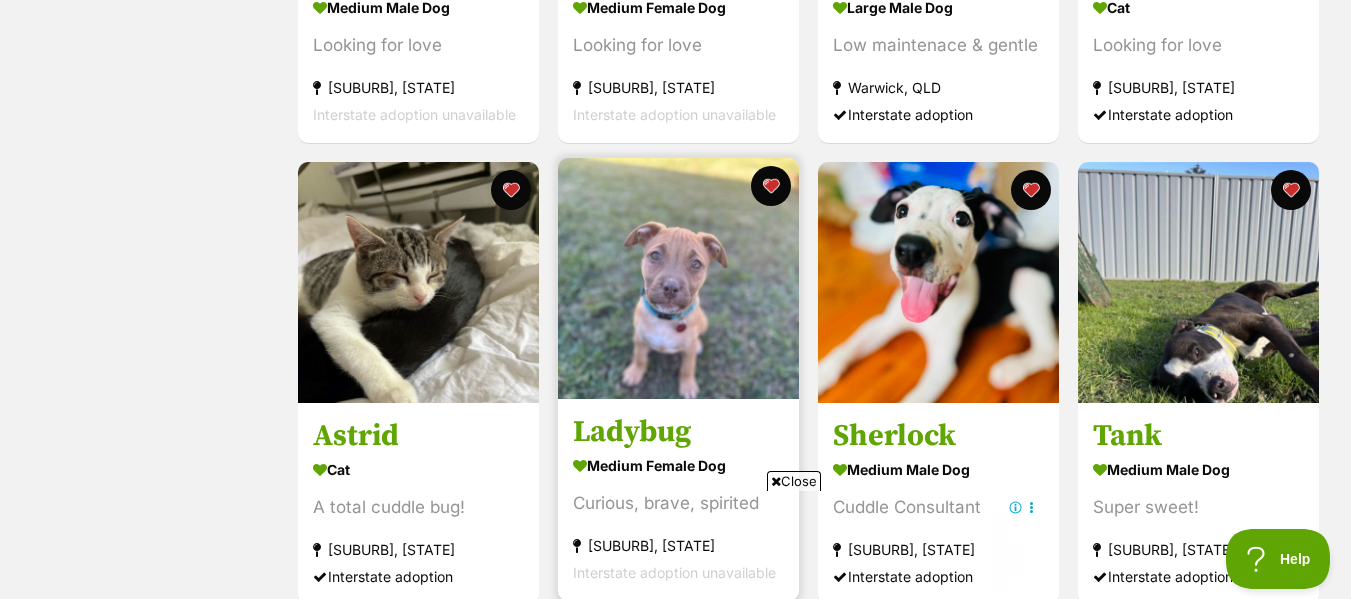 scroll, scrollTop: 1174, scrollLeft: 0, axis: vertical 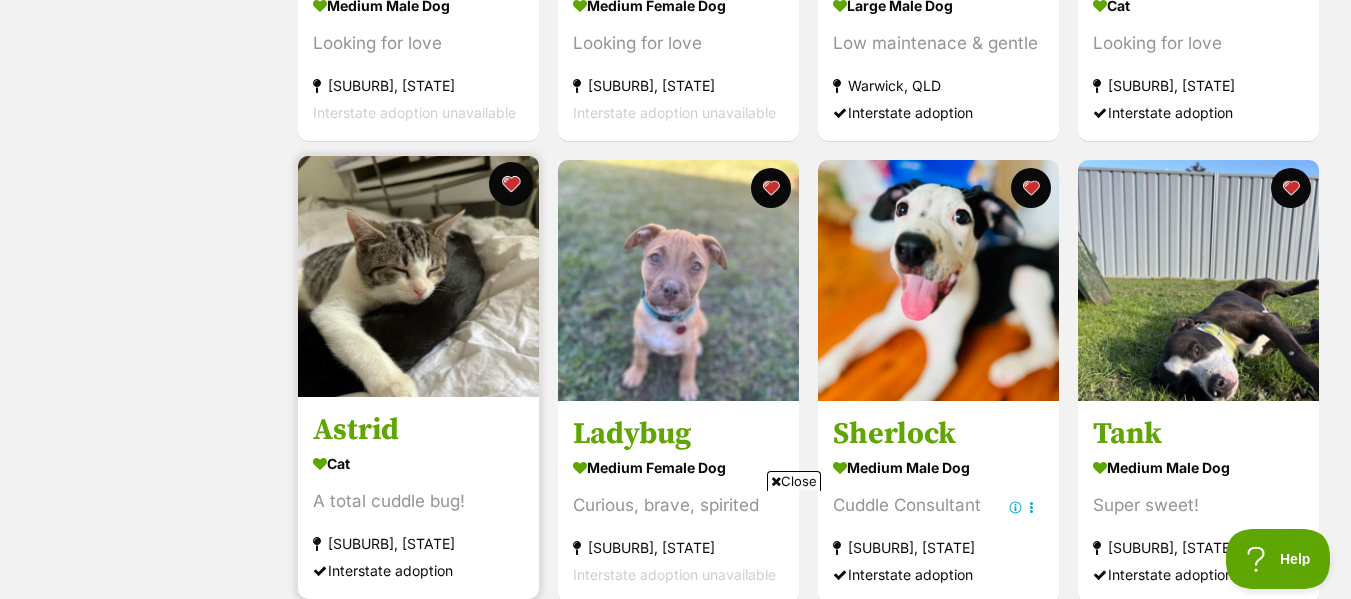 click at bounding box center [511, 184] 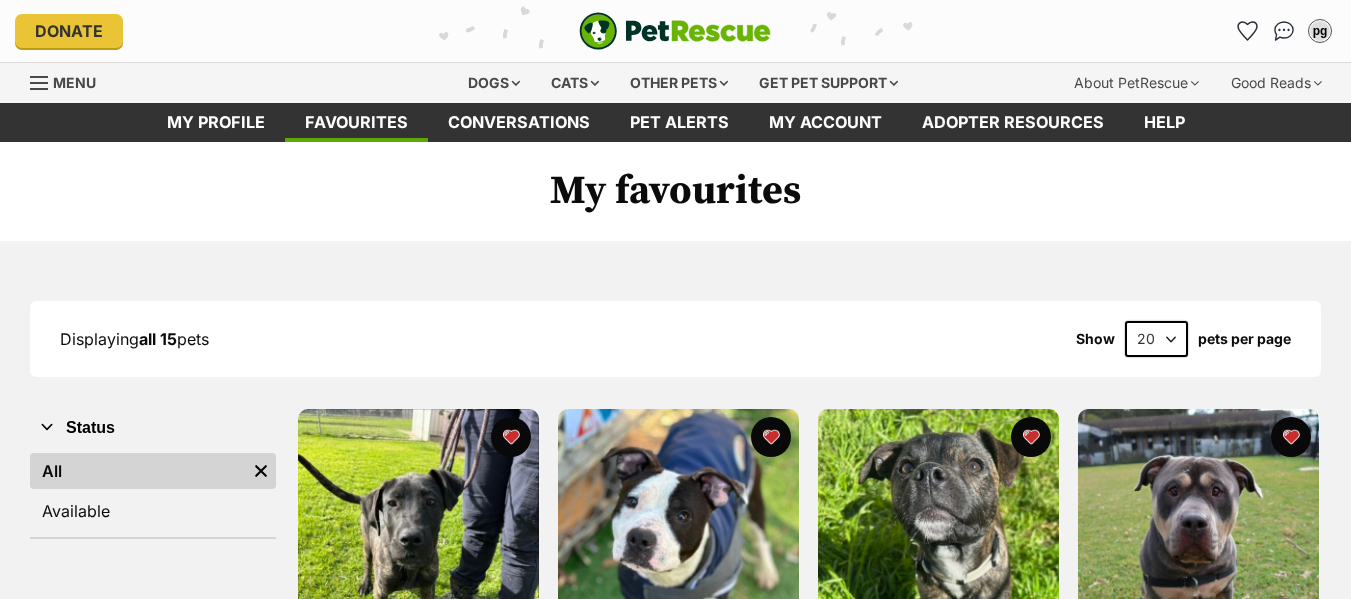scroll, scrollTop: 0, scrollLeft: 0, axis: both 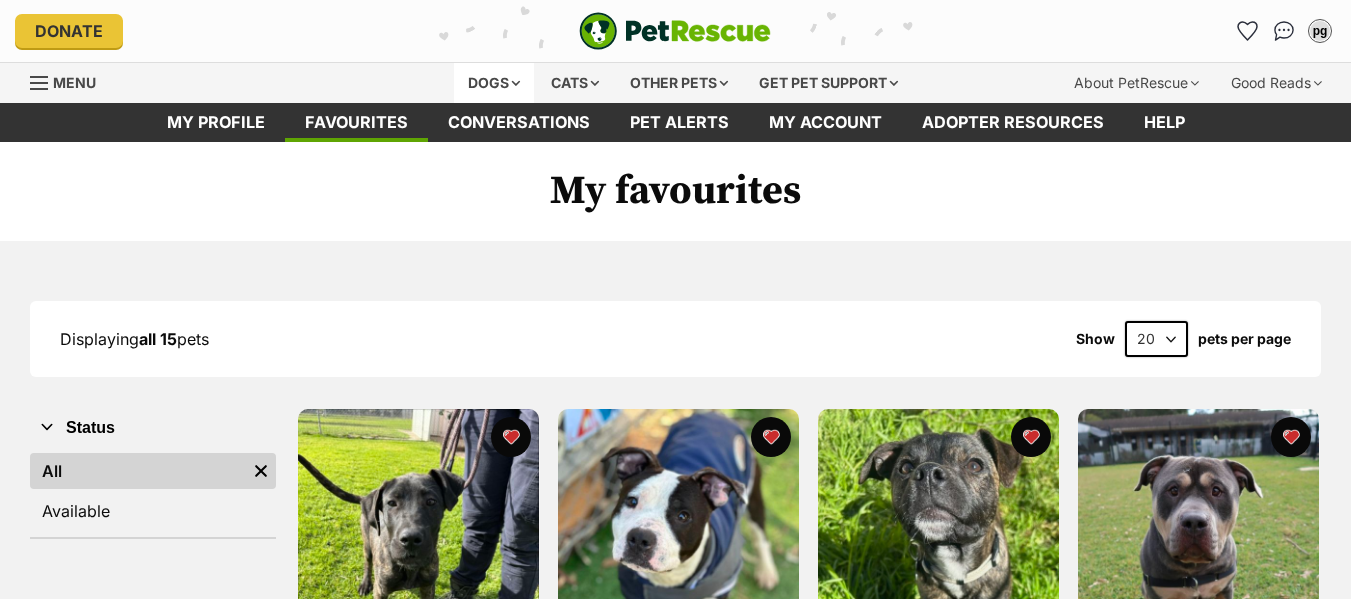 click on "Dogs" at bounding box center (494, 83) 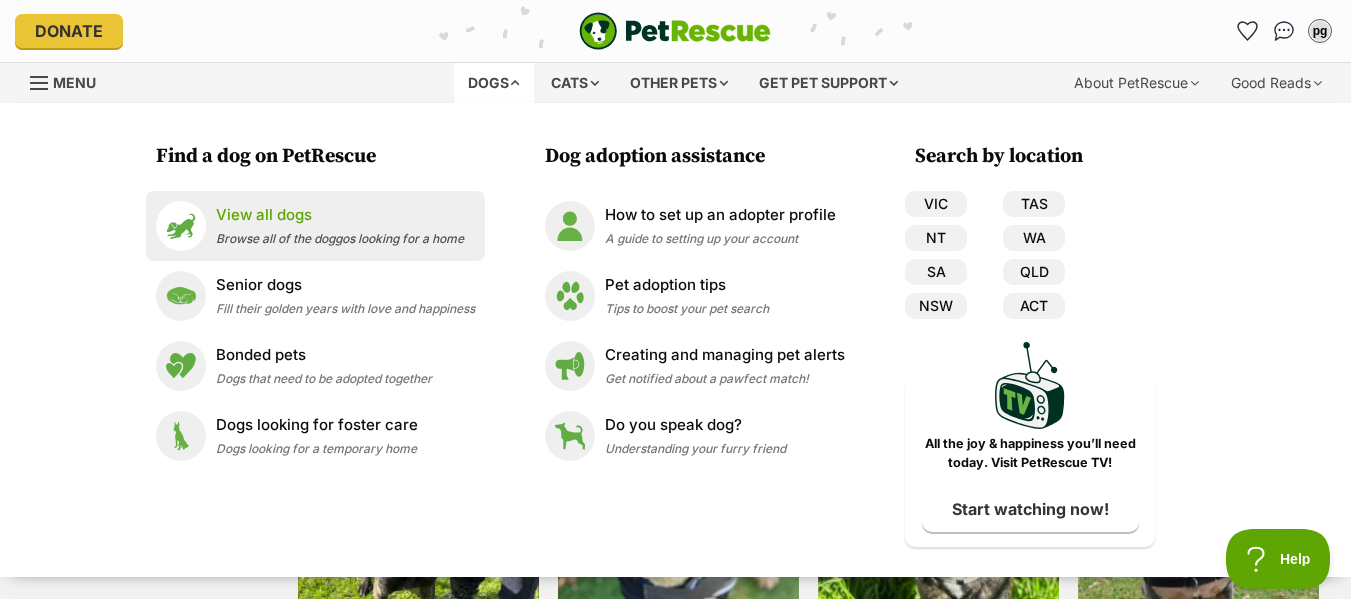 scroll, scrollTop: 0, scrollLeft: 0, axis: both 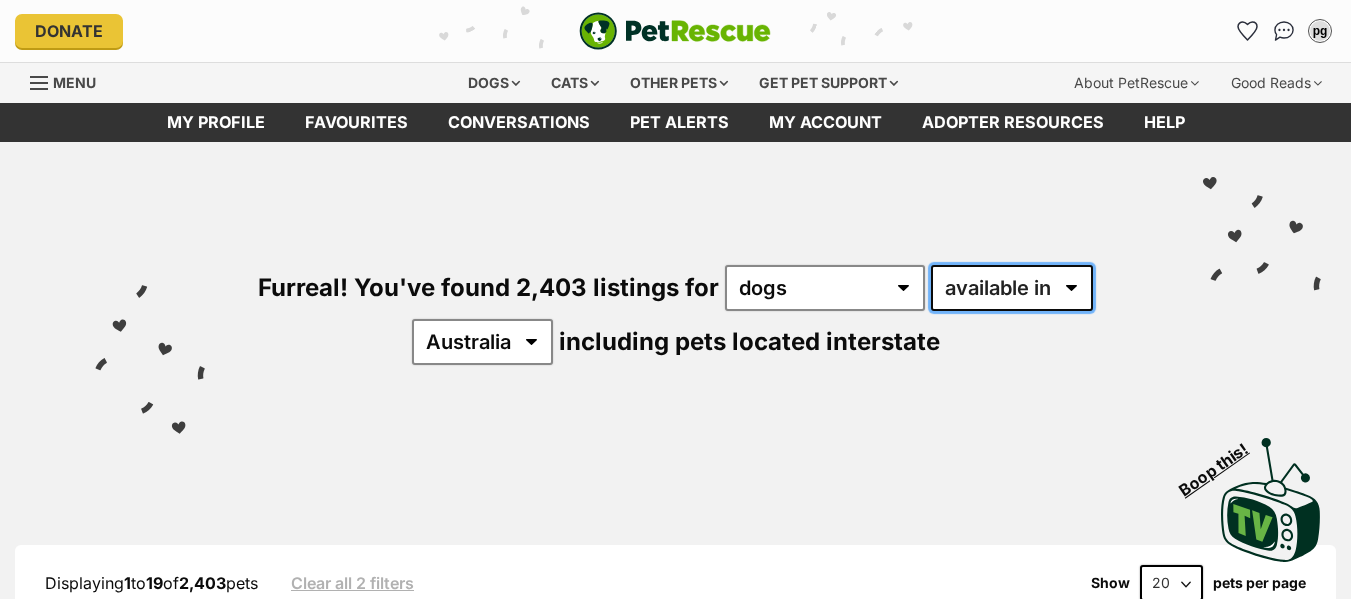 click on "available in
located in" at bounding box center [1012, 288] 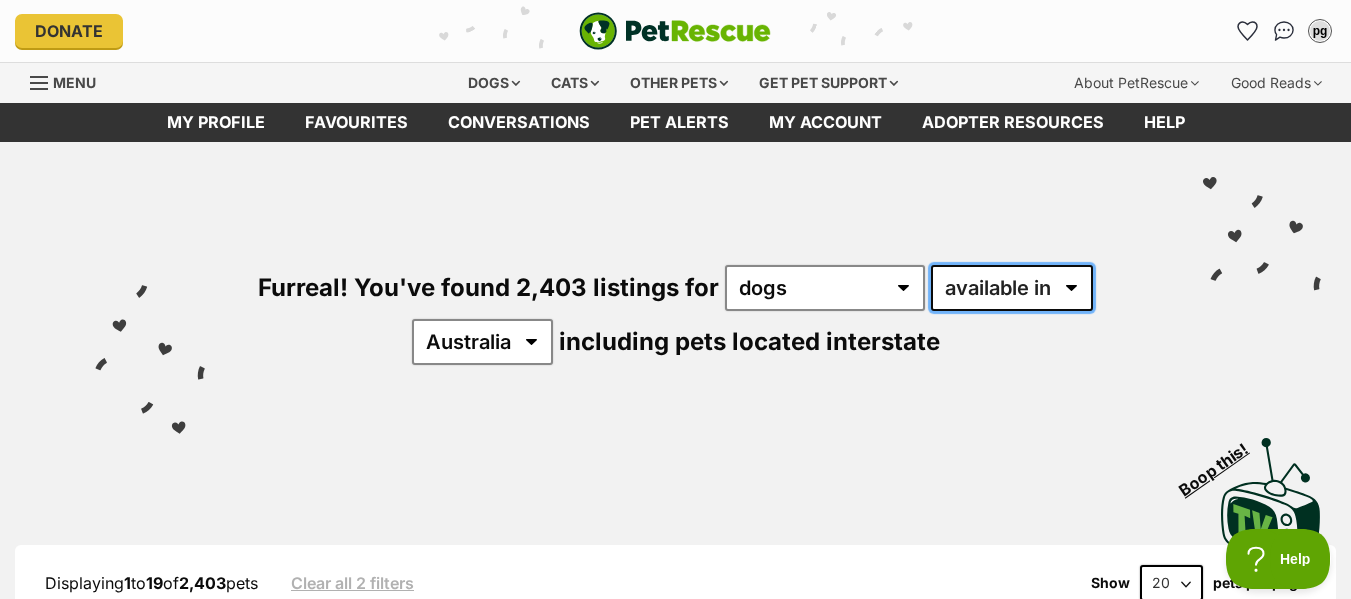 scroll, scrollTop: 0, scrollLeft: 0, axis: both 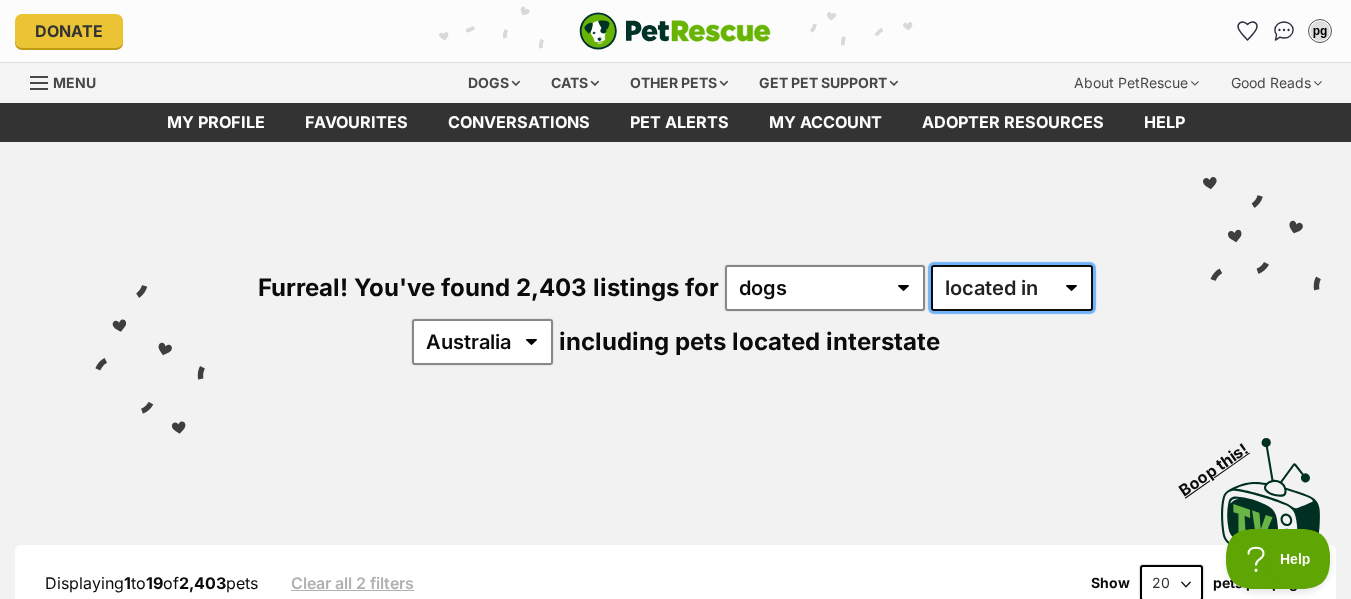 click on "available in
located in" at bounding box center [1012, 288] 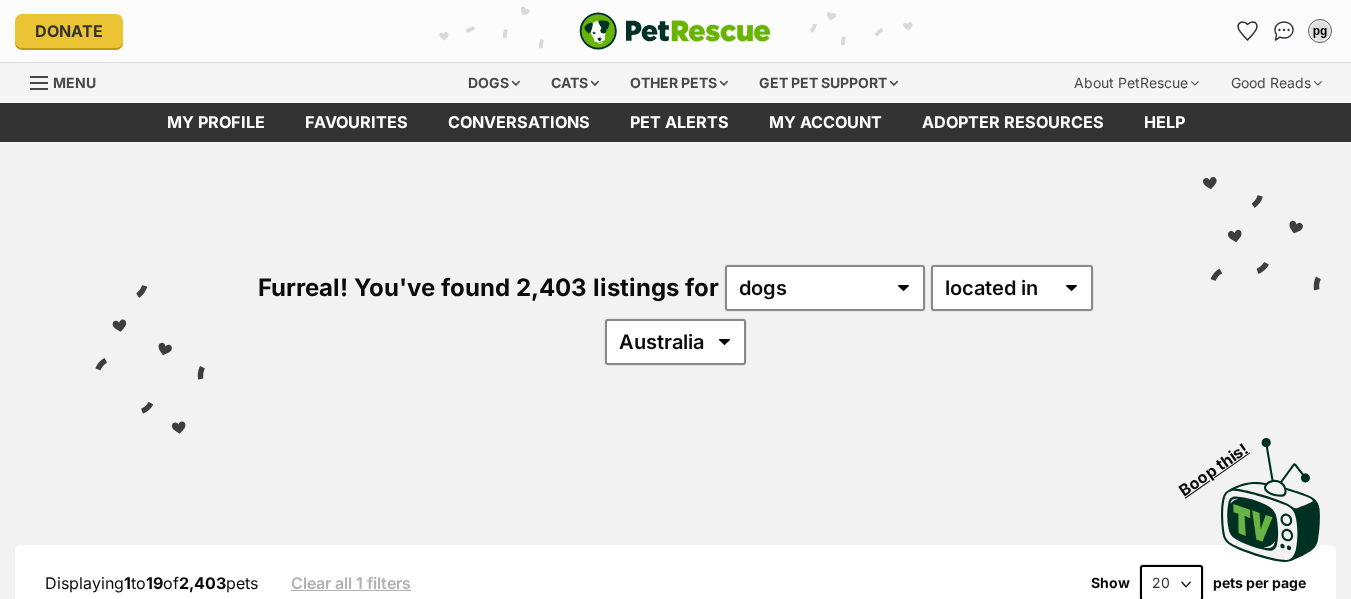 scroll, scrollTop: 0, scrollLeft: 0, axis: both 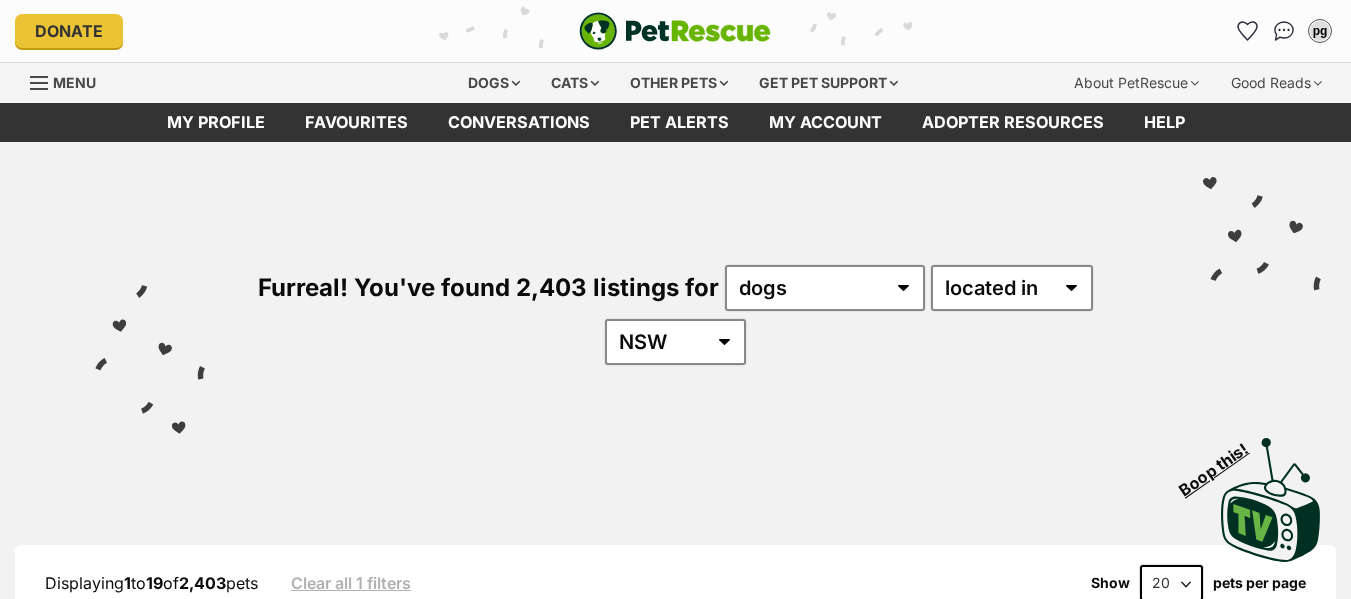 click on "Australia
ACT
NSW
NT
QLD
SA
TAS
VIC
WA" at bounding box center [675, 342] 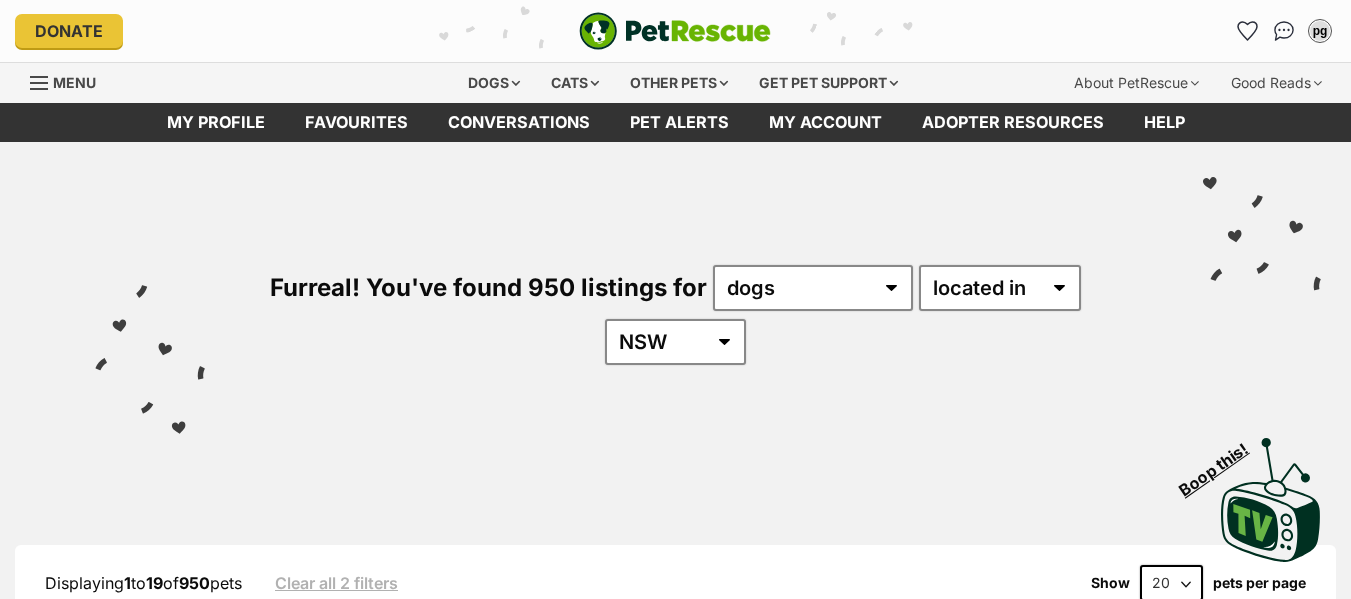 scroll, scrollTop: 0, scrollLeft: 0, axis: both 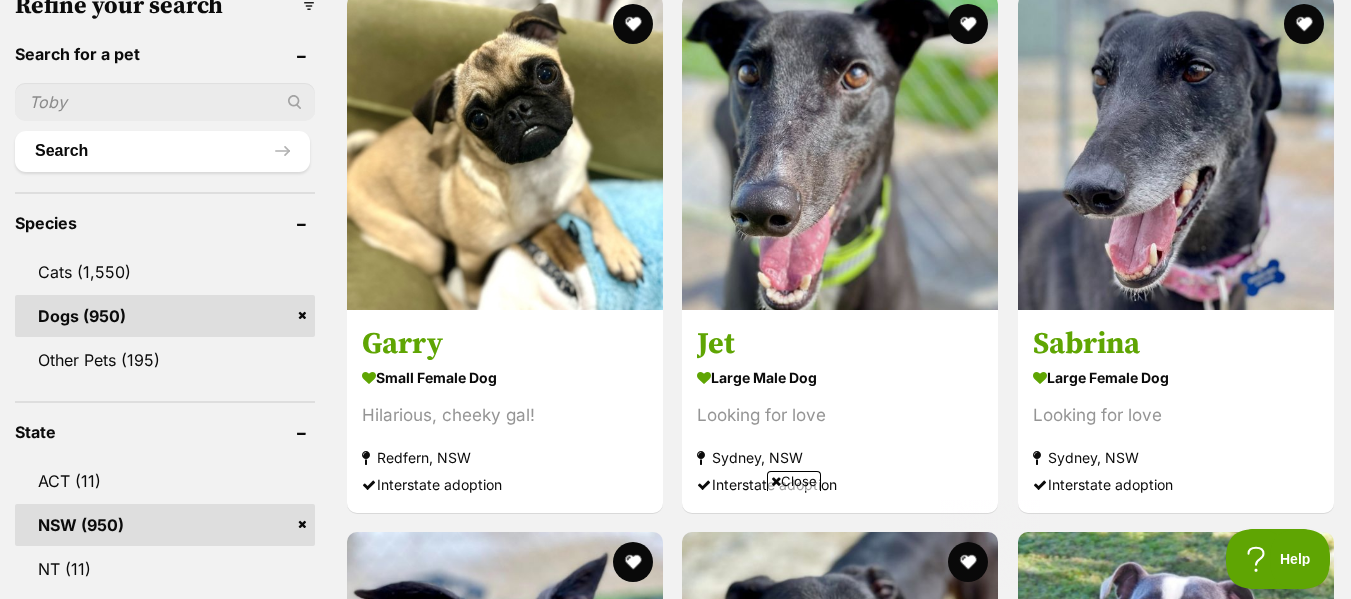 click on "Close" at bounding box center [794, 481] 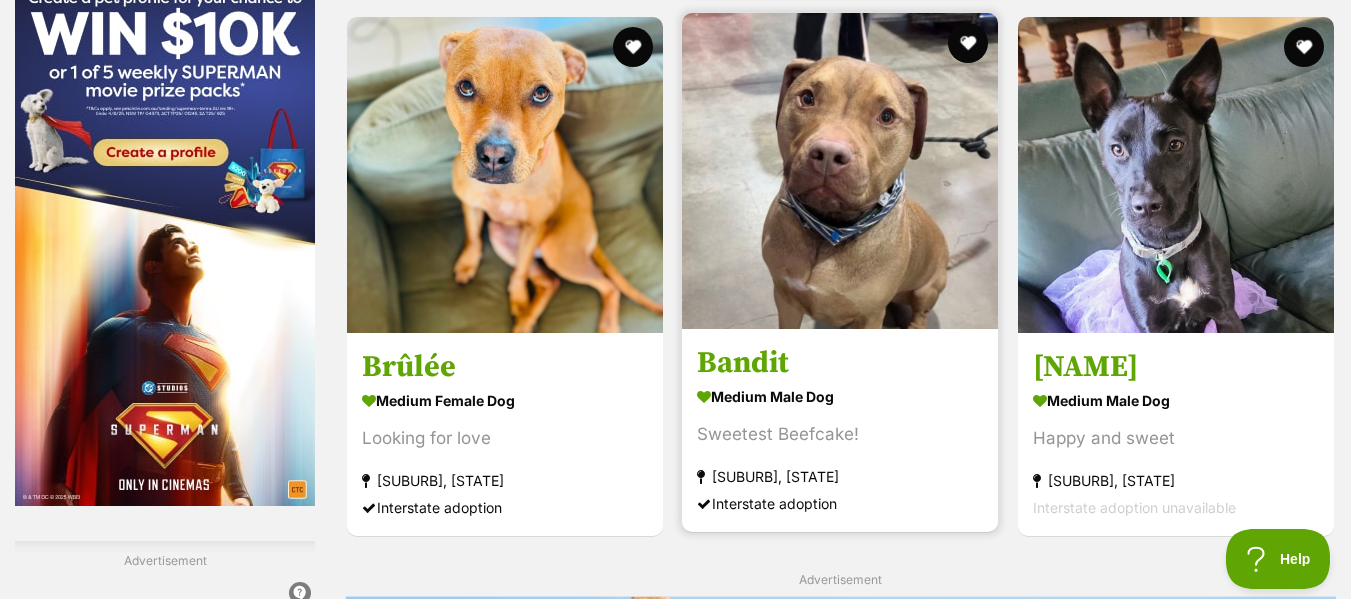 scroll, scrollTop: 3133, scrollLeft: 0, axis: vertical 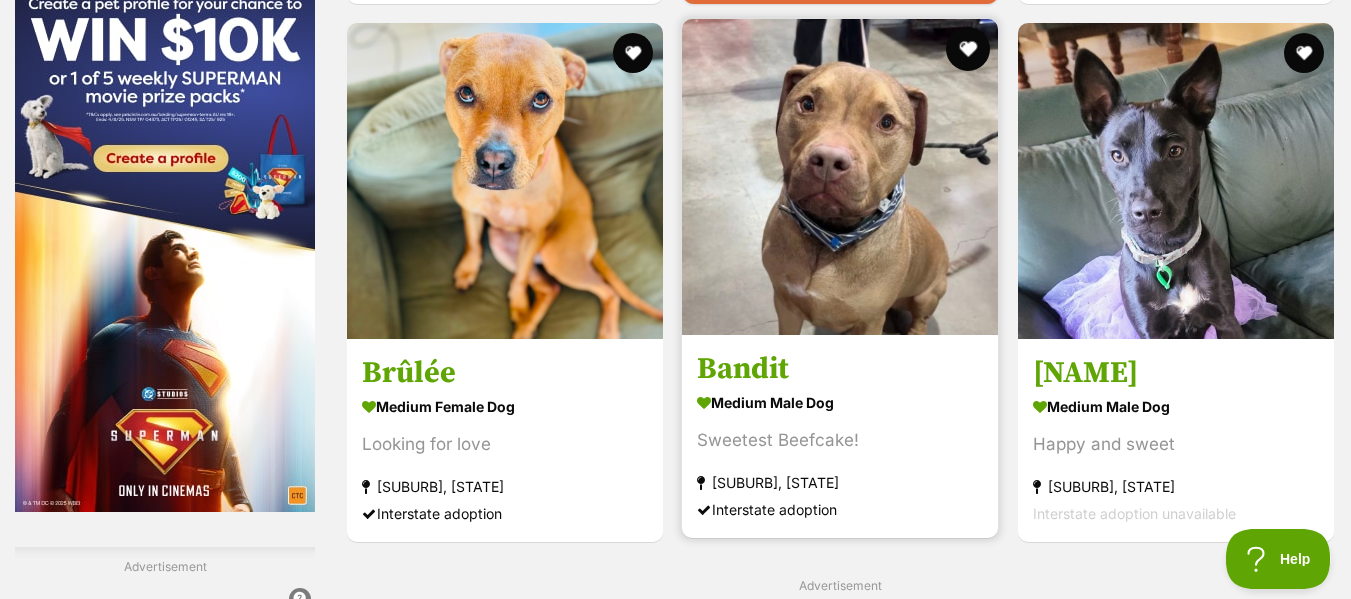 click at bounding box center (969, 49) 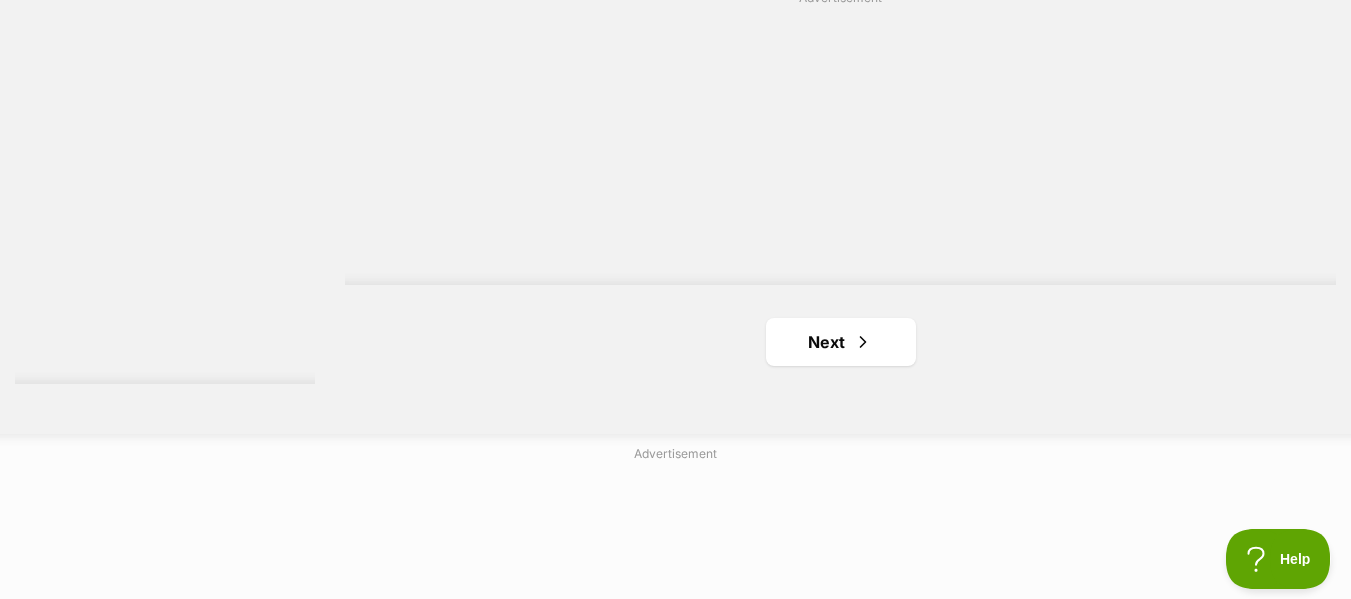scroll, scrollTop: 5001, scrollLeft: 0, axis: vertical 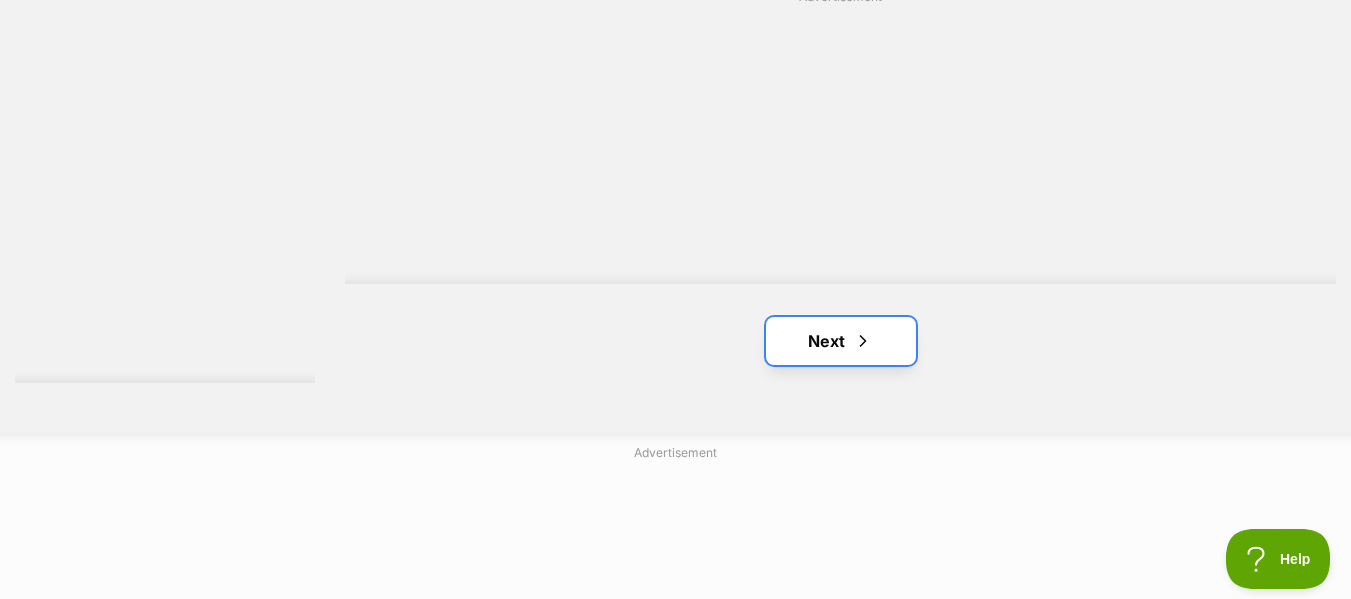 click on "Next" at bounding box center [841, 341] 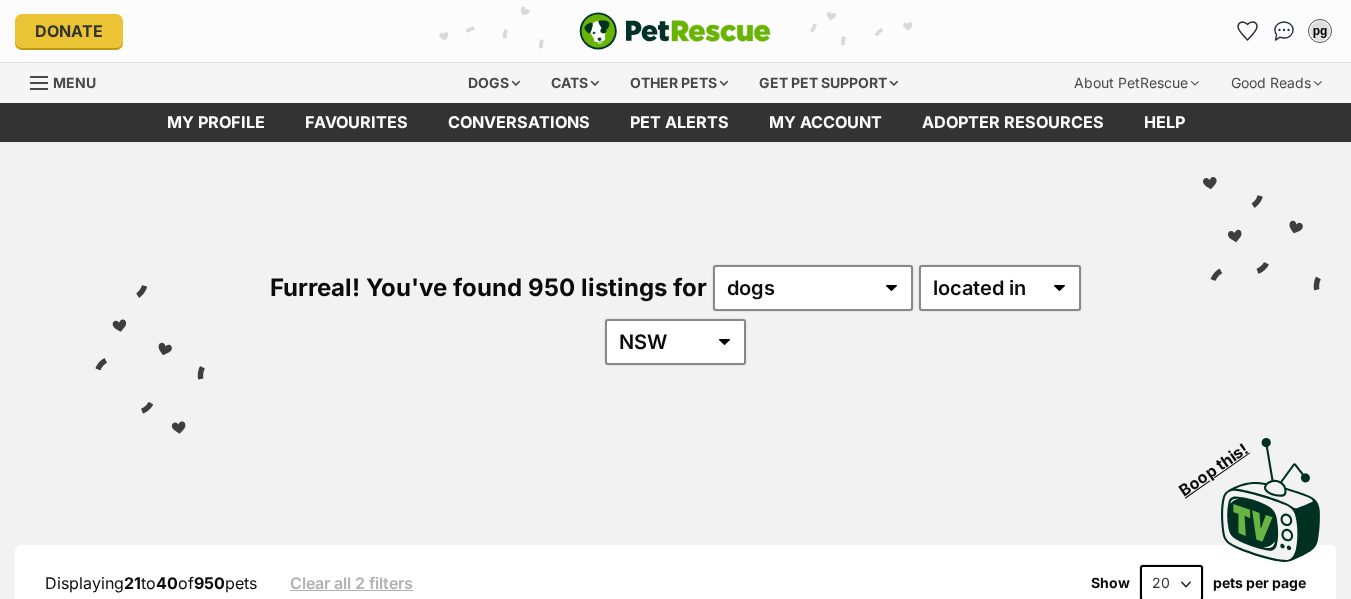 scroll, scrollTop: 0, scrollLeft: 0, axis: both 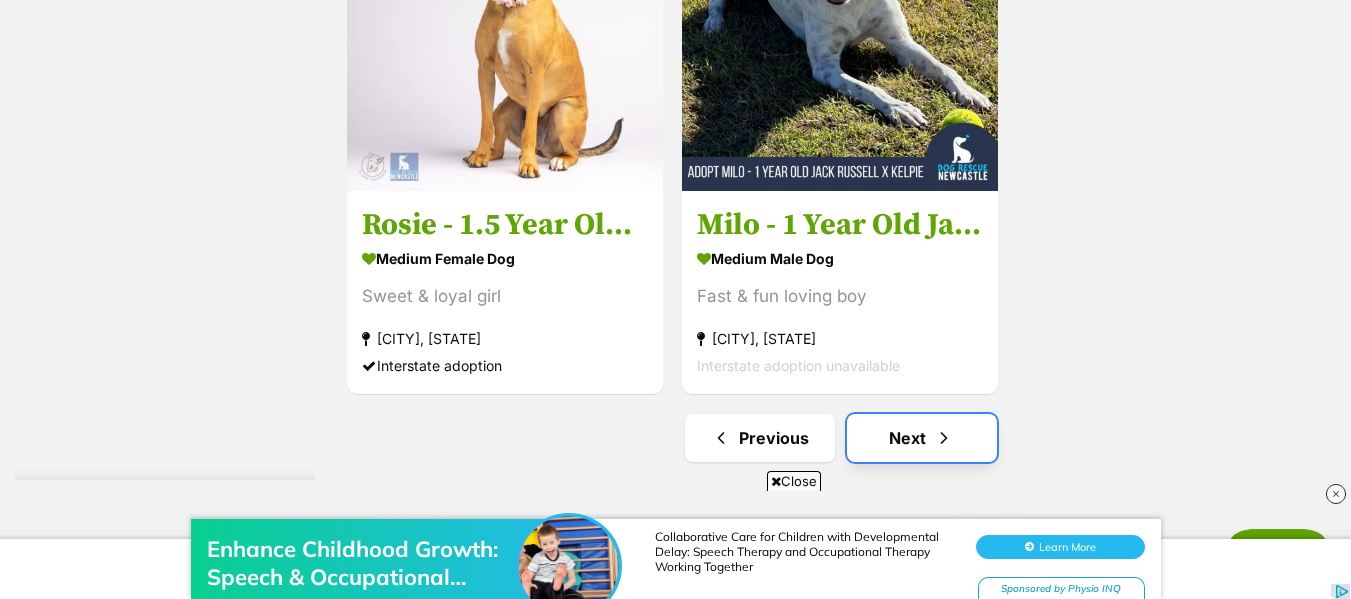 click on "Next" at bounding box center [922, 438] 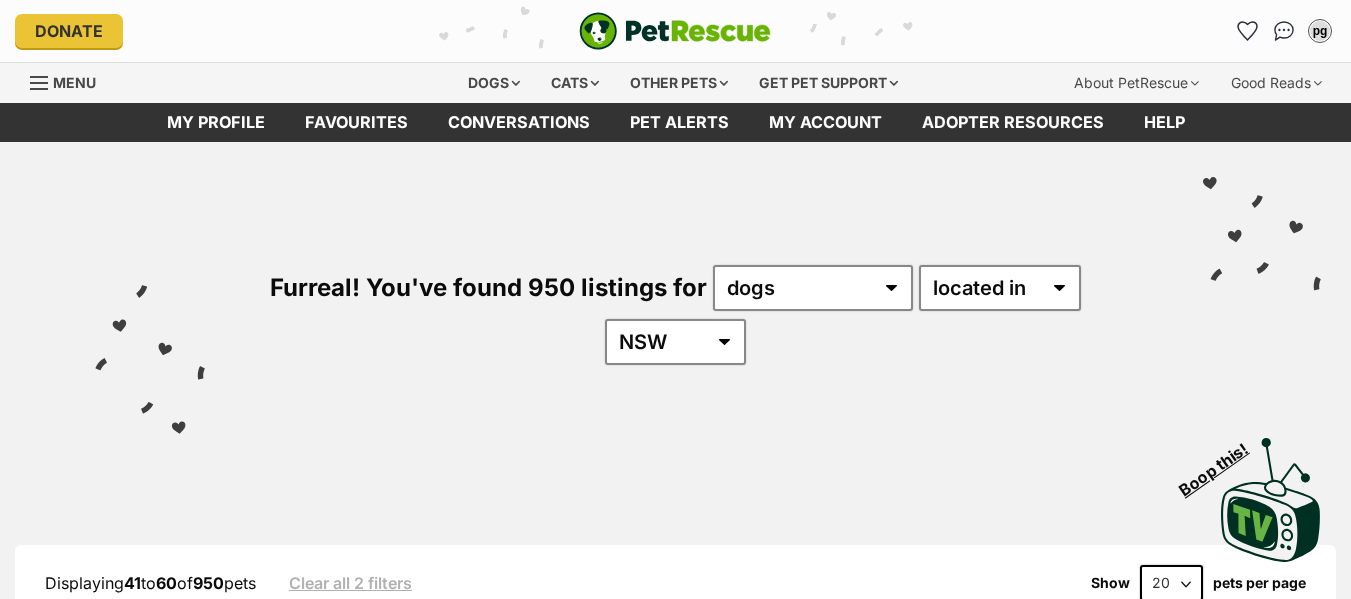scroll, scrollTop: 0, scrollLeft: 0, axis: both 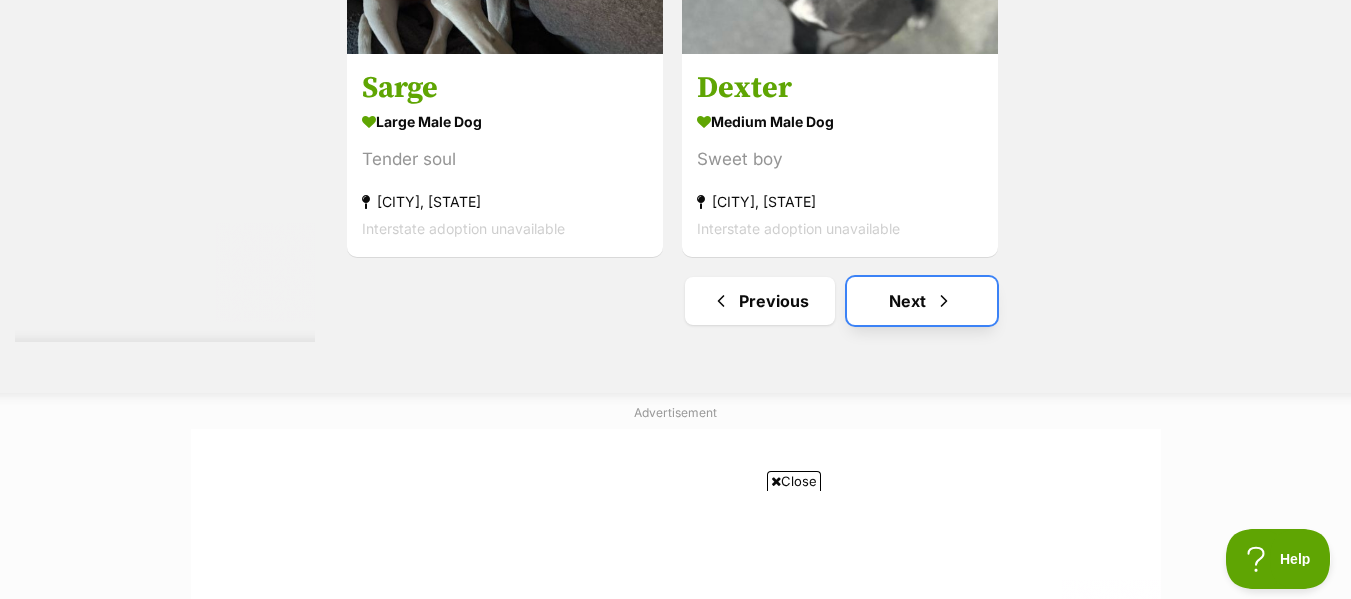 click on "Next" at bounding box center [922, 301] 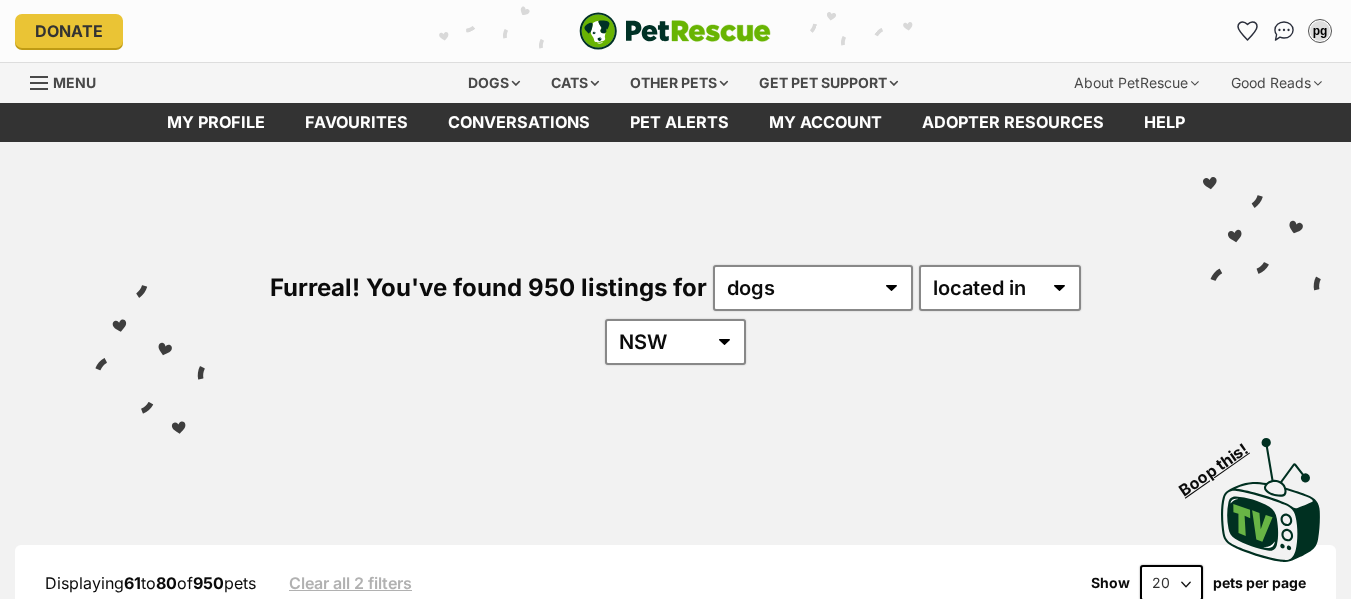 scroll, scrollTop: 0, scrollLeft: 0, axis: both 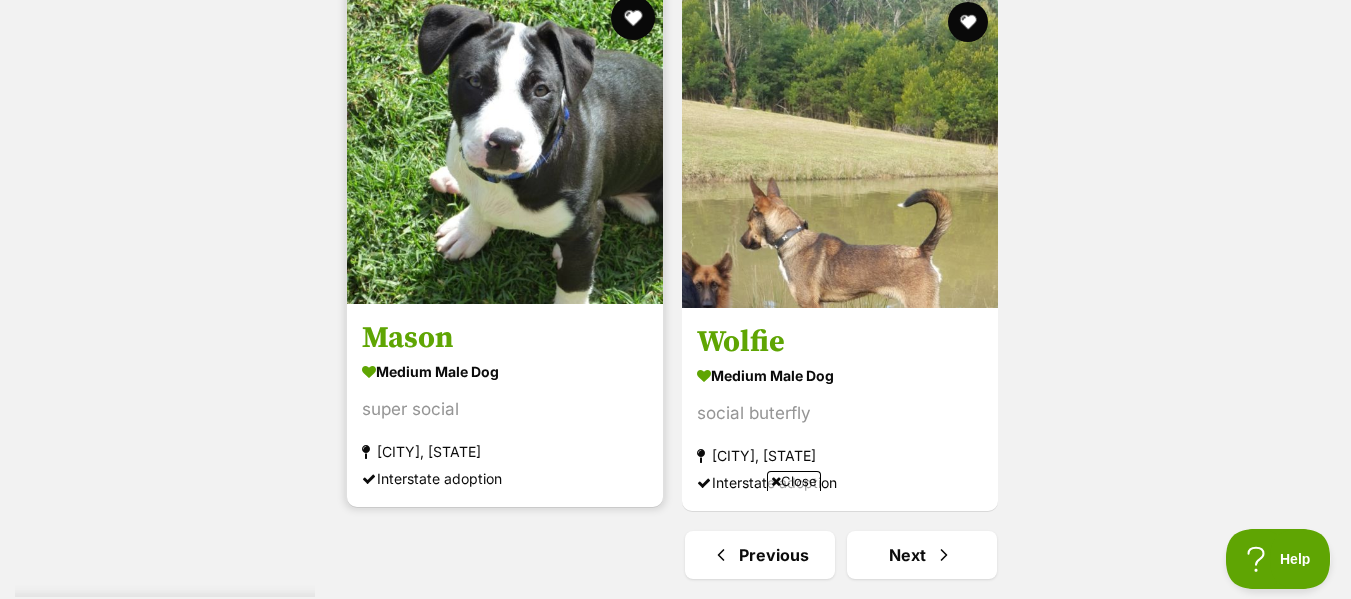 click at bounding box center (633, 18) 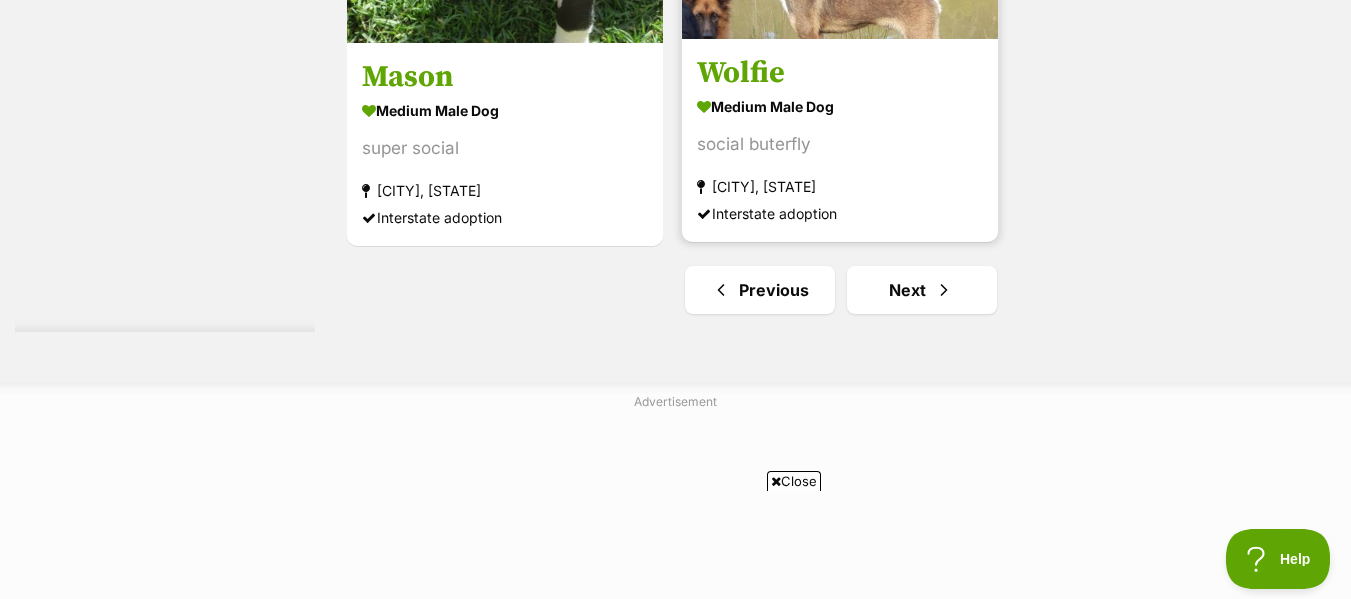 scroll, scrollTop: 5059, scrollLeft: 0, axis: vertical 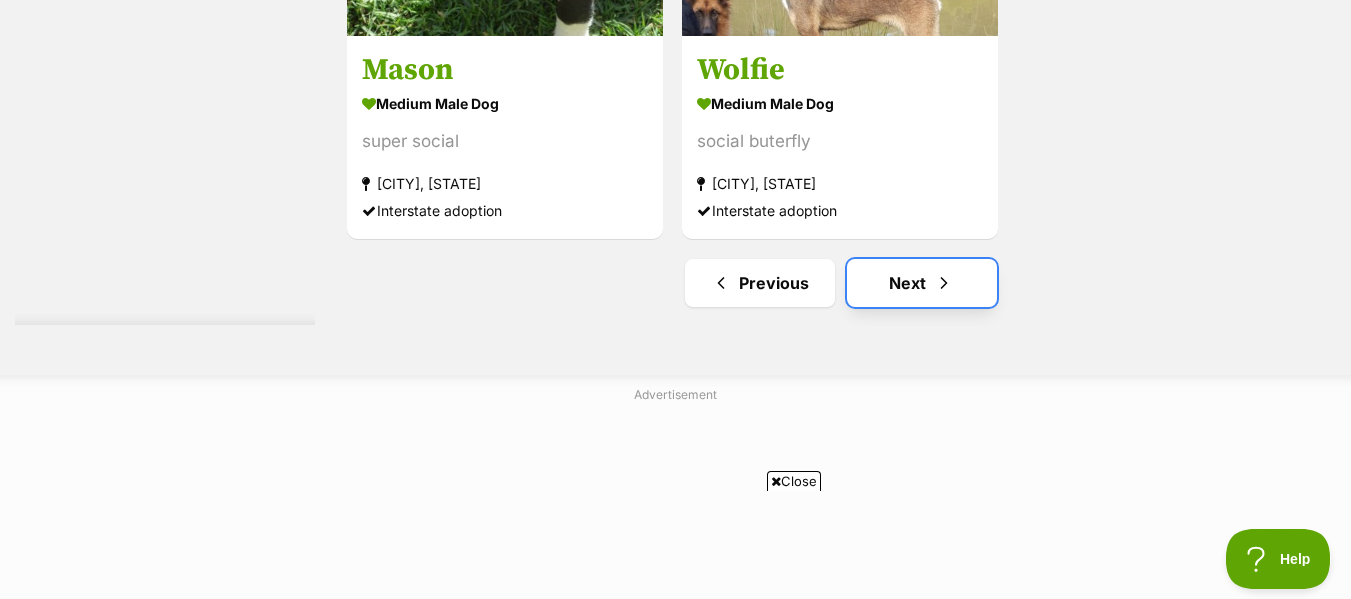 click at bounding box center [944, 283] 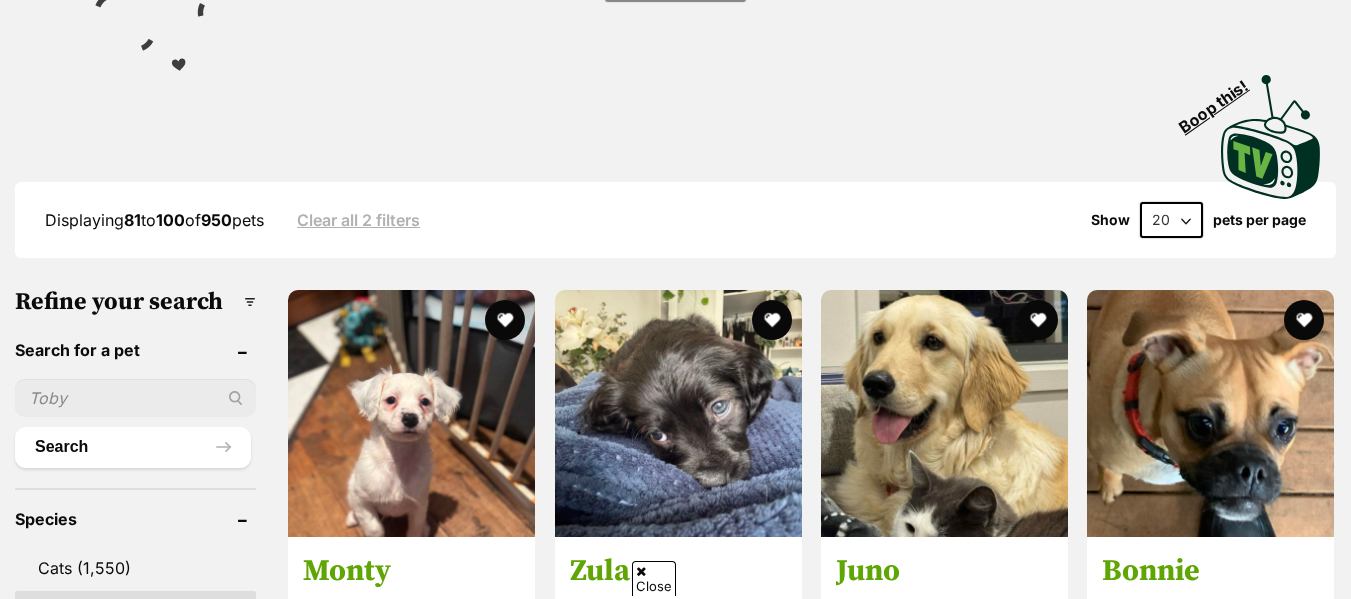 scroll, scrollTop: 363, scrollLeft: 0, axis: vertical 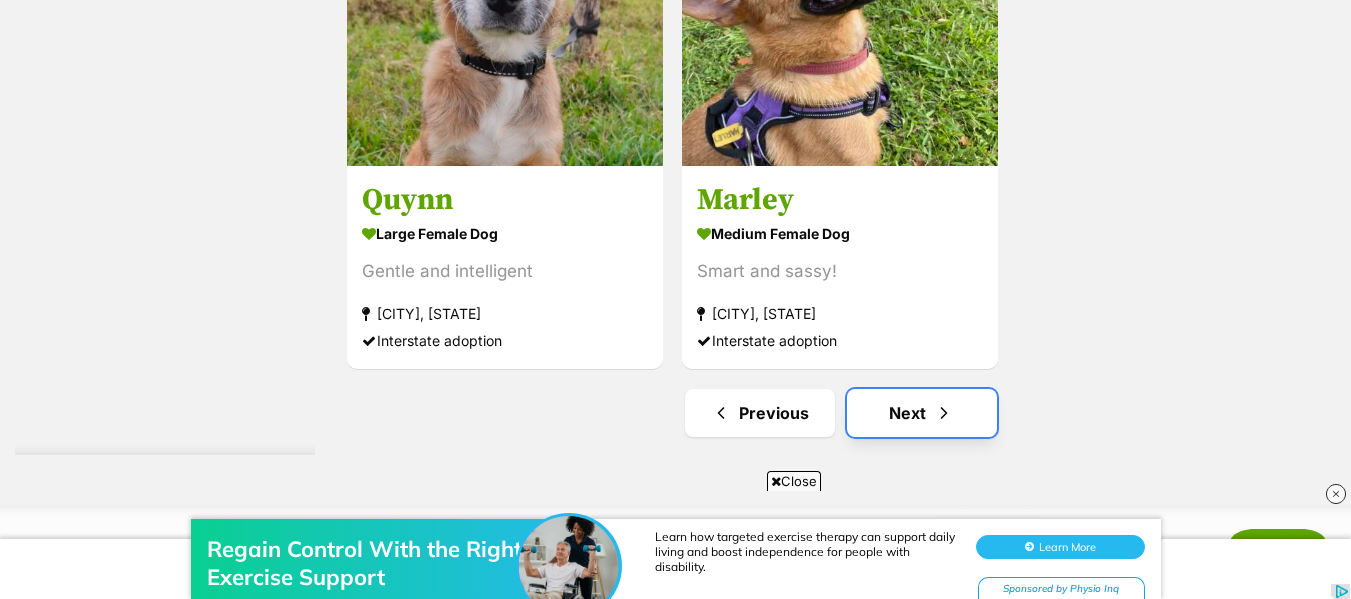 click on "Next" at bounding box center [922, 413] 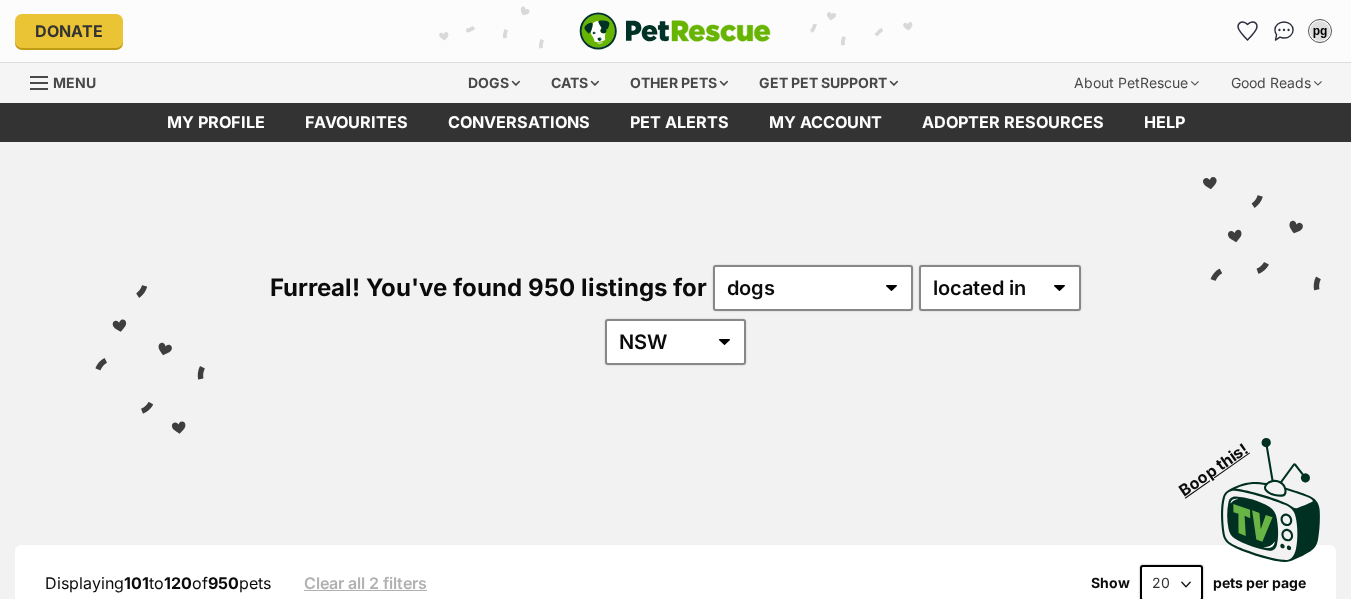 scroll, scrollTop: 0, scrollLeft: 0, axis: both 